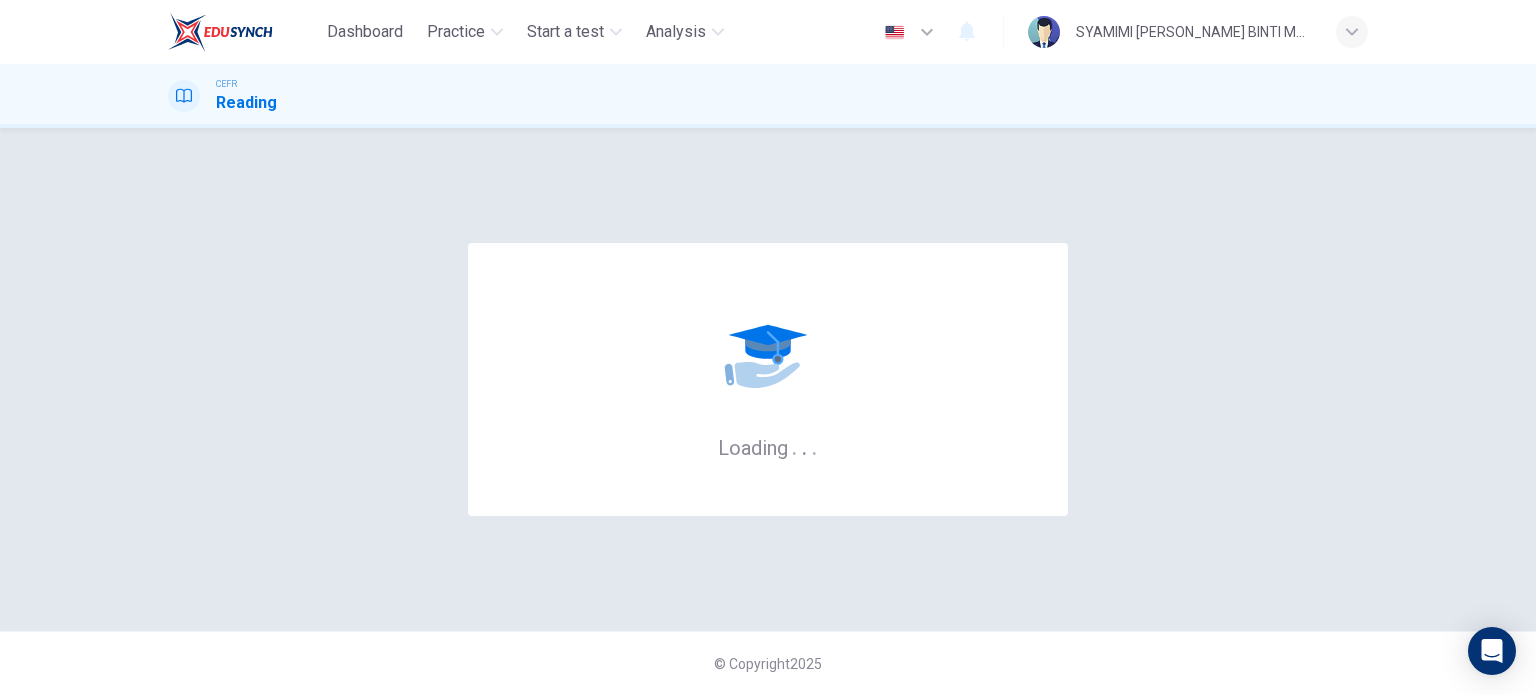 scroll, scrollTop: 0, scrollLeft: 0, axis: both 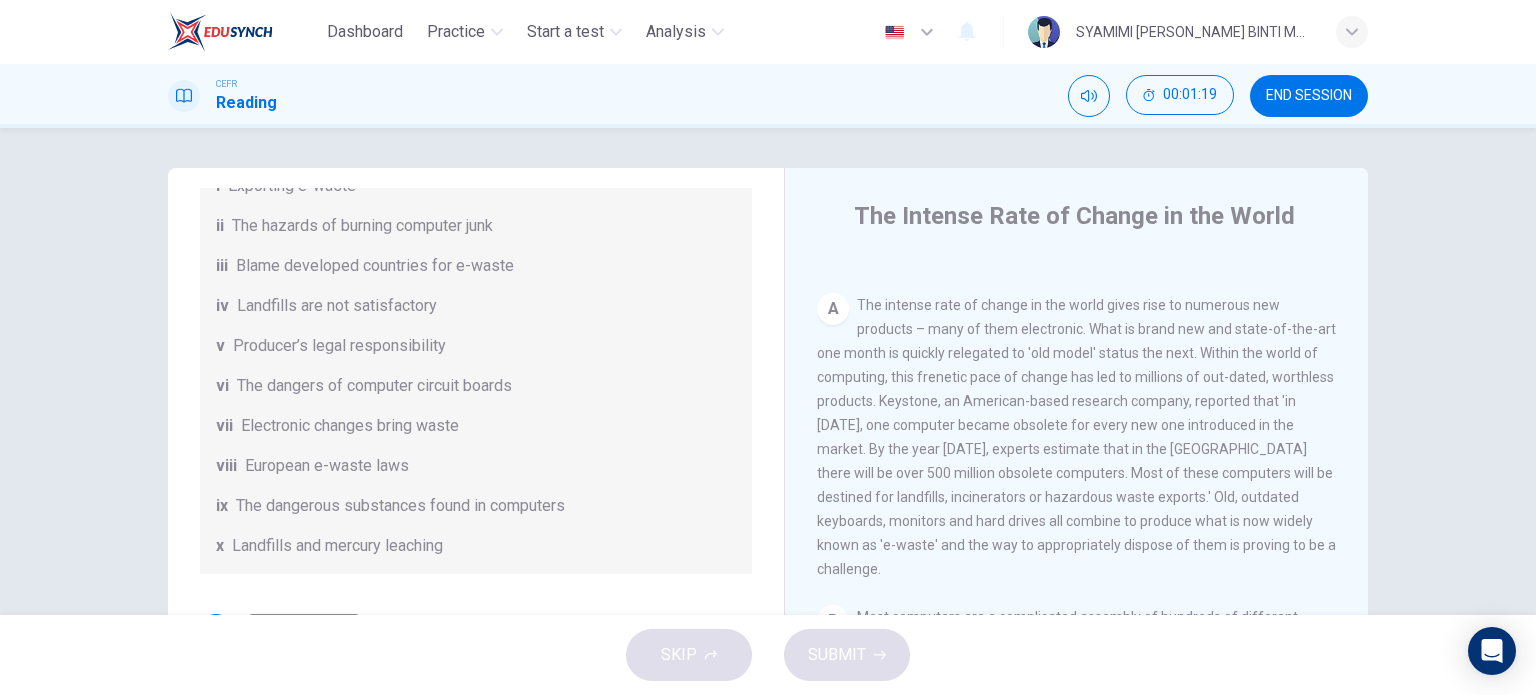 drag, startPoint x: 1111, startPoint y: 370, endPoint x: 1156, endPoint y: 438, distance: 81.5414 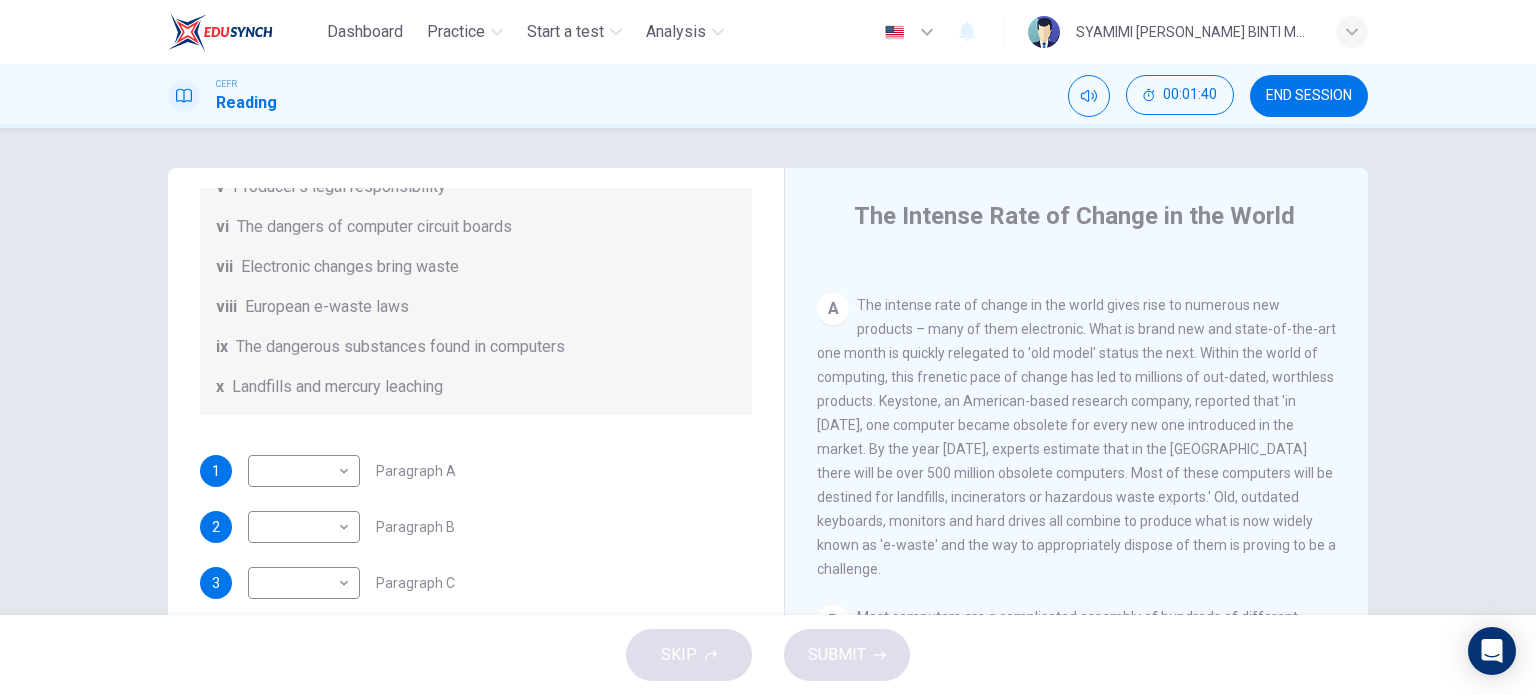 scroll, scrollTop: 472, scrollLeft: 0, axis: vertical 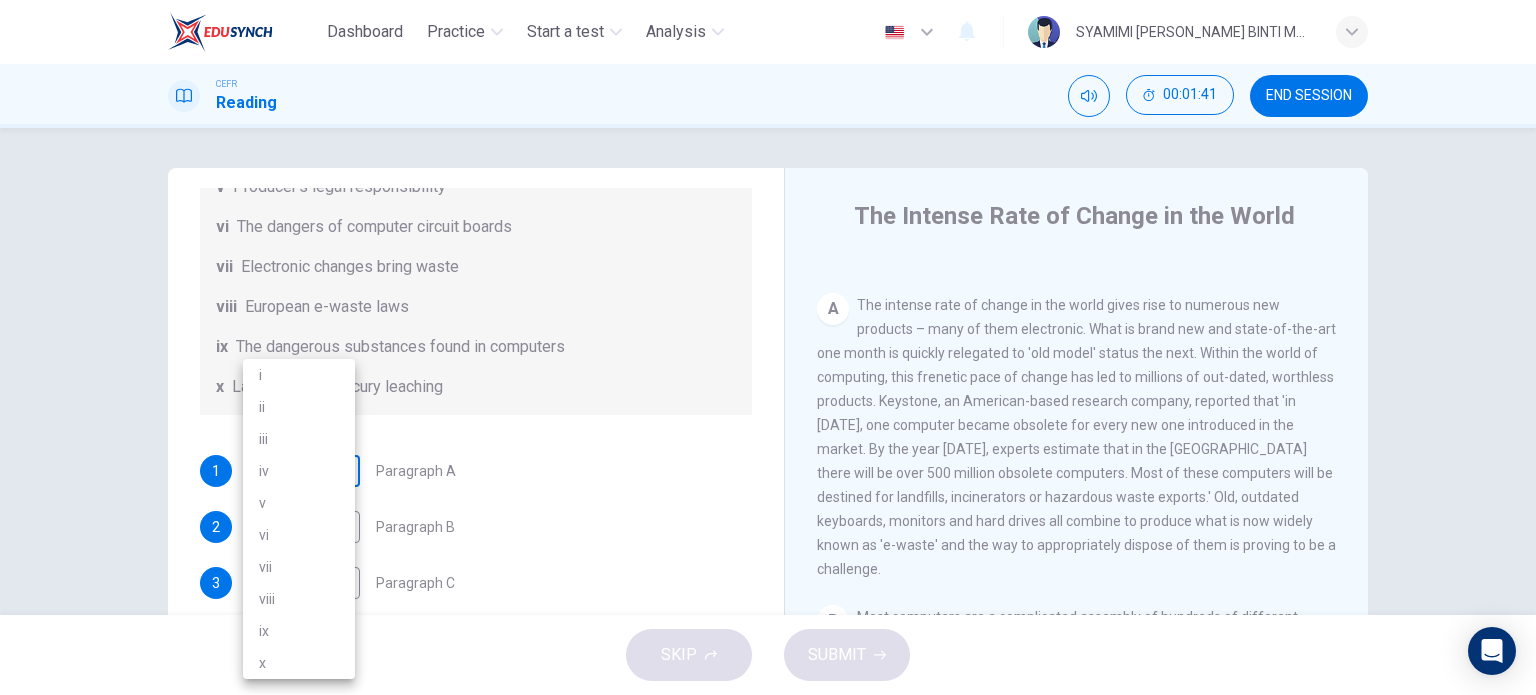 click on "Dashboard Practice Start a test Analysis English en ​ SYAMIMI [PERSON_NAME] BINTI MOHD [PERSON_NAME] CEFR Reading 00:01:41 END SESSION Questions 1 - 7 The Reading Passage has 7 paragraphs,  A-G .
Choose the correct heading for each paragraph from the list of headings below.
Write the correct number,  i-x , in the boxes below. List of Headings i Exporting e-waste ii The hazards of burning computer junk iii Blame developed countries for e-waste iv Landfills are not satisfactory v Producer’s legal responsibility vi The dangers of computer circuit boards vii Electronic changes bring waste viii European e-waste laws ix The dangerous substances found in computers x Landfills and mercury leaching 1 ​ ​ Paragraph A 2 ​ ​ Paragraph B 3 ​ ​ Paragraph C 4 ​ ​ Paragraph D 5 ​ ​ Paragraph E 6 ​ ​ Paragraph F 7 ​ ​ Paragraph G The Intense Rate of Change in the World CLICK TO ZOOM Click to Zoom A B C D E F G SKIP SUBMIT EduSynch - Online Language Proficiency Testing
Dashboard Practice i v" at bounding box center (768, 347) 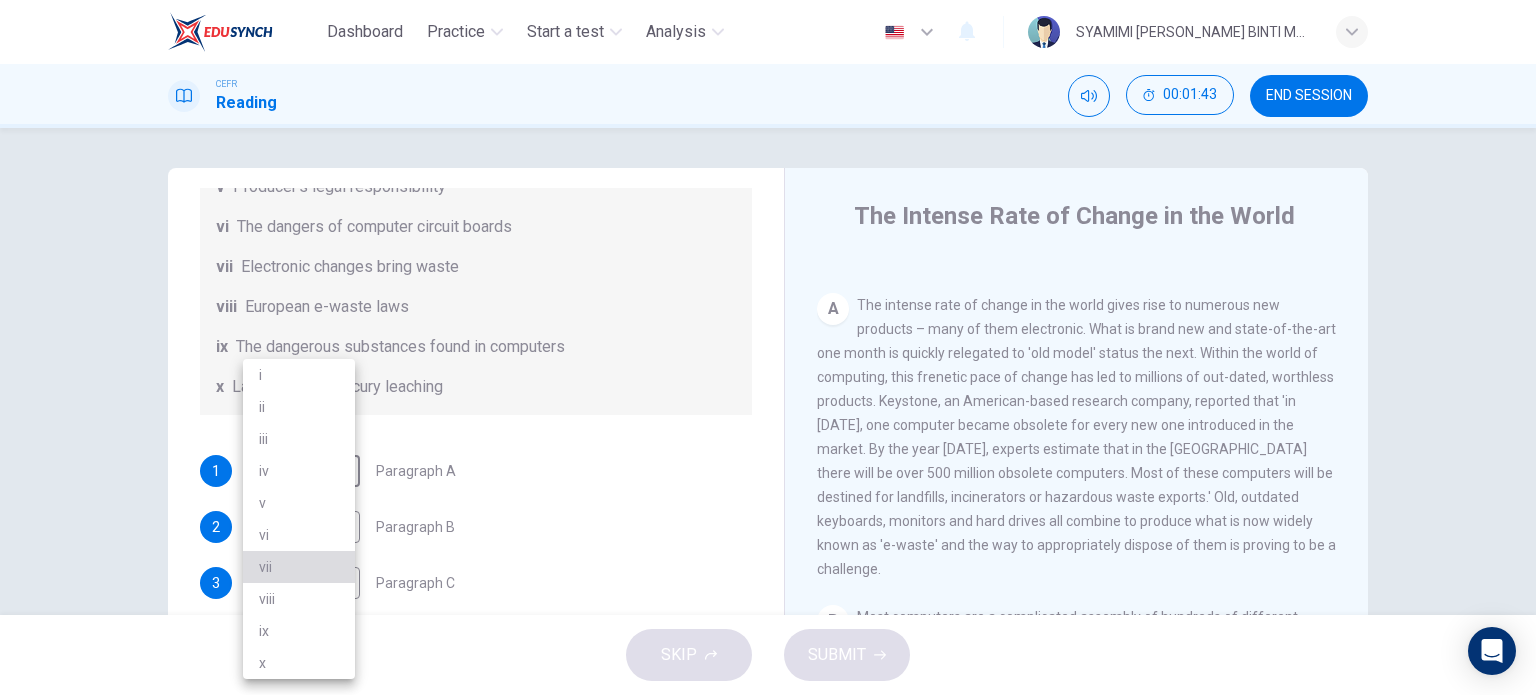 click on "vii" at bounding box center (299, 567) 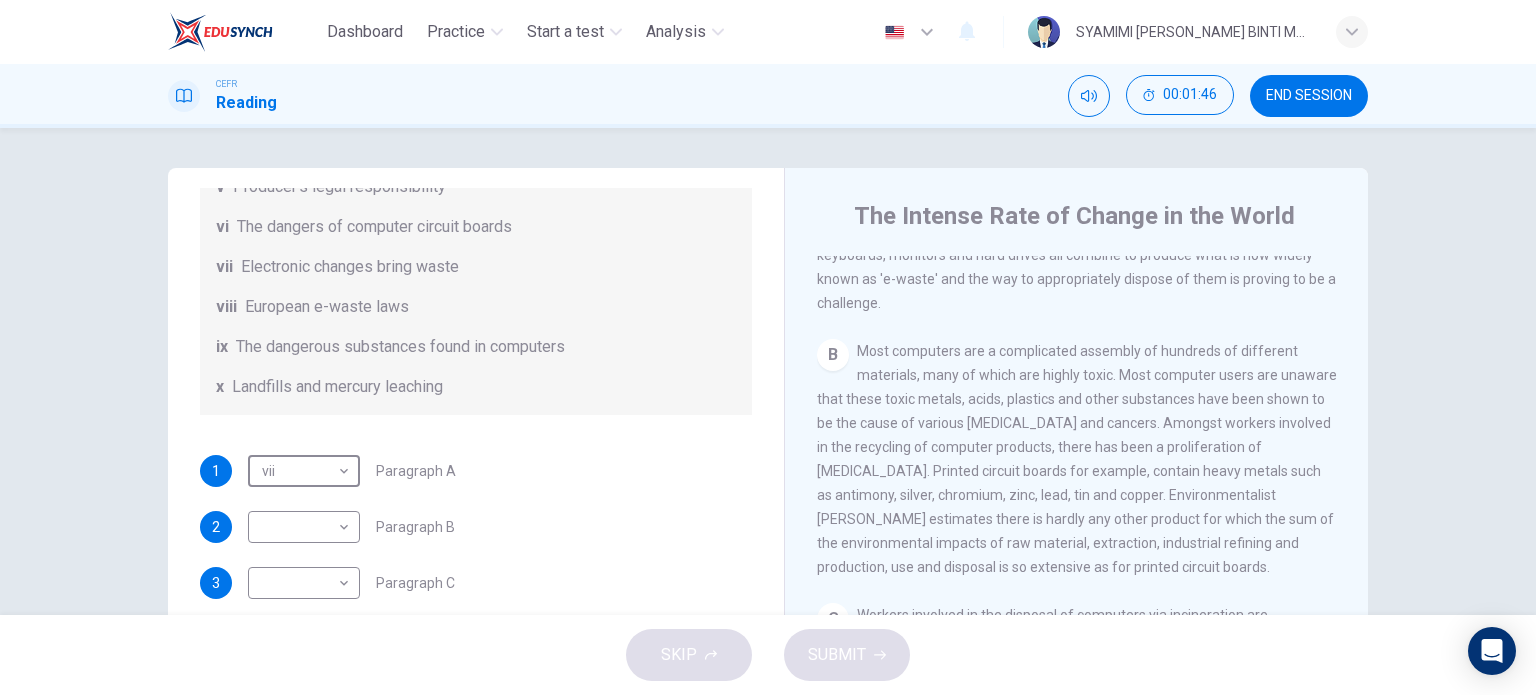 scroll, scrollTop: 651, scrollLeft: 0, axis: vertical 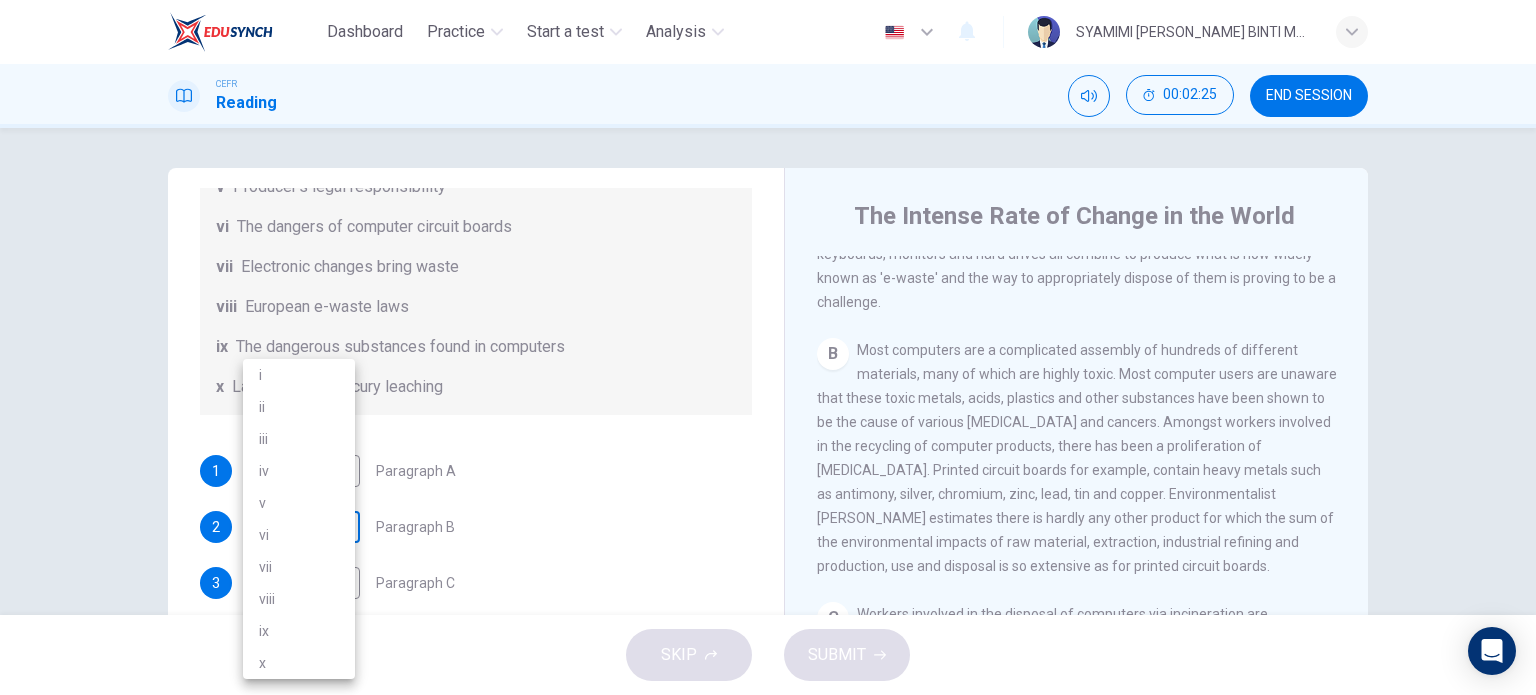click on "Dashboard Practice Start a test Analysis English en ​ SYAMIMI ADRIANA BINTI MOHD KHAIRUL NAZRI CEFR Reading 00:02:25 END SESSION Questions 1 - 7 The Reading Passage has 7 paragraphs,  A-G .
Choose the correct heading for each paragraph from the list of headings below.
Write the correct number,  i-x , in the boxes below. List of Headings i Exporting e-waste ii The hazards of burning computer junk iii Blame developed countries for e-waste iv Landfills are not satisfactory v Producer’s legal responsibility vi The dangers of computer circuit boards vii Electronic changes bring waste viii European e-waste laws ix The dangerous substances found in computers x Landfills and mercury leaching 1 vii vii ​ Paragraph A 2 ​ ​ Paragraph B 3 ​ ​ Paragraph C 4 ​ ​ Paragraph D 5 ​ ​ Paragraph E 6 ​ ​ Paragraph F 7 ​ ​ Paragraph G The Intense Rate of Change in the World CLICK TO ZOOM Click to Zoom A B C D E F G SKIP SUBMIT EduSynch - Online Language Proficiency Testing
Dashboard Practice" at bounding box center [768, 347] 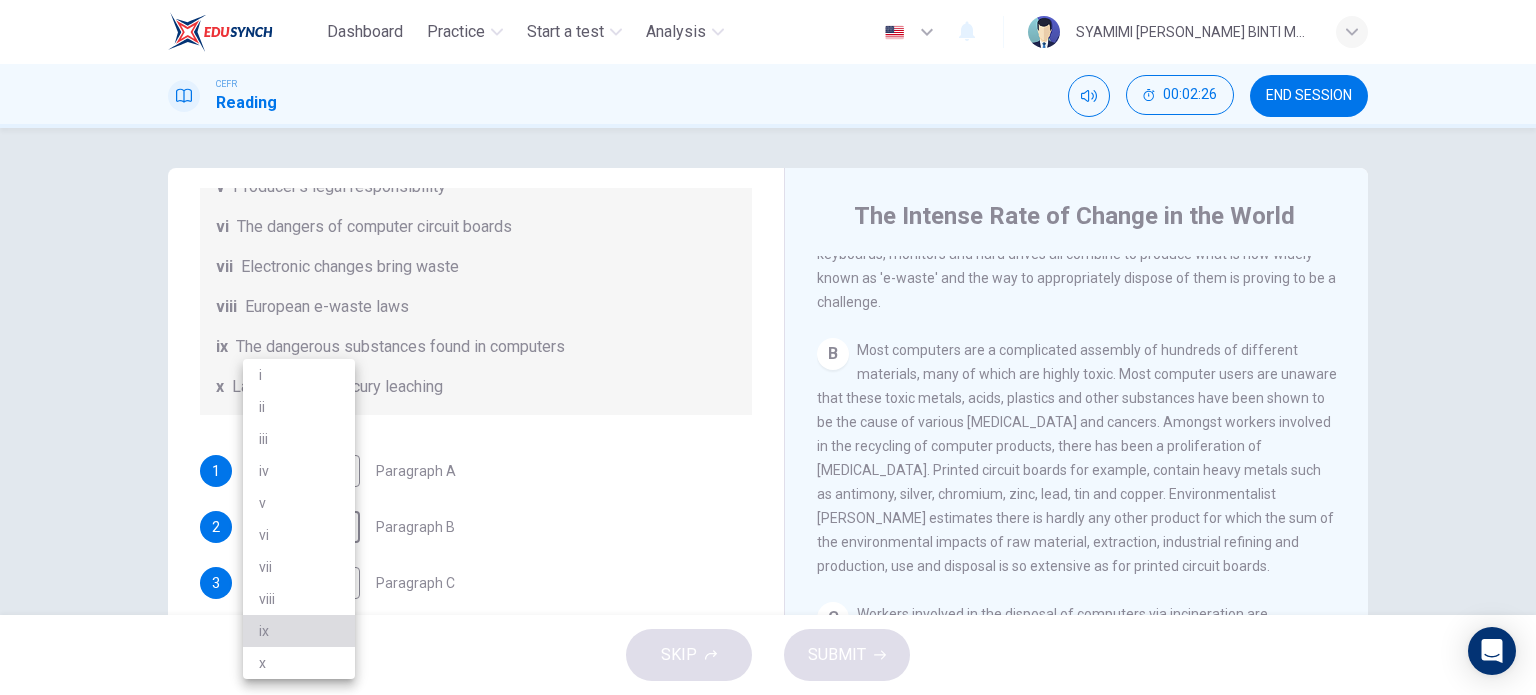 click on "ix" at bounding box center [299, 631] 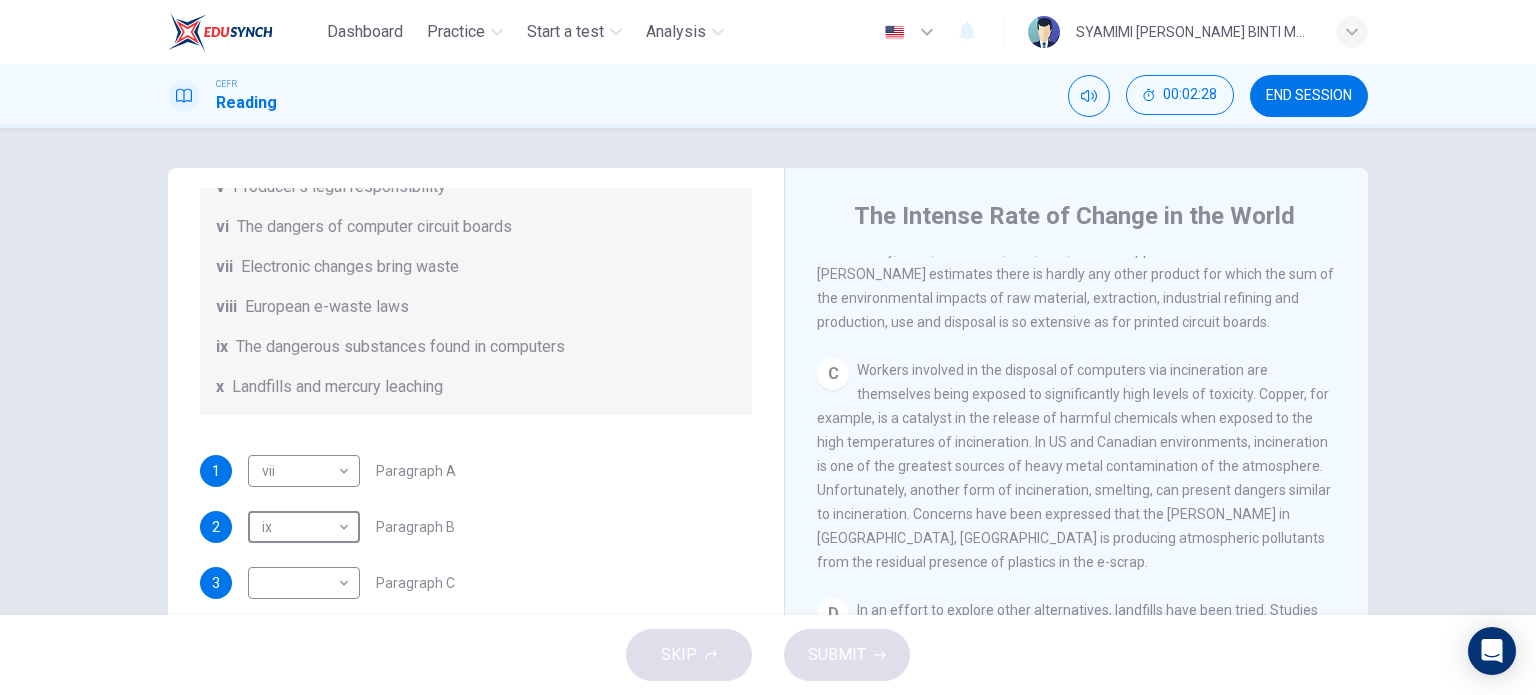 scroll, scrollTop: 911, scrollLeft: 0, axis: vertical 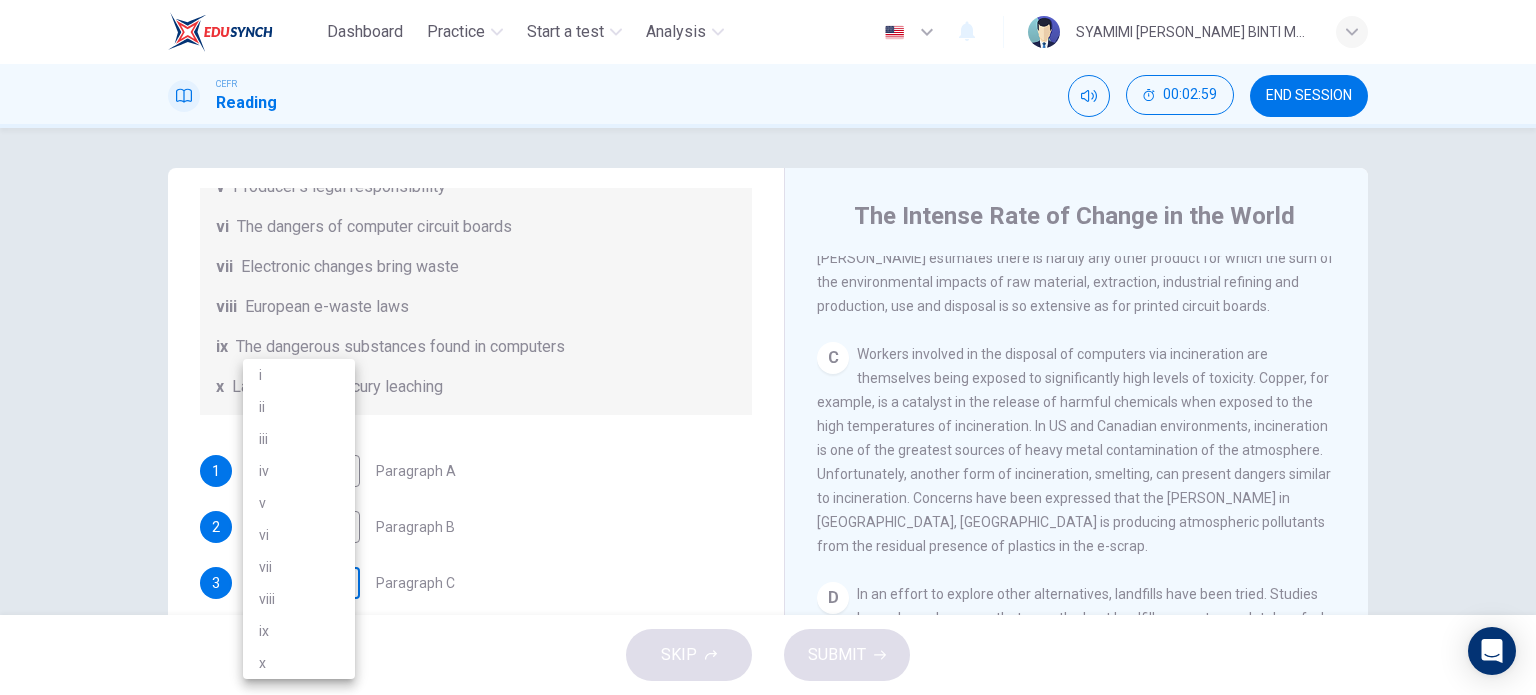 click on "Dashboard Practice Start a test Analysis English en ​ SYAMIMI ADRIANA BINTI MOHD KHAIRUL NAZRI CEFR Reading 00:02:59 END SESSION Questions 1 - 7 The Reading Passage has 7 paragraphs,  A-G .
Choose the correct heading for each paragraph from the list of headings below.
Write the correct number,  i-x , in the boxes below. List of Headings i Exporting e-waste ii The hazards of burning computer junk iii Blame developed countries for e-waste iv Landfills are not satisfactory v Producer’s legal responsibility vi The dangers of computer circuit boards vii Electronic changes bring waste viii European e-waste laws ix The dangerous substances found in computers x Landfills and mercury leaching 1 vii vii ​ Paragraph A 2 ix ix ​ Paragraph B 3 ​ ​ Paragraph C 4 ​ ​ Paragraph D 5 ​ ​ Paragraph E 6 ​ ​ Paragraph F 7 ​ ​ Paragraph G The Intense Rate of Change in the World CLICK TO ZOOM Click to Zoom A B C D E F G SKIP SUBMIT EduSynch - Online Language Proficiency Testing
Dashboard 2025 i" at bounding box center [768, 347] 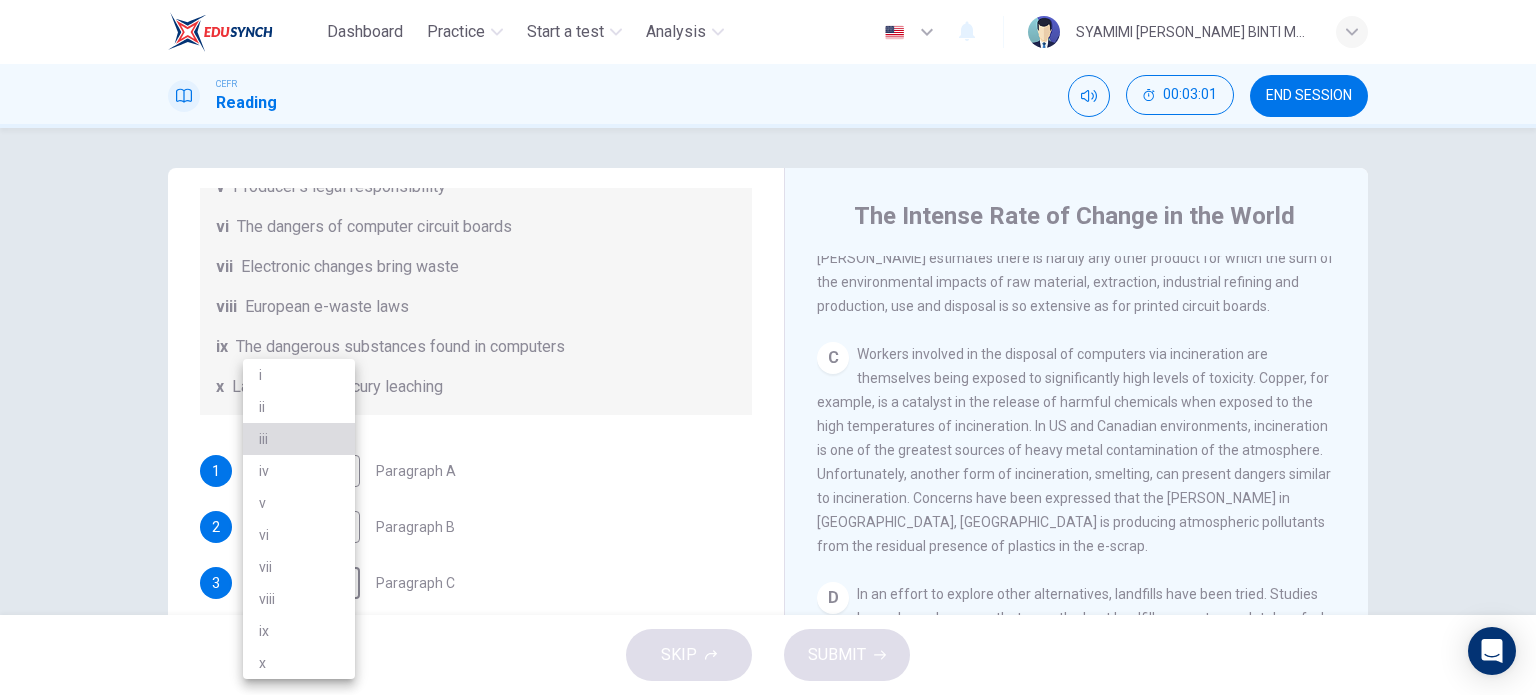 click on "iii" at bounding box center (299, 439) 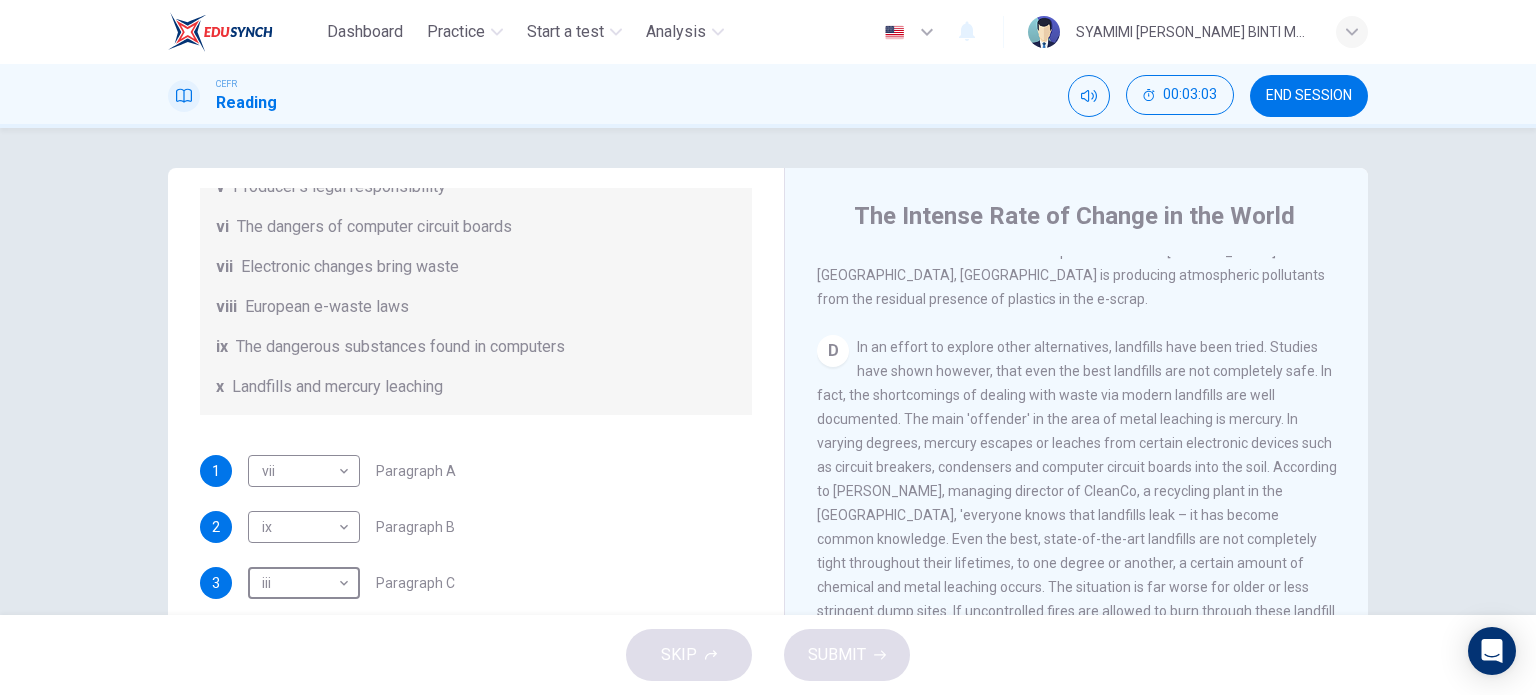 scroll, scrollTop: 1172, scrollLeft: 0, axis: vertical 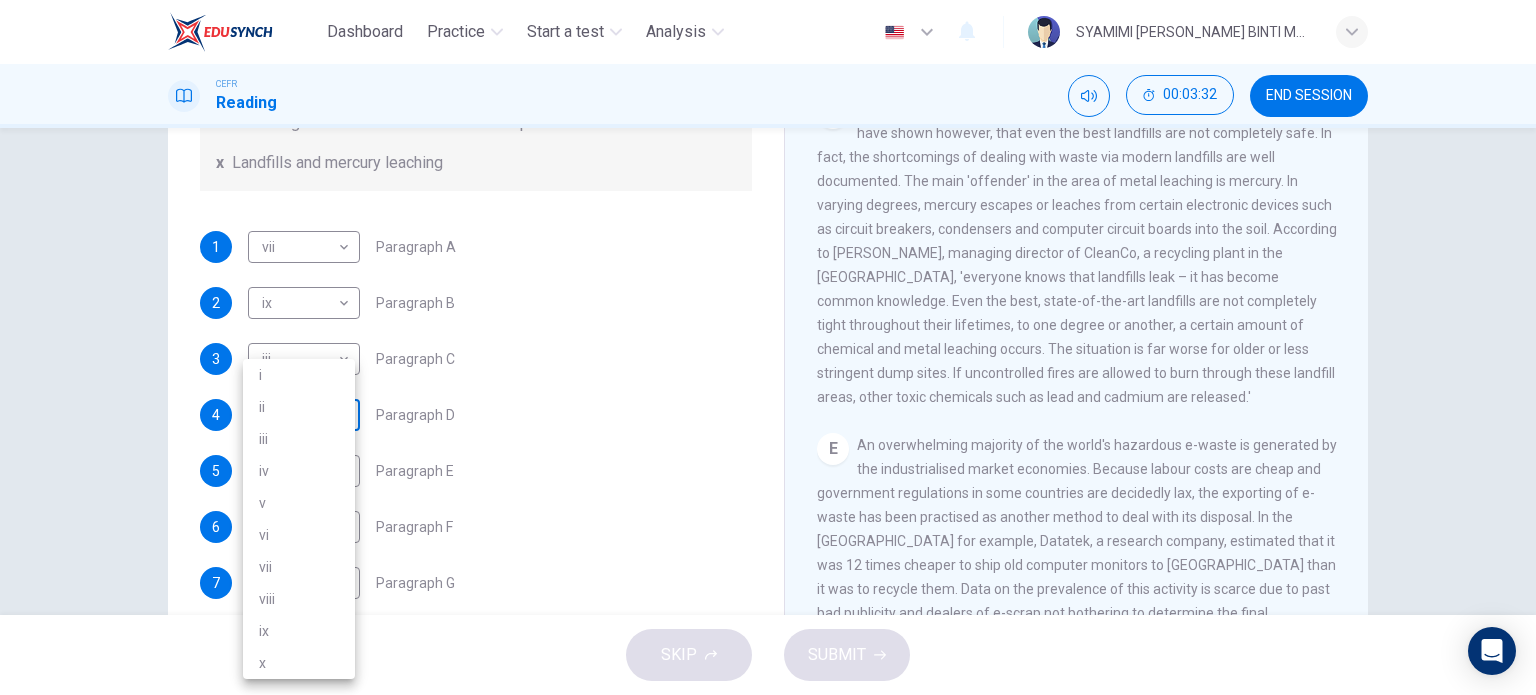 click on "Dashboard Practice Start a test Analysis English en ​ SYAMIMI ADRIANA BINTI MOHD KHAIRUL NAZRI CEFR Reading 00:03:32 END SESSION Questions 1 - 7 The Reading Passage has 7 paragraphs,  A-G .
Choose the correct heading for each paragraph from the list of headings below.
Write the correct number,  i-x , in the boxes below. List of Headings i Exporting e-waste ii The hazards of burning computer junk iii Blame developed countries for e-waste iv Landfills are not satisfactory v Producer’s legal responsibility vi The dangers of computer circuit boards vii Electronic changes bring waste viii European e-waste laws ix The dangerous substances found in computers x Landfills and mercury leaching 1 vii vii ​ Paragraph A 2 ix ix ​ Paragraph B 3 iii iii ​ Paragraph C 4 ​ ​ Paragraph D 5 ​ ​ Paragraph E 6 ​ ​ Paragraph F 7 ​ ​ Paragraph G The Intense Rate of Change in the World CLICK TO ZOOM Click to Zoom A B C D E F G SKIP SUBMIT EduSynch - Online Language Proficiency Testing
Dashboard i" at bounding box center [768, 347] 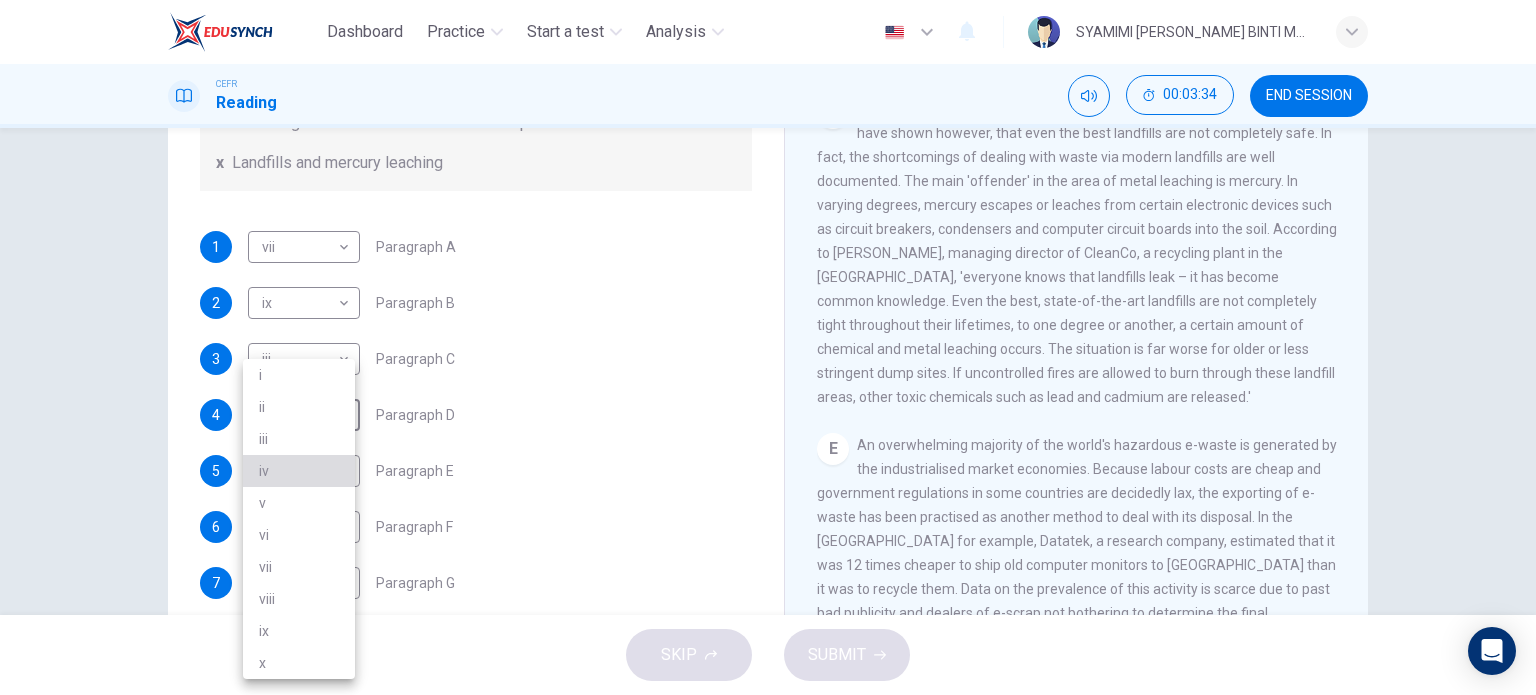 click on "iv" at bounding box center [299, 471] 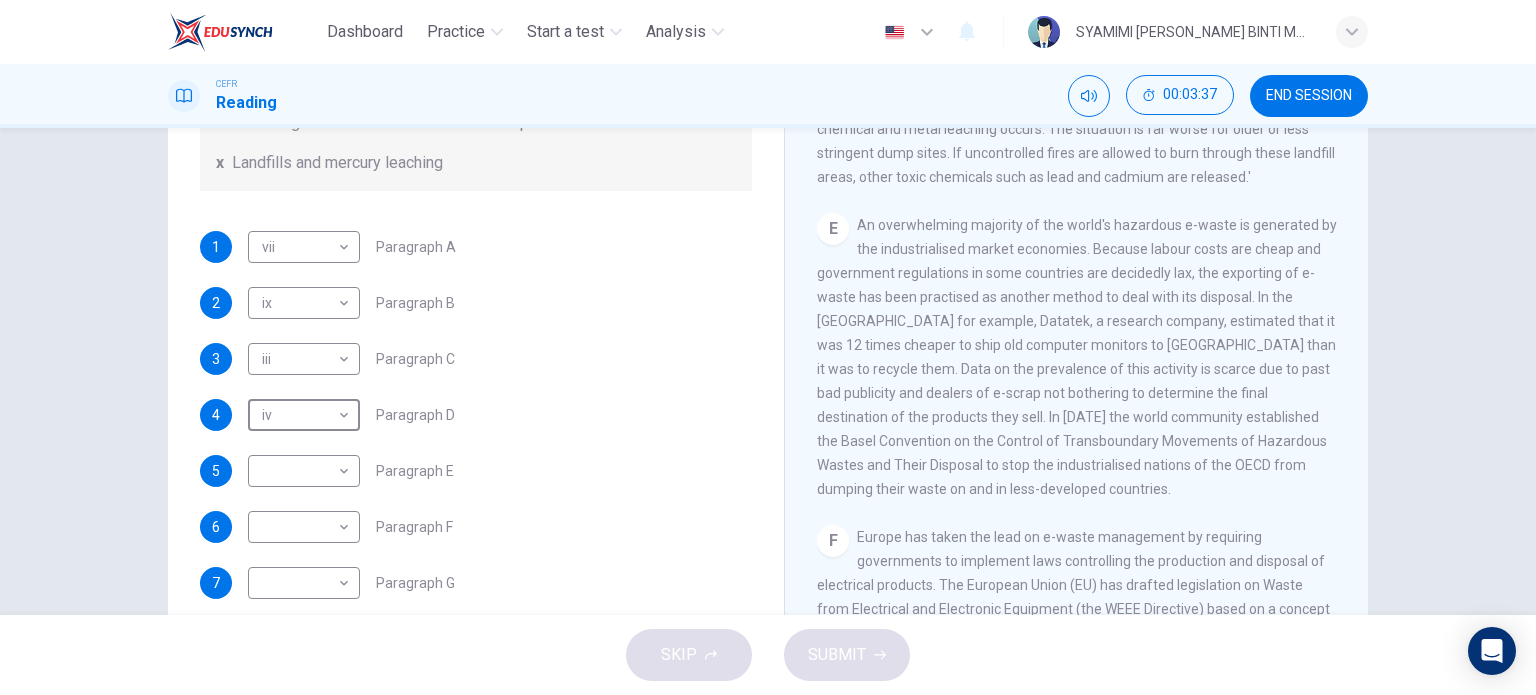 scroll, scrollTop: 1418, scrollLeft: 0, axis: vertical 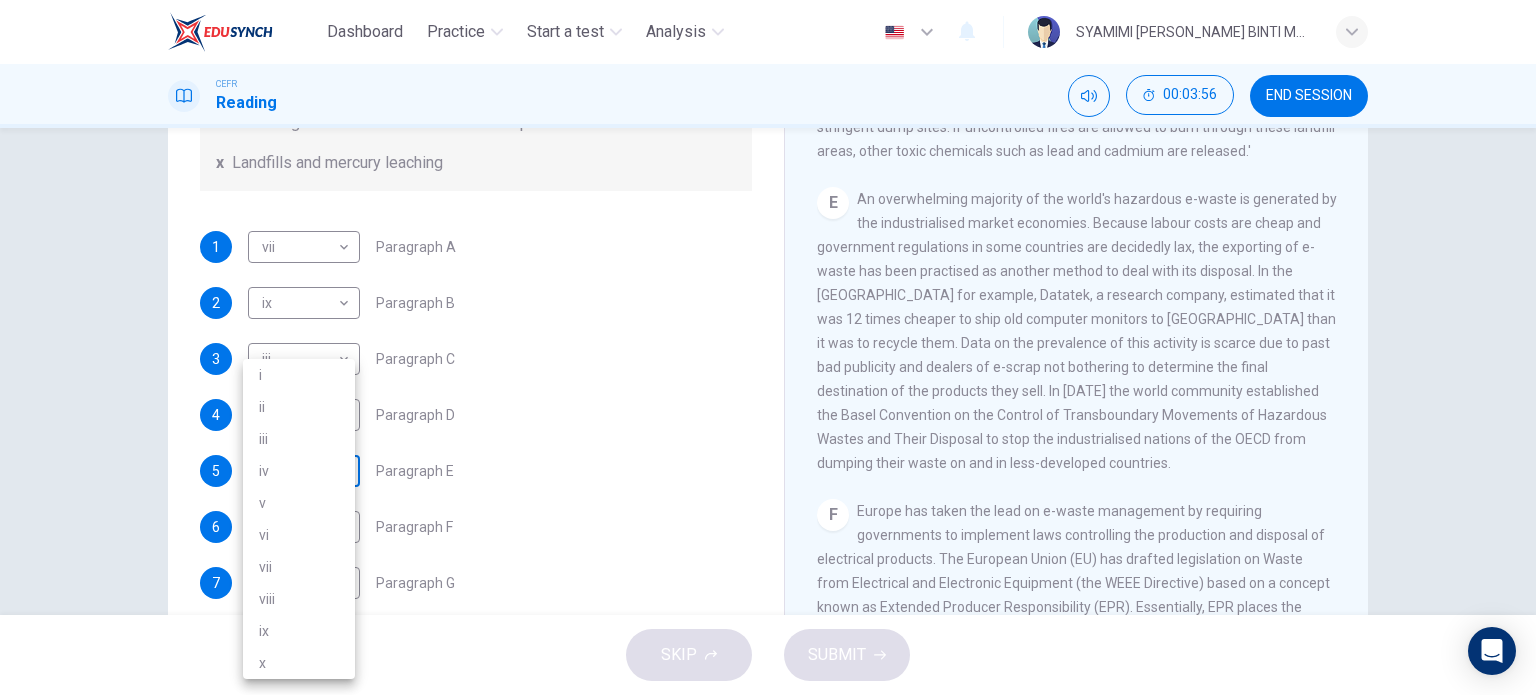 click on "Dashboard Practice Start a test Analysis English en ​ SYAMIMI ADRIANA BINTI MOHD KHAIRUL NAZRI CEFR Reading 00:03:56 END SESSION Questions 1 - 7 The Reading Passage has 7 paragraphs,  A-G .
Choose the correct heading for each paragraph from the list of headings below.
Write the correct number,  i-x , in the boxes below. List of Headings i Exporting e-waste ii The hazards of burning computer junk iii Blame developed countries for e-waste iv Landfills are not satisfactory v Producer’s legal responsibility vi The dangers of computer circuit boards vii Electronic changes bring waste viii European e-waste laws ix The dangerous substances found in computers x Landfills and mercury leaching 1 vii vii ​ Paragraph A 2 ix ix ​ Paragraph B 3 iii iii ​ Paragraph C 4 iv iv ​ Paragraph D 5 ​ ​ Paragraph E 6 ​ ​ Paragraph F 7 ​ ​ Paragraph G The Intense Rate of Change in the World CLICK TO ZOOM Click to Zoom A B C D E F G SKIP SUBMIT EduSynch - Online Language Proficiency Testing
Dashboard" at bounding box center [768, 347] 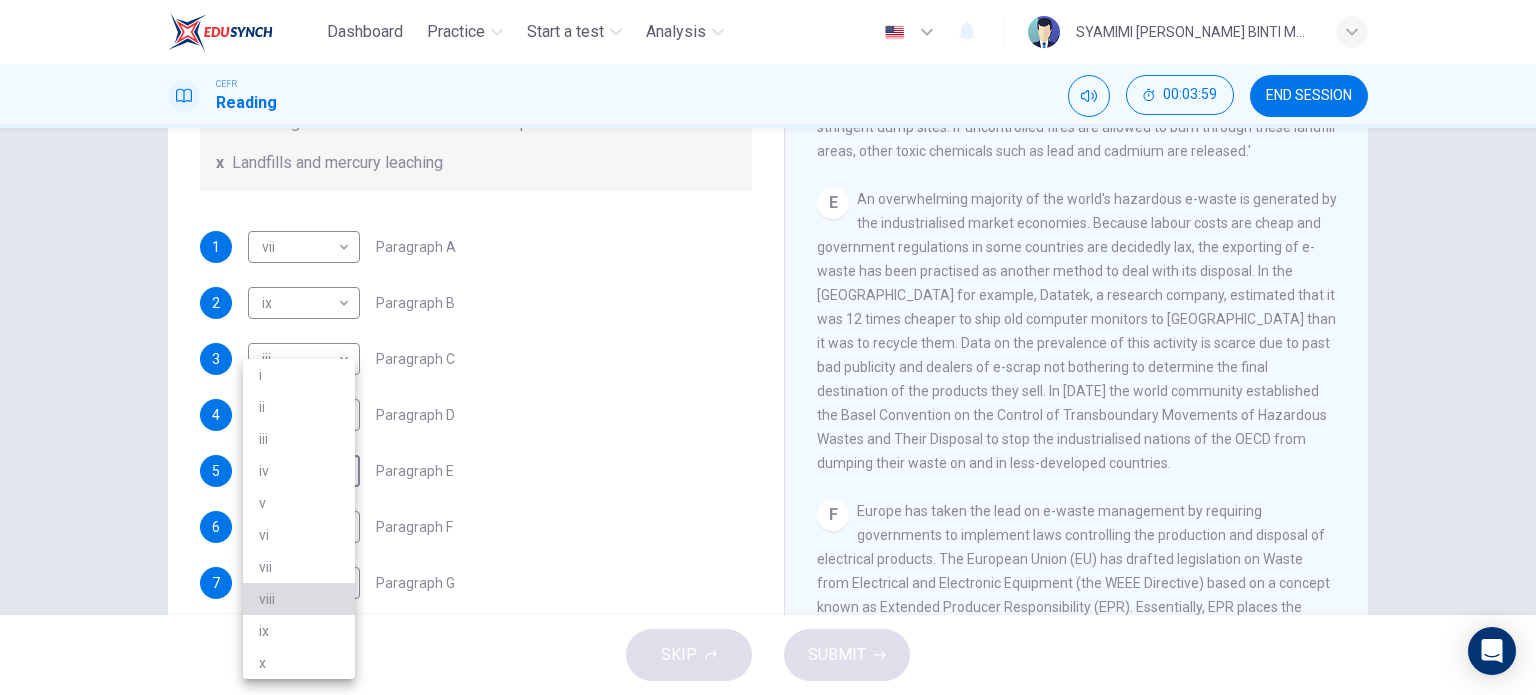 click on "viii" at bounding box center [299, 599] 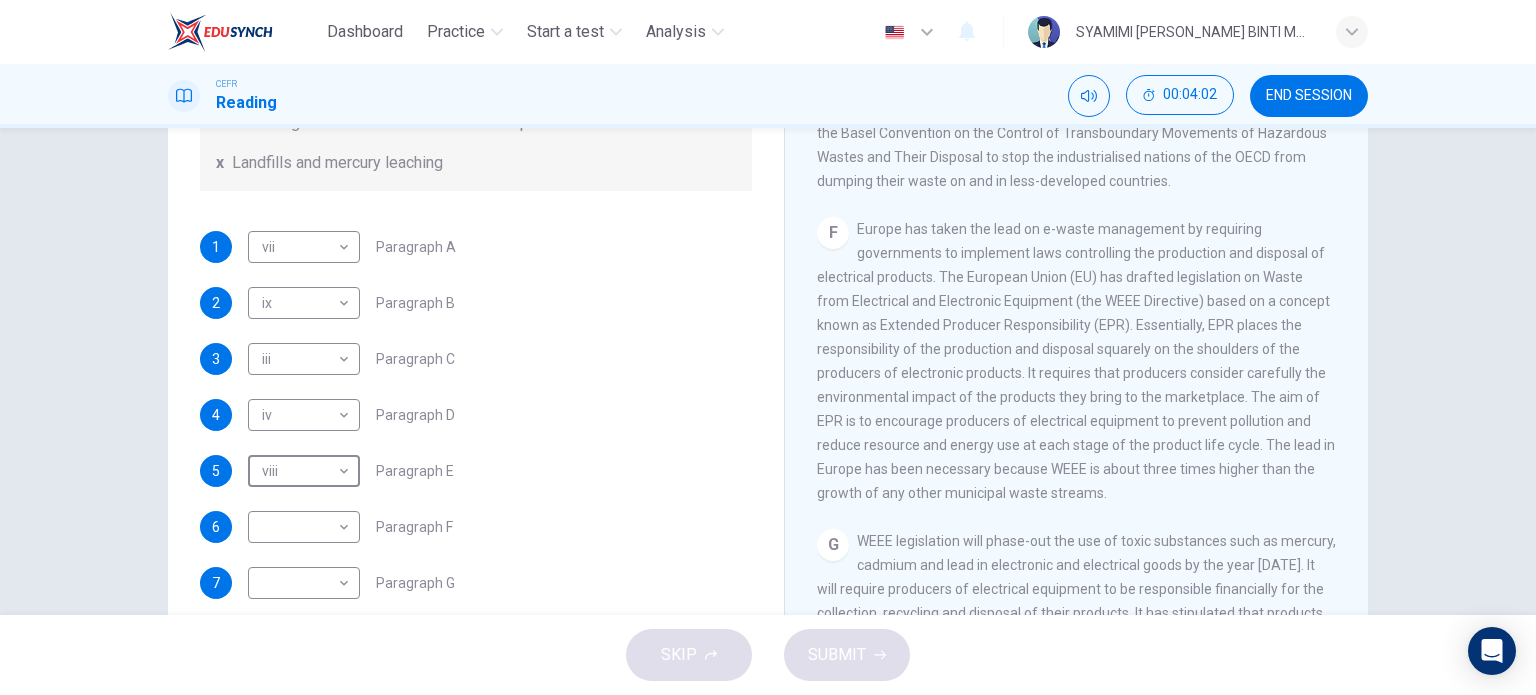 scroll, scrollTop: 1702, scrollLeft: 0, axis: vertical 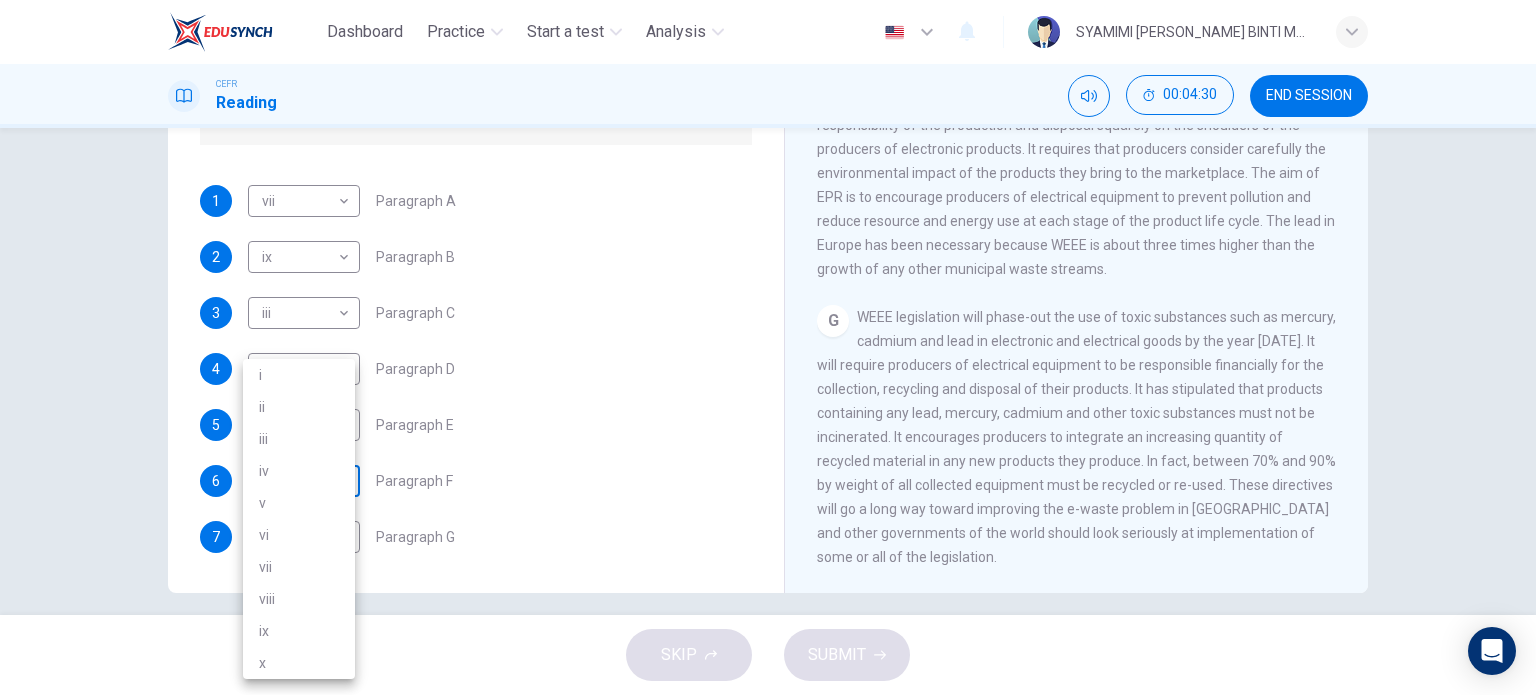 click on "Dashboard Practice Start a test Analysis English en ​ SYAMIMI ADRIANA BINTI MOHD KHAIRUL NAZRI CEFR Reading 00:04:30 END SESSION Questions 1 - 7 The Reading Passage has 7 paragraphs,  A-G .
Choose the correct heading for each paragraph from the list of headings below.
Write the correct number,  i-x , in the boxes below. List of Headings i Exporting e-waste ii The hazards of burning computer junk iii Blame developed countries for e-waste iv Landfills are not satisfactory v Producer’s legal responsibility vi The dangers of computer circuit boards vii Electronic changes bring waste viii European e-waste laws ix The dangerous substances found in computers x Landfills and mercury leaching 1 vii vii ​ Paragraph A 2 ix ix ​ Paragraph B 3 iii iii ​ Paragraph C 4 iv iv ​ Paragraph D 5 viii viii ​ Paragraph E 6 ​ ​ Paragraph F 7 ​ ​ Paragraph G The Intense Rate of Change in the World CLICK TO ZOOM Click to Zoom A B C D E F G SKIP SUBMIT EduSynch - Online Language Proficiency Testing
2025" at bounding box center [768, 347] 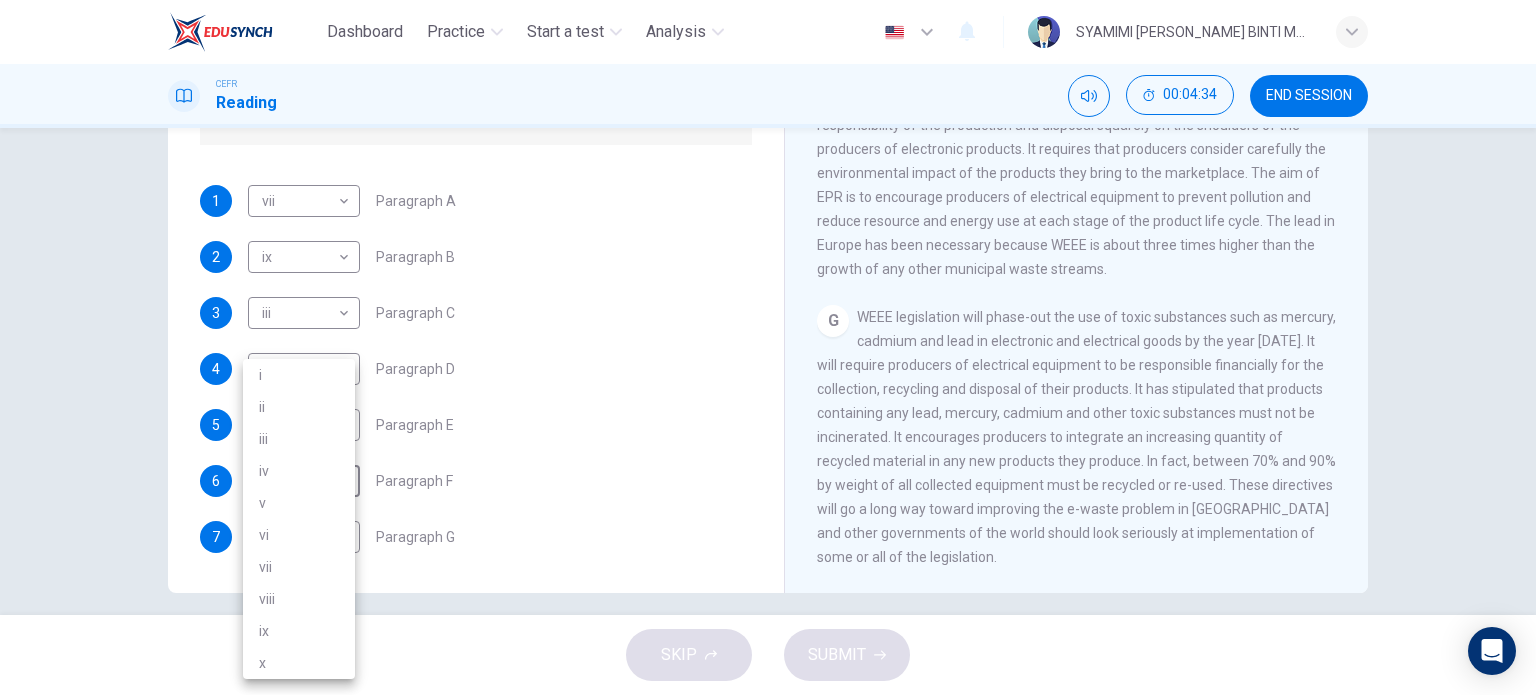 click on "ix" at bounding box center (299, 631) 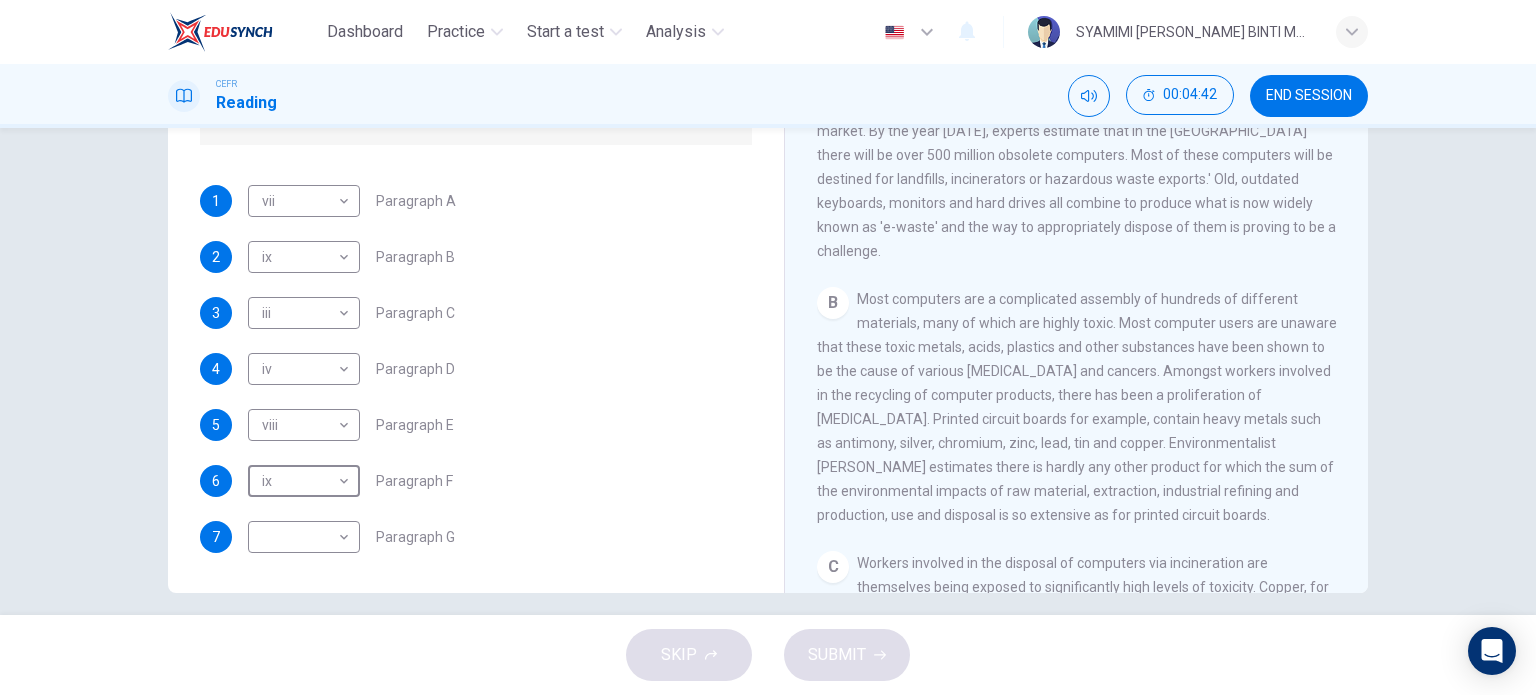 scroll, scrollTop: 434, scrollLeft: 0, axis: vertical 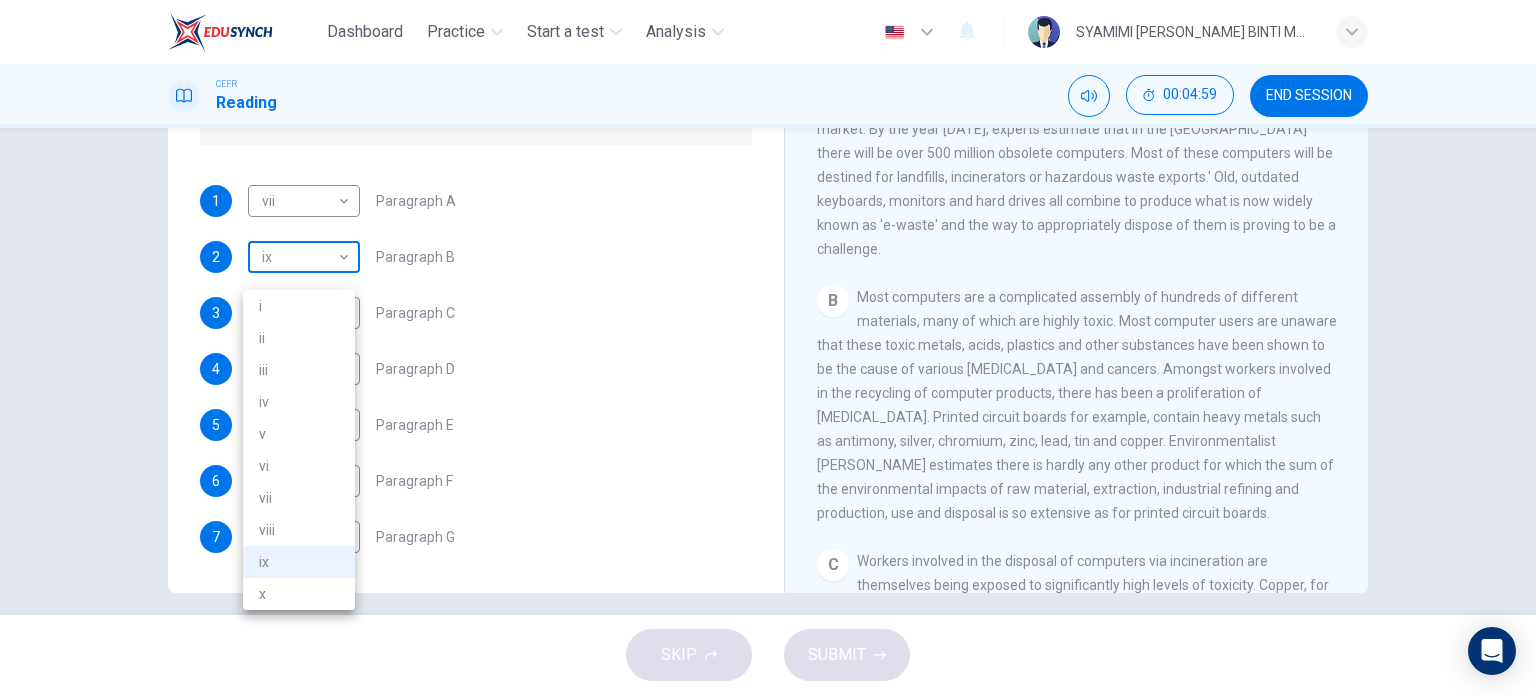click on "Dashboard Practice Start a test Analysis English en ​ SYAMIMI ADRIANA BINTI MOHD KHAIRUL NAZRI CEFR Reading 00:04:59 END SESSION Questions 1 - 7 The Reading Passage has 7 paragraphs,  A-G .
Choose the correct heading for each paragraph from the list of headings below.
Write the correct number,  i-x , in the boxes below. List of Headings i Exporting e-waste ii The hazards of burning computer junk iii Blame developed countries for e-waste iv Landfills are not satisfactory v Producer’s legal responsibility vi The dangers of computer circuit boards vii Electronic changes bring waste viii European e-waste laws ix The dangerous substances found in computers x Landfills and mercury leaching 1 vii vii ​ Paragraph A 2 ix ix ​ Paragraph B 3 iii iii ​ Paragraph C 4 iv iv ​ Paragraph D 5 viii viii ​ Paragraph E 6 ix ix ​ Paragraph F 7 ​ ​ Paragraph G The Intense Rate of Change in the World CLICK TO ZOOM Click to Zoom A B C D E F G SKIP SUBMIT EduSynch - Online Language Proficiency Testing
i" at bounding box center [768, 347] 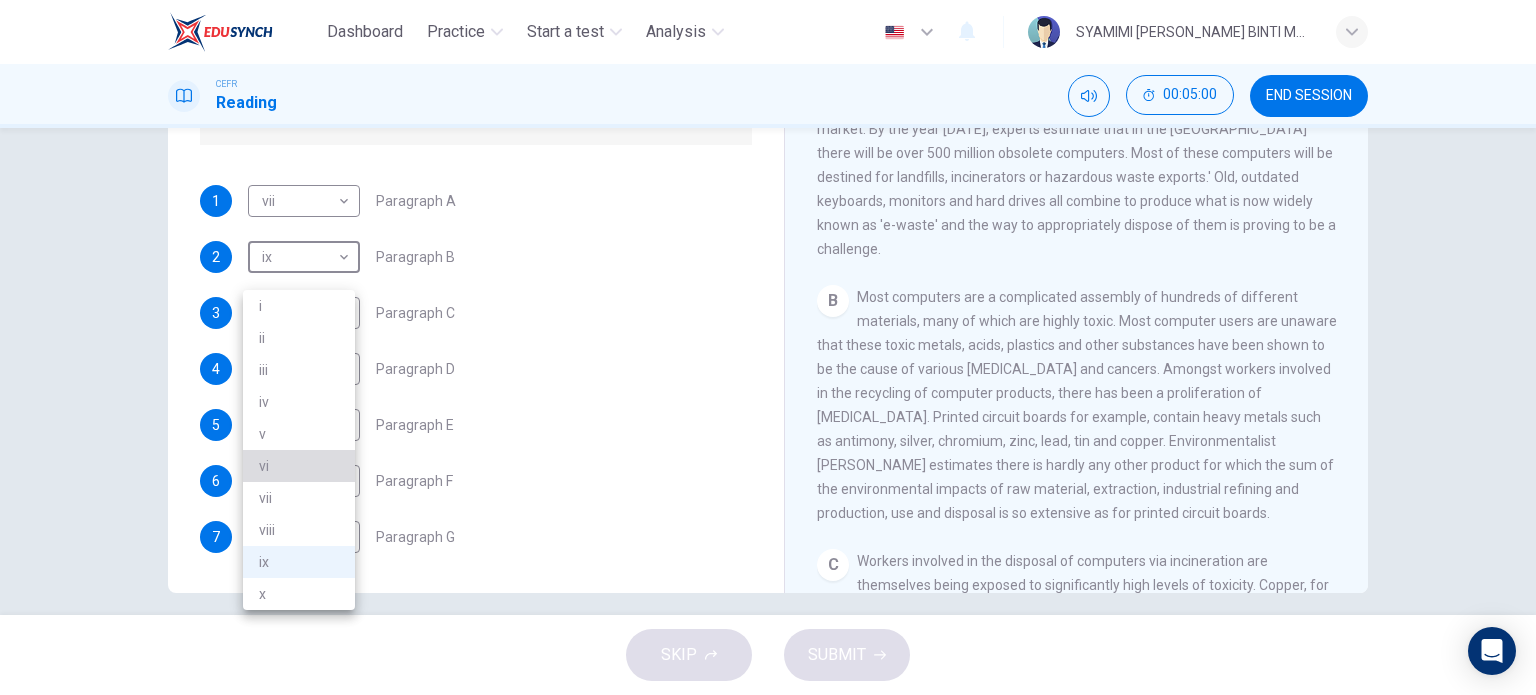 click on "vi" at bounding box center (299, 466) 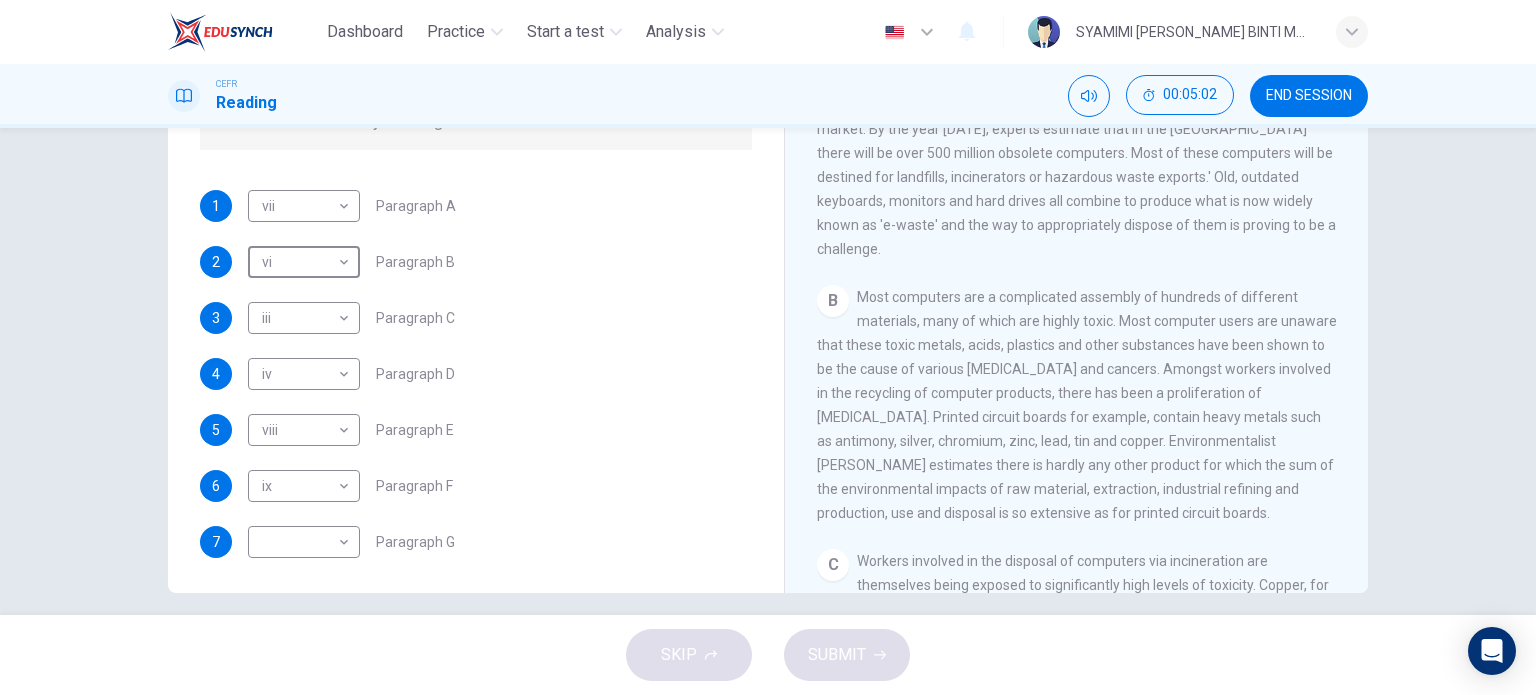 scroll, scrollTop: 467, scrollLeft: 0, axis: vertical 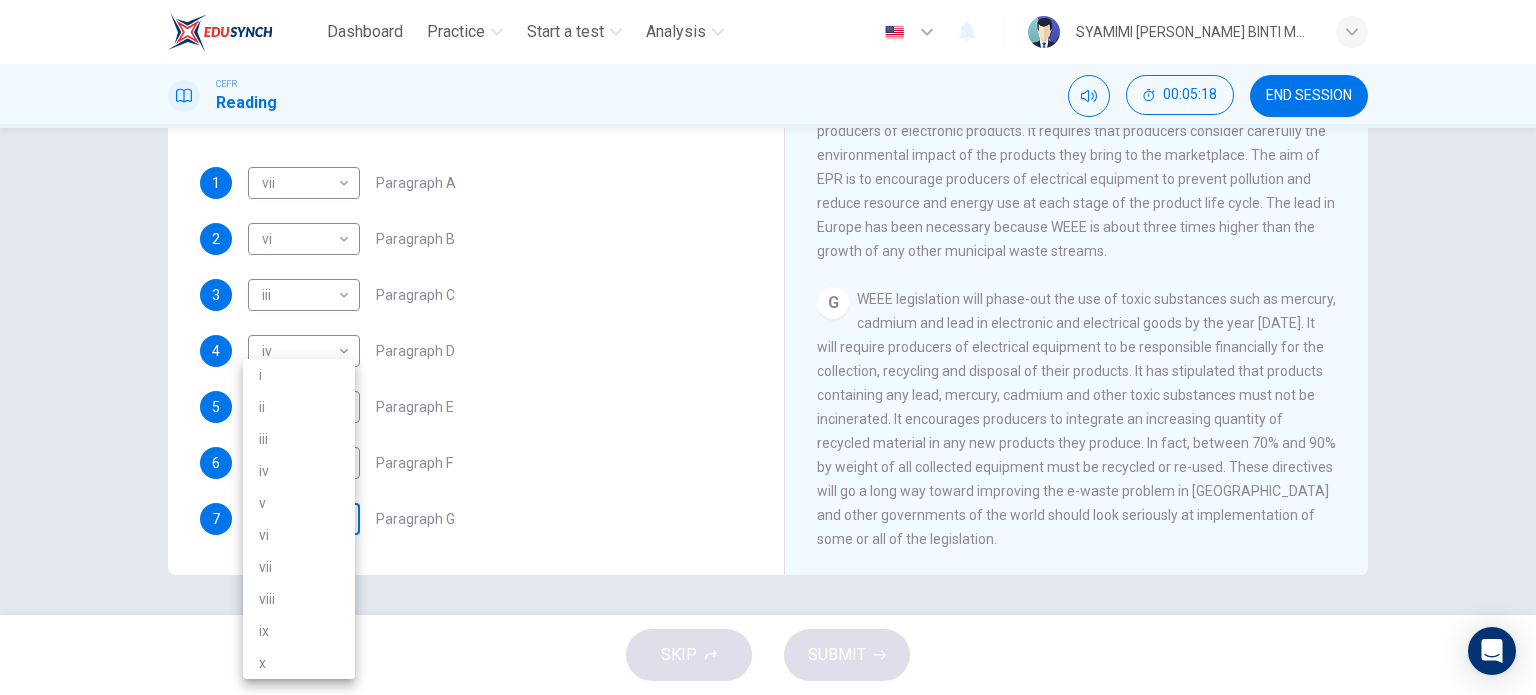 click on "Dashboard Practice Start a test Analysis English en ​ SYAMIMI ADRIANA BINTI MOHD KHAIRUL NAZRI CEFR Reading 00:05:18 END SESSION Questions 1 - 7 The Reading Passage has 7 paragraphs,  A-G .
Choose the correct heading for each paragraph from the list of headings below.
Write the correct number,  i-x , in the boxes below. List of Headings i Exporting e-waste ii The hazards of burning computer junk iii Blame developed countries for e-waste iv Landfills are not satisfactory v Producer’s legal responsibility vi The dangers of computer circuit boards vii Electronic changes bring waste viii European e-waste laws ix The dangerous substances found in computers x Landfills and mercury leaching 1 vii vii ​ Paragraph A 2 vi vi ​ Paragraph B 3 iii iii ​ Paragraph C 4 iv iv ​ Paragraph D 5 viii viii ​ Paragraph E 6 ix ix ​ Paragraph F 7 ​ ​ Paragraph G The Intense Rate of Change in the World CLICK TO ZOOM Click to Zoom A B C D E F G SKIP SUBMIT EduSynch - Online Language Proficiency Testing
i" at bounding box center (768, 347) 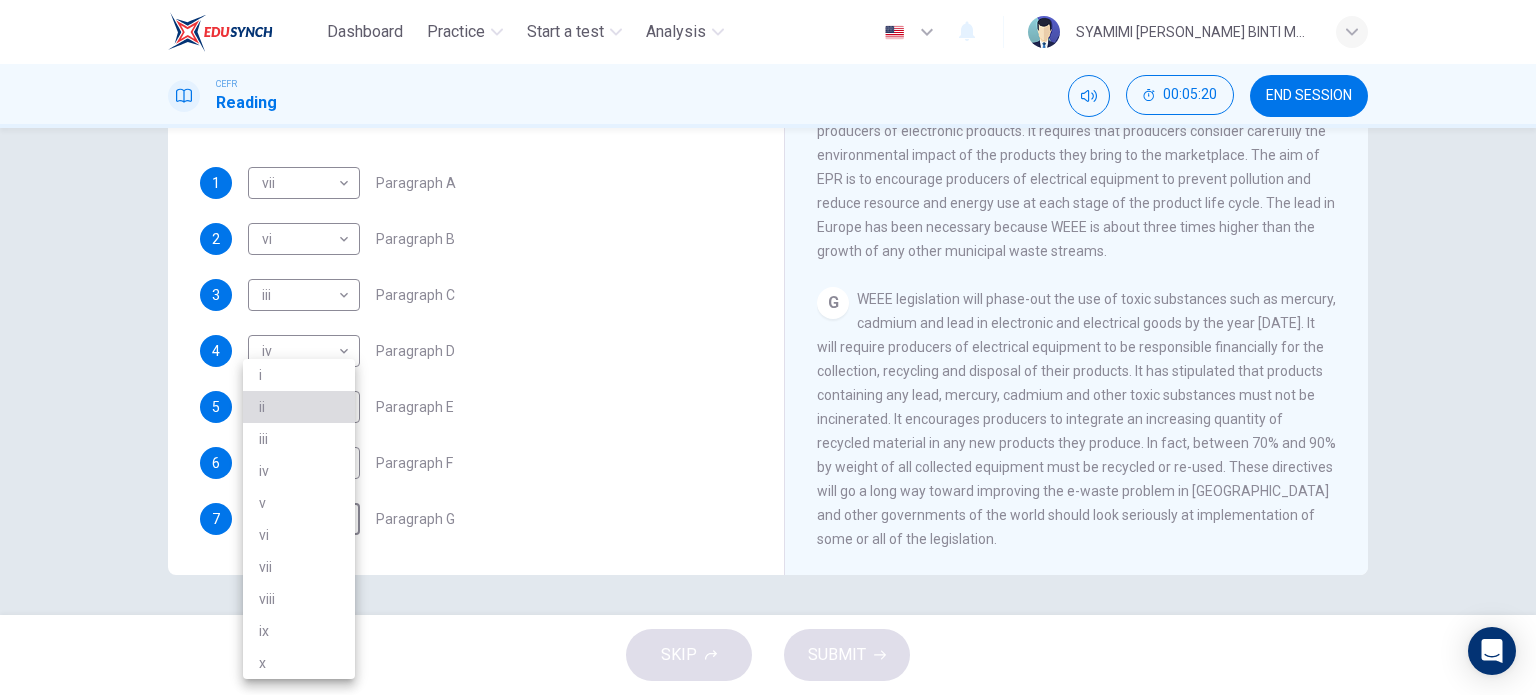 click on "ii" at bounding box center [299, 407] 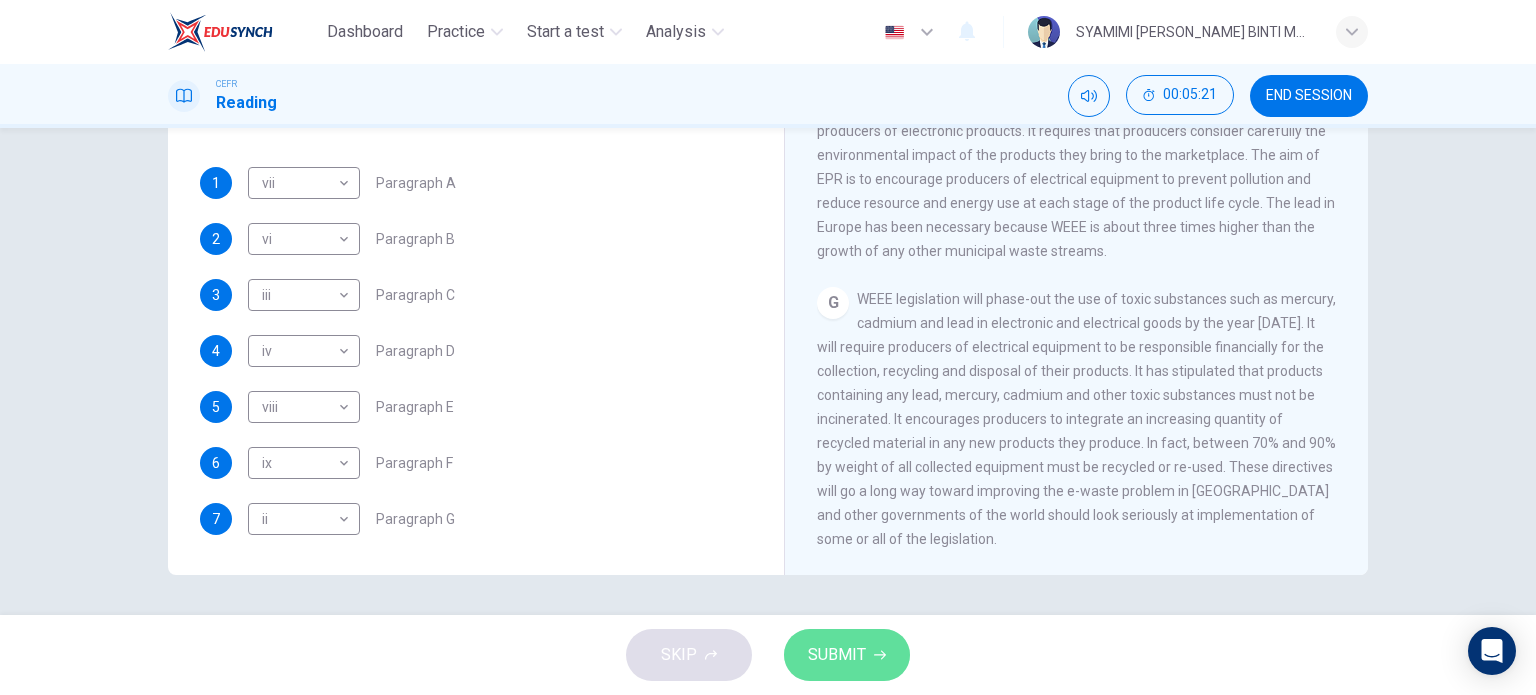 click on "SUBMIT" at bounding box center [837, 655] 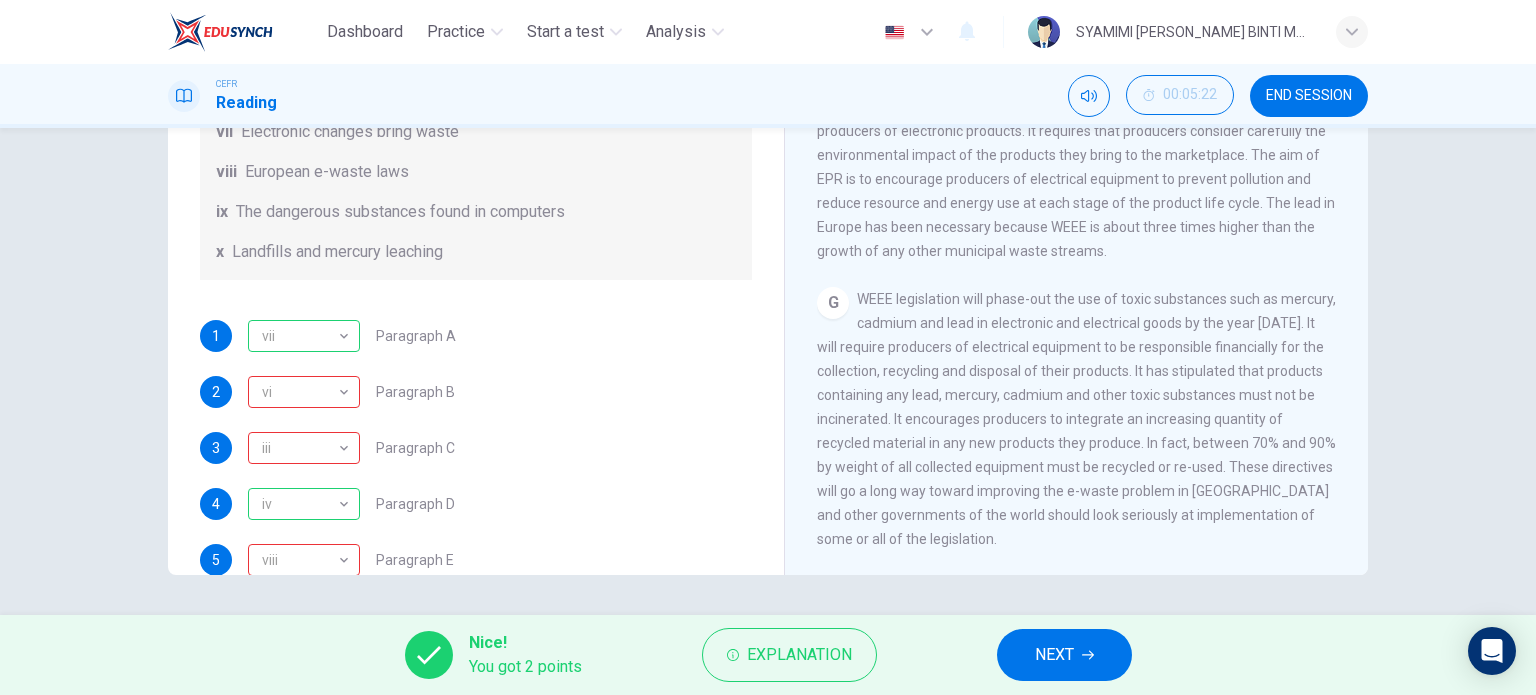 scroll, scrollTop: 312, scrollLeft: 0, axis: vertical 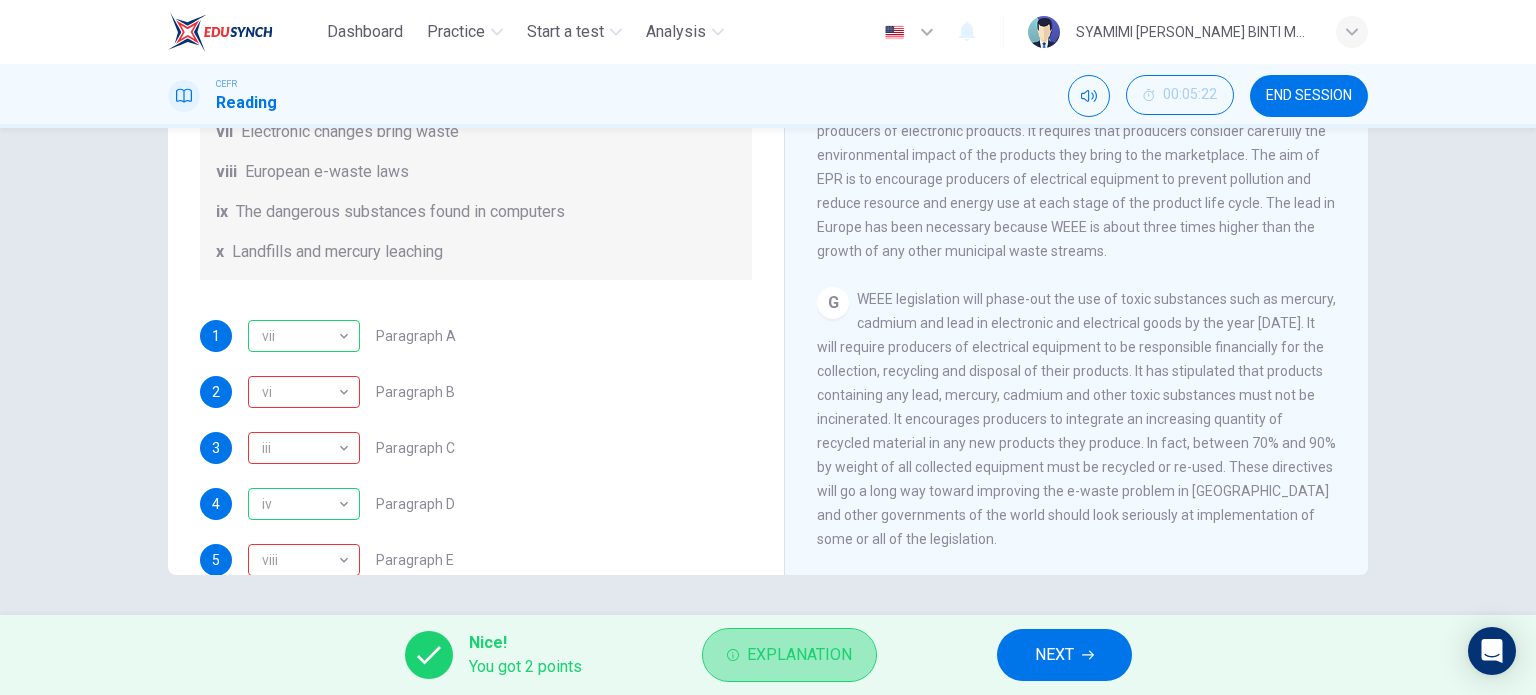 click on "Explanation" at bounding box center [799, 655] 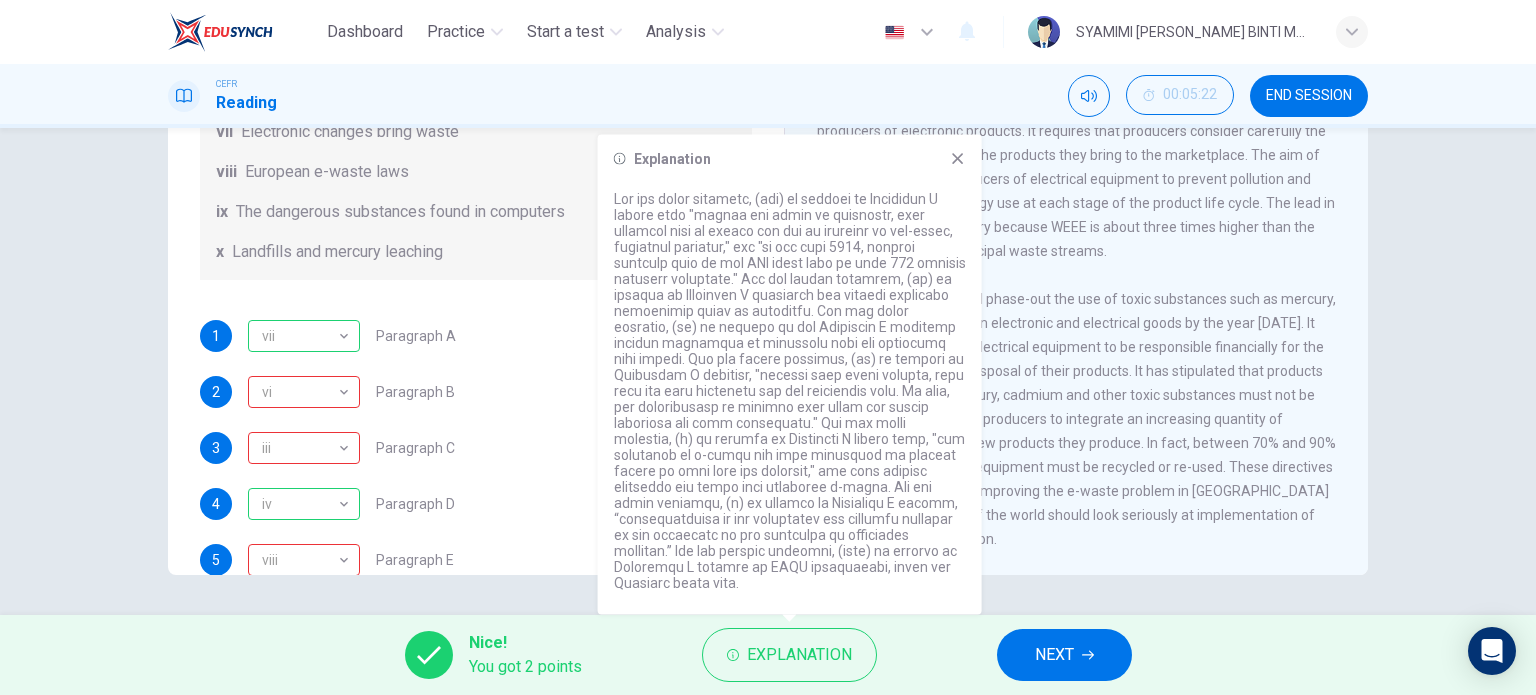 click 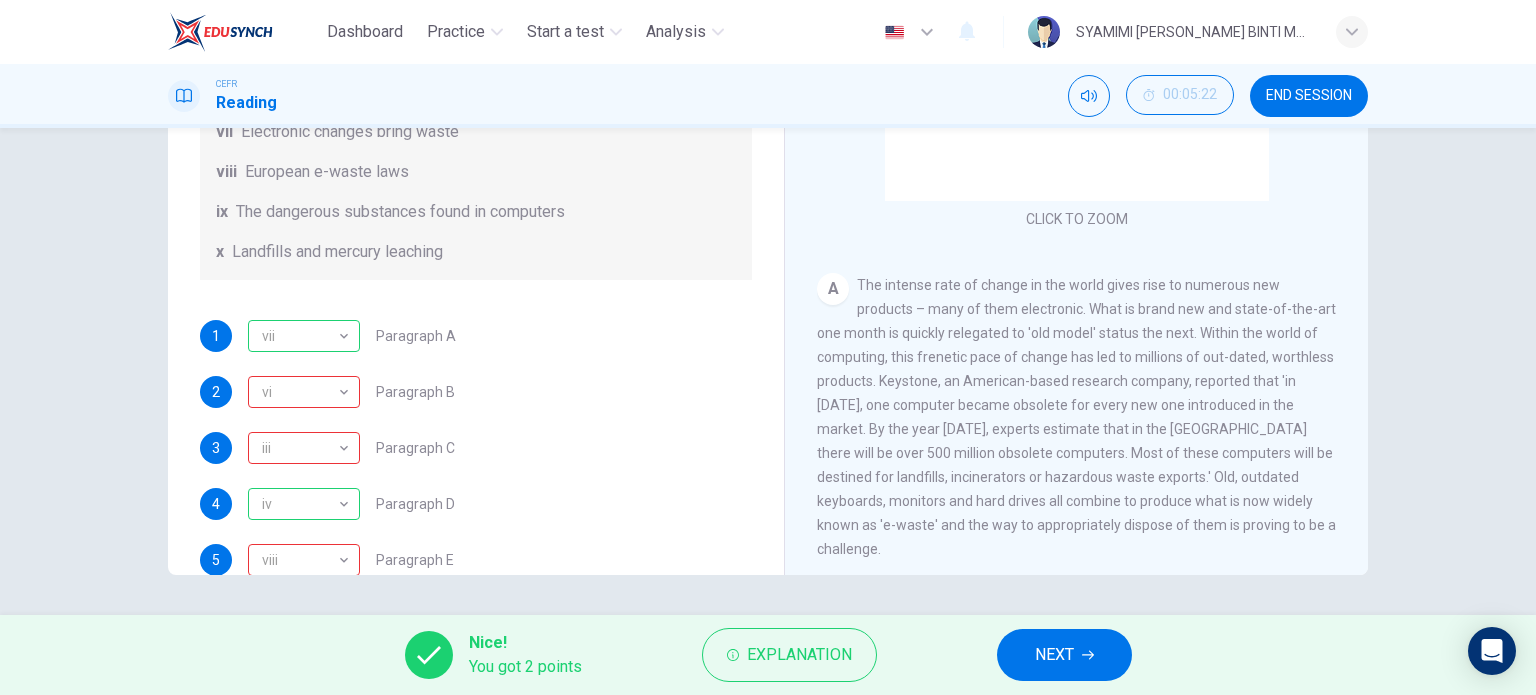 scroll, scrollTop: 148, scrollLeft: 0, axis: vertical 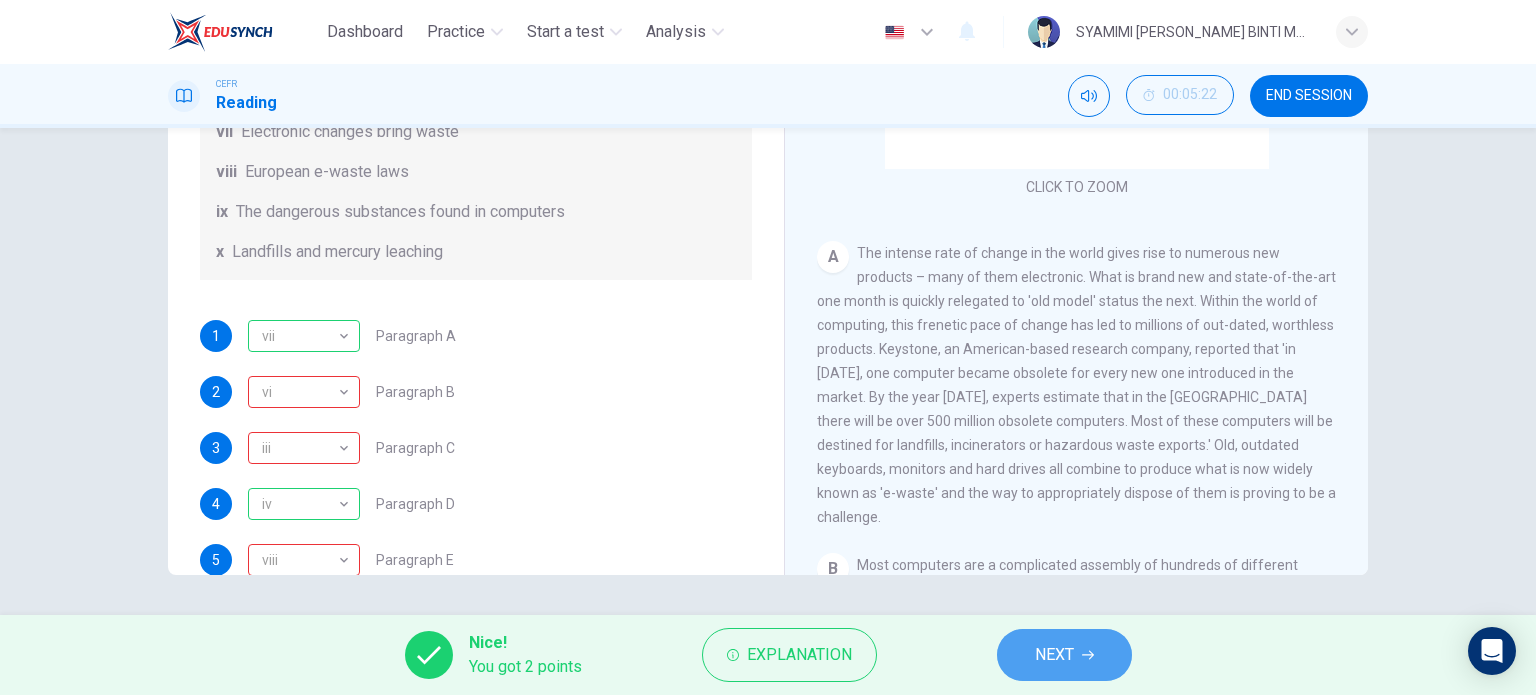 click on "NEXT" at bounding box center (1064, 655) 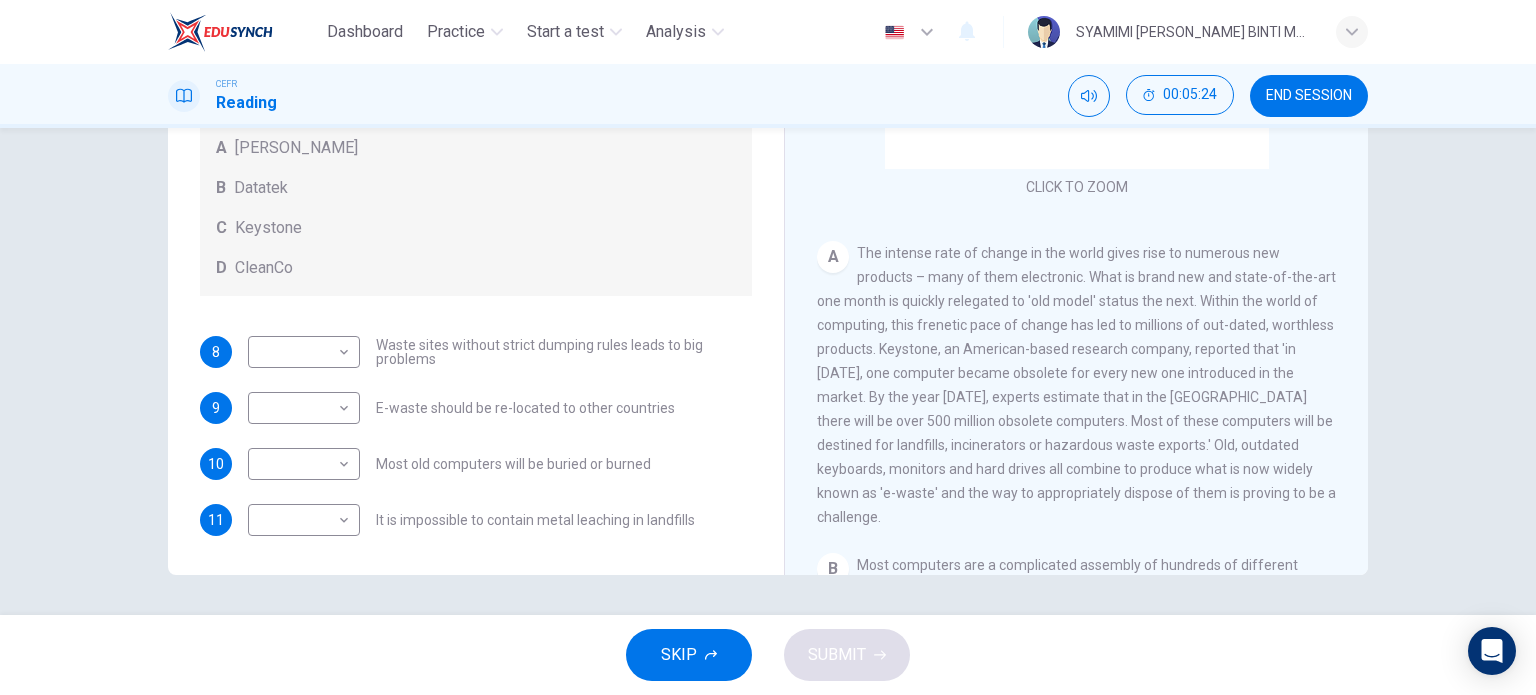scroll, scrollTop: 0, scrollLeft: 0, axis: both 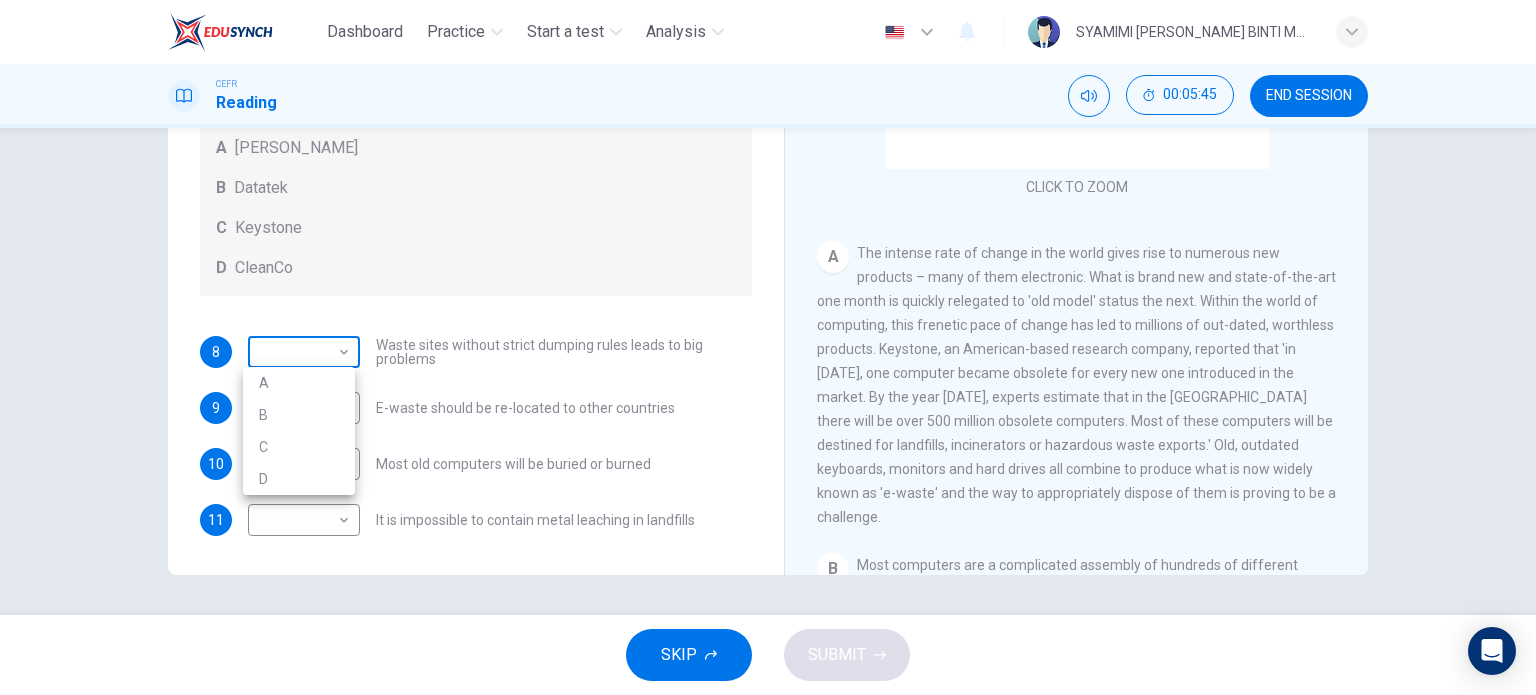 click on "Dashboard Practice Start a test Analysis English en ​ SYAMIMI ADRIANA BINTI MOHD KHAIRUL NAZRI CEFR Reading 00:05:45 END SESSION Questions 8 - 11 Look at the following list of statements and the list of
companies below.
Match each statement with the correct company. Write the correct letter A-D in the boxes below on your answer sheet.
NB  You may use any letter more than once. List of Companies A Noranda Smelter B Datatek C Keystone D CleanCo 8 ​ ​ Waste sites without strict dumping rules leads to big problems 9 ​ ​ E-waste should be re-located to other countries 10 ​ ​ Most old computers will be buried or burned 11 ​ ​ It is impossible to contain metal leaching in landfills The Intense Rate of Change in the World CLICK TO ZOOM Click to Zoom A B C D E F G SKIP SUBMIT EduSynch - Online Language Proficiency Testing
Dashboard Practice Start a test Analysis Notifications © Copyright  2025 A B C D" at bounding box center (768, 347) 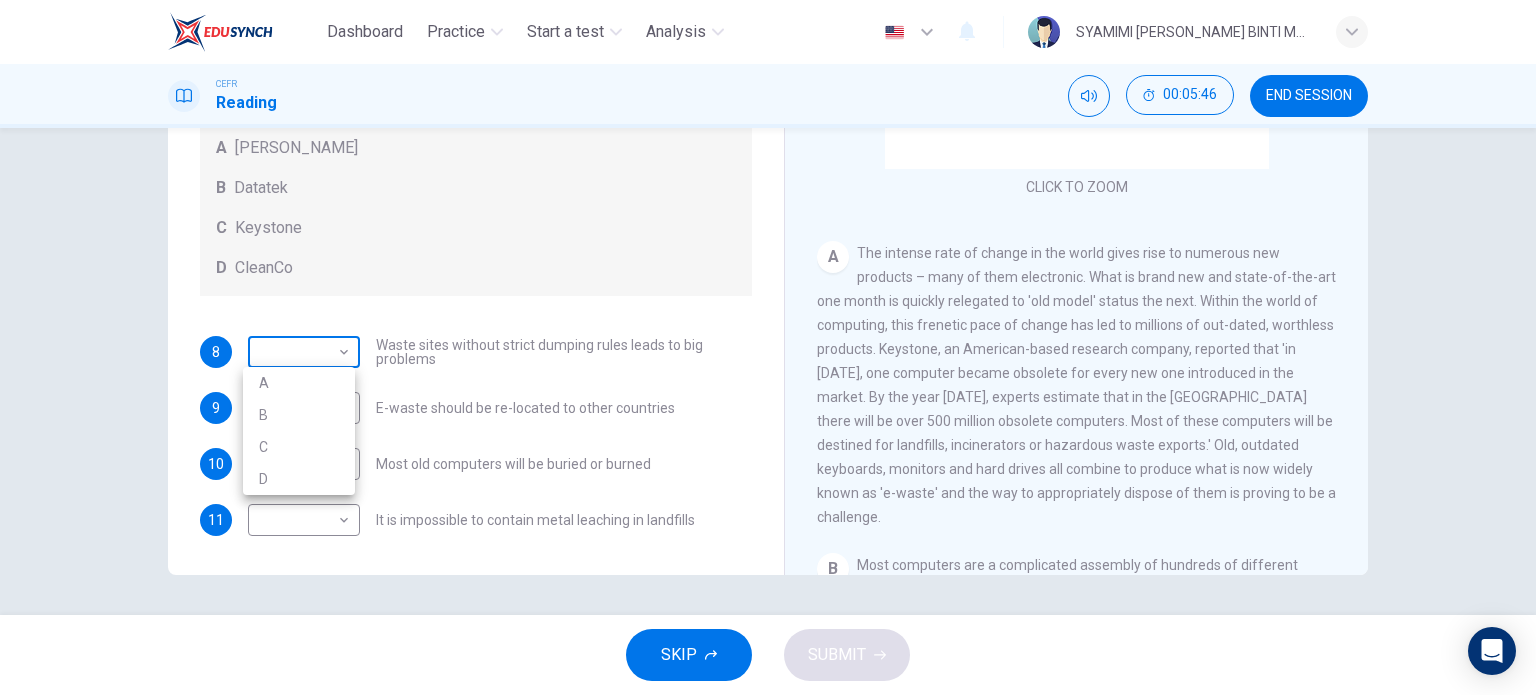 click at bounding box center (768, 347) 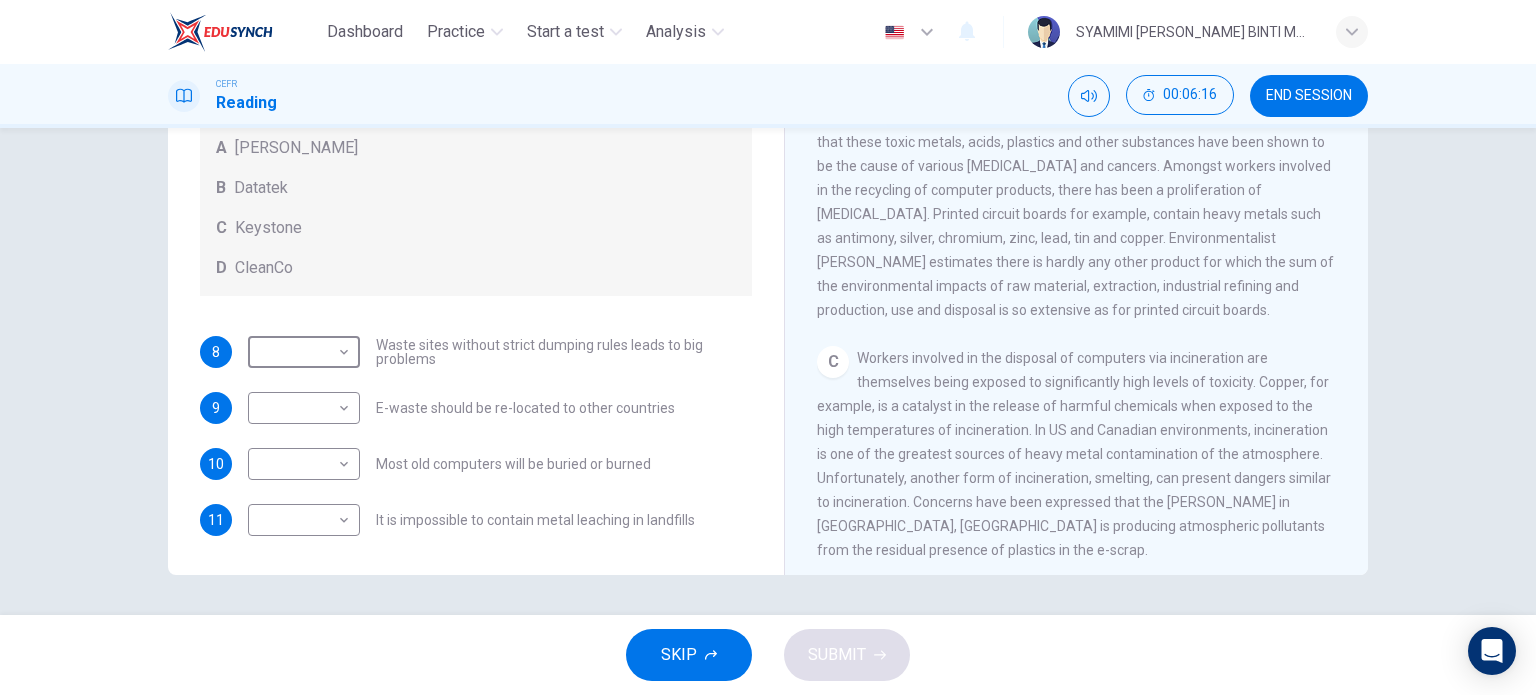 scroll, scrollTop: 615, scrollLeft: 0, axis: vertical 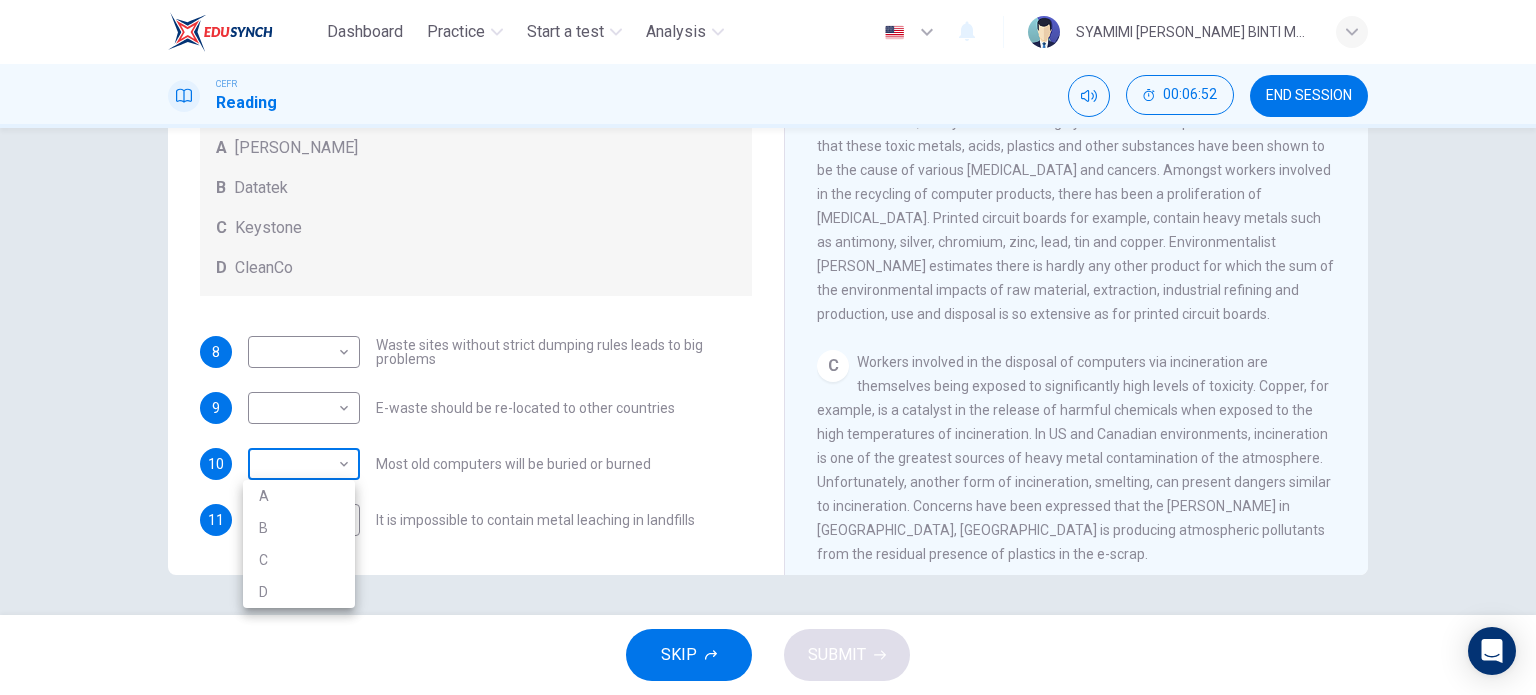 click on "Dashboard Practice Start a test Analysis English en ​ SYAMIMI ADRIANA BINTI MOHD KHAIRUL NAZRI CEFR Reading 00:06:52 END SESSION Questions 8 - 11 Look at the following list of statements and the list of
companies below.
Match each statement with the correct company. Write the correct letter A-D in the boxes below on your answer sheet.
NB  You may use any letter more than once. List of Companies A Noranda Smelter B Datatek C Keystone D CleanCo 8 ​ ​ Waste sites without strict dumping rules leads to big problems 9 ​ ​ E-waste should be re-located to other countries 10 ​ ​ Most old computers will be buried or burned 11 ​ ​ It is impossible to contain metal leaching in landfills The Intense Rate of Change in the World CLICK TO ZOOM Click to Zoom A B C D E F G SKIP SUBMIT EduSynch - Online Language Proficiency Testing
Dashboard Practice Start a test Analysis Notifications © Copyright  2025 A B C D" at bounding box center [768, 347] 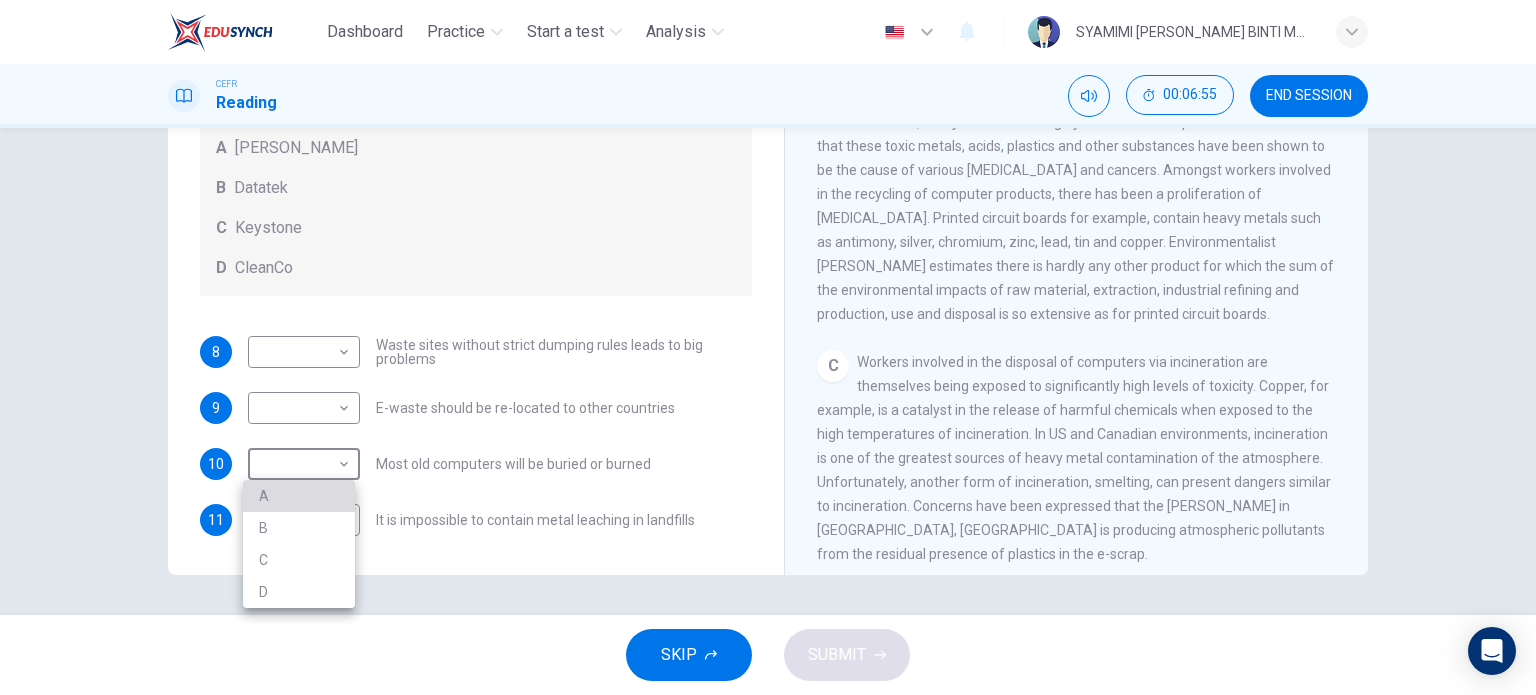 click on "A" at bounding box center [299, 496] 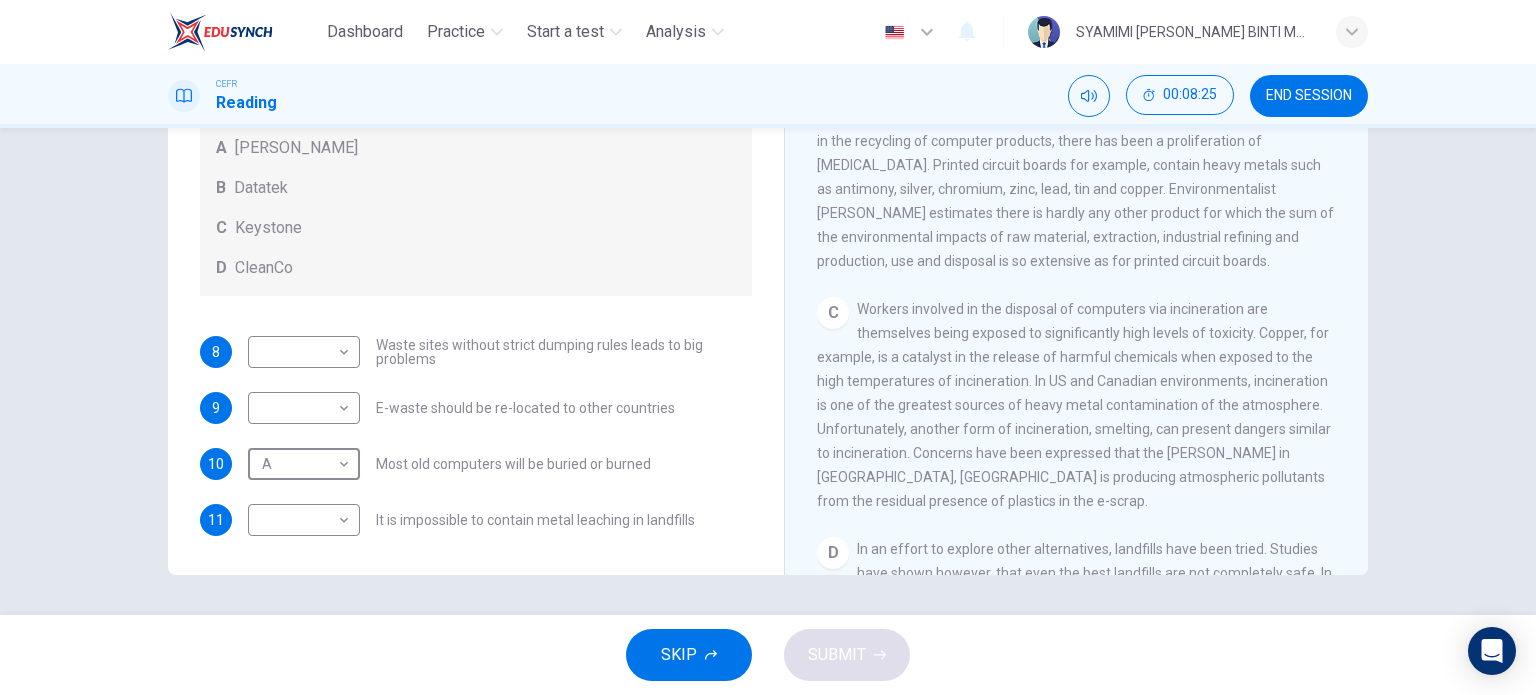 scroll, scrollTop: 910, scrollLeft: 0, axis: vertical 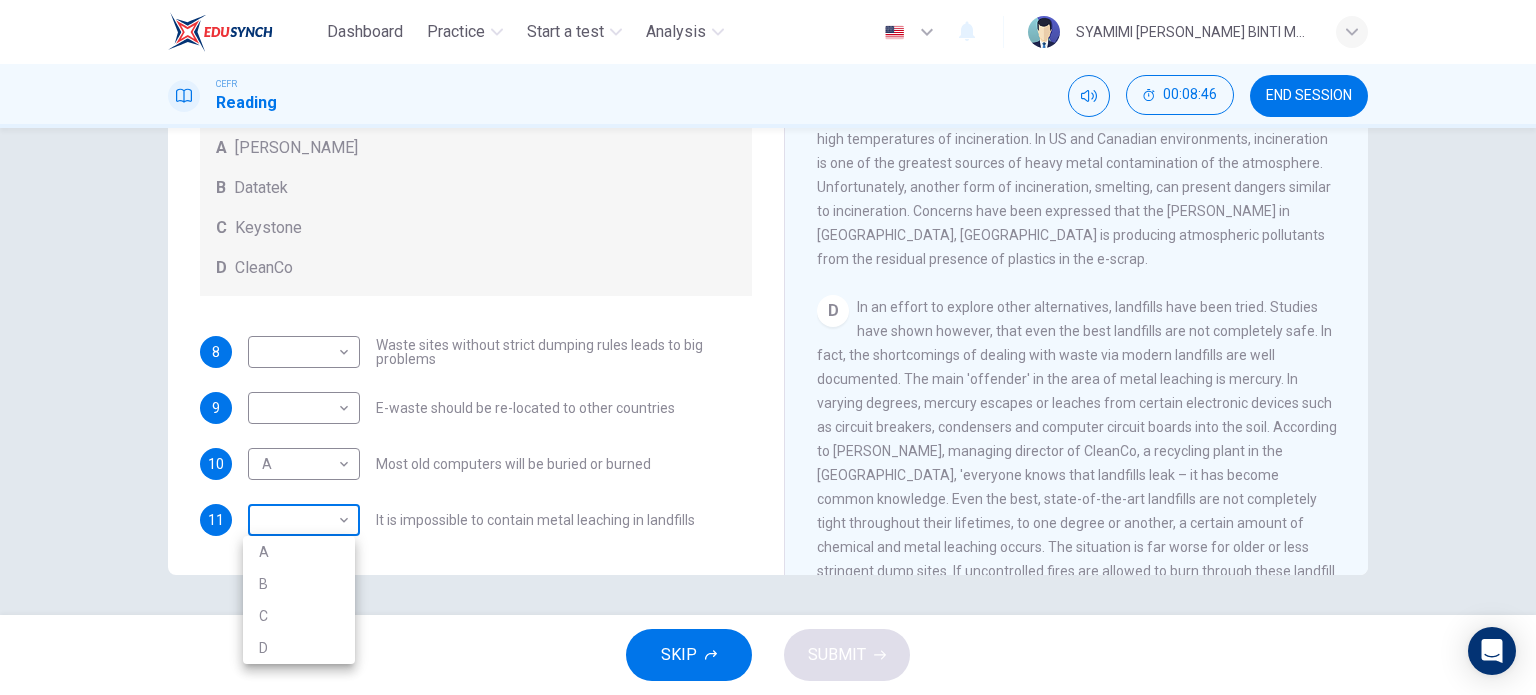 click on "Dashboard Practice Start a test Analysis English en ​ SYAMIMI ADRIANA BINTI MOHD KHAIRUL NAZRI CEFR Reading 00:08:46 END SESSION Questions 8 - 11 Look at the following list of statements and the list of
companies below.
Match each statement with the correct company. Write the correct letter A-D in the boxes below on your answer sheet.
NB  You may use any letter more than once. List of Companies A Noranda Smelter B Datatek C Keystone D CleanCo 8 ​ ​ Waste sites without strict dumping rules leads to big problems 9 ​ ​ E-waste should be re-located to other countries 10 A A ​ Most old computers will be buried or burned 11 ​ ​ It is impossible to contain metal leaching in landfills The Intense Rate of Change in the World CLICK TO ZOOM Click to Zoom A B C D E F G SKIP SUBMIT EduSynch - Online Language Proficiency Testing
Dashboard Practice Start a test Analysis Notifications © Copyright  2025 A B C D" at bounding box center (768, 347) 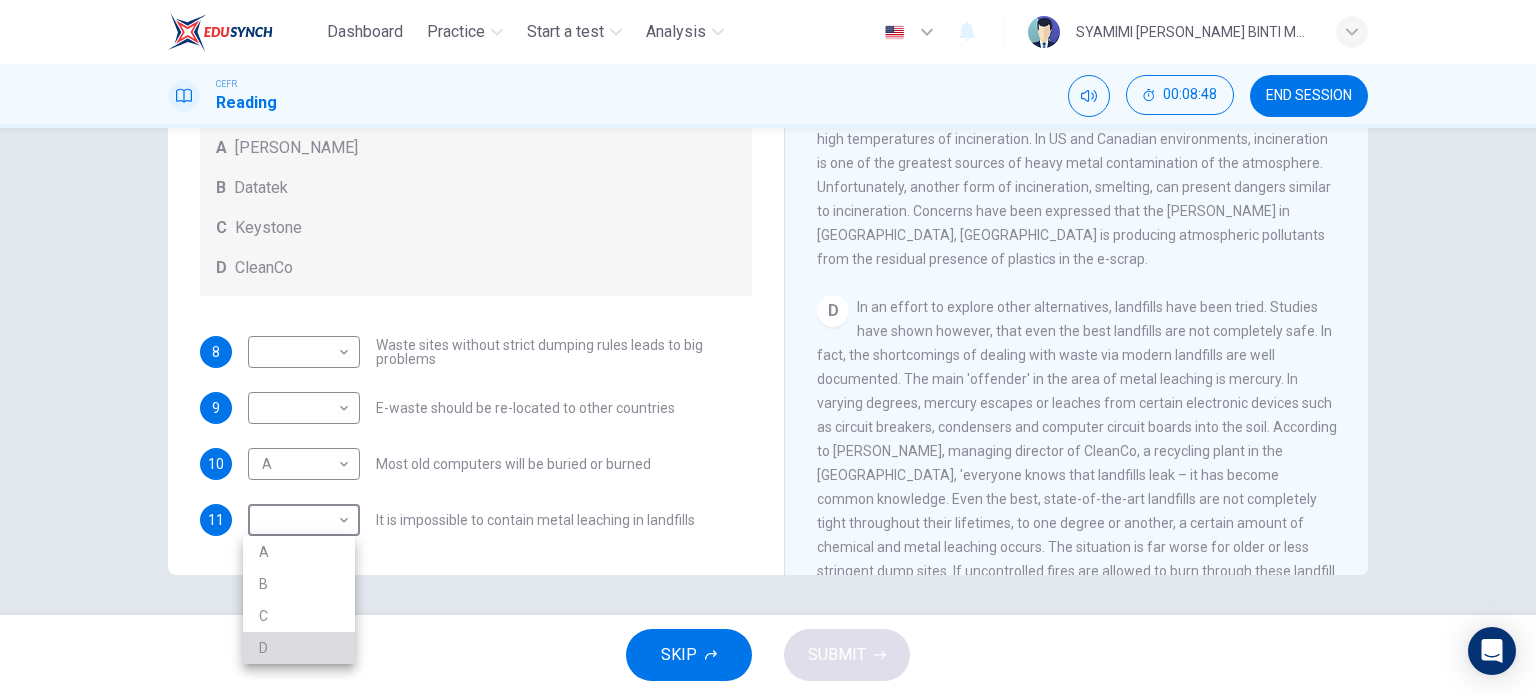 click on "D" at bounding box center [299, 648] 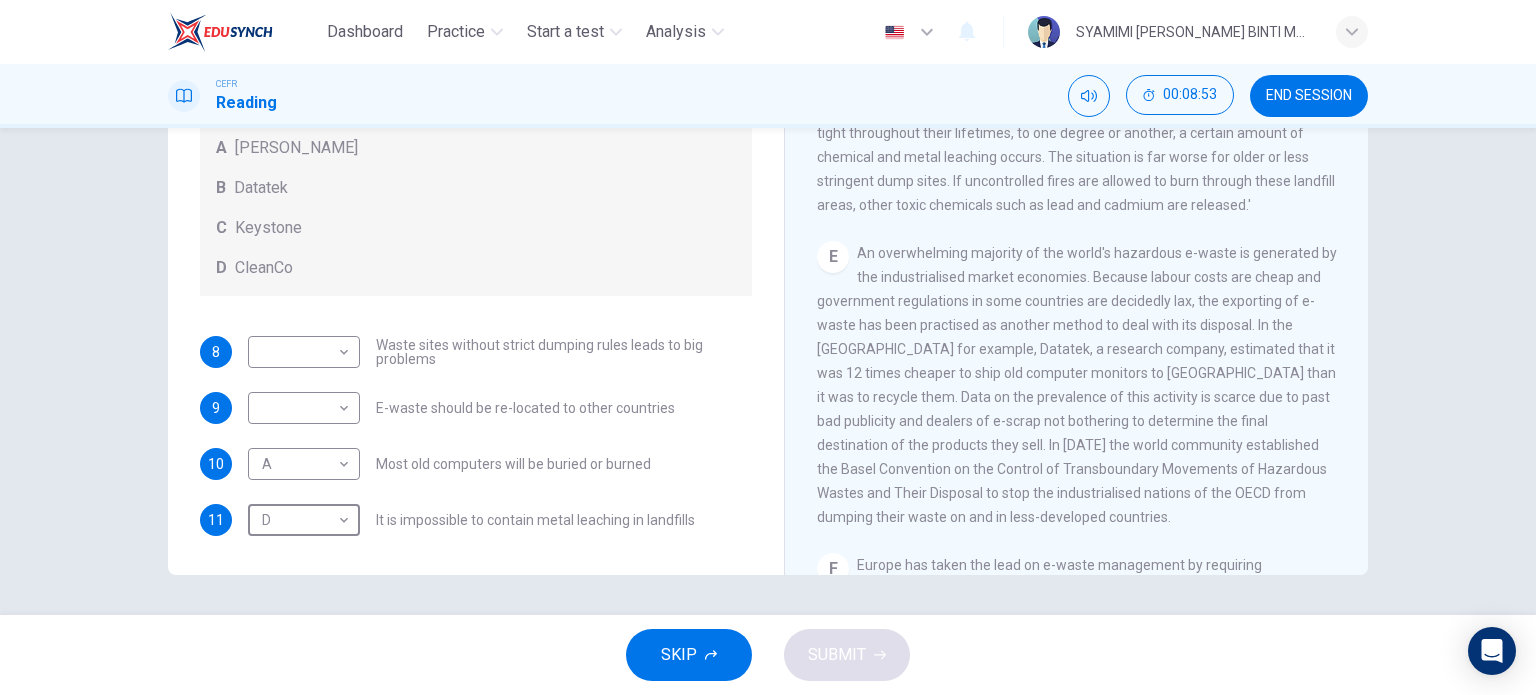 scroll, scrollTop: 1304, scrollLeft: 0, axis: vertical 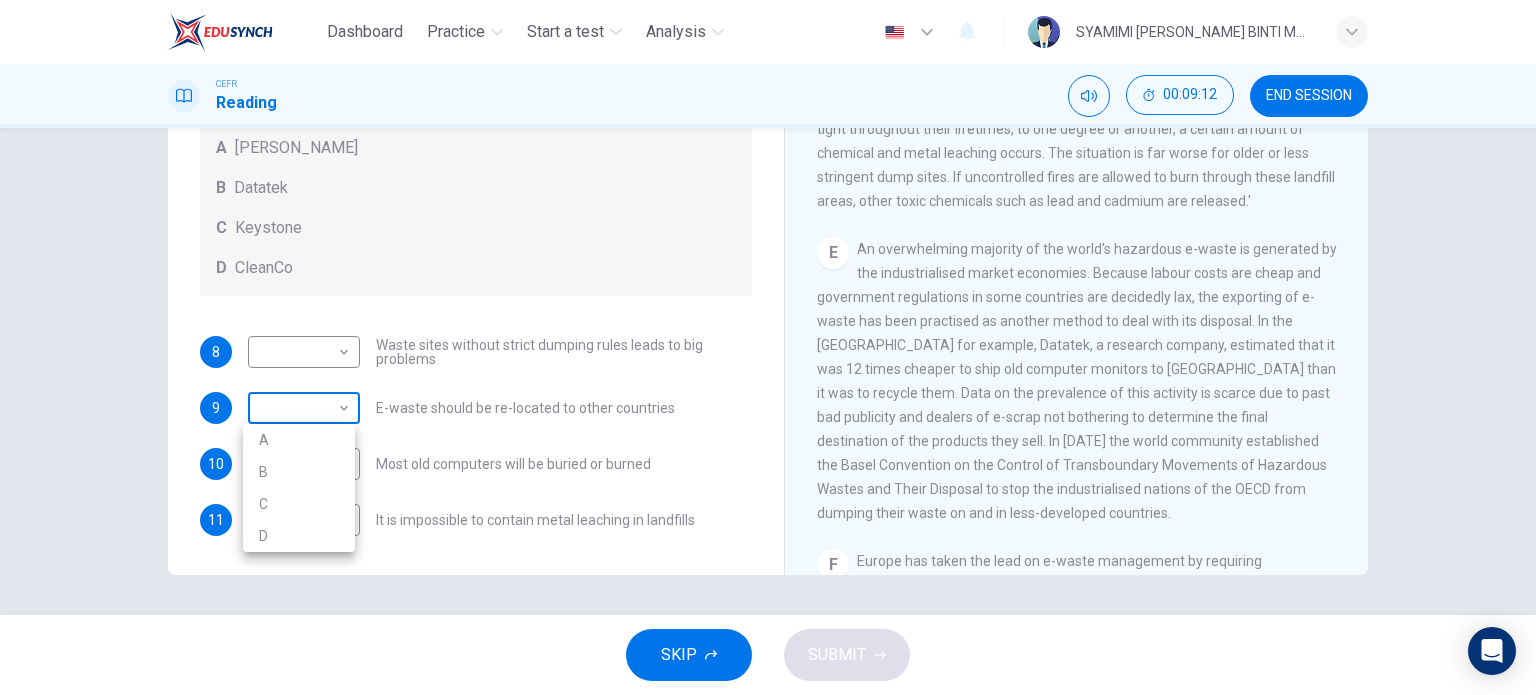 click on "Dashboard Practice Start a test Analysis English en ​ SYAMIMI ADRIANA BINTI MOHD KHAIRUL NAZRI CEFR Reading 00:09:12 END SESSION Questions 8 - 11 Look at the following list of statements and the list of
companies below.
Match each statement with the correct company. Write the correct letter A-D in the boxes below on your answer sheet.
NB  You may use any letter more than once. List of Companies A Noranda Smelter B Datatek C Keystone D CleanCo 8 ​ ​ Waste sites without strict dumping rules leads to big problems 9 ​ ​ E-waste should be re-located to other countries 10 A A ​ Most old computers will be buried or burned 11 D D ​ It is impossible to contain metal leaching in landfills The Intense Rate of Change in the World CLICK TO ZOOM Click to Zoom A B C D E F G SKIP SUBMIT EduSynch - Online Language Proficiency Testing
Dashboard Practice Start a test Analysis Notifications © Copyright  2025 A B C D" at bounding box center (768, 347) 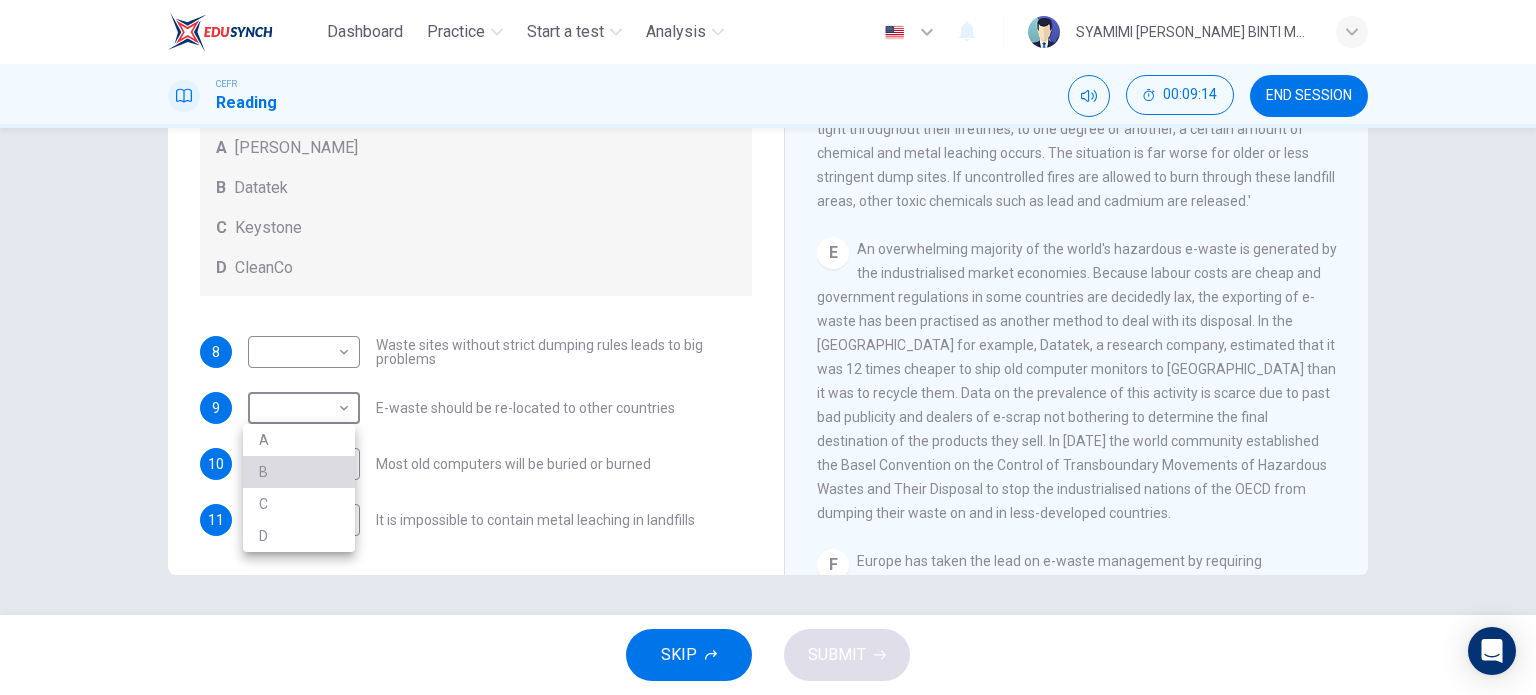 click on "B" at bounding box center [299, 472] 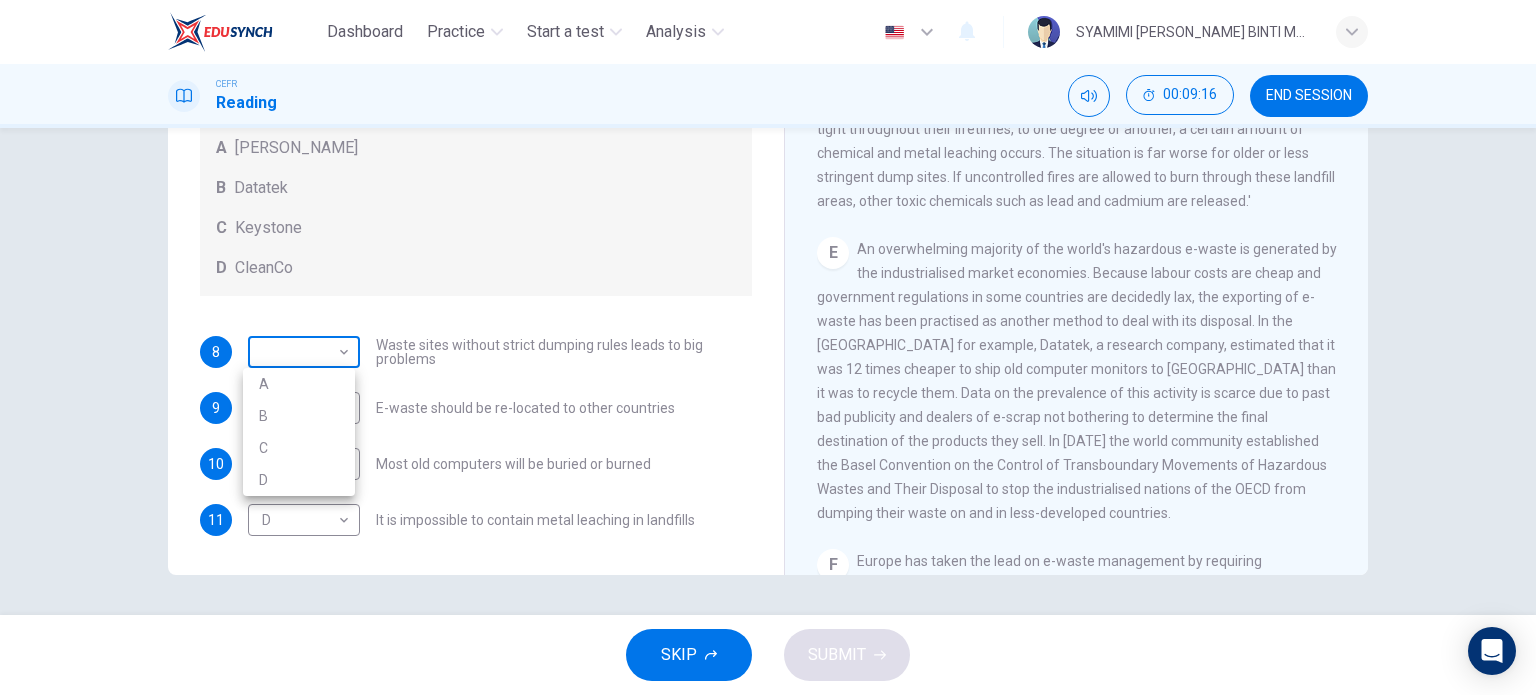 click on "Dashboard Practice Start a test Analysis English en ​ SYAMIMI ADRIANA BINTI MOHD KHAIRUL NAZRI CEFR Reading 00:09:16 END SESSION Questions 8 - 11 Look at the following list of statements and the list of
companies below.
Match each statement with the correct company. Write the correct letter A-D in the boxes below on your answer sheet.
NB  You may use any letter more than once. List of Companies A Noranda Smelter B Datatek C Keystone D CleanCo 8 ​ ​ Waste sites without strict dumping rules leads to big problems 9 B B ​ E-waste should be re-located to other countries 10 A A ​ Most old computers will be buried or burned 11 D D ​ It is impossible to contain metal leaching in landfills The Intense Rate of Change in the World CLICK TO ZOOM Click to Zoom A B C D E F G SKIP SUBMIT EduSynch - Online Language Proficiency Testing
Dashboard Practice Start a test Analysis Notifications © Copyright  2025 A B C D" at bounding box center [768, 347] 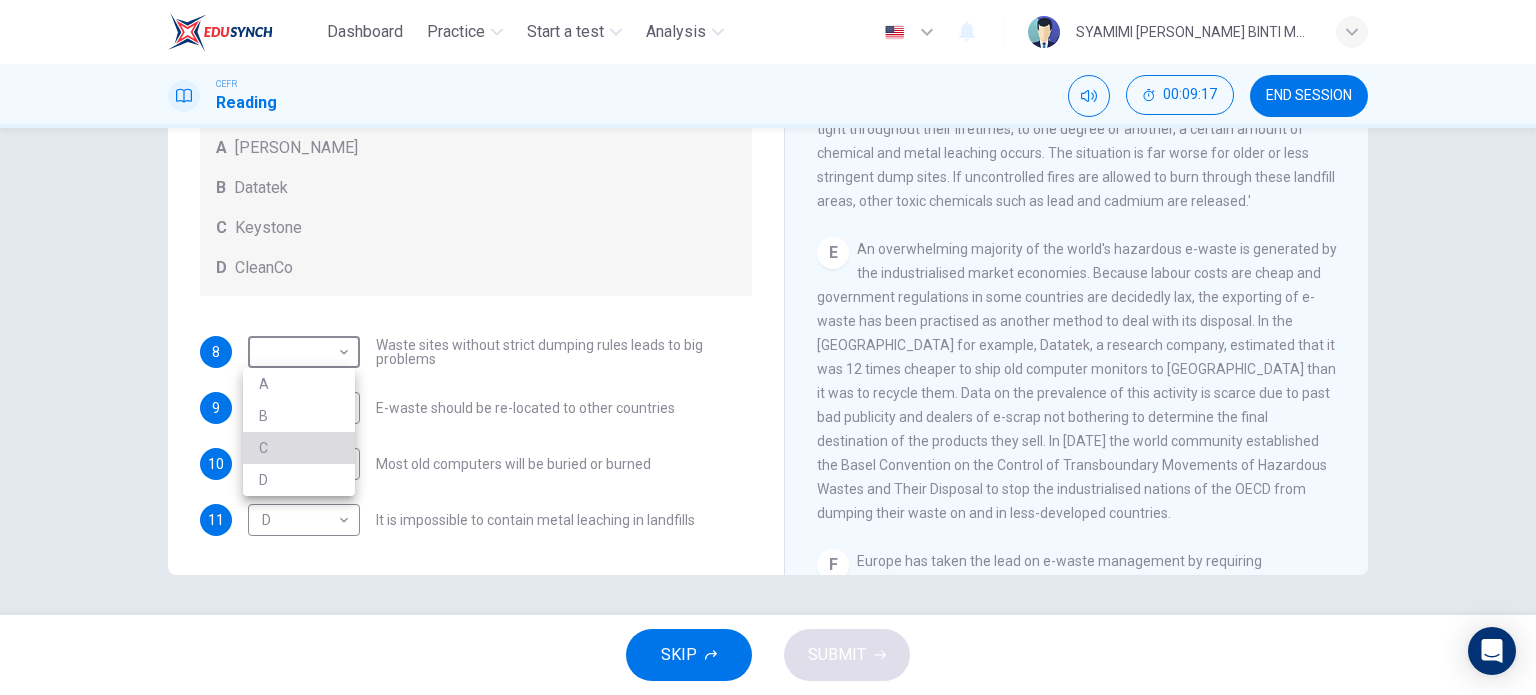 click on "C" at bounding box center (299, 448) 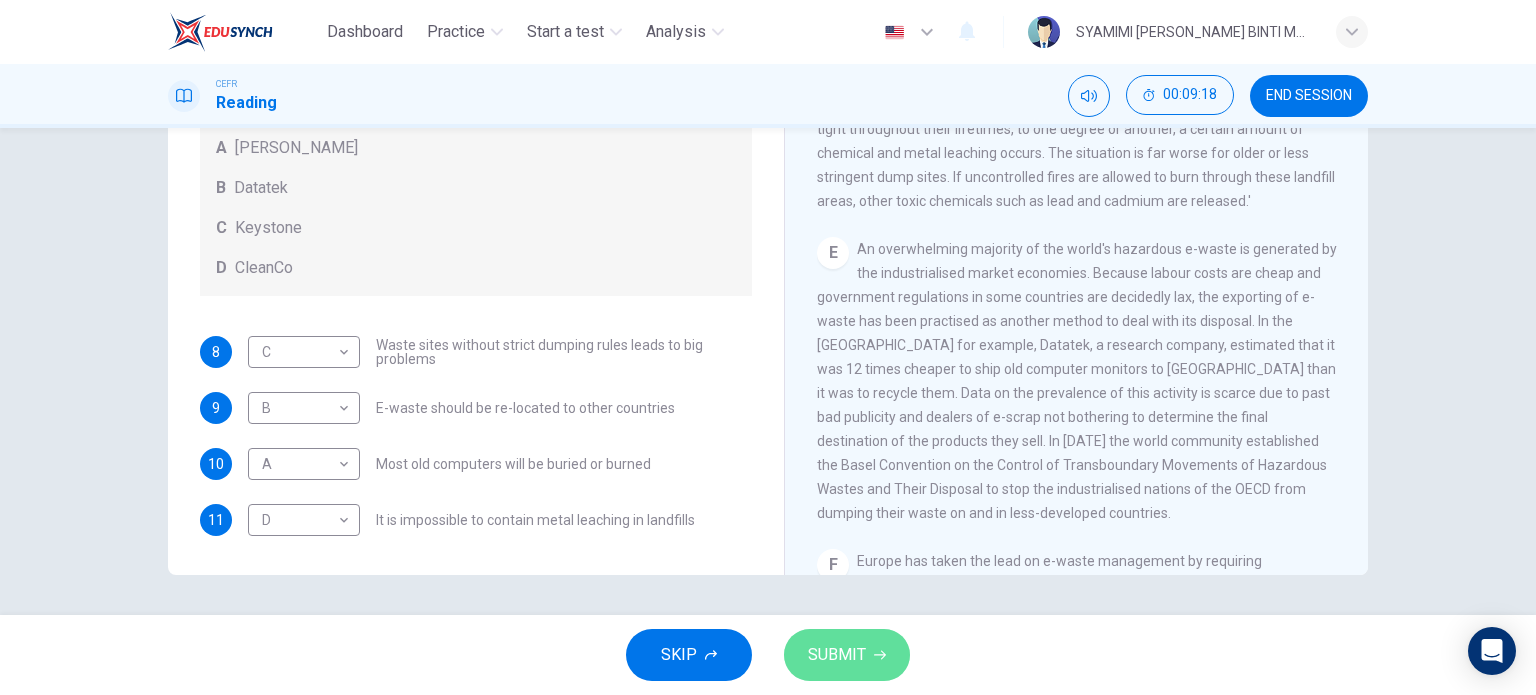 click on "SUBMIT" at bounding box center [837, 655] 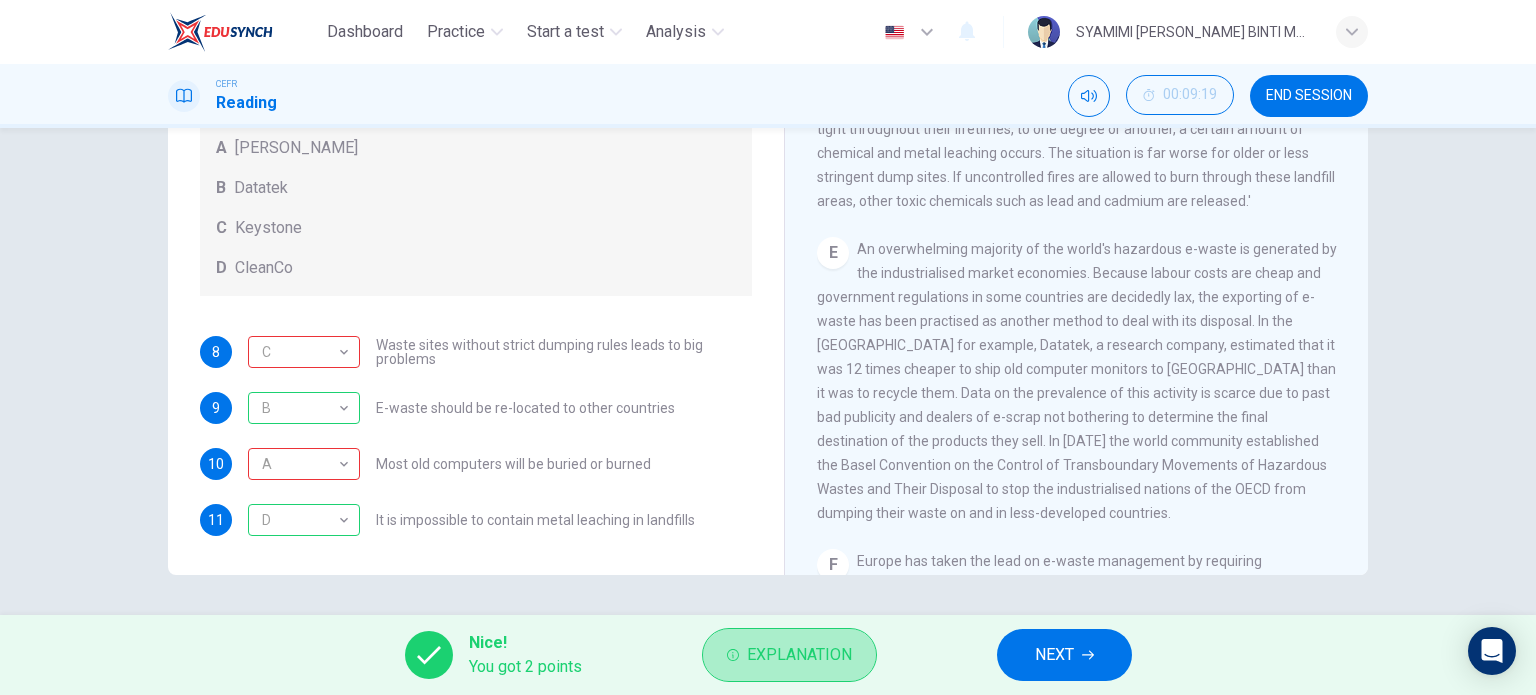 click on "Explanation" at bounding box center [799, 655] 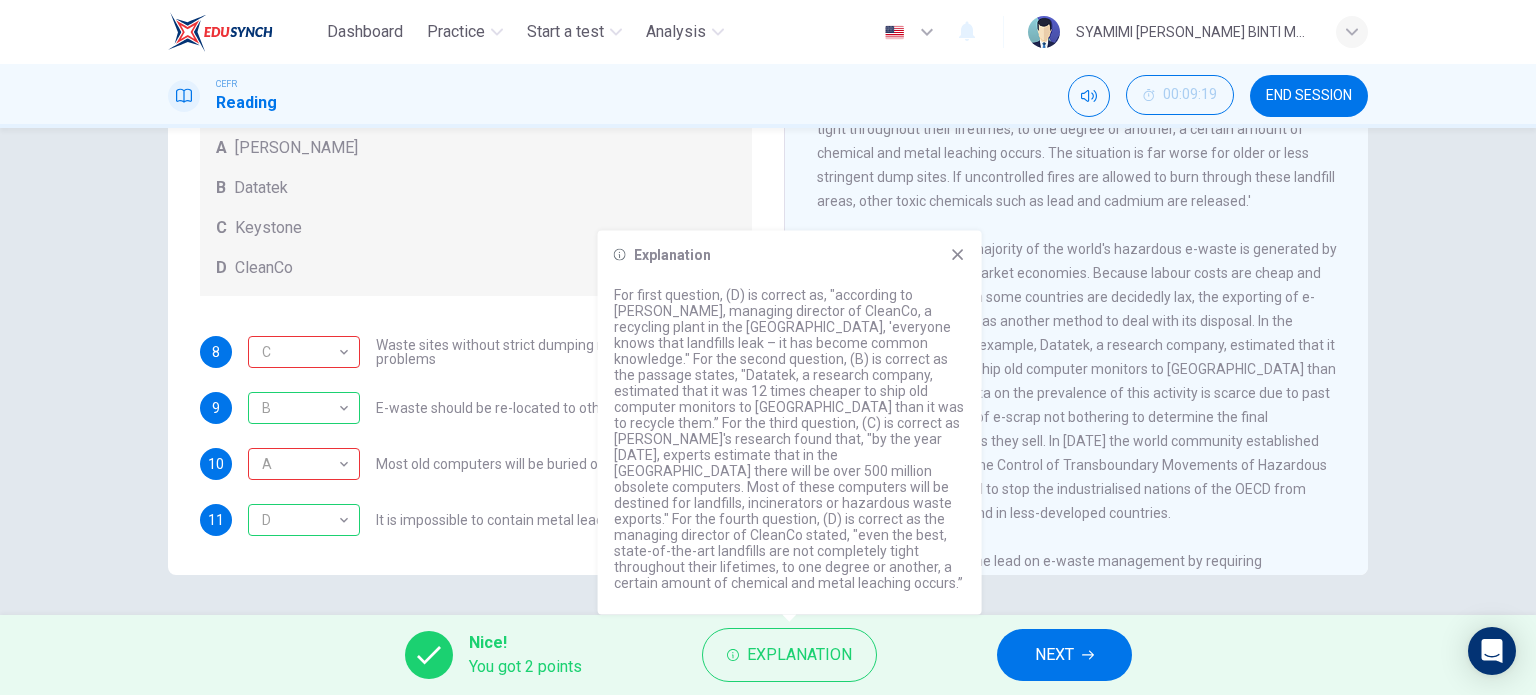 click on "Explanation For first question, (D) is correct as, "according to Phil Stevenson, managing director of CleanCo, a recycling plant in the UK, 'everyone knows that landfills leak – it has become common knowledge."
For the second question, (B) is correct as the passage states, "Datatek, a research company, estimated that it was 12 times cheaper to ship old computer monitors to China than it was to recycle them.”
For the third question, (C) is correct as Keystone's research found that, "by the year 2010, experts estimate that in the USA there will be over 500 million obsolete computers. Most of these computers will be destined for landfills, incinerators or hazardous waste exports."
For the fourth question, (D) is correct as the managing director of CleanCo stated, "even the best, state-of-the-art landfills are not completely tight throughout their lifetimes, to one degree or another, a certain amount of chemical and metal leaching occurs.”" at bounding box center [790, 423] 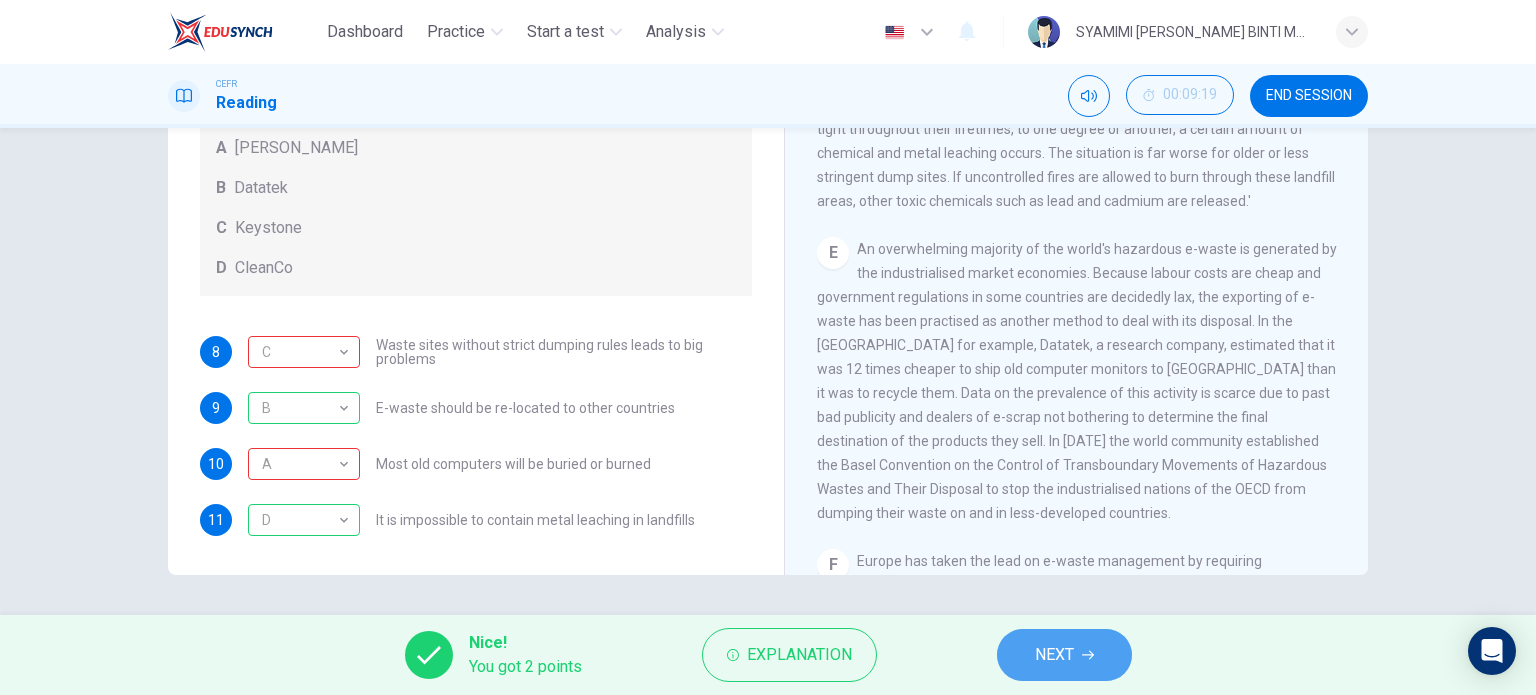 click on "NEXT" at bounding box center (1064, 655) 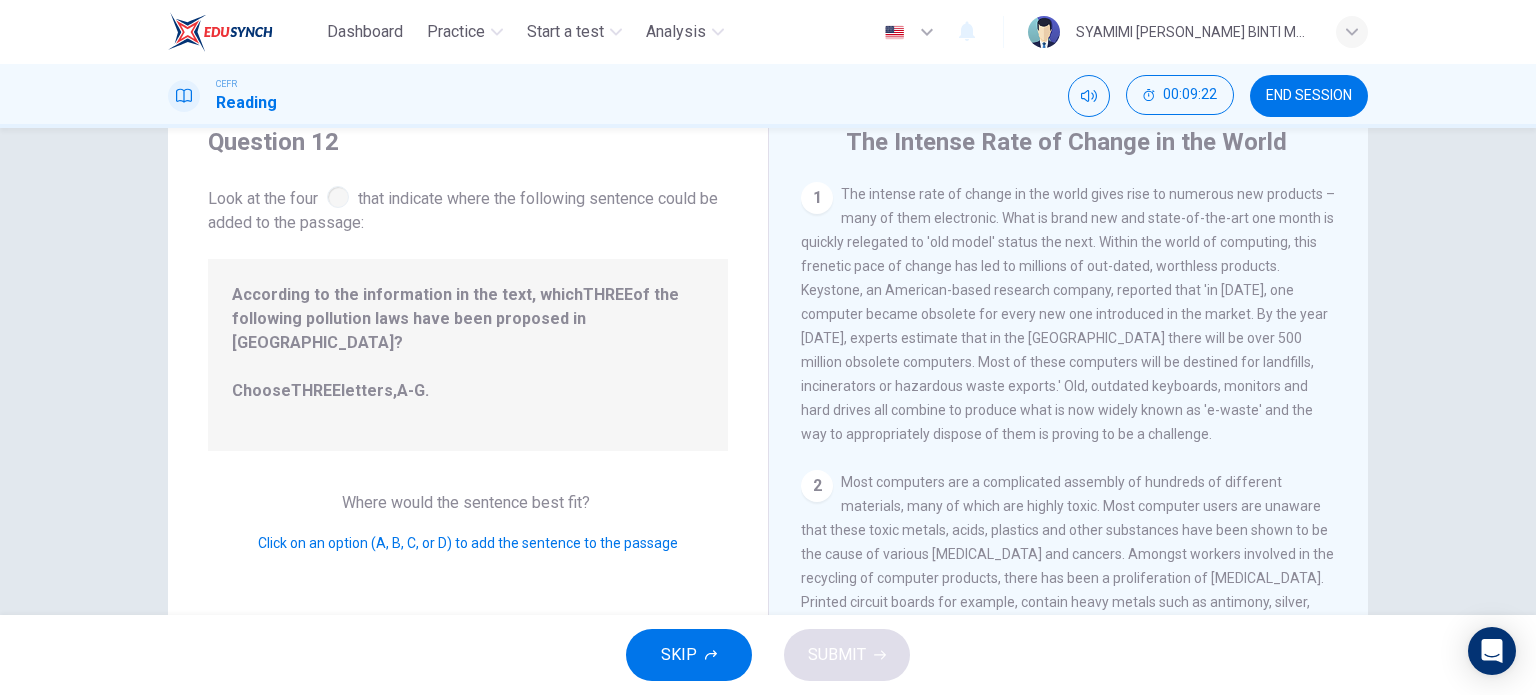 scroll, scrollTop: 72, scrollLeft: 0, axis: vertical 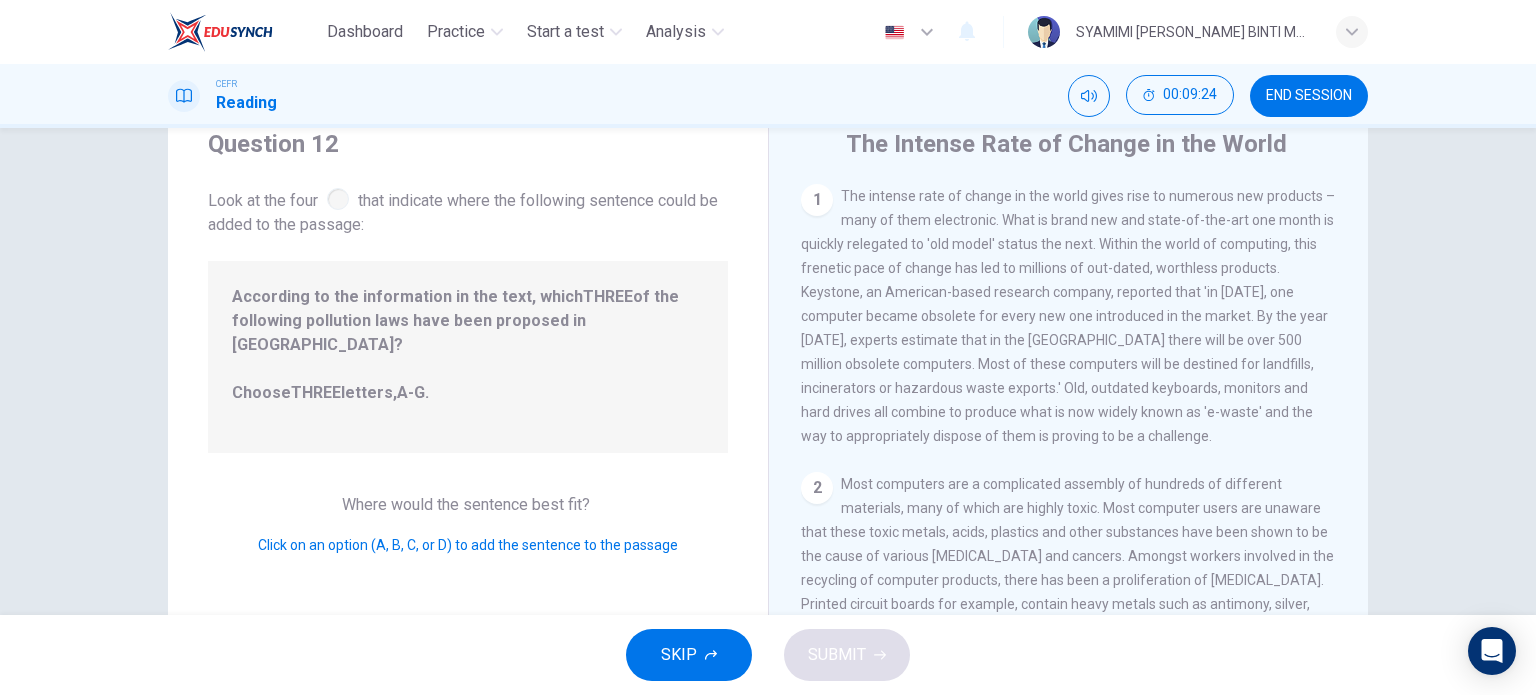 click on "A-G" at bounding box center (411, 392) 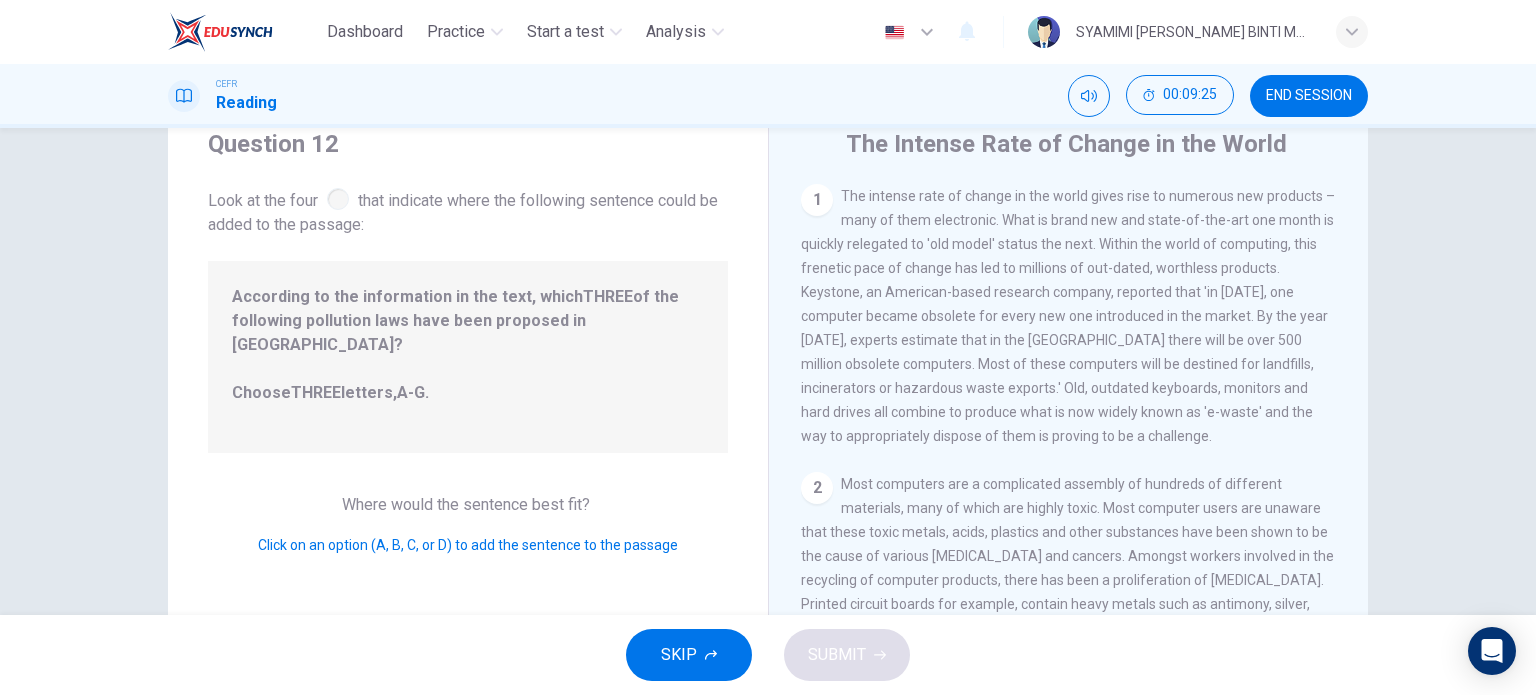 click on "According to the information in the text, which  THREE  of the following pollution laws have been proposed in Europe? Choose  THREE  letters,  A-G ." at bounding box center [468, 357] 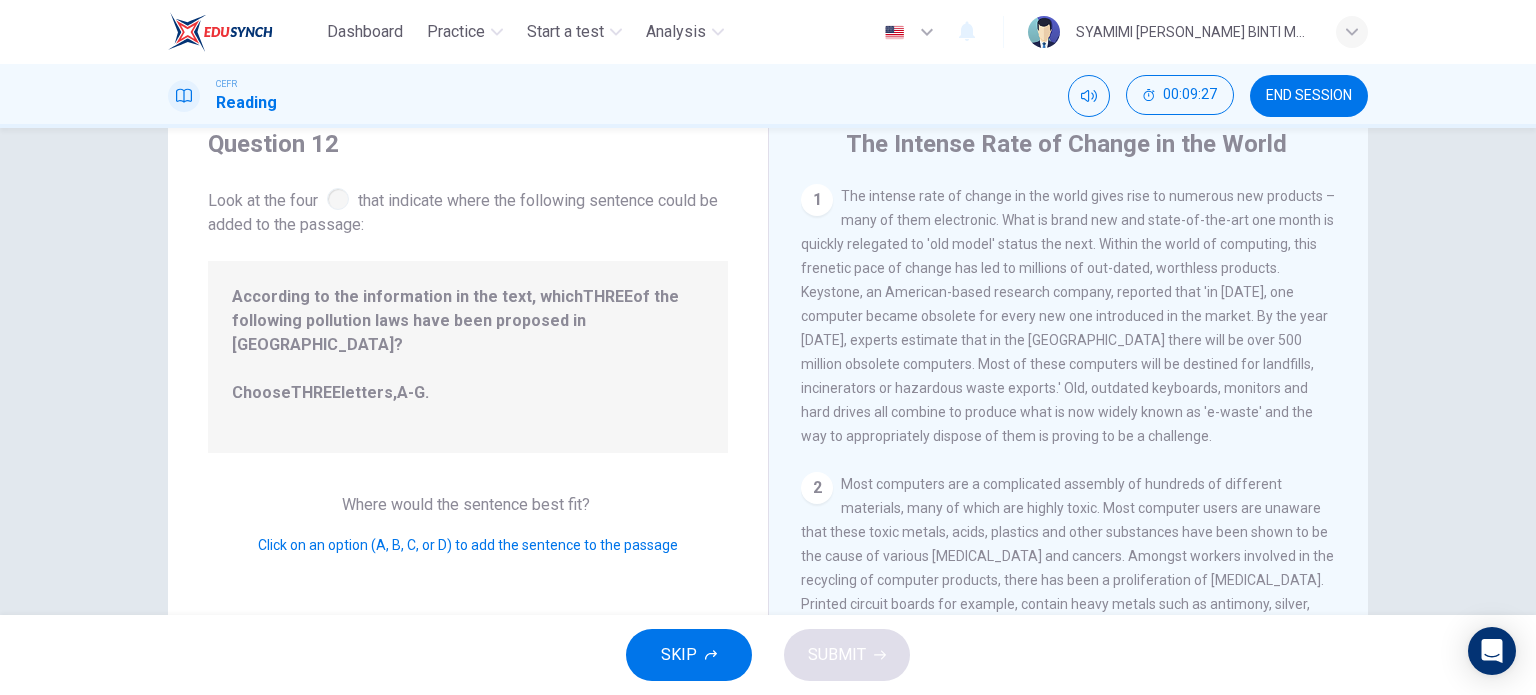 click at bounding box center (338, 199) 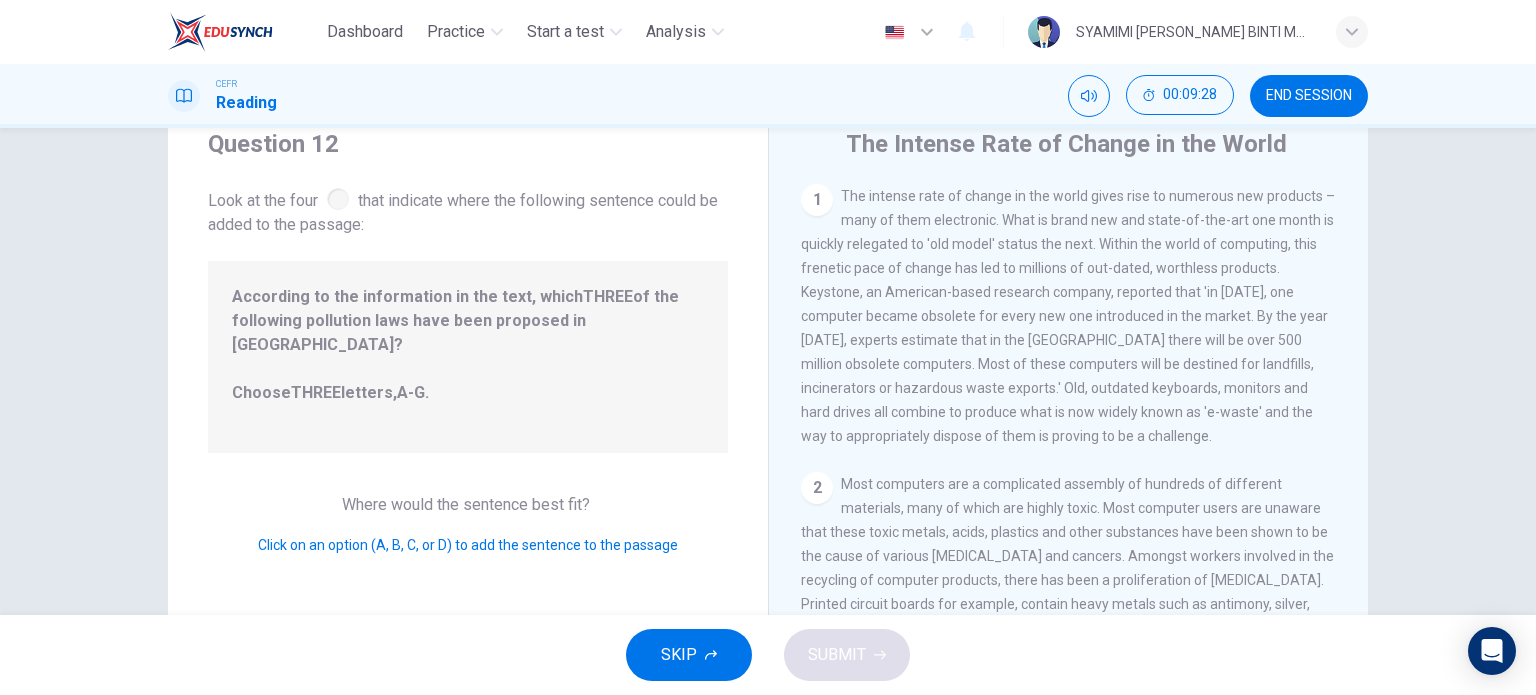 click on "Where would the sentence best fit?" at bounding box center [468, 504] 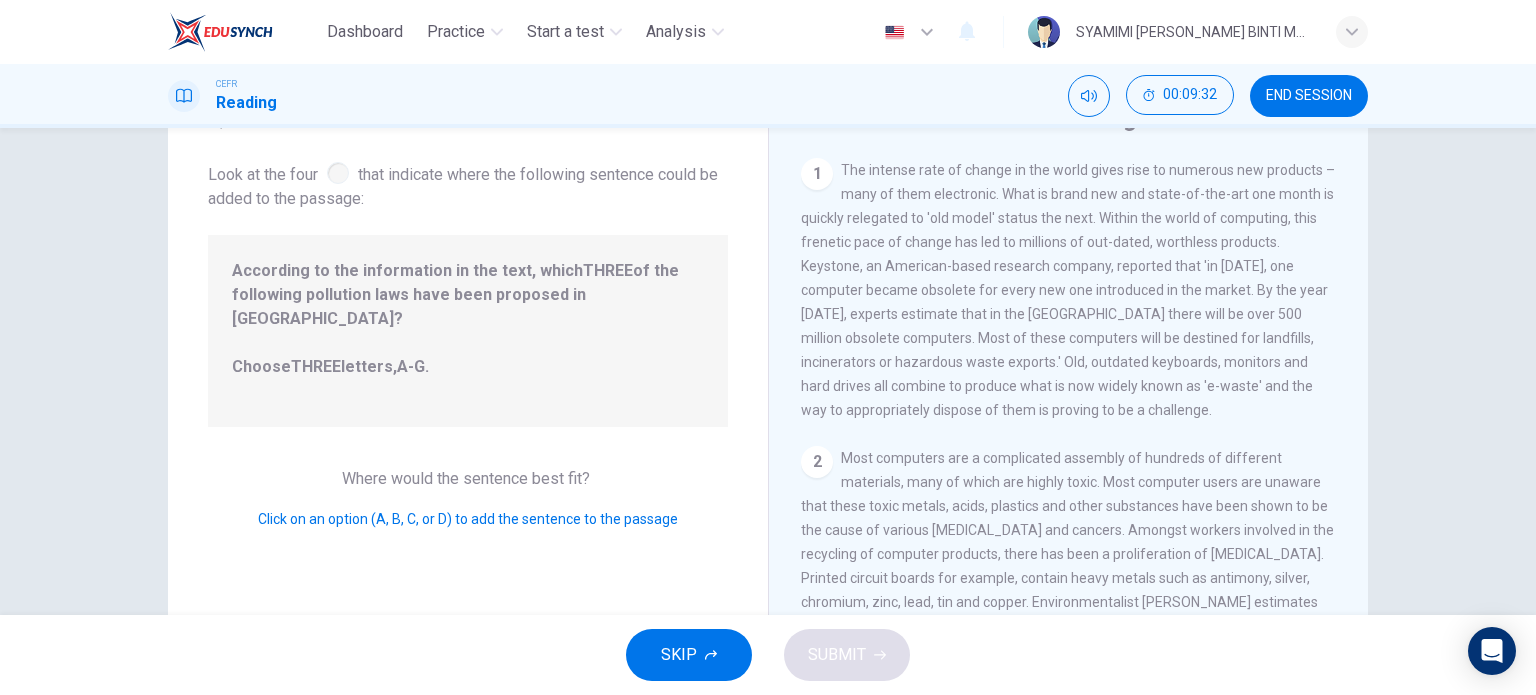 scroll, scrollTop: 98, scrollLeft: 0, axis: vertical 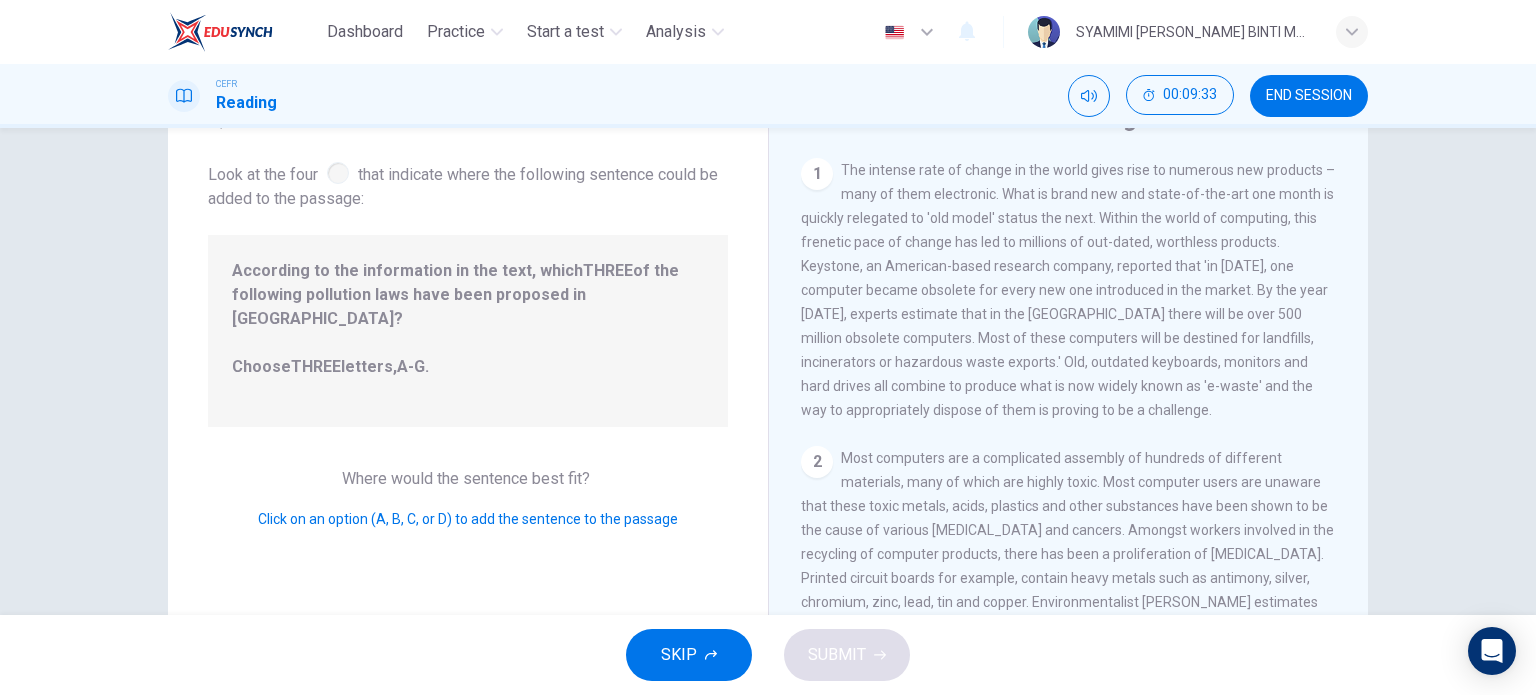 click on "THREE" at bounding box center [316, 366] 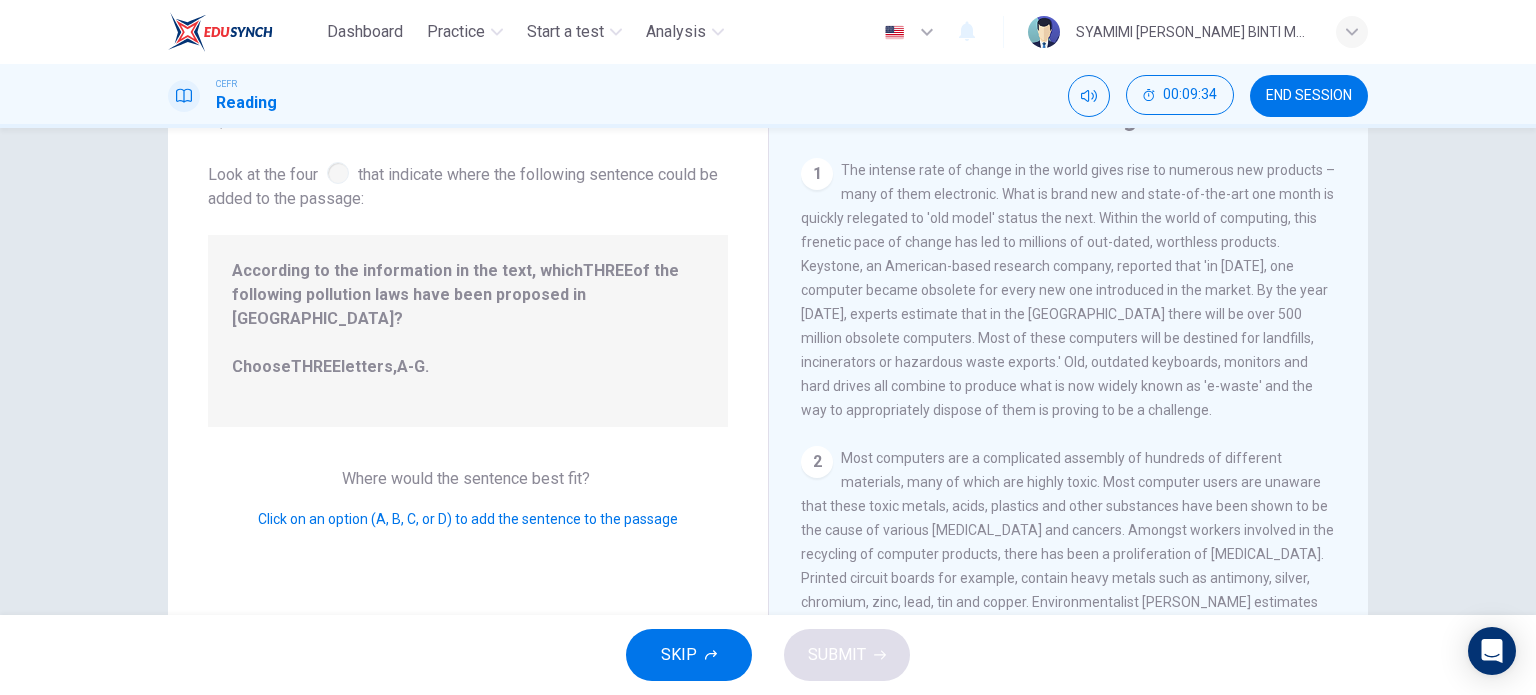click on "THREE" at bounding box center [316, 366] 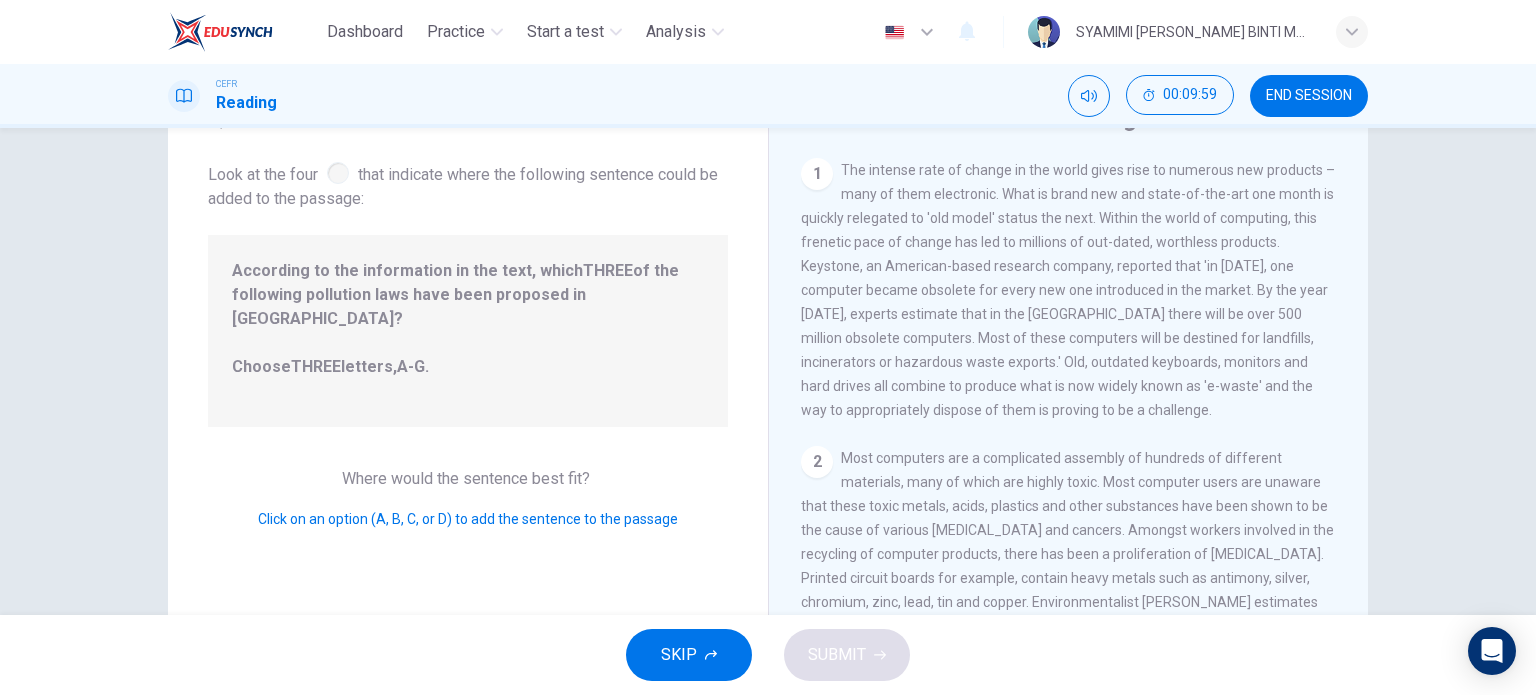 click on "Where would the sentence best fit?   Click on an option (A, B, C, or D) to add the sentence to the passage" at bounding box center (468, 499) 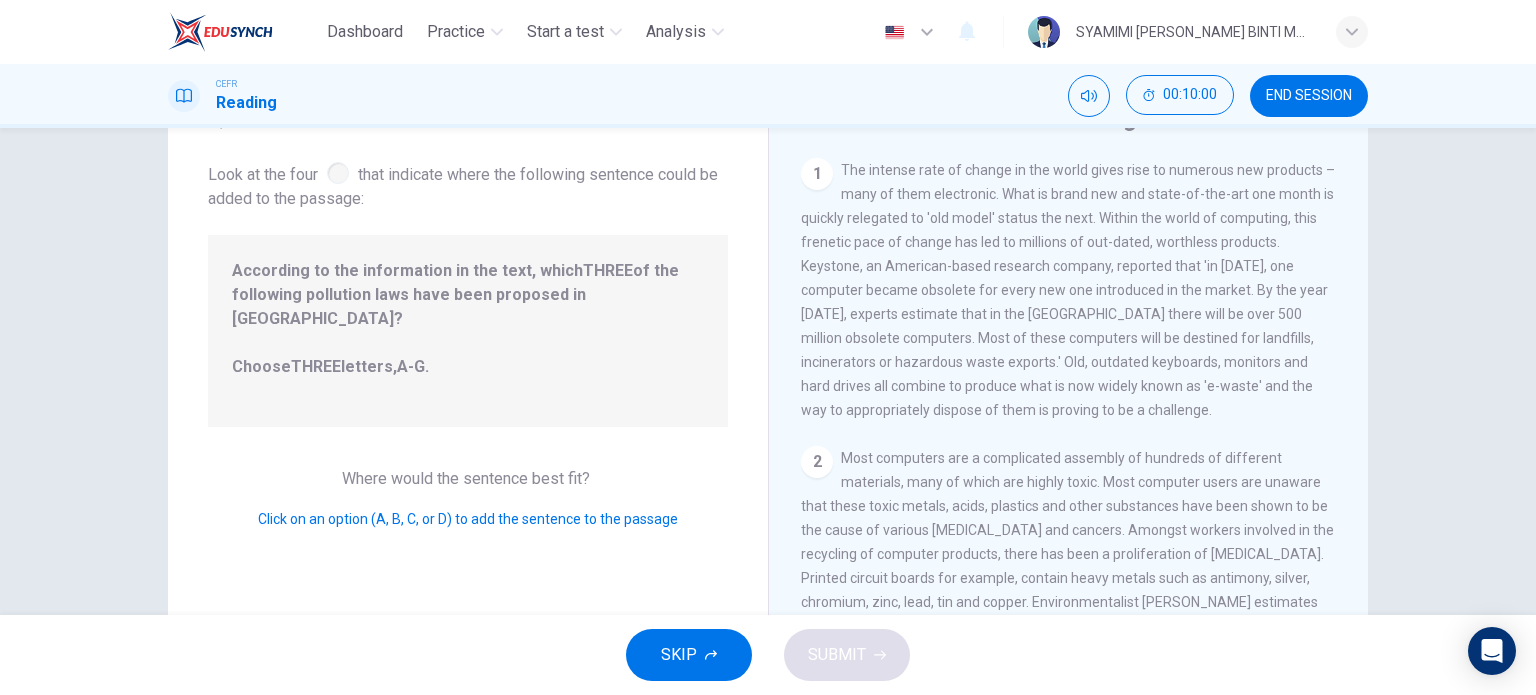 click on "Where would the sentence best fit?" at bounding box center (468, 478) 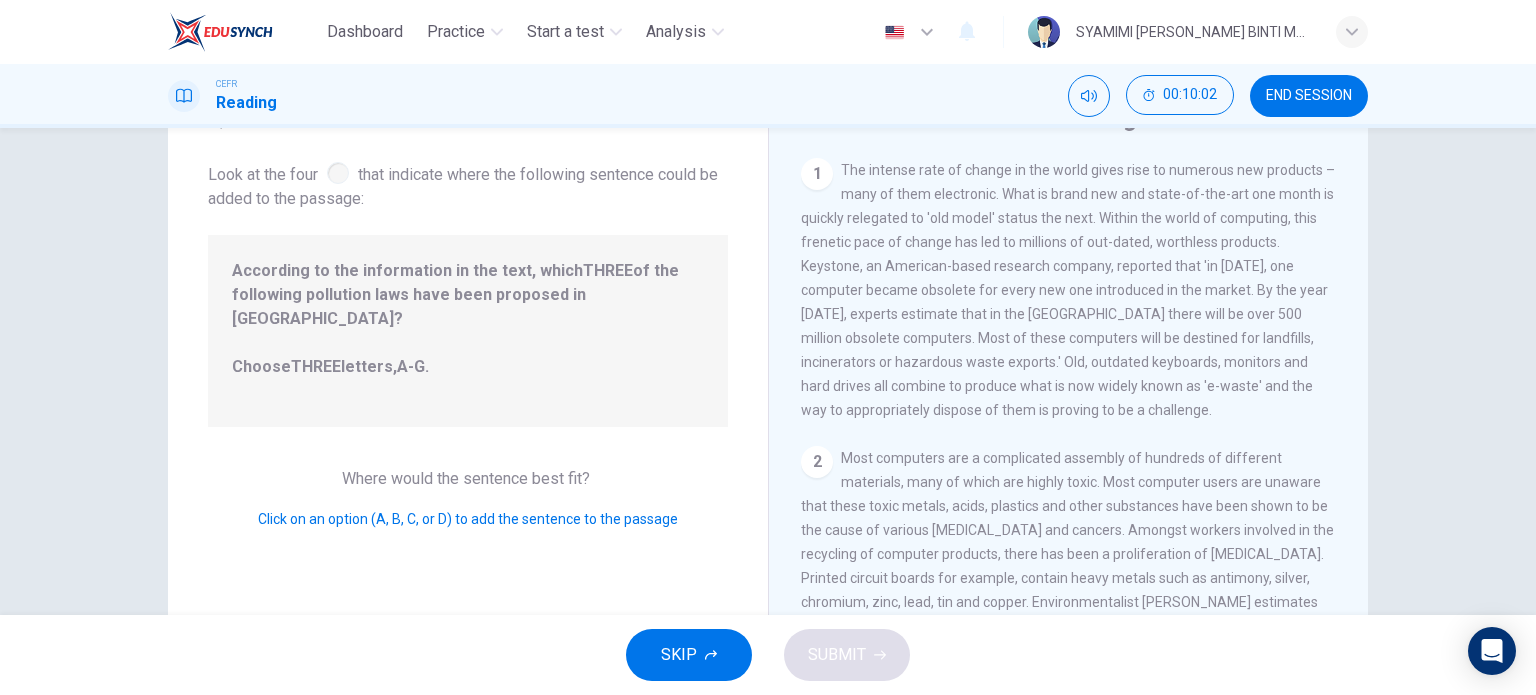 click on "2" at bounding box center (817, 462) 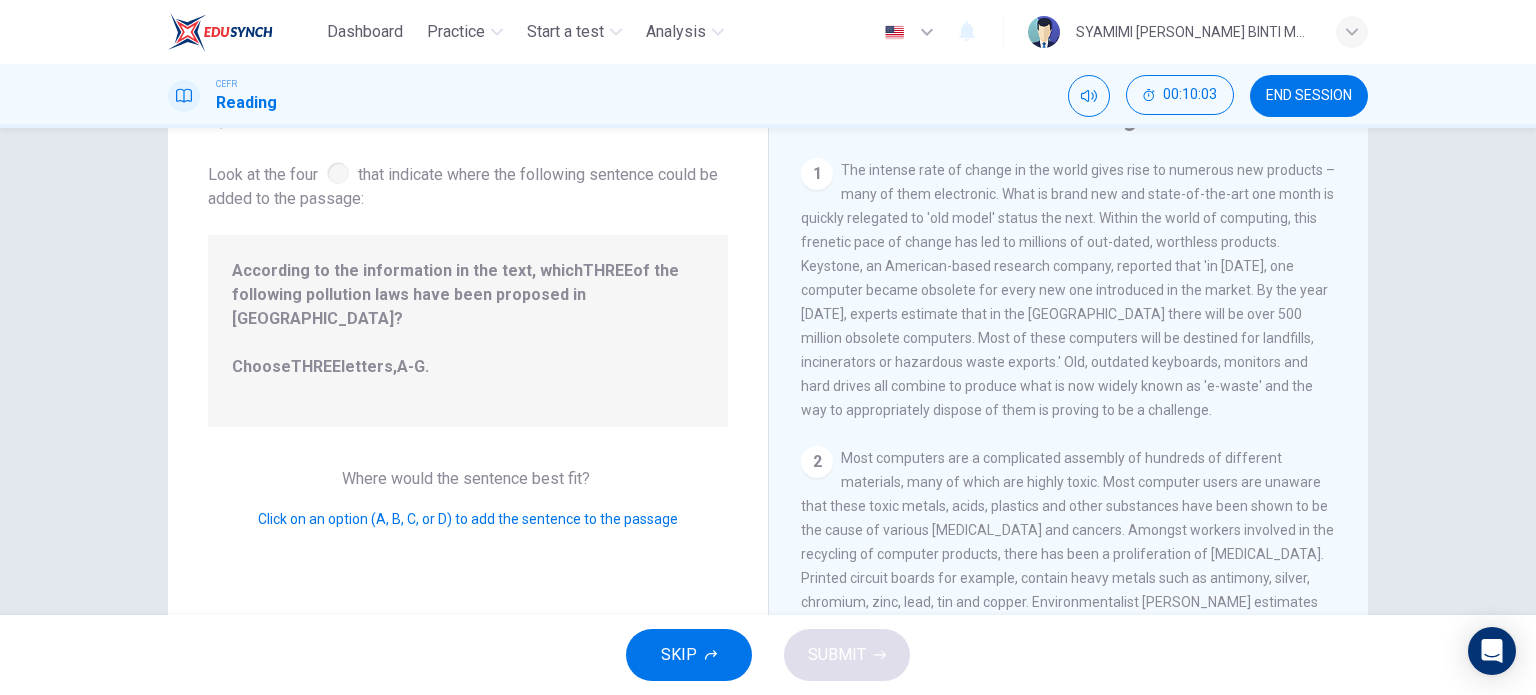 scroll, scrollTop: 215, scrollLeft: 0, axis: vertical 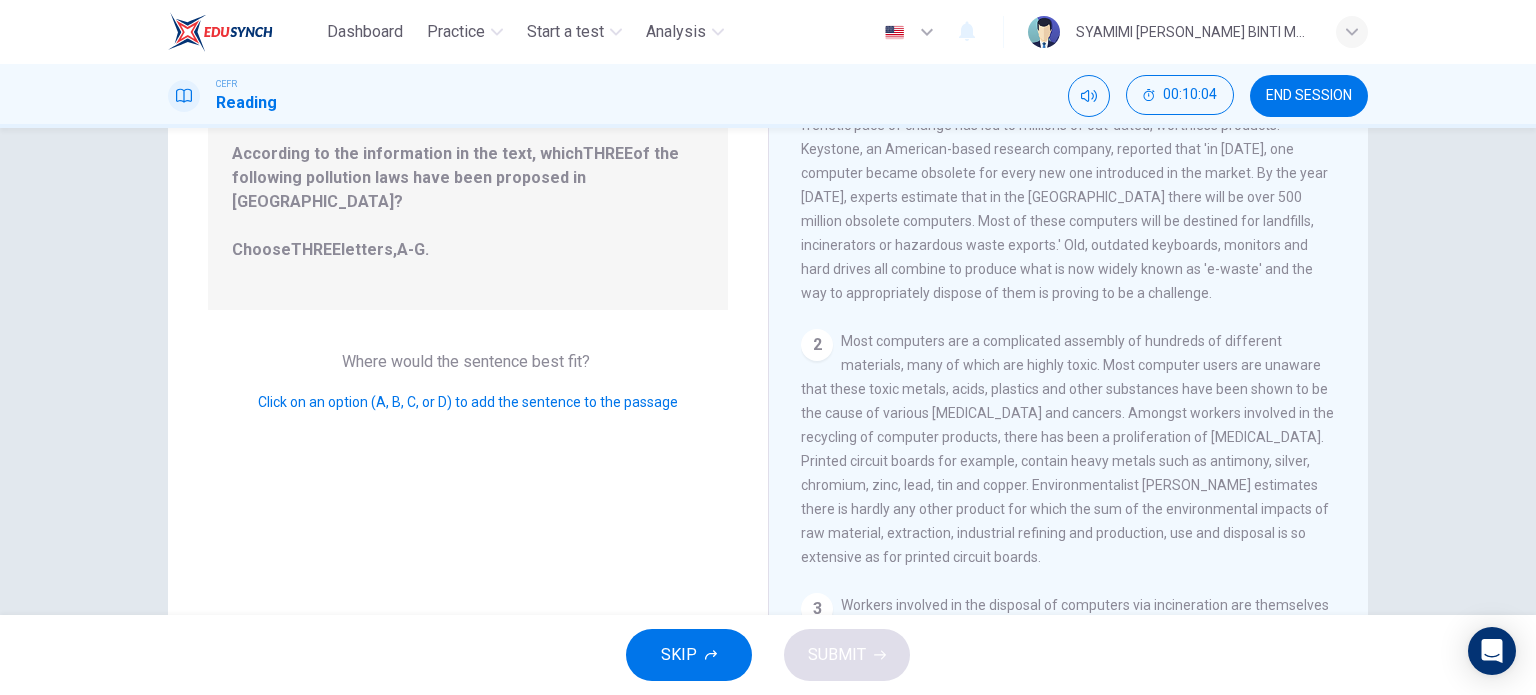 click on "Click on an option (A, B, C, or D) to add the sentence to the passage" at bounding box center [468, 402] 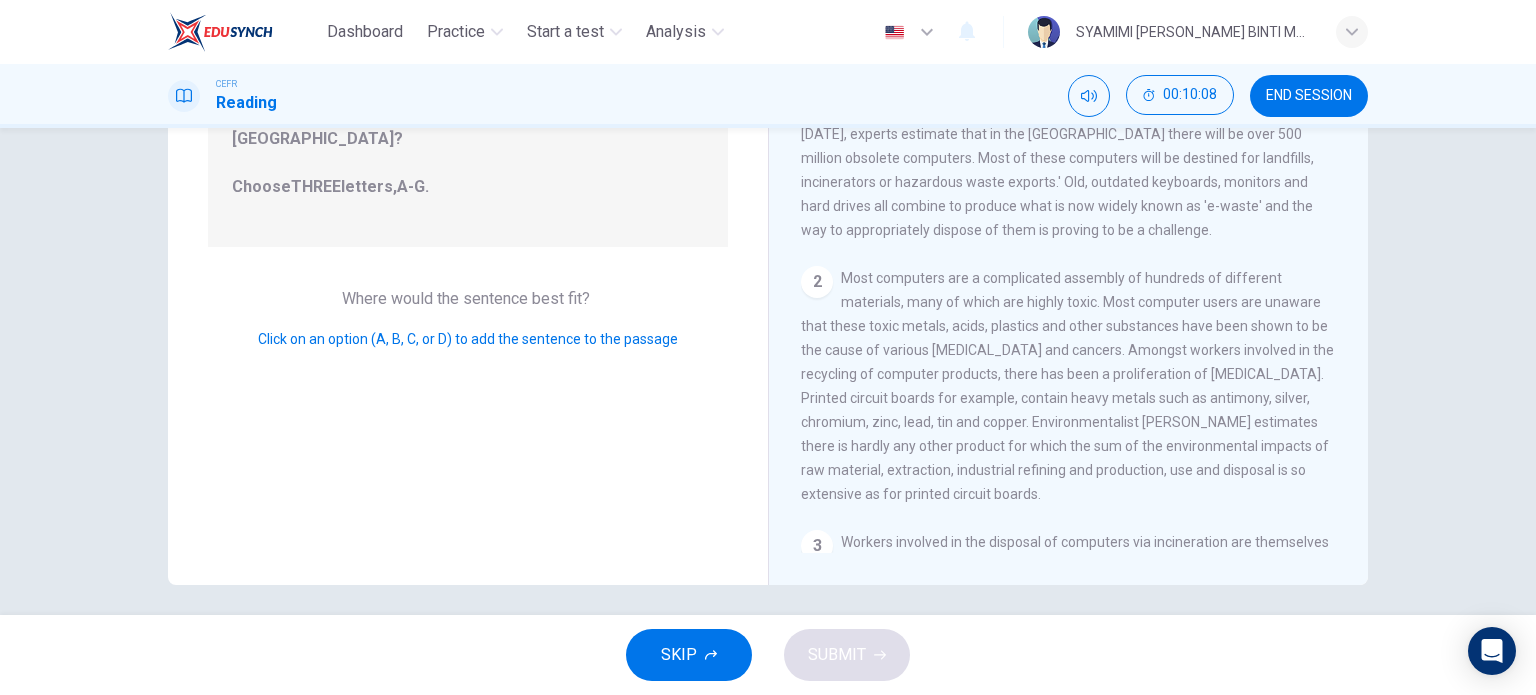 scroll, scrollTop: 276, scrollLeft: 0, axis: vertical 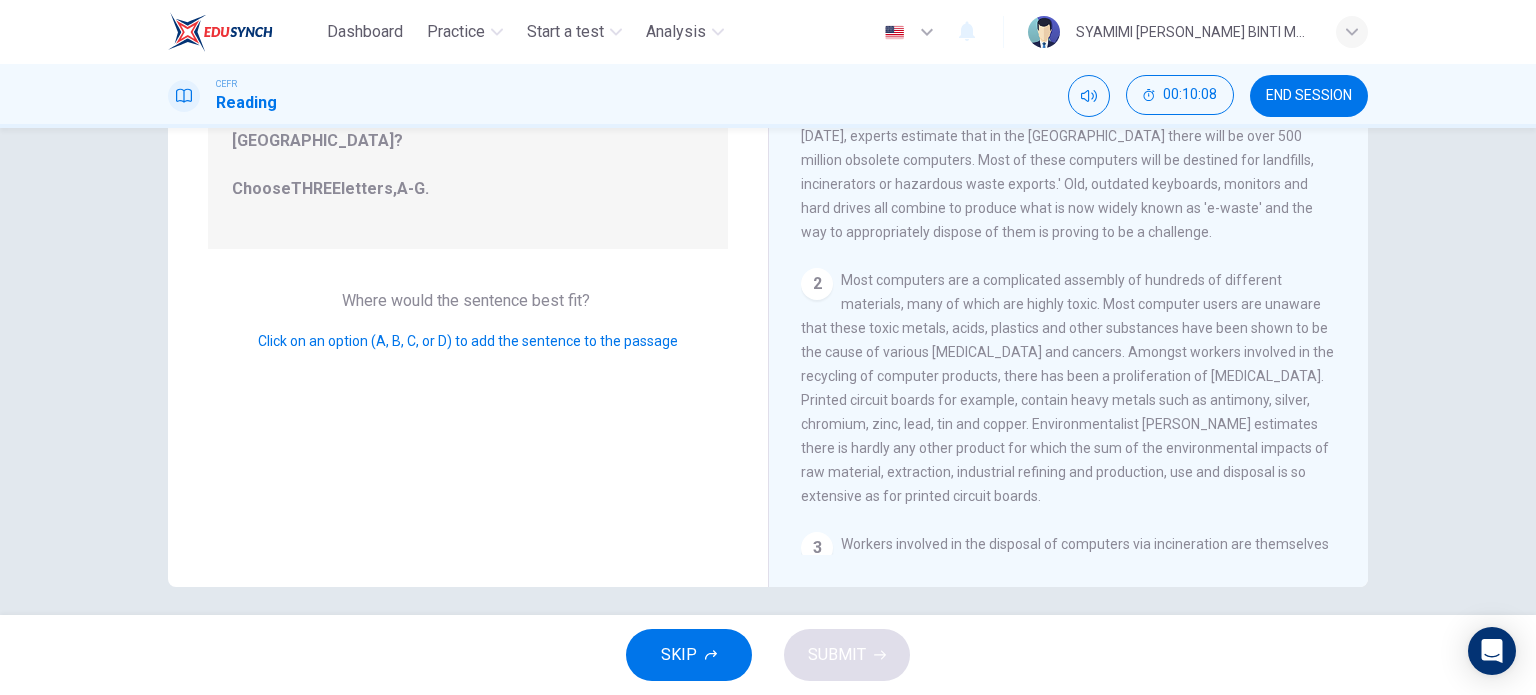 click on "Question 12 Look at the four     that indicate where the following sentence could be added to the passage: According to the information in the text, which  THREE  of the following pollution laws have been proposed in Europe? Choose  THREE  letters,  A-G . Where would the sentence best fit?   Click on an option (A, B, C, or D) to add the sentence to the passage" at bounding box center [468, 239] 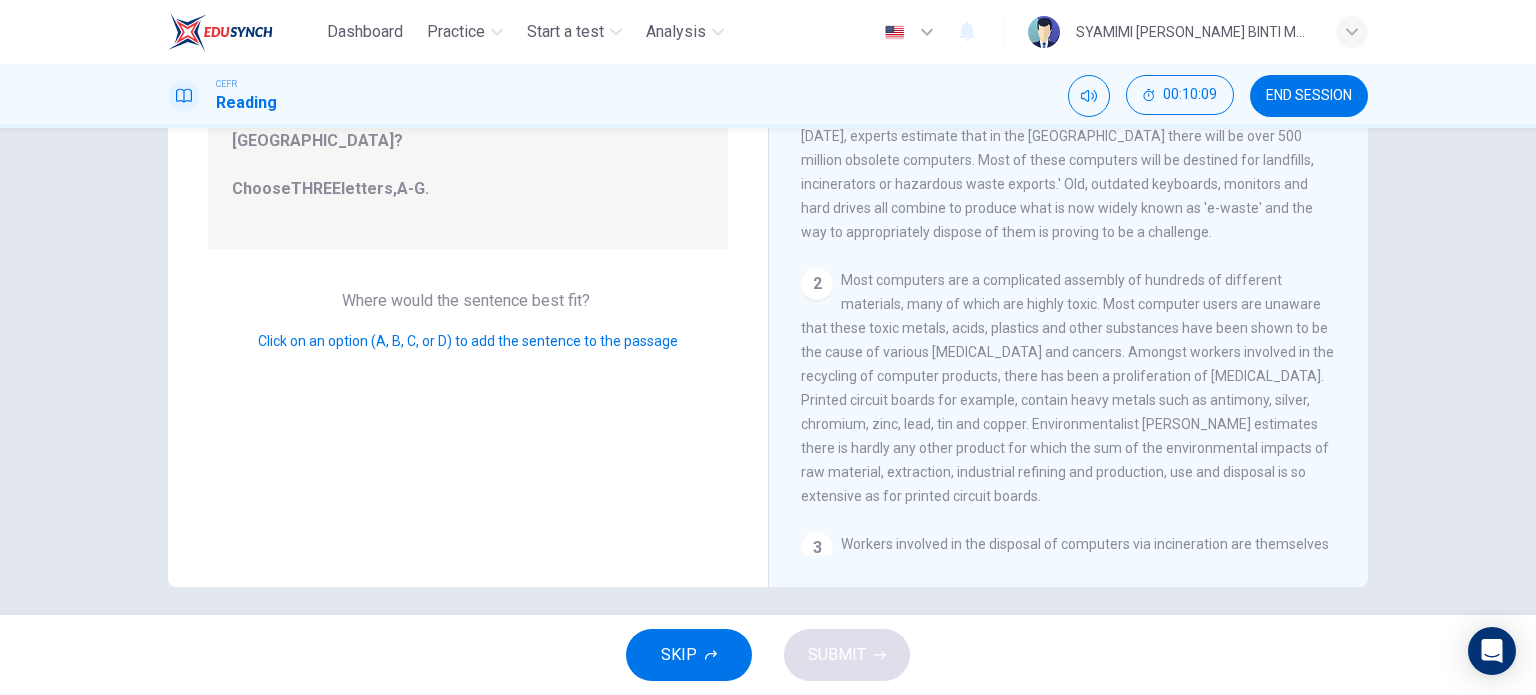 click on "Question 12 Look at the four     that indicate where the following sentence could be added to the passage: According to the information in the text, which  THREE  of the following pollution laws have been proposed in Europe? Choose  THREE  letters,  A-G . Where would the sentence best fit?   Click on an option (A, B, C, or D) to add the sentence to the passage" at bounding box center [468, 239] 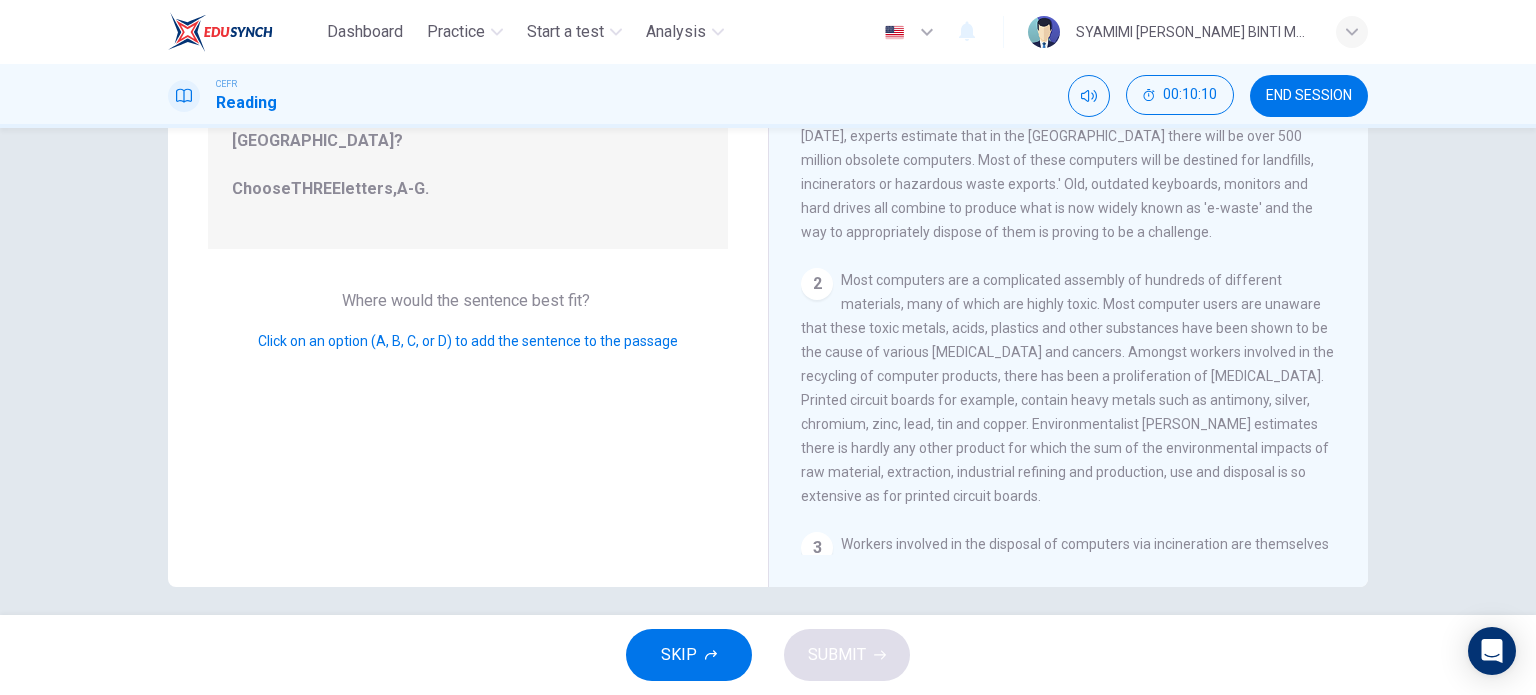 click on "Question 12 Look at the four     that indicate where the following sentence could be added to the passage: According to the information in the text, which  THREE  of the following pollution laws have been proposed in Europe? Choose  THREE  letters,  A-G . Where would the sentence best fit?   Click on an option (A, B, C, or D) to add the sentence to the passage" at bounding box center [468, 239] 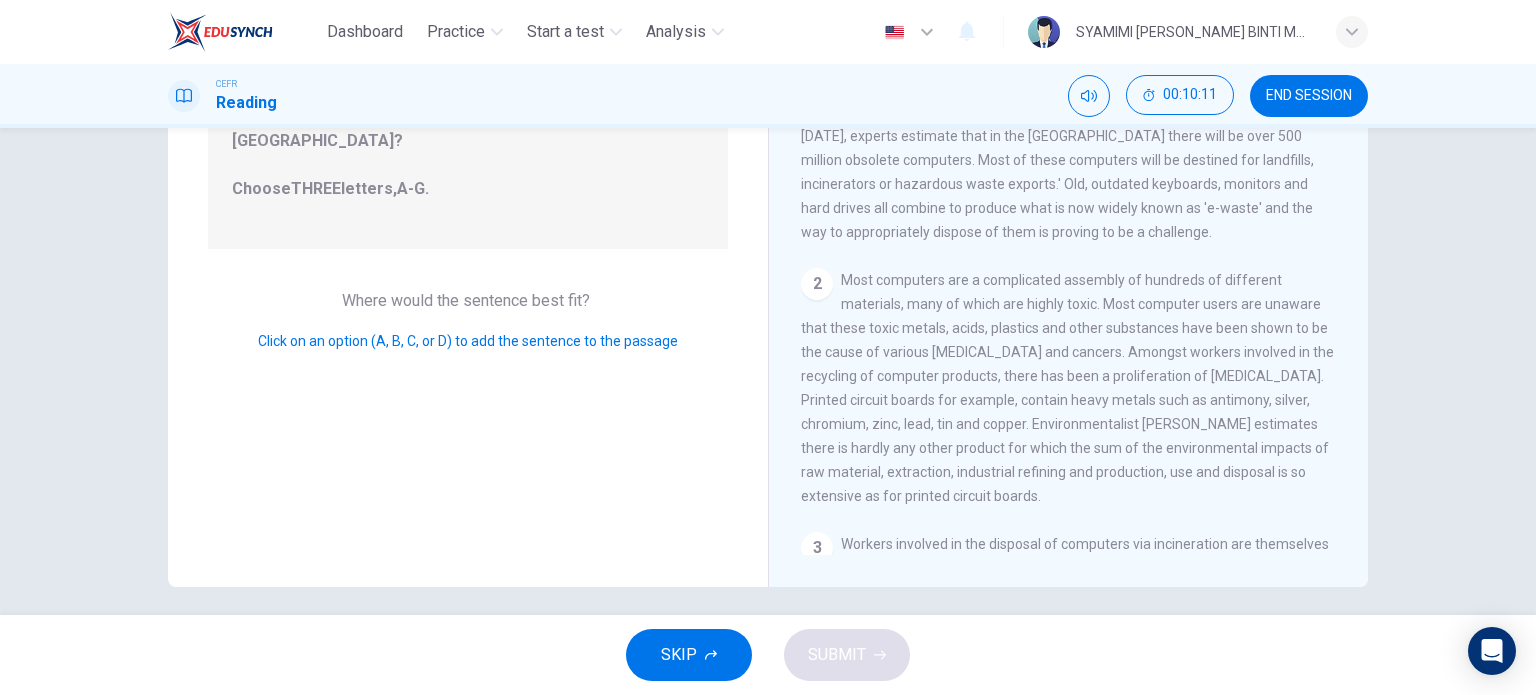 click on "Where would the sentence best fit?" at bounding box center (468, 300) 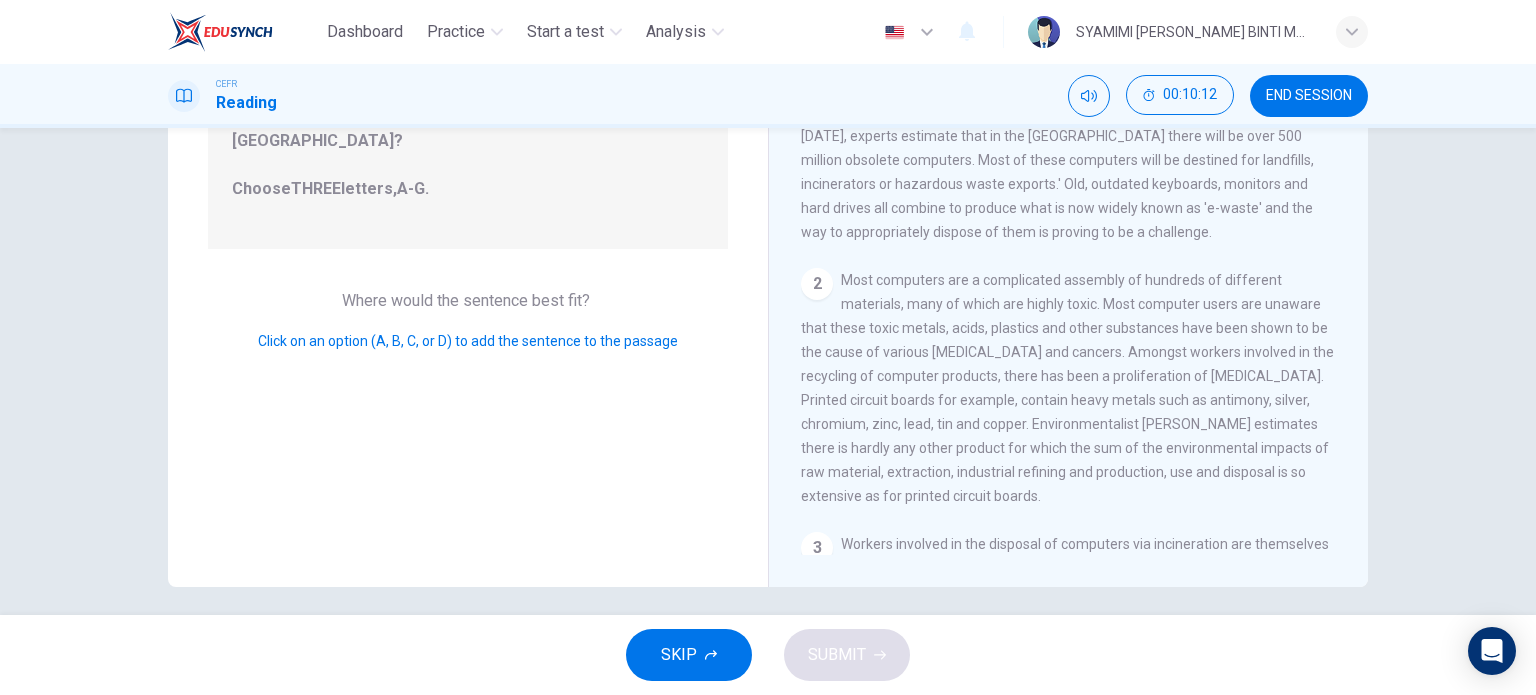 click on "THREE" at bounding box center (316, 188) 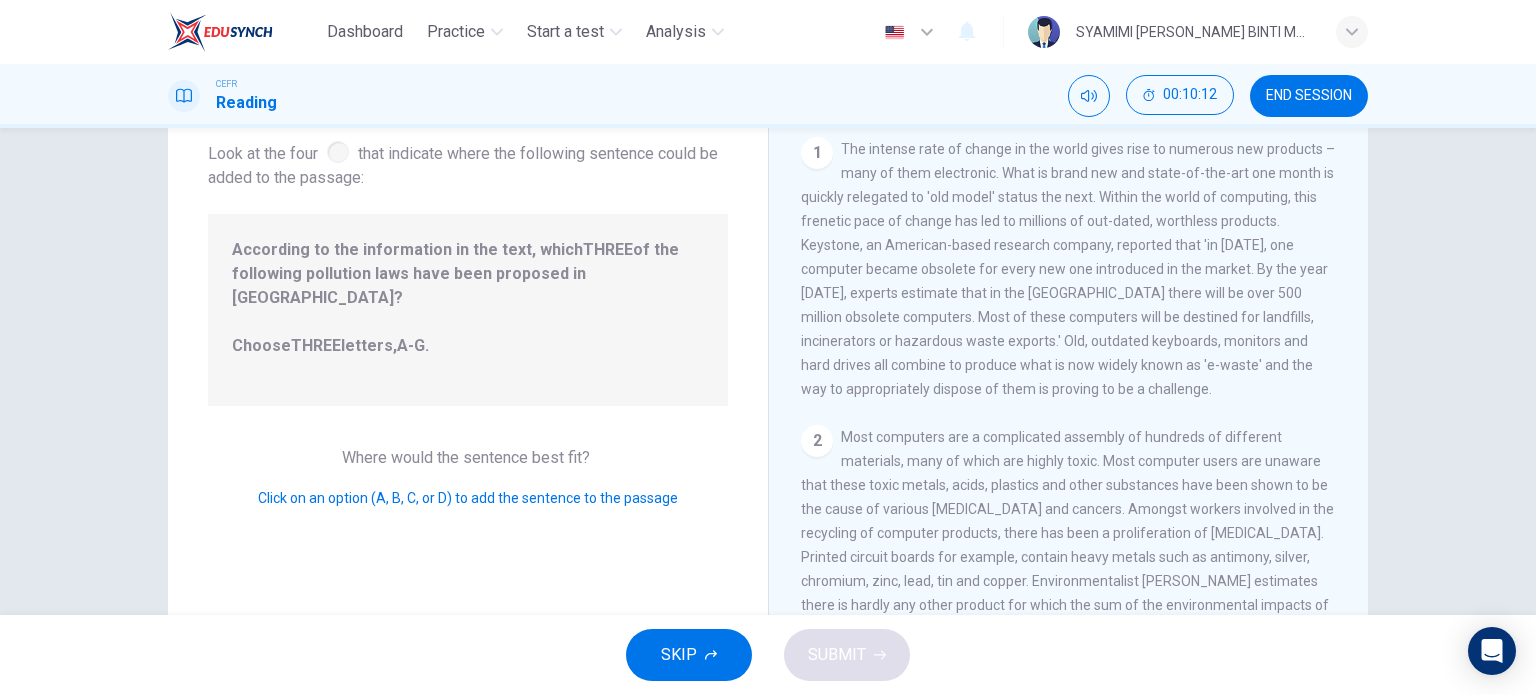 scroll, scrollTop: 106, scrollLeft: 0, axis: vertical 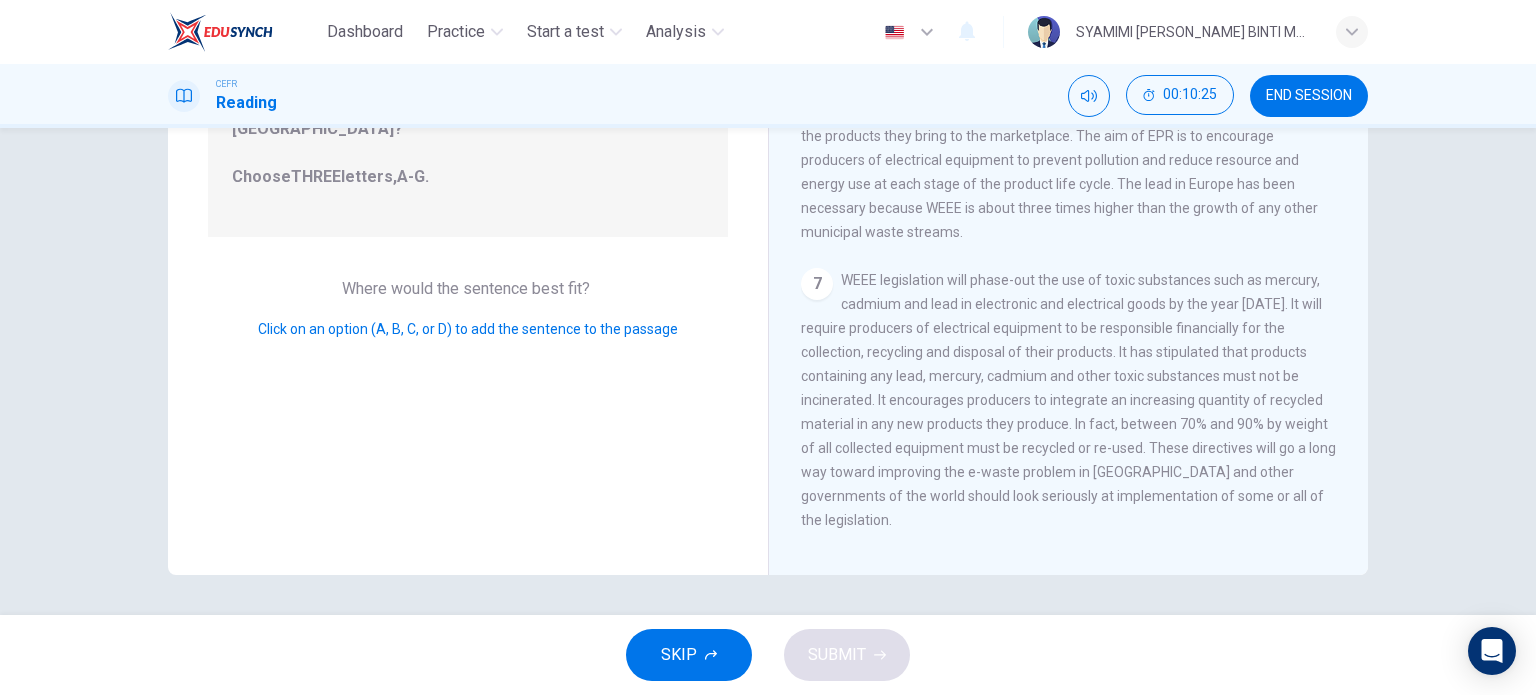 click on "WEEE legislation will phase-out the use of toxic substances such as mercury, cadmium and lead in electronic and electrical goods by the year 2008. It will require producers of electrical equipment to be responsible financially for the collection, recycling and disposal of their products. It has stipulated that products containing any lead, mercury, cadmium and other toxic substances must not be incinerated. It encourages producers to integrate an increasing quantity of recycled material in any new products they produce. In fact, between 70% and 90% by weight of all collected equipment must be recycled or re-used. These directives will go a long way toward improving the e-waste problem in Europe and other governments of the world should look seriously at implementation of some or all of the legislation." at bounding box center (1068, 400) 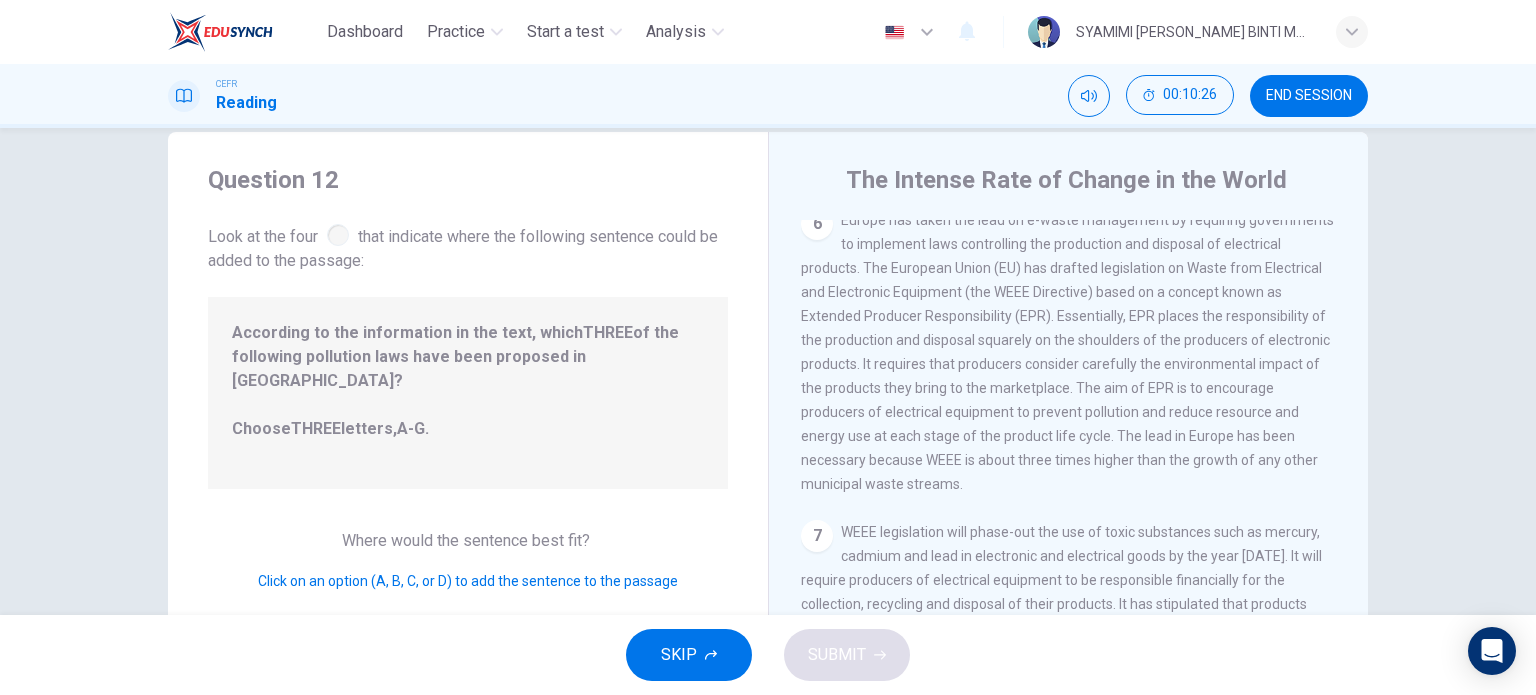 scroll, scrollTop: 0, scrollLeft: 0, axis: both 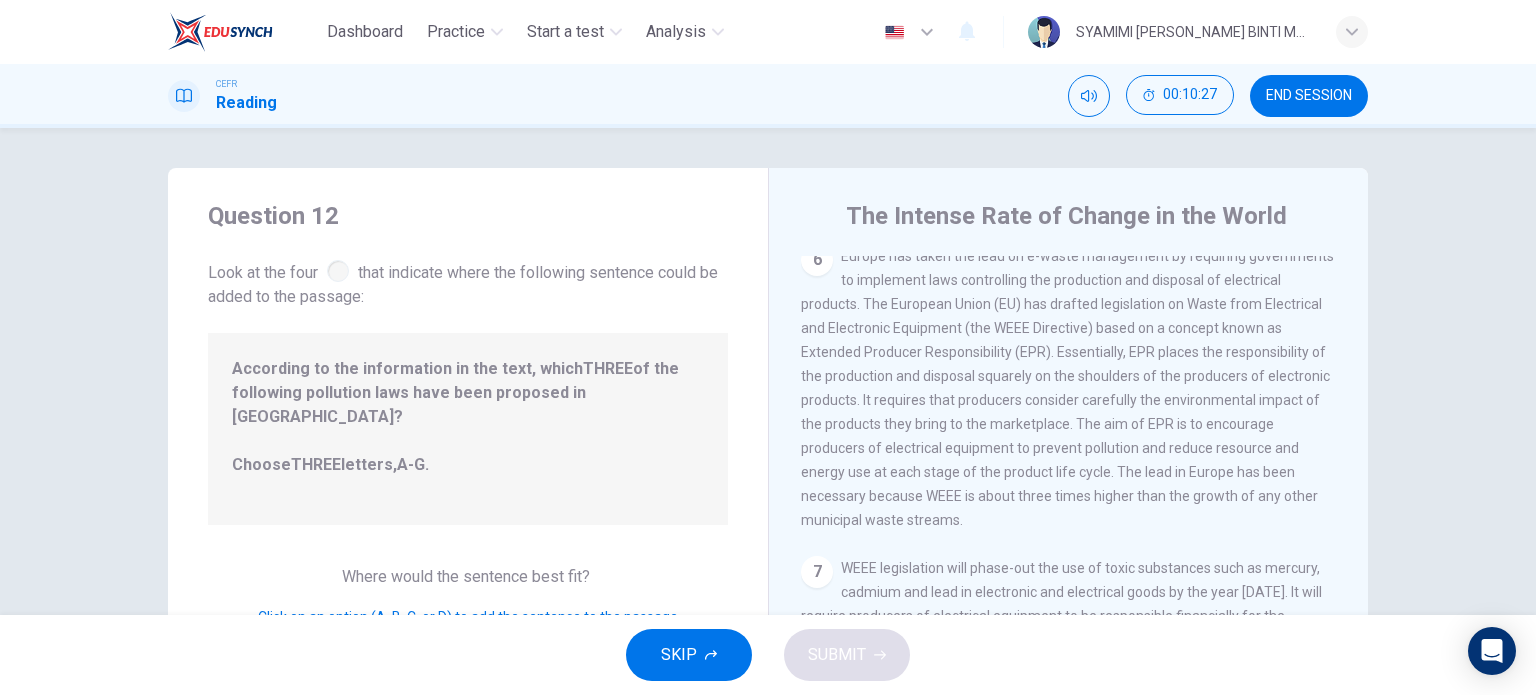 click on "Look at the four     that indicate where the following sentence could be added to the passage:" at bounding box center (468, 282) 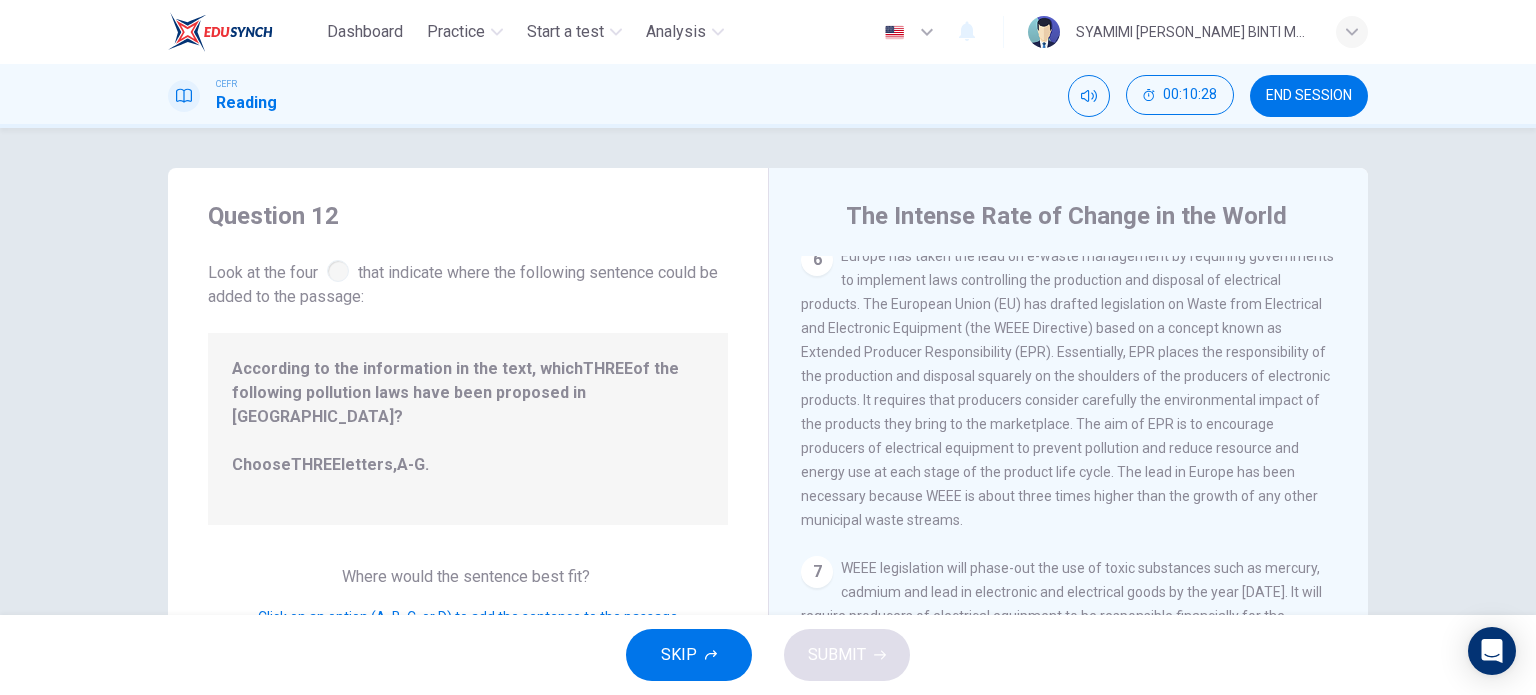 click on "Look at the four     that indicate where the following sentence could be added to the passage:" at bounding box center (468, 282) 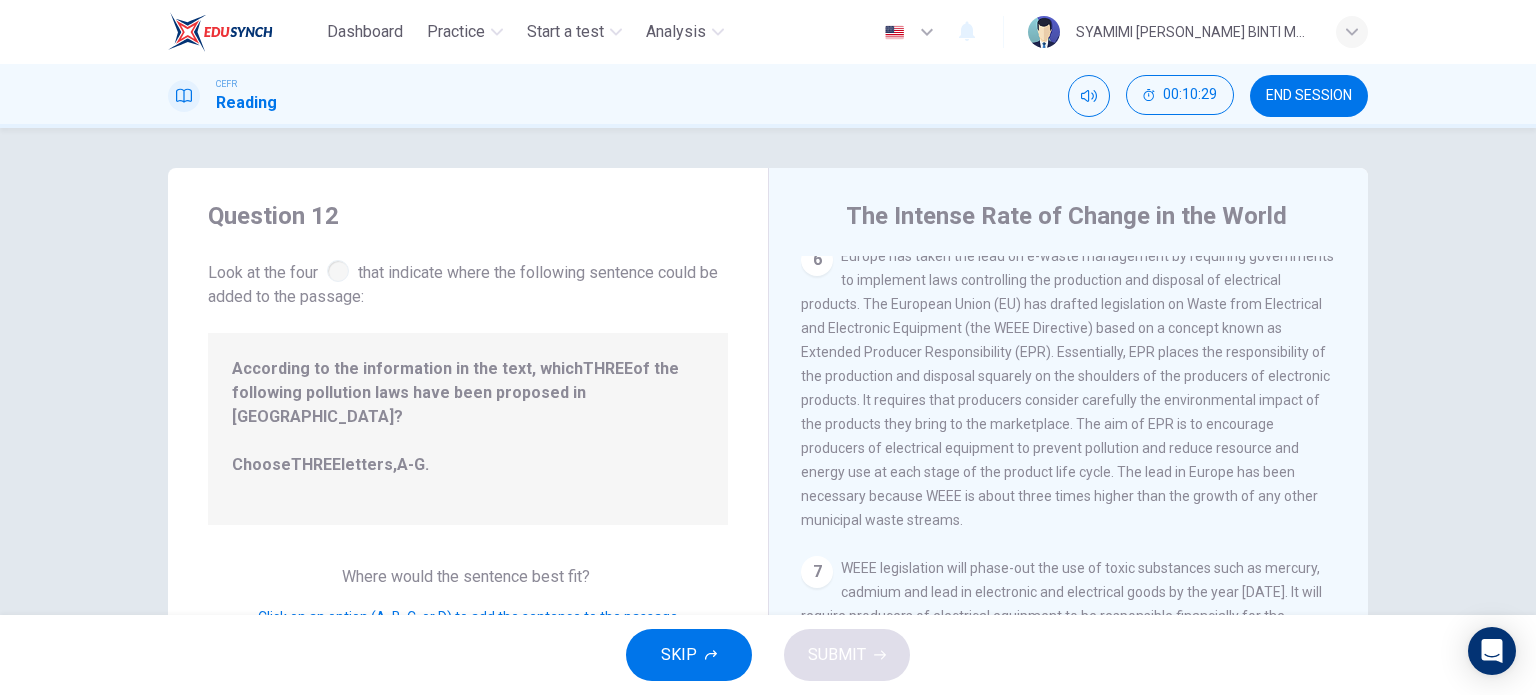 click on "According to the information in the text, which  THREE  of the following pollution laws have been proposed in Europe? Choose  THREE  letters,  A-G ." at bounding box center [468, 429] 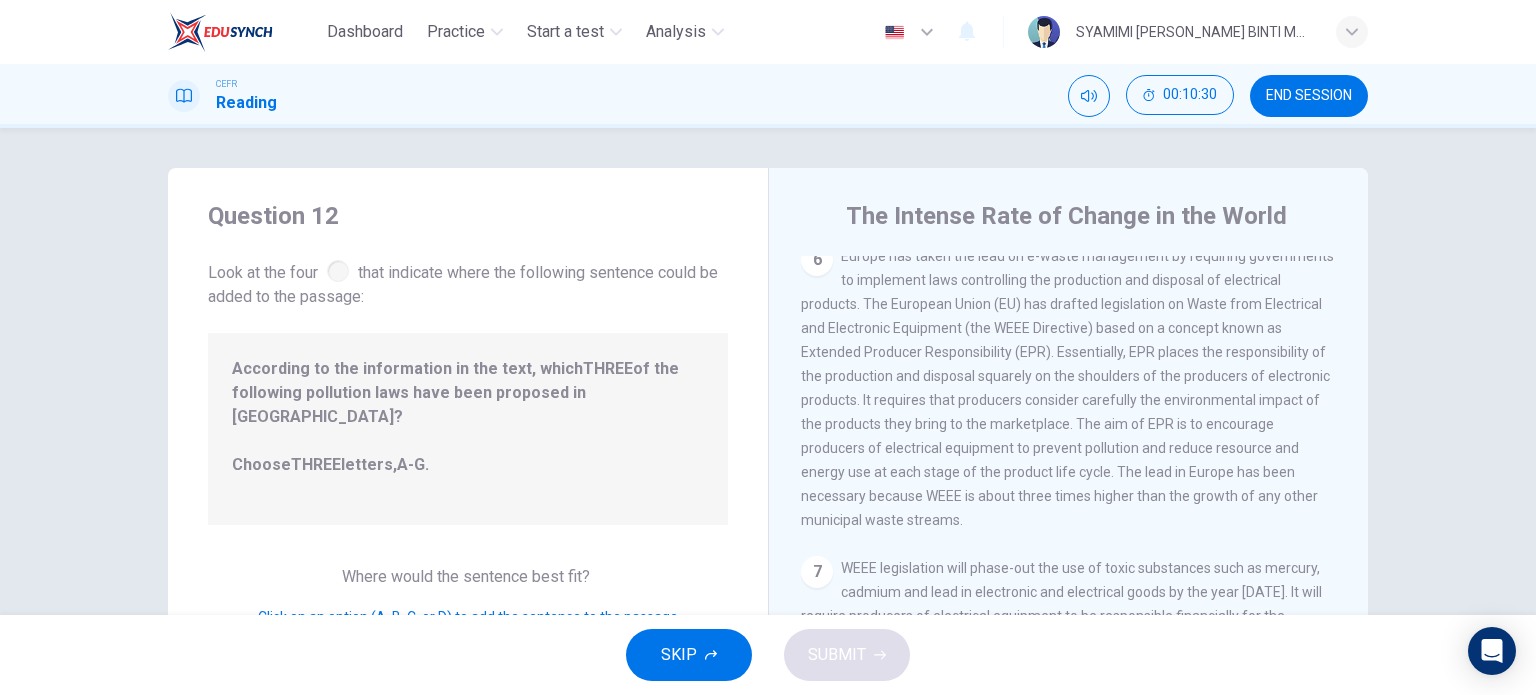 click on "According to the information in the text, which  THREE  of the following pollution laws have been proposed in Europe? Choose  THREE  letters,  A-G ." at bounding box center [468, 429] 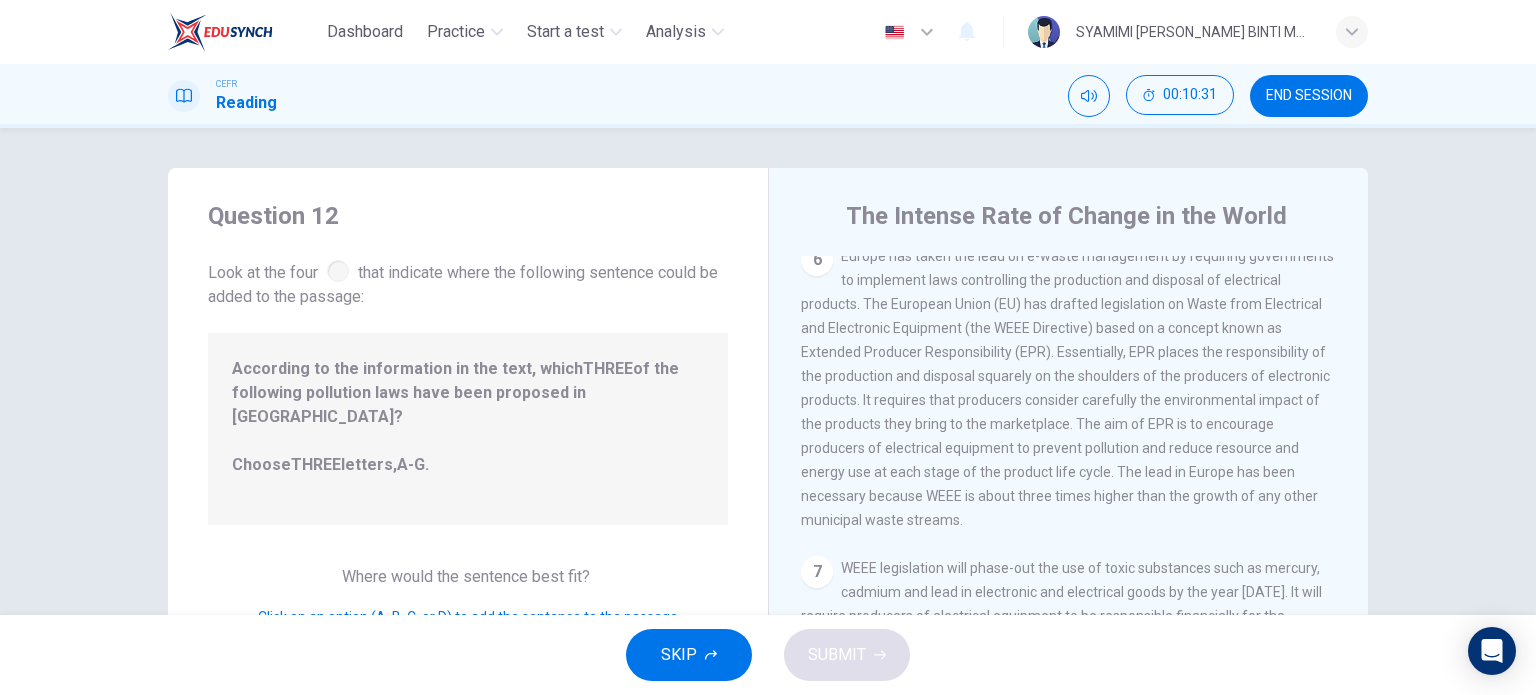 click on "6" at bounding box center [817, 260] 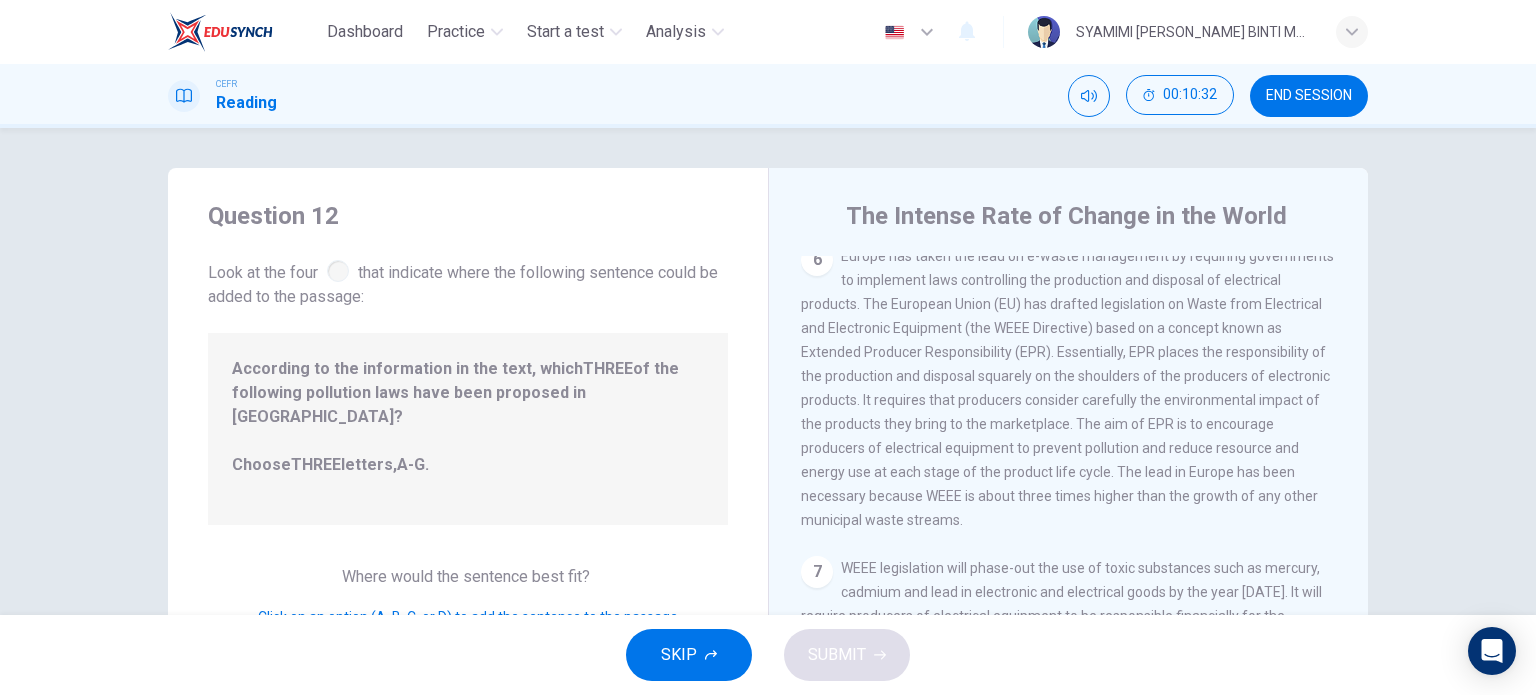 click on "6" at bounding box center [817, 260] 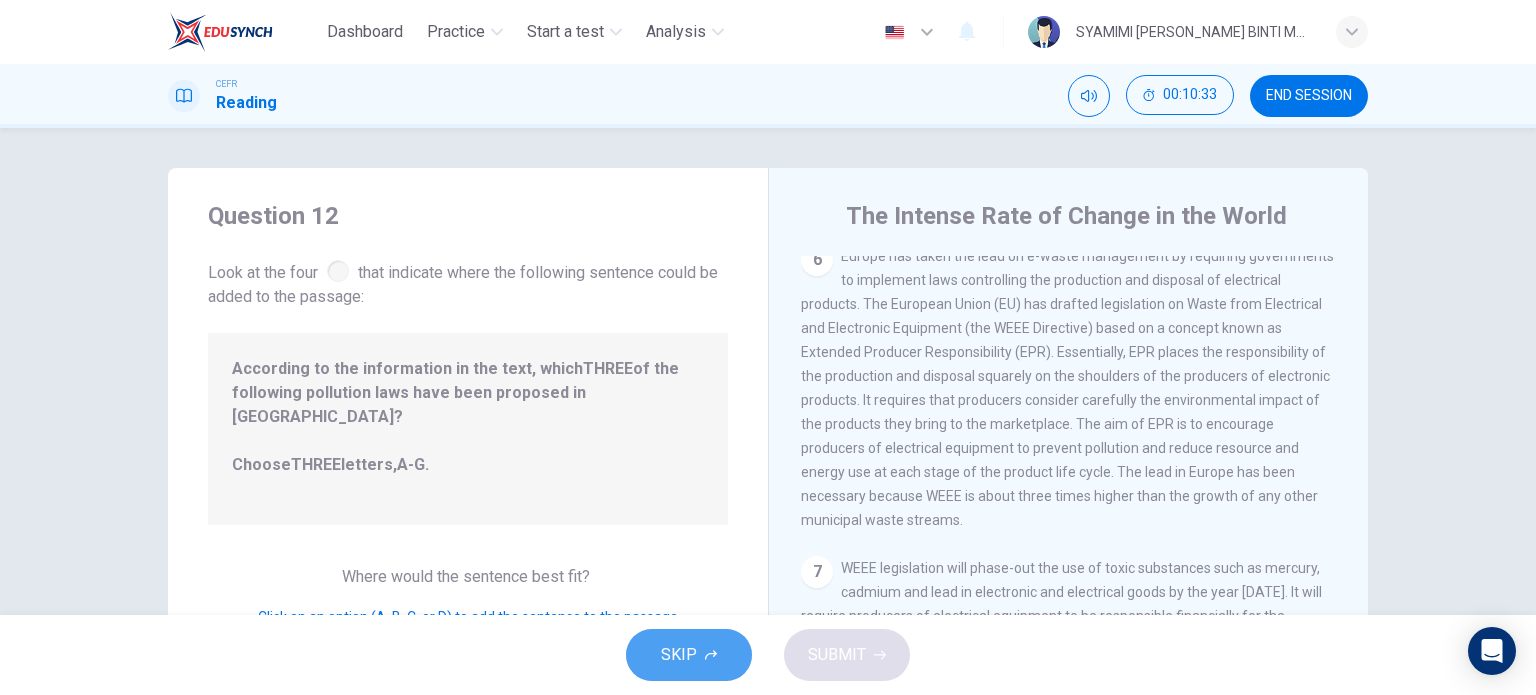 click on "SKIP" at bounding box center (689, 655) 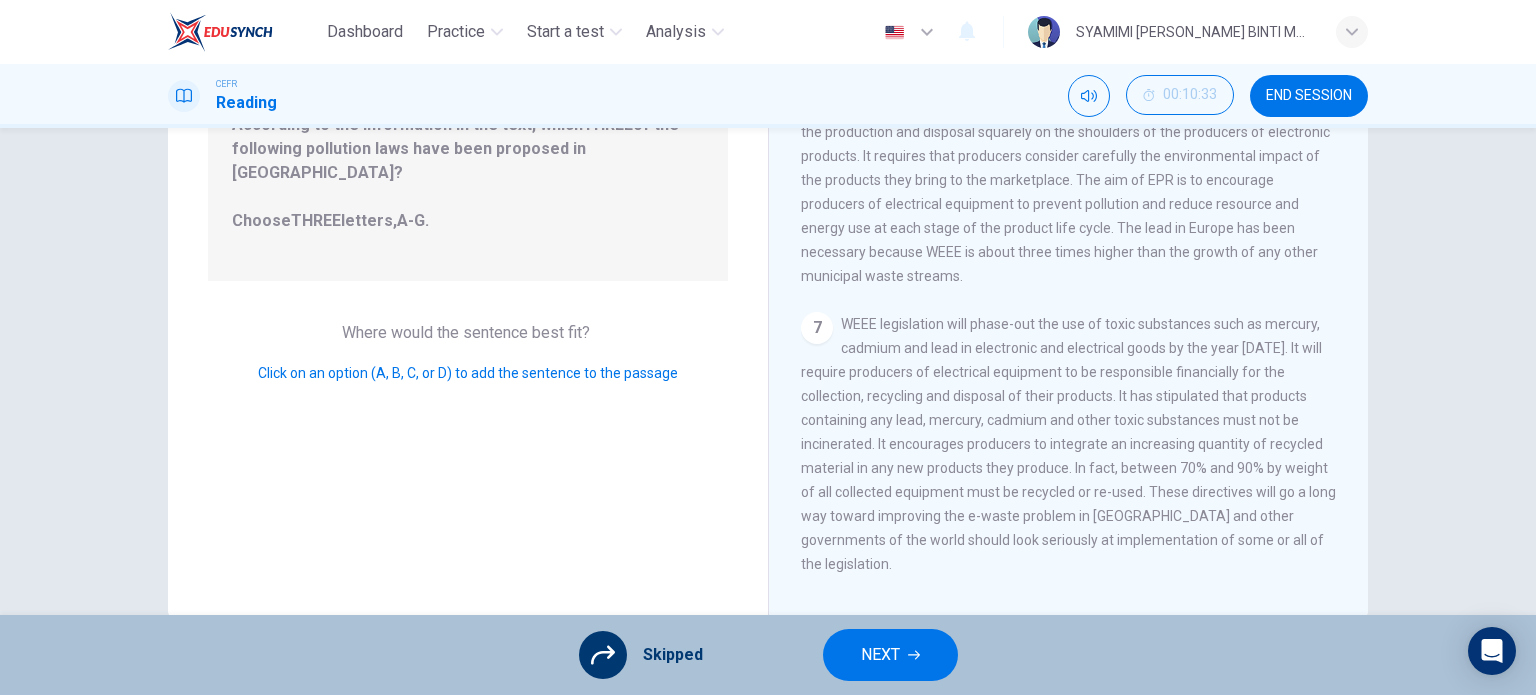 scroll, scrollTop: 244, scrollLeft: 0, axis: vertical 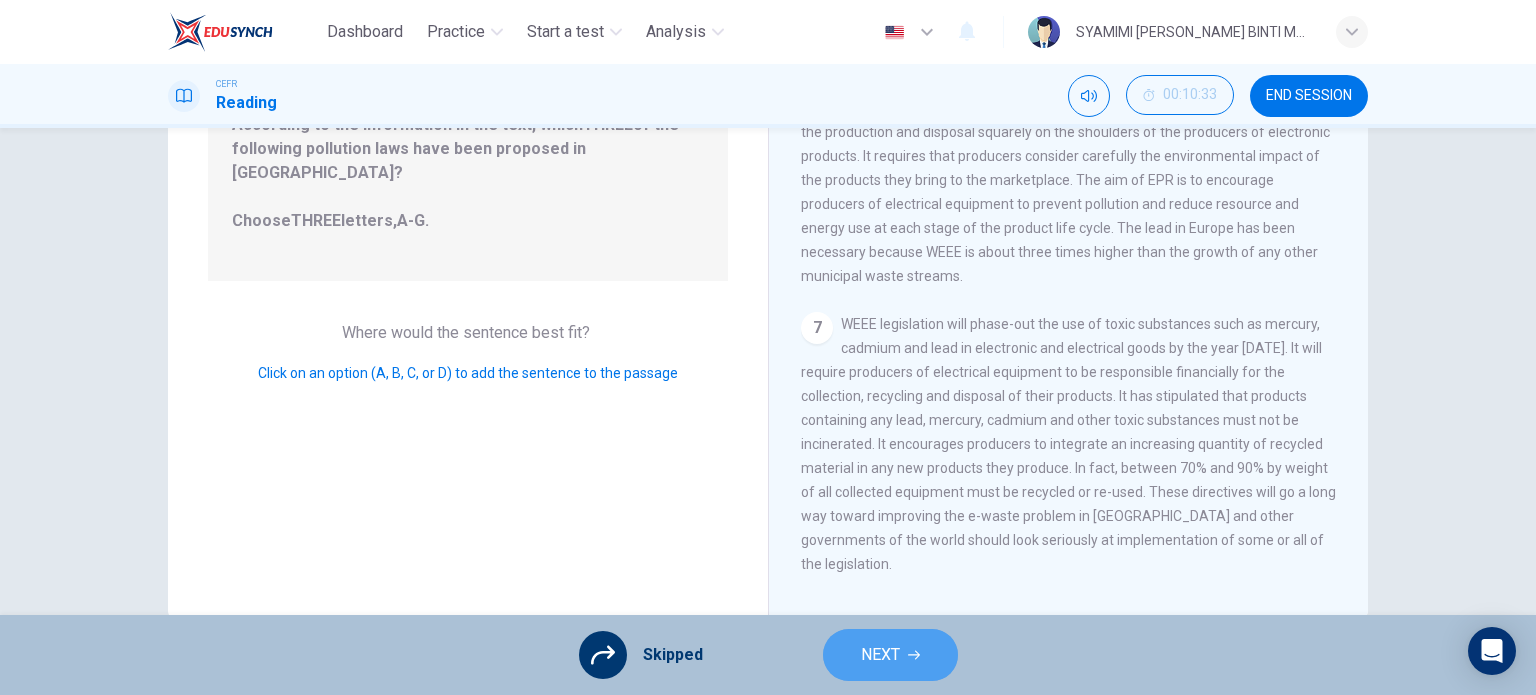 click on "NEXT" at bounding box center (880, 655) 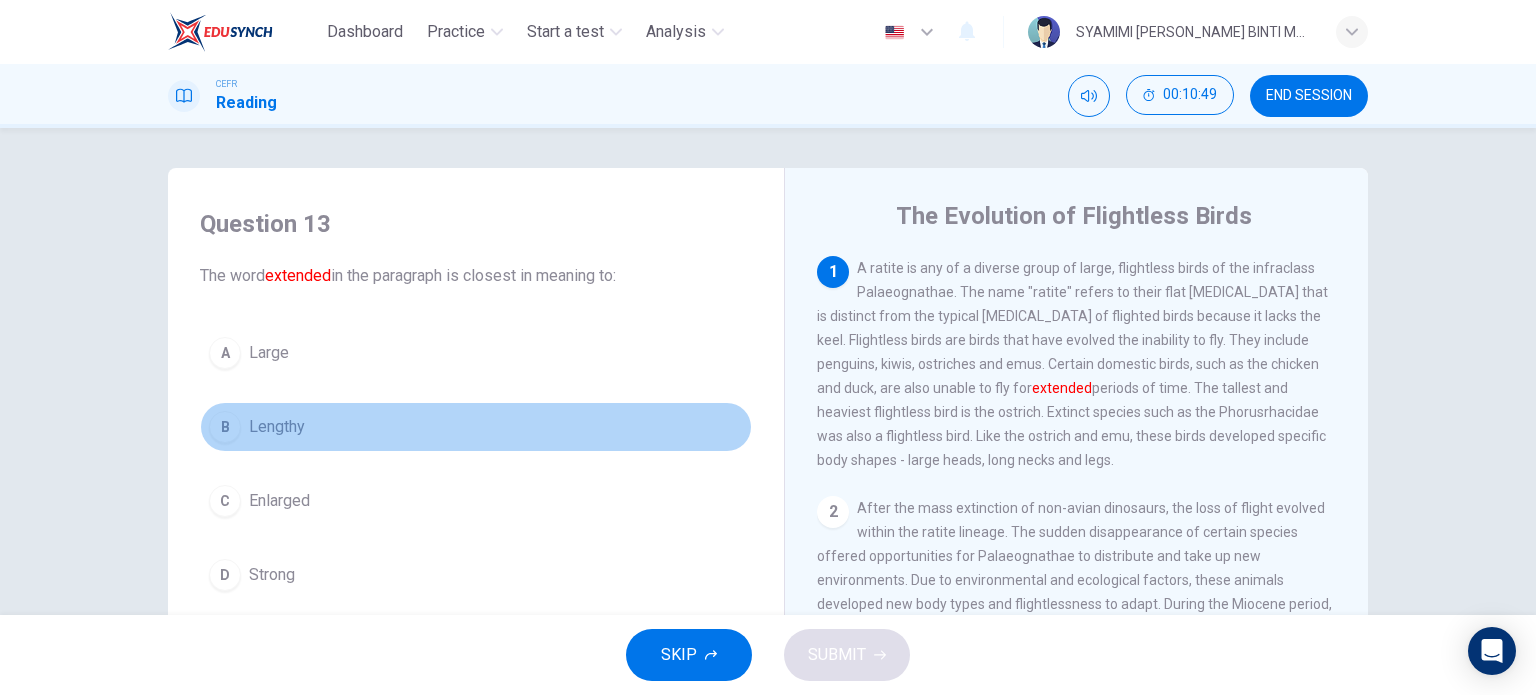 click on "B" at bounding box center (225, 427) 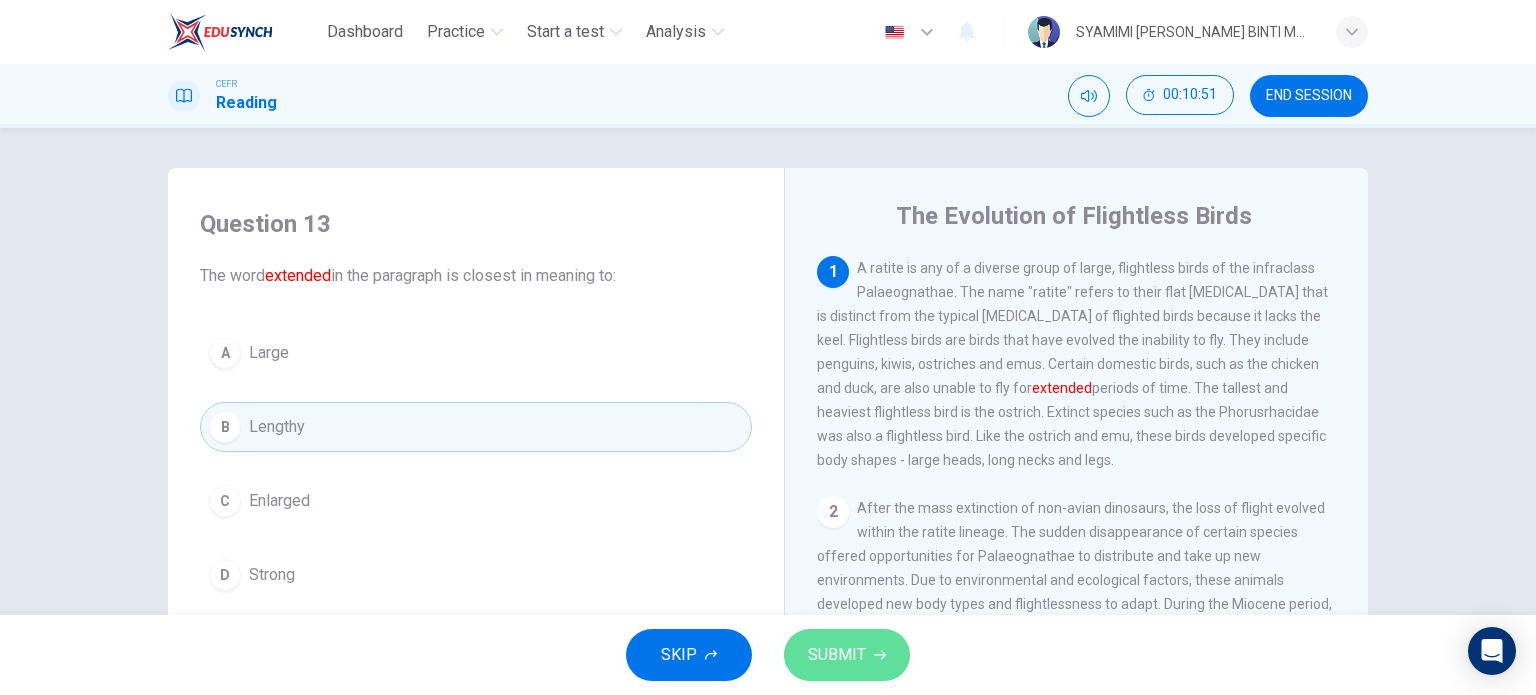 click on "SUBMIT" at bounding box center (837, 655) 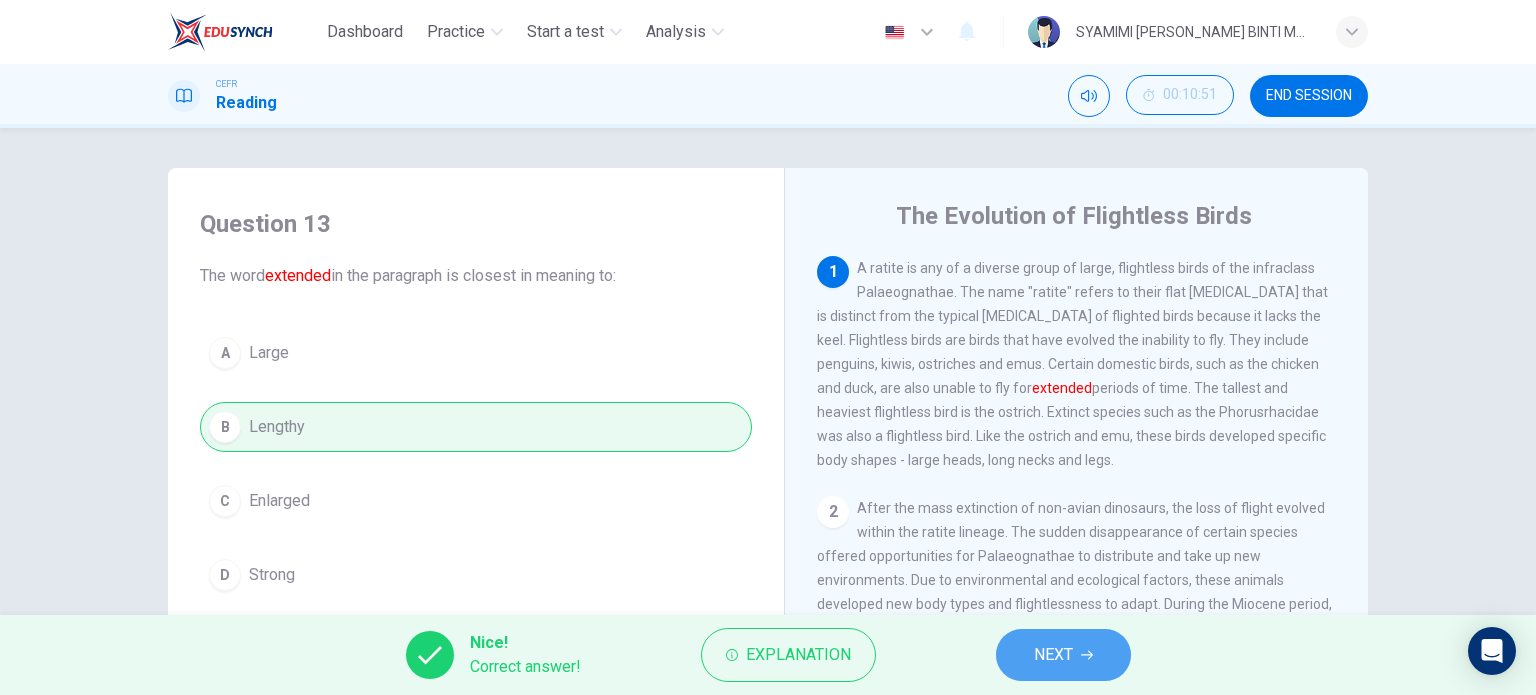 click on "NEXT" at bounding box center [1063, 655] 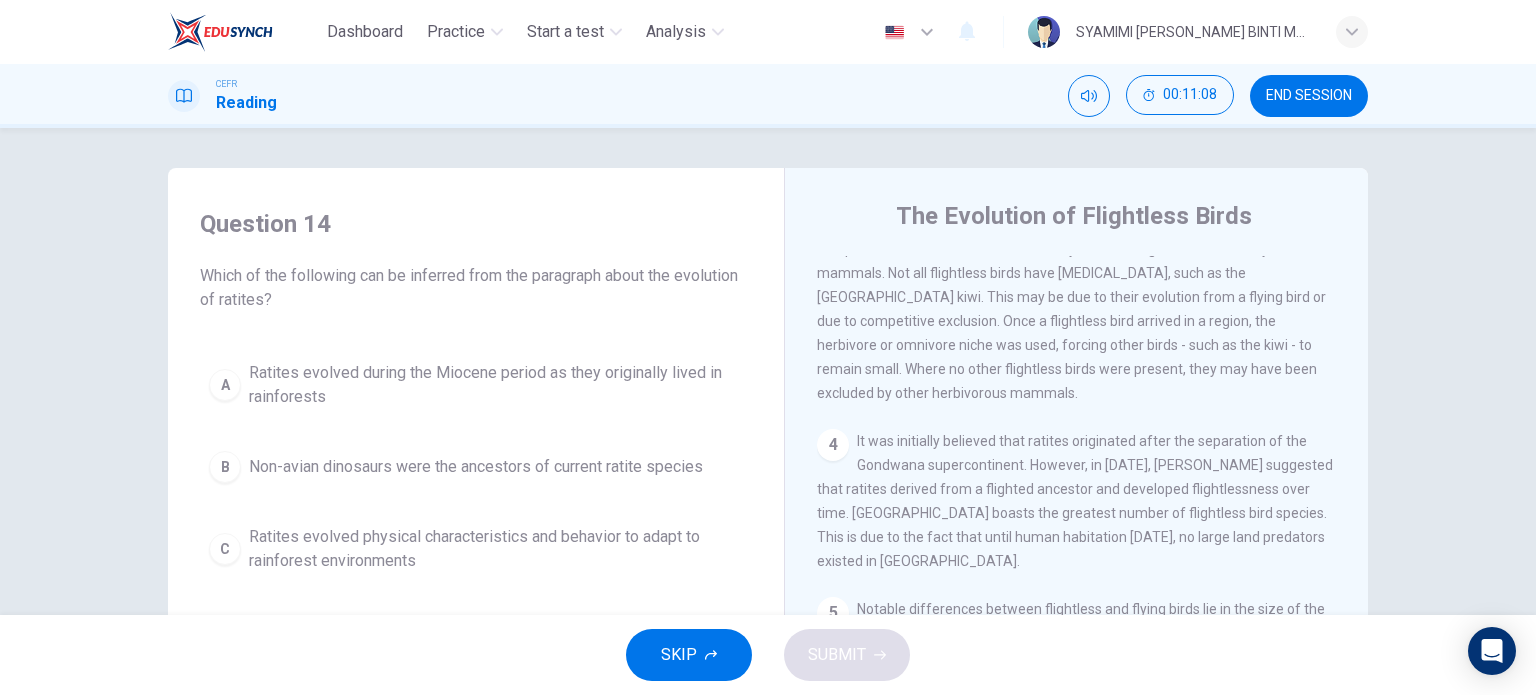scroll, scrollTop: 500, scrollLeft: 0, axis: vertical 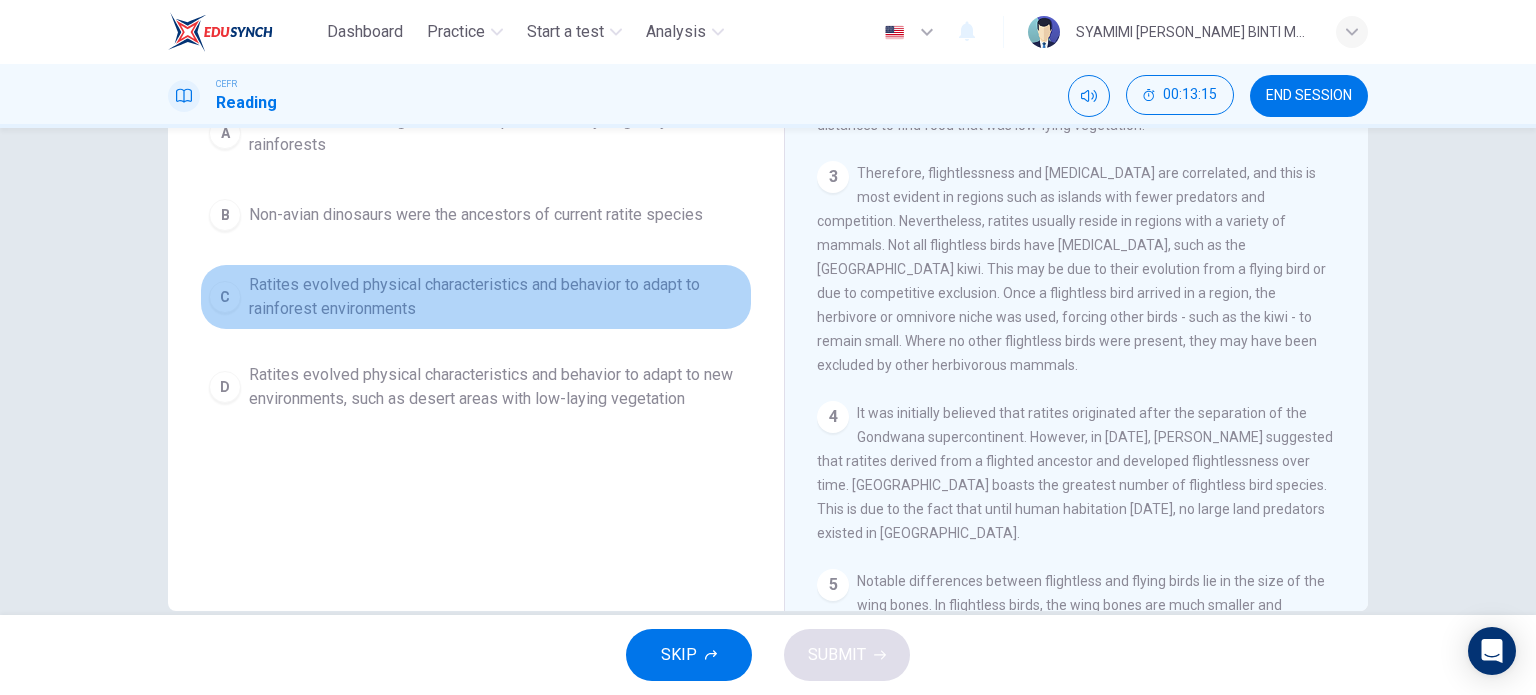 click on "C" at bounding box center (225, 297) 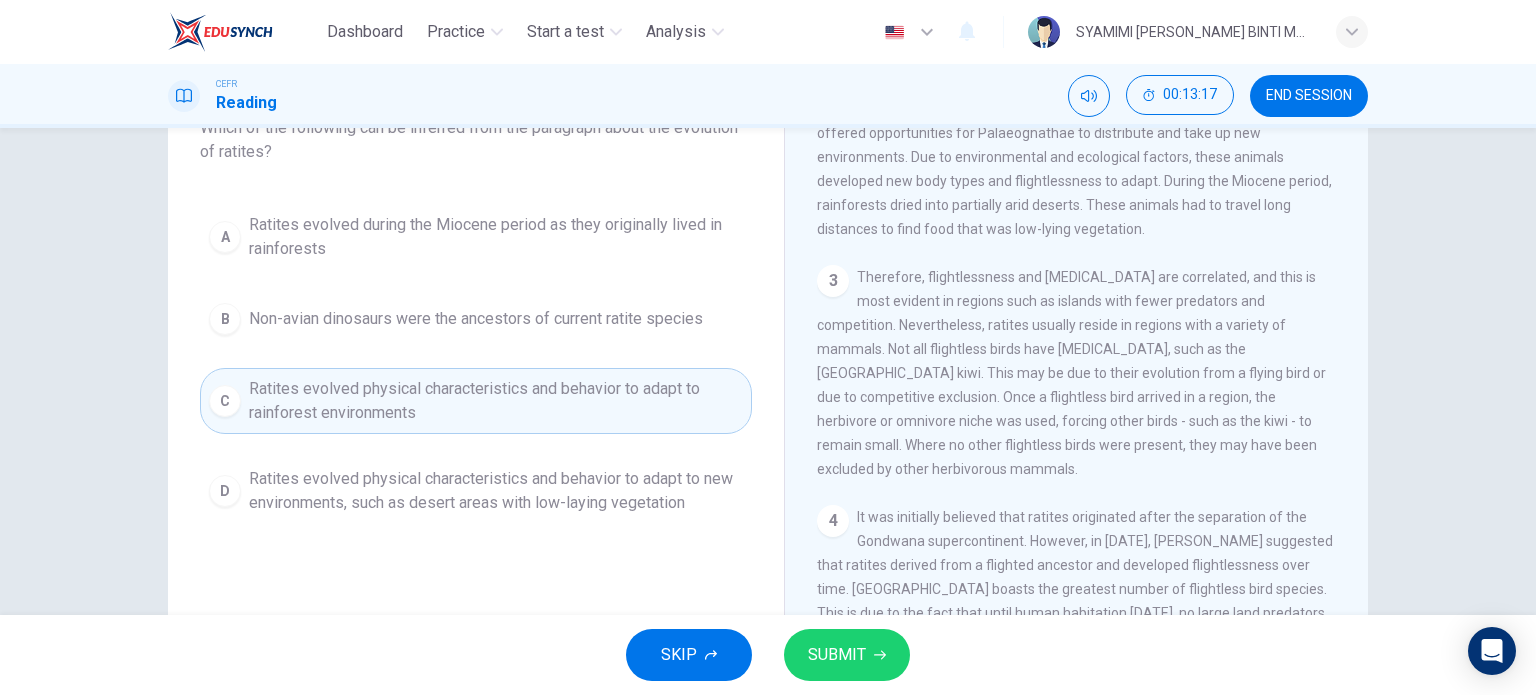 scroll, scrollTop: 148, scrollLeft: 0, axis: vertical 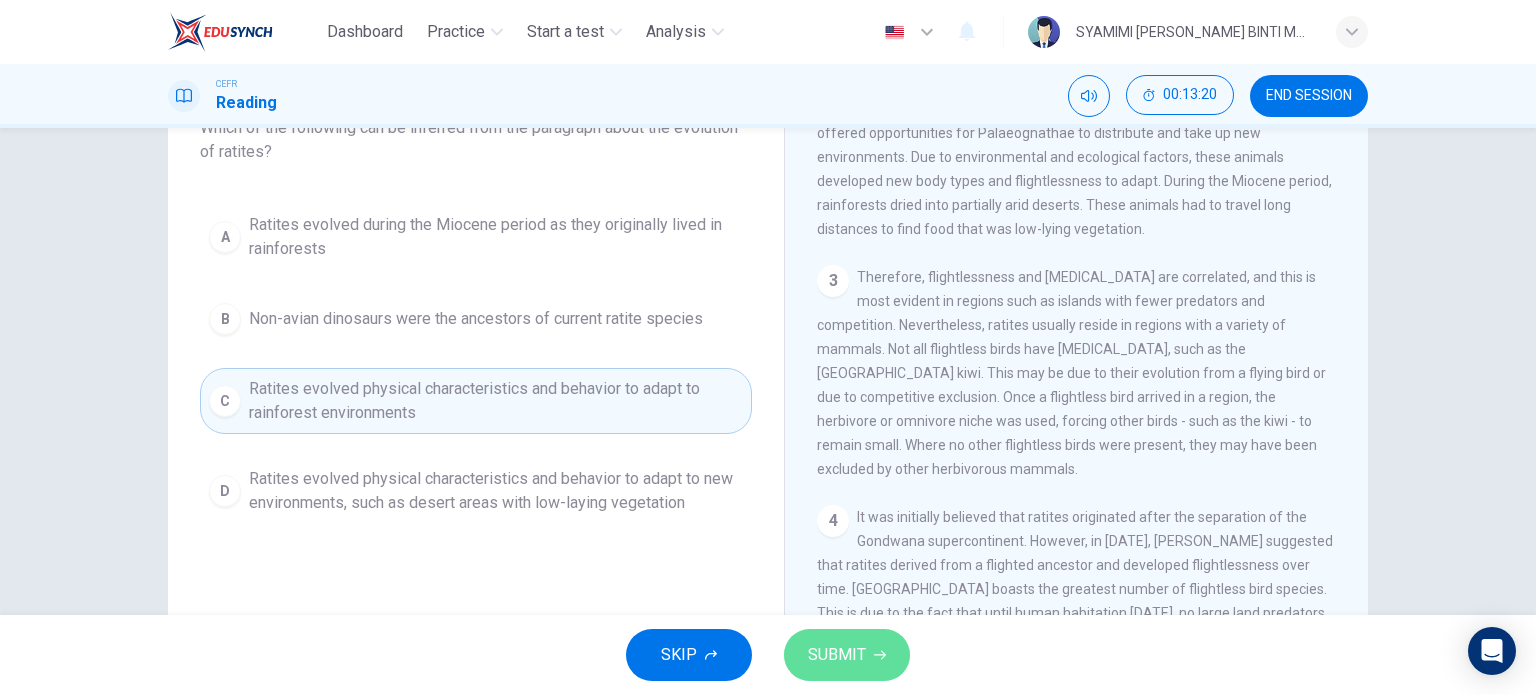 click on "SUBMIT" at bounding box center (847, 655) 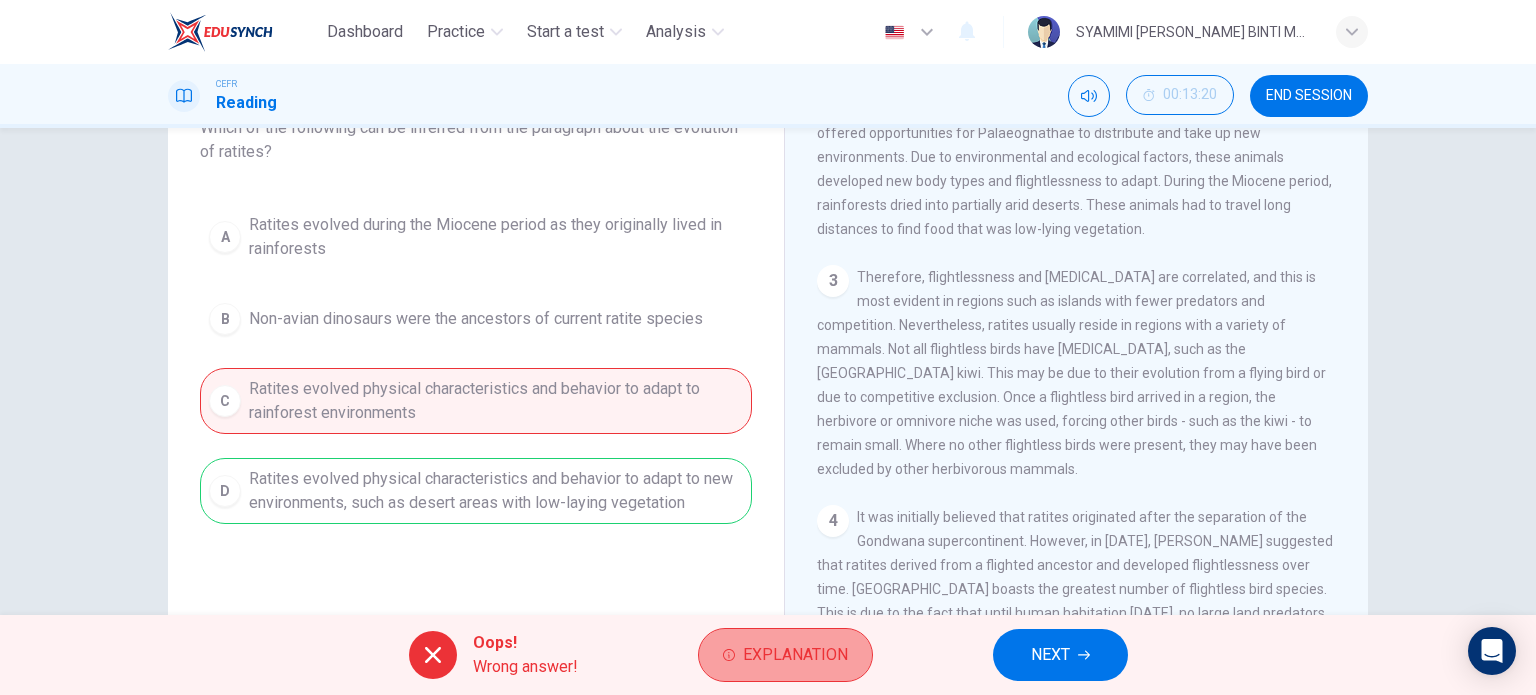 click on "Explanation" at bounding box center (785, 655) 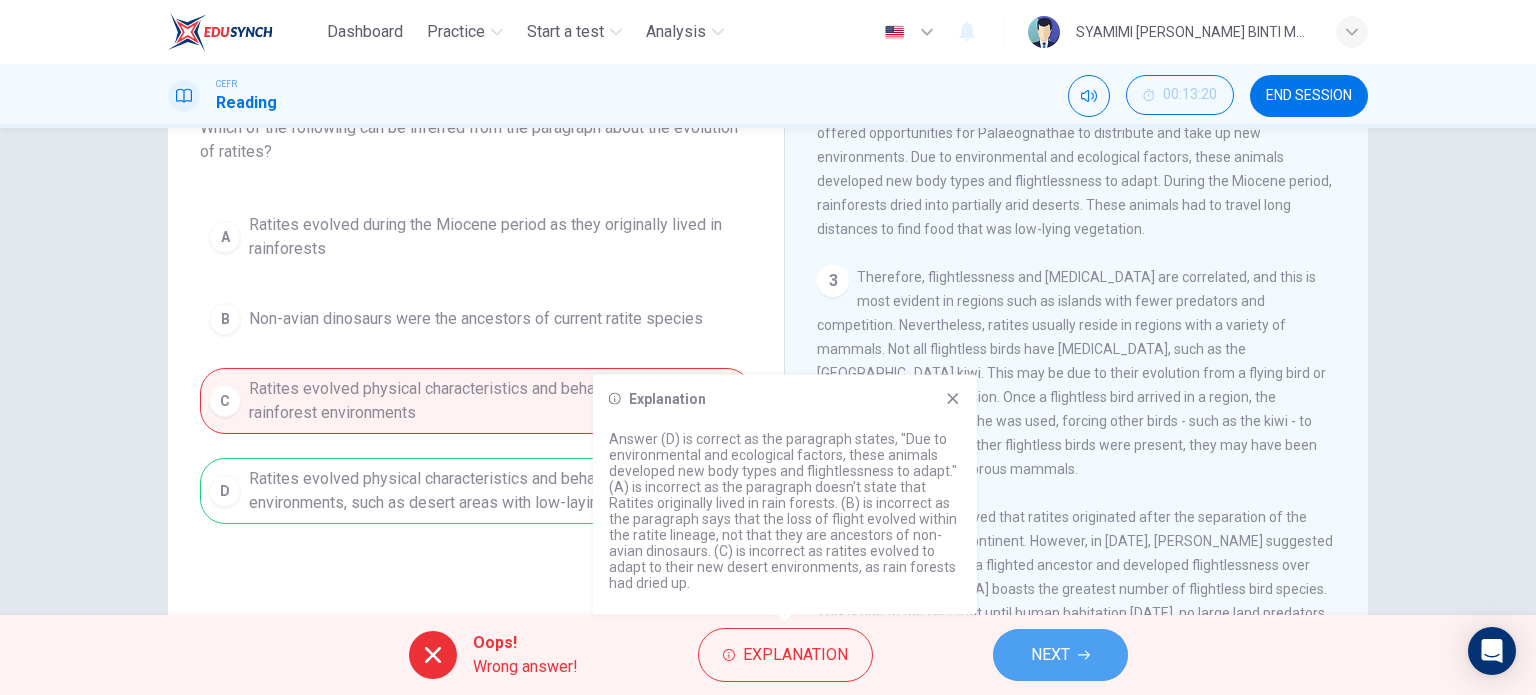 click on "NEXT" at bounding box center (1060, 655) 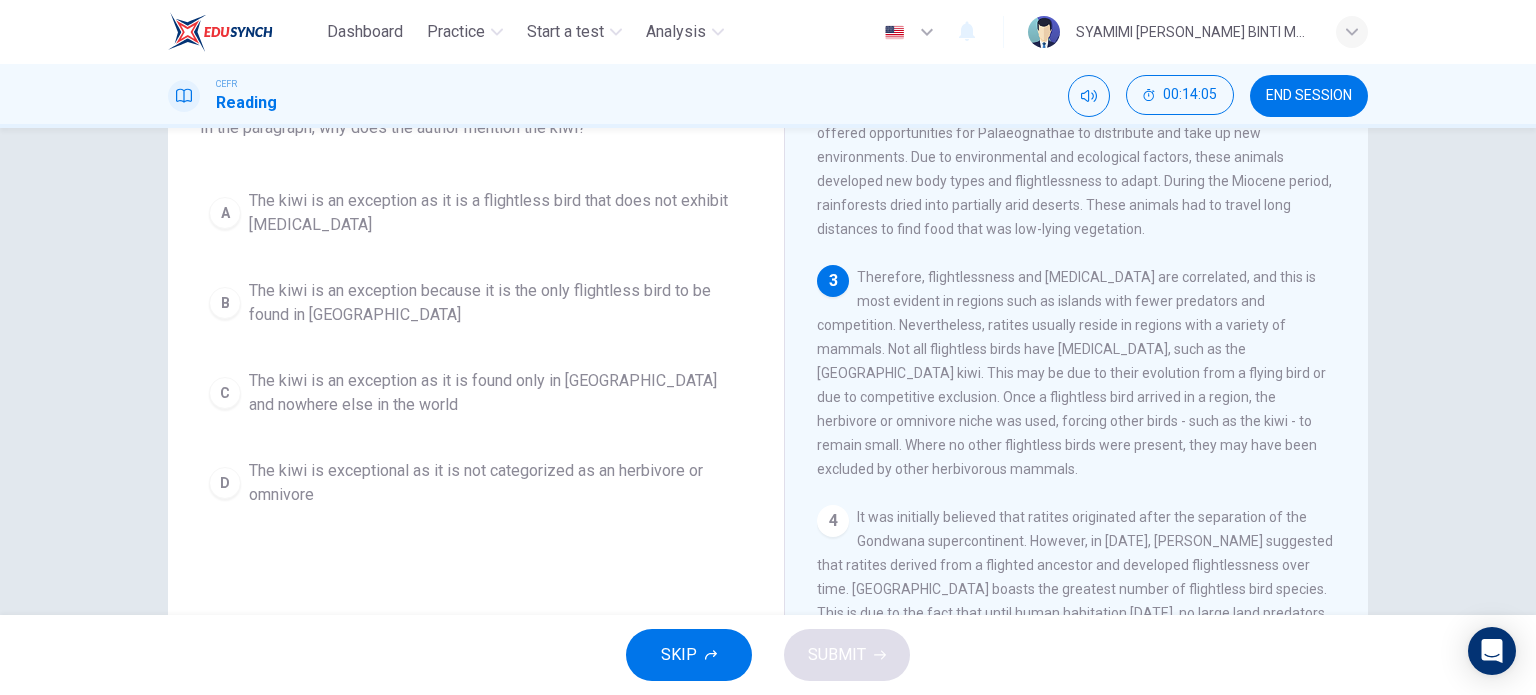 scroll, scrollTop: 0, scrollLeft: 0, axis: both 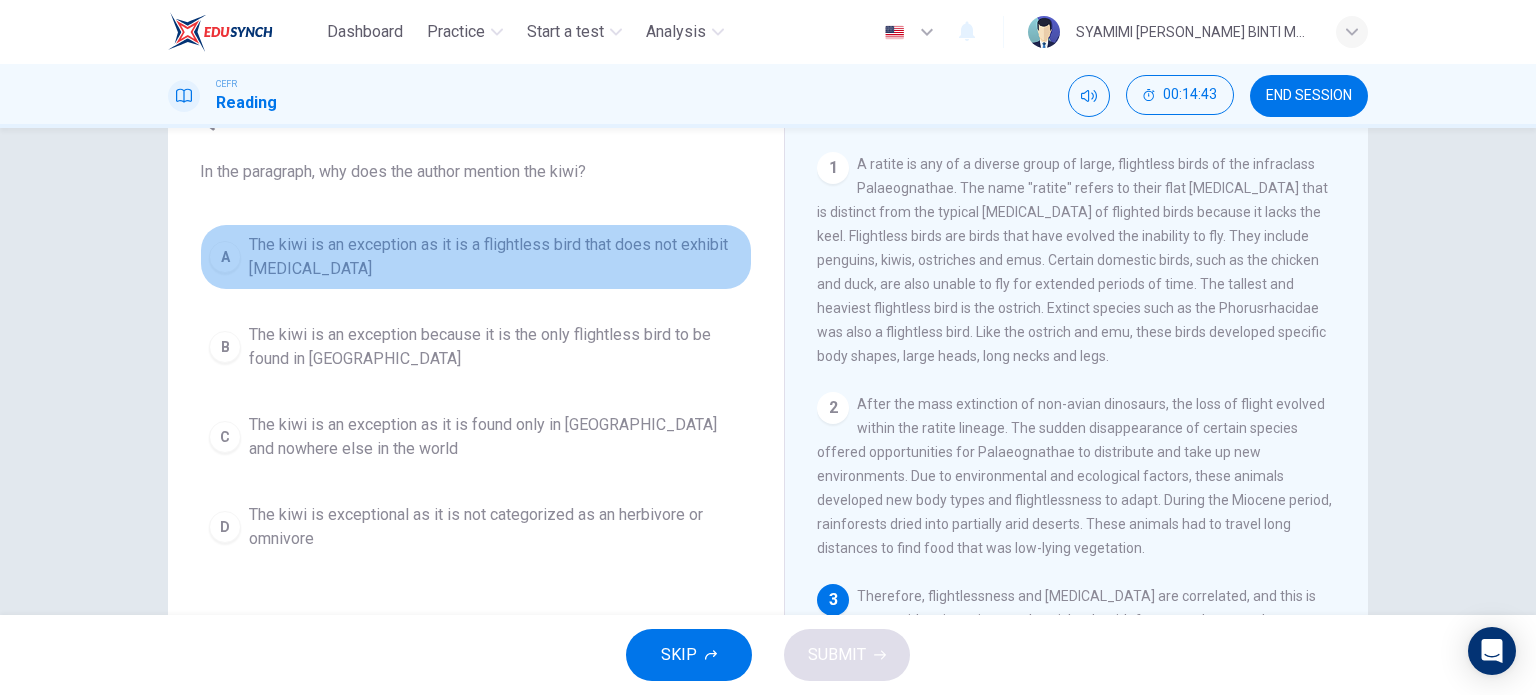 click on "A" at bounding box center (225, 257) 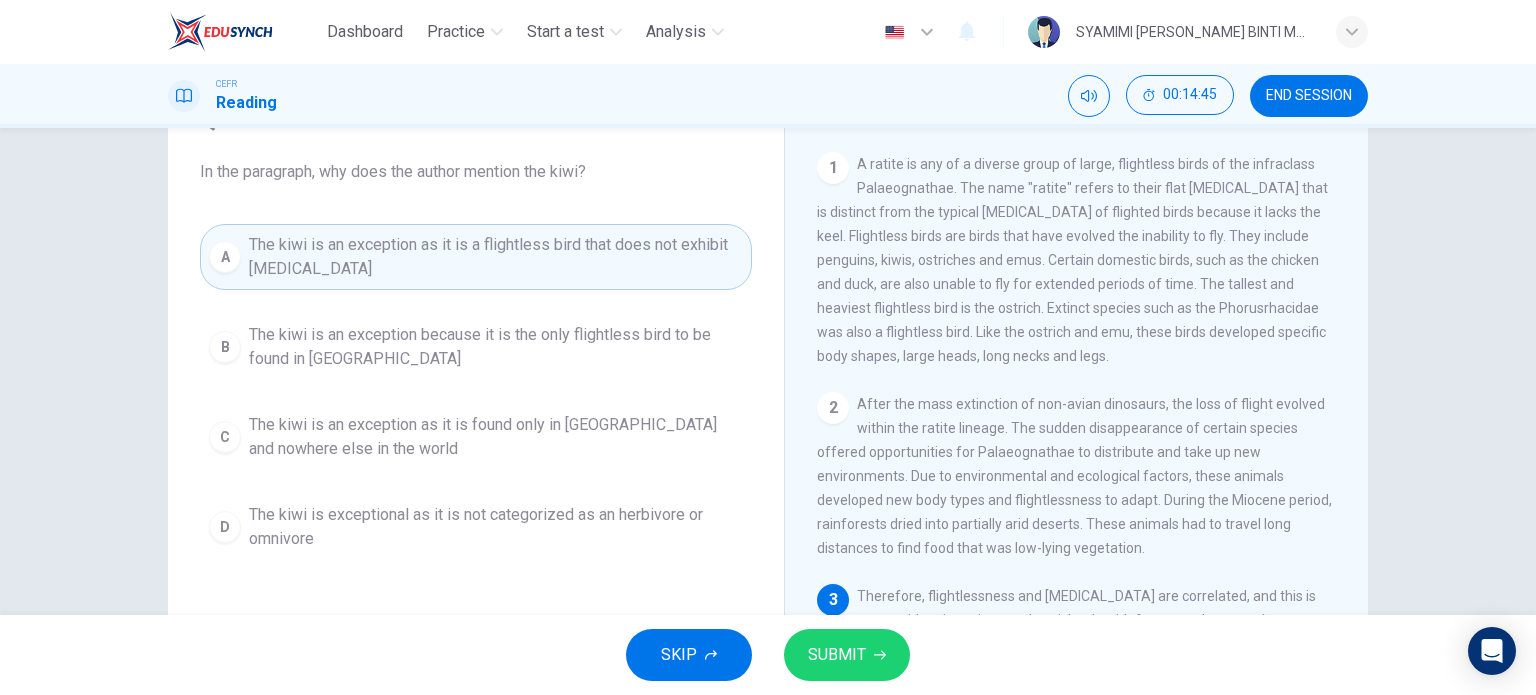 click on "SUBMIT" at bounding box center [837, 655] 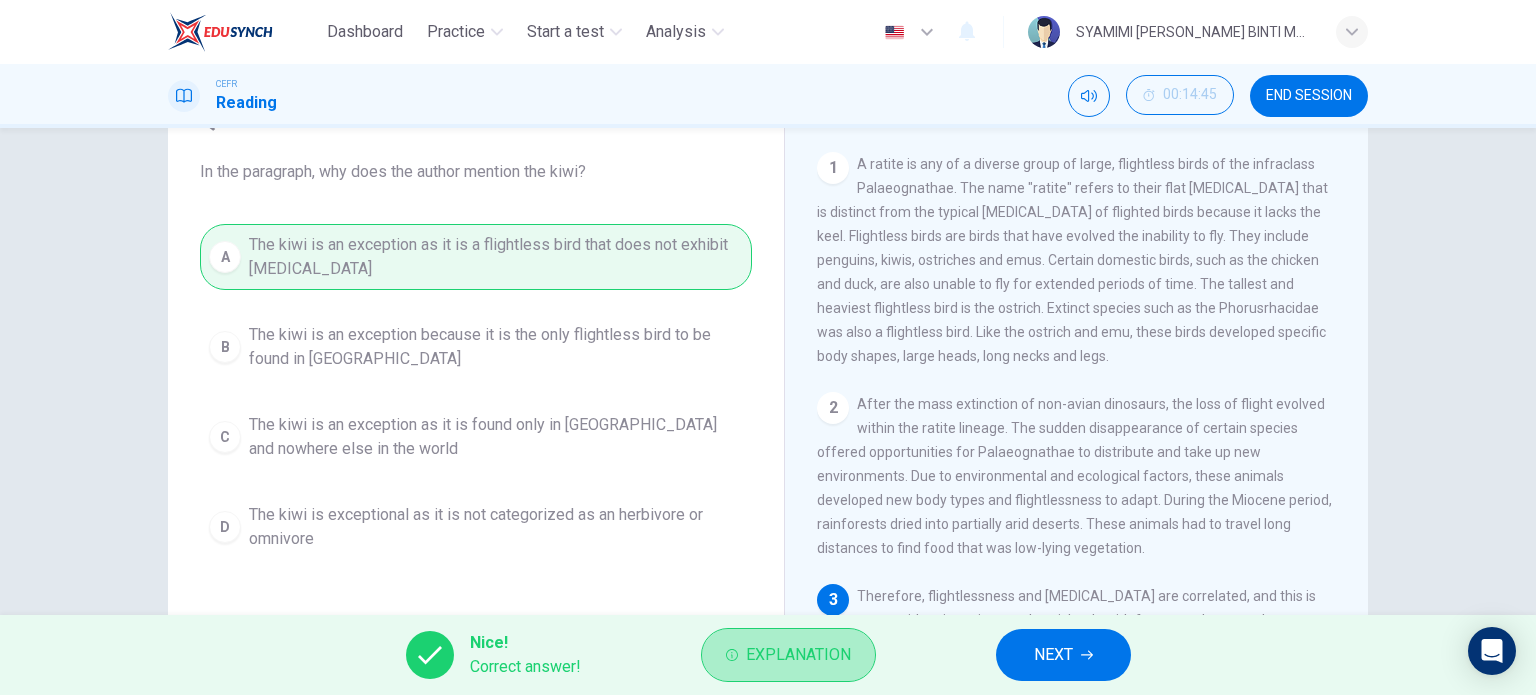click on "Explanation" at bounding box center (798, 655) 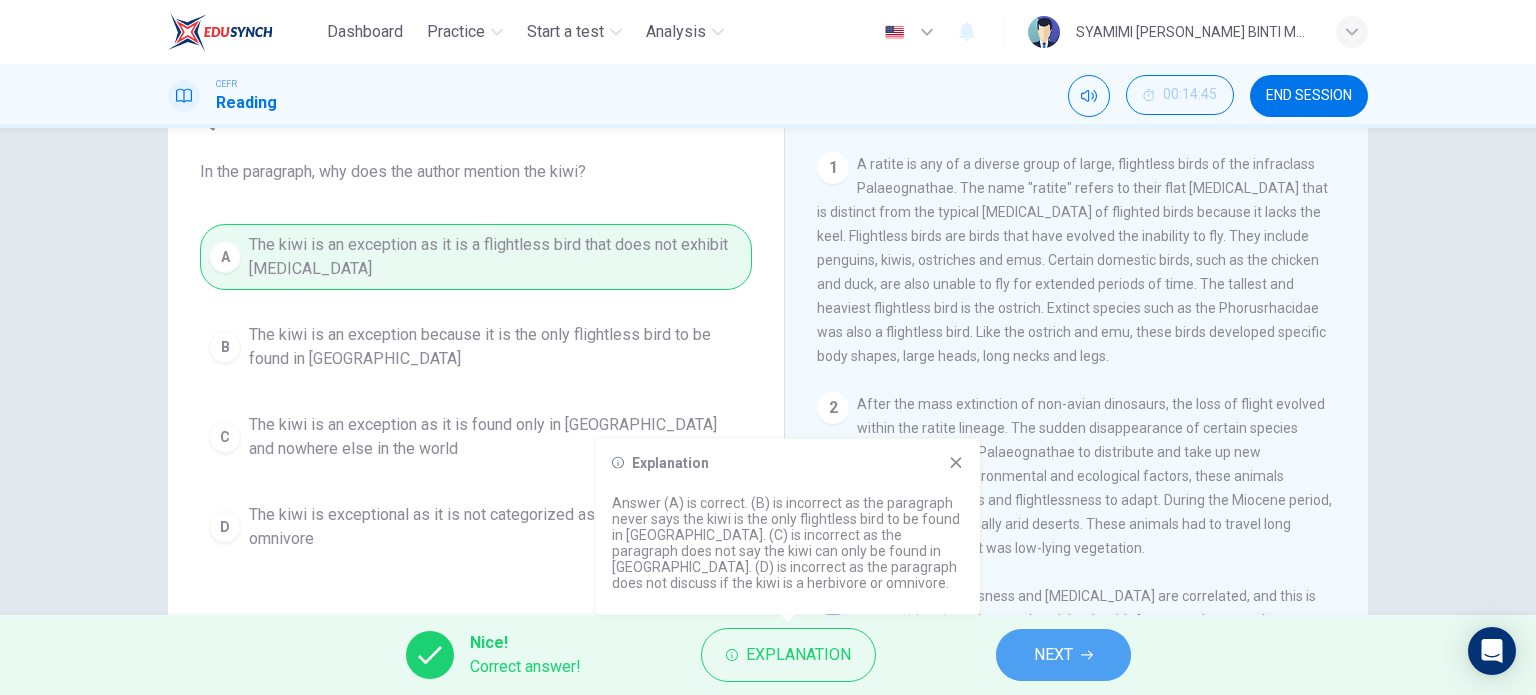 click on "NEXT" at bounding box center (1063, 655) 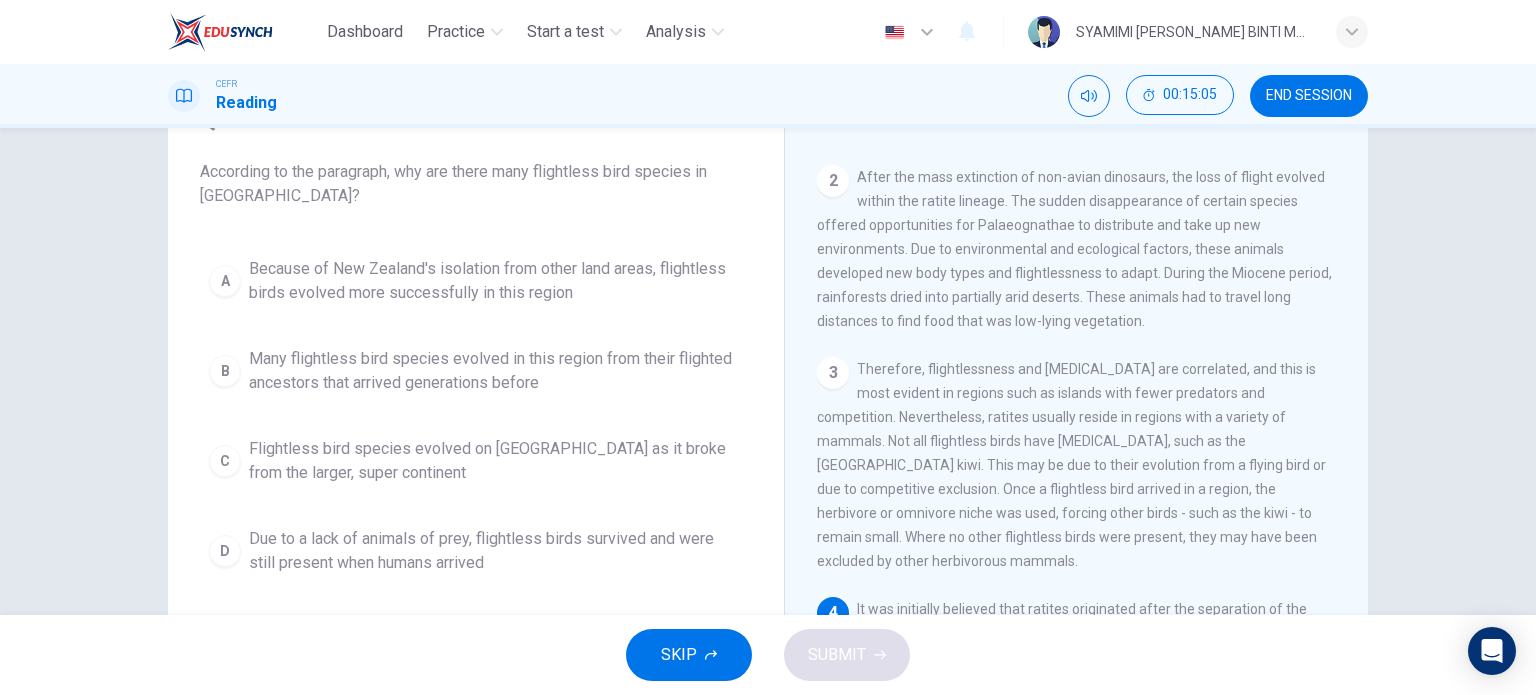 scroll, scrollTop: 228, scrollLeft: 0, axis: vertical 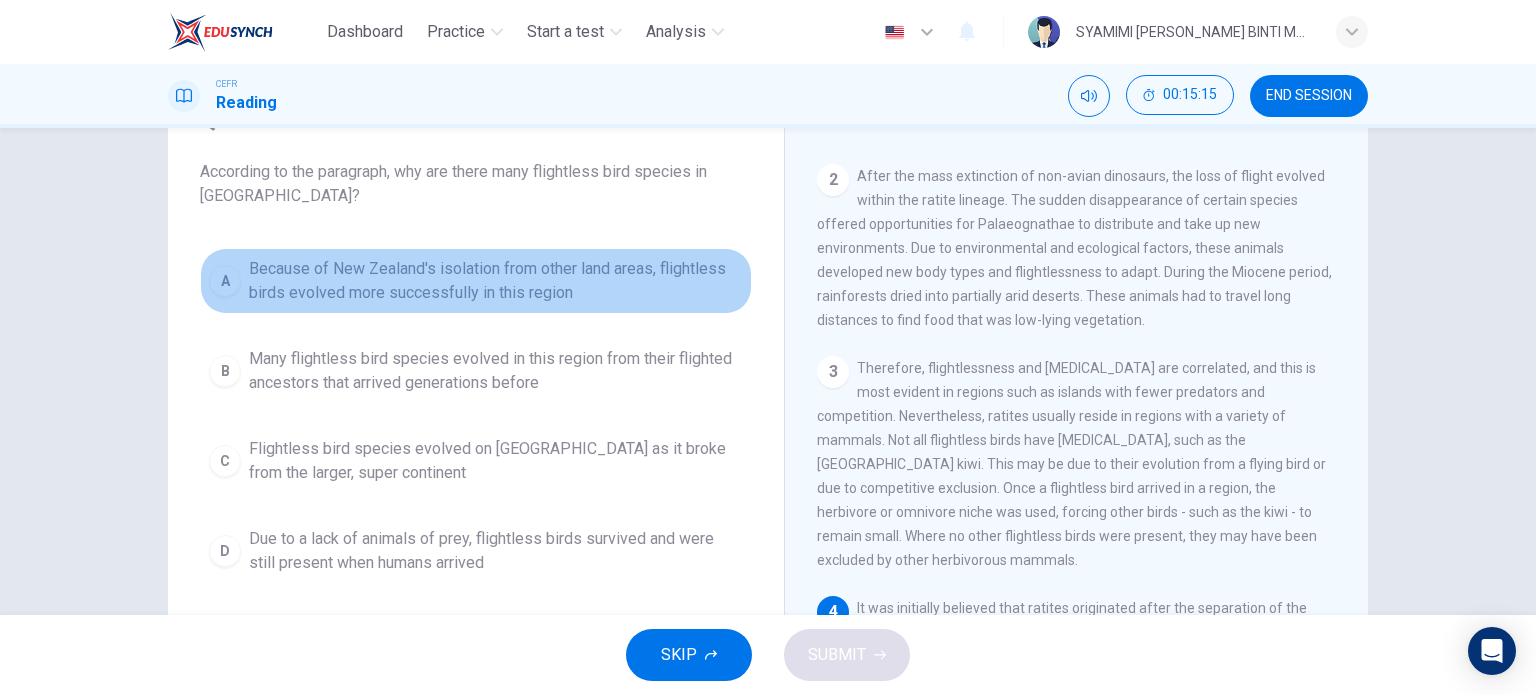 click on "Because of New Zealand's isolation from other land areas, flightless birds evolved more successfully in this region" at bounding box center (496, 281) 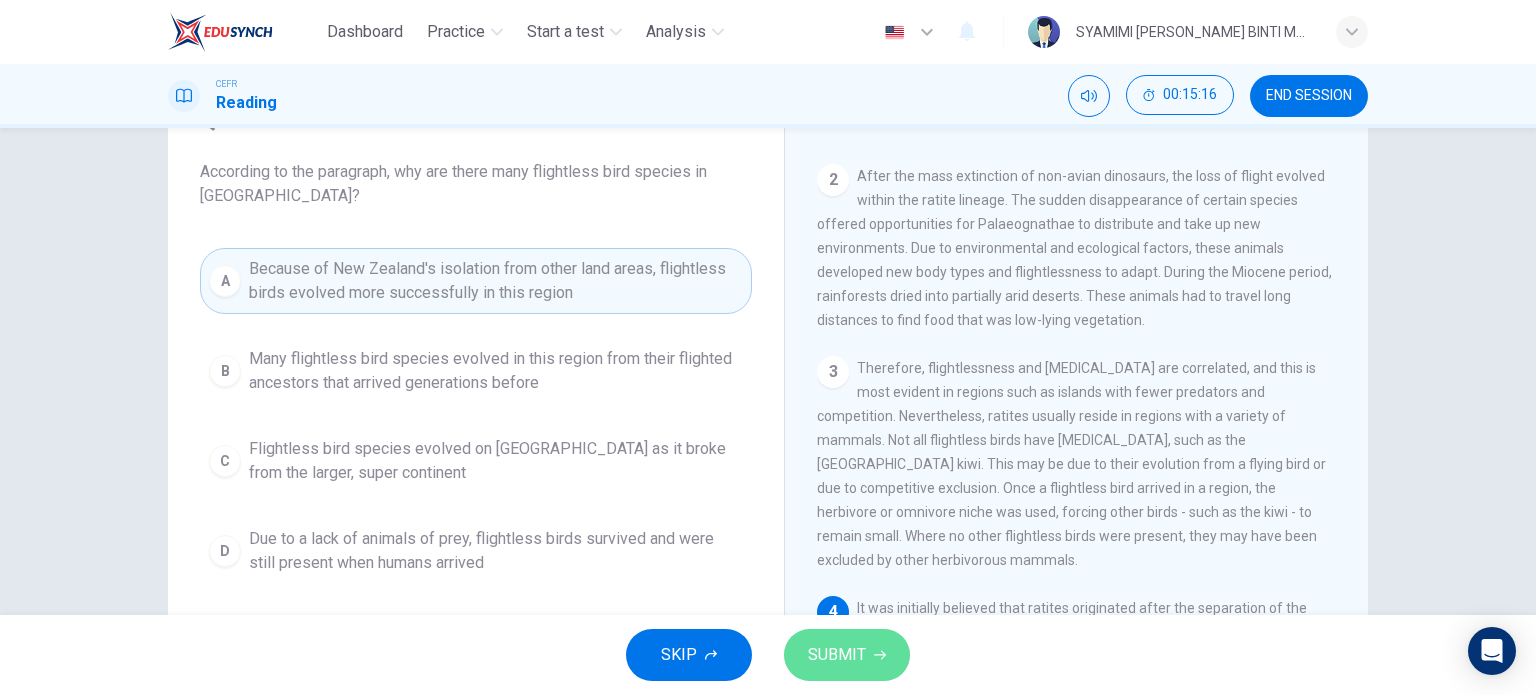 click on "SUBMIT" at bounding box center [837, 655] 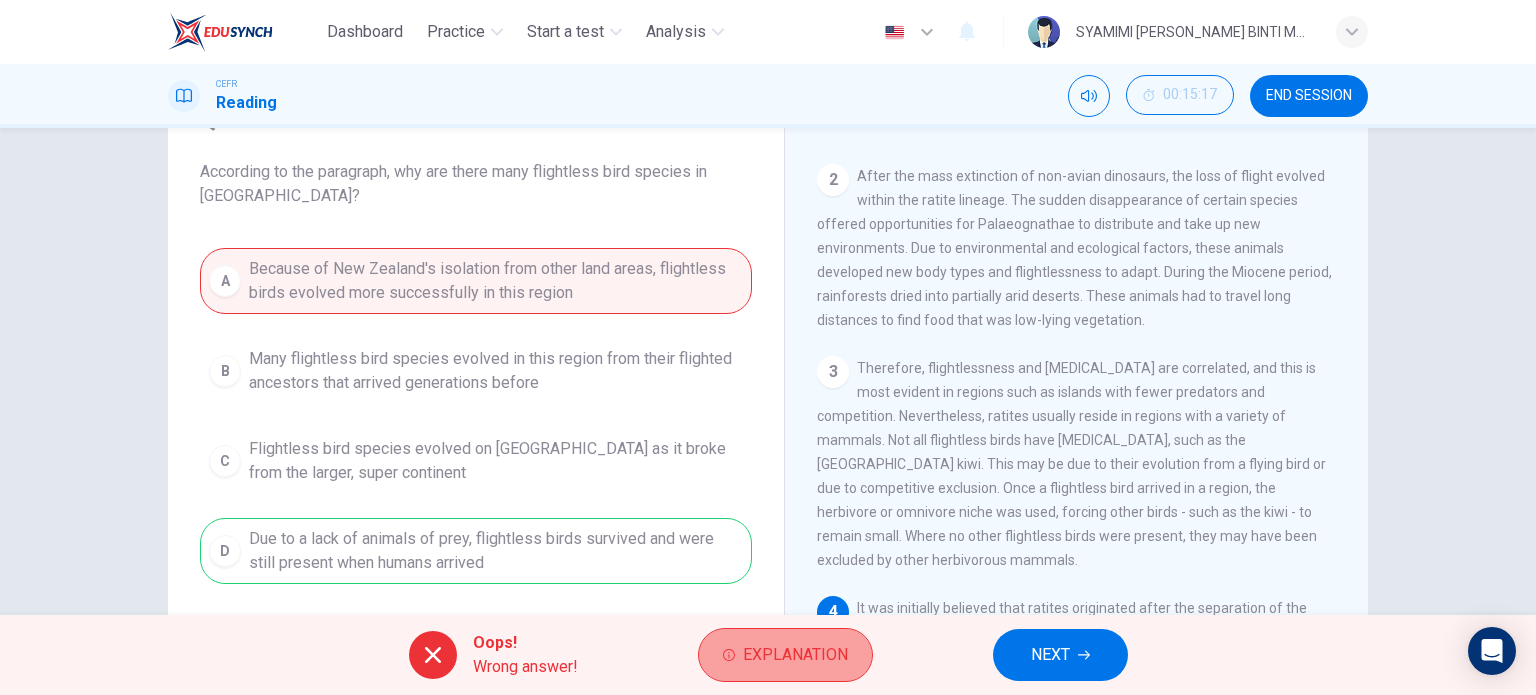 click on "Explanation" at bounding box center (795, 655) 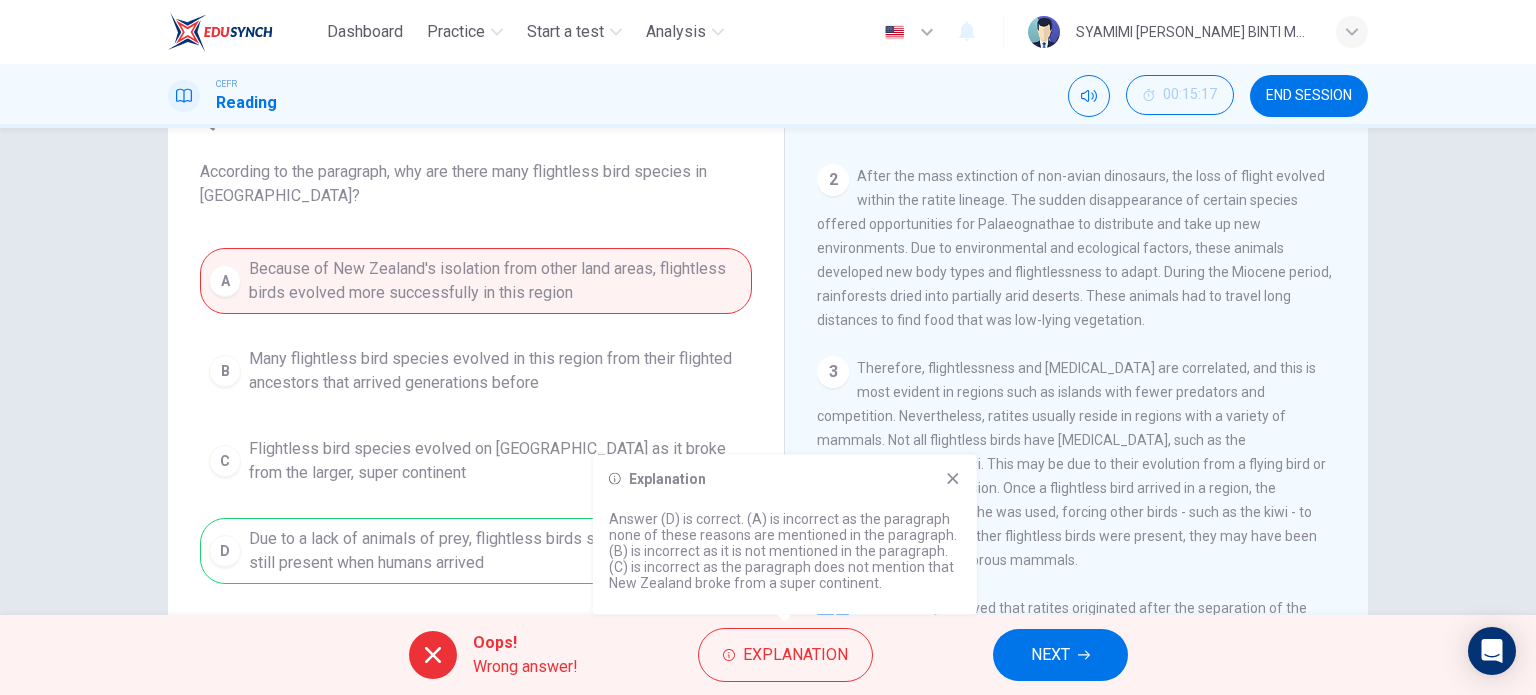 click 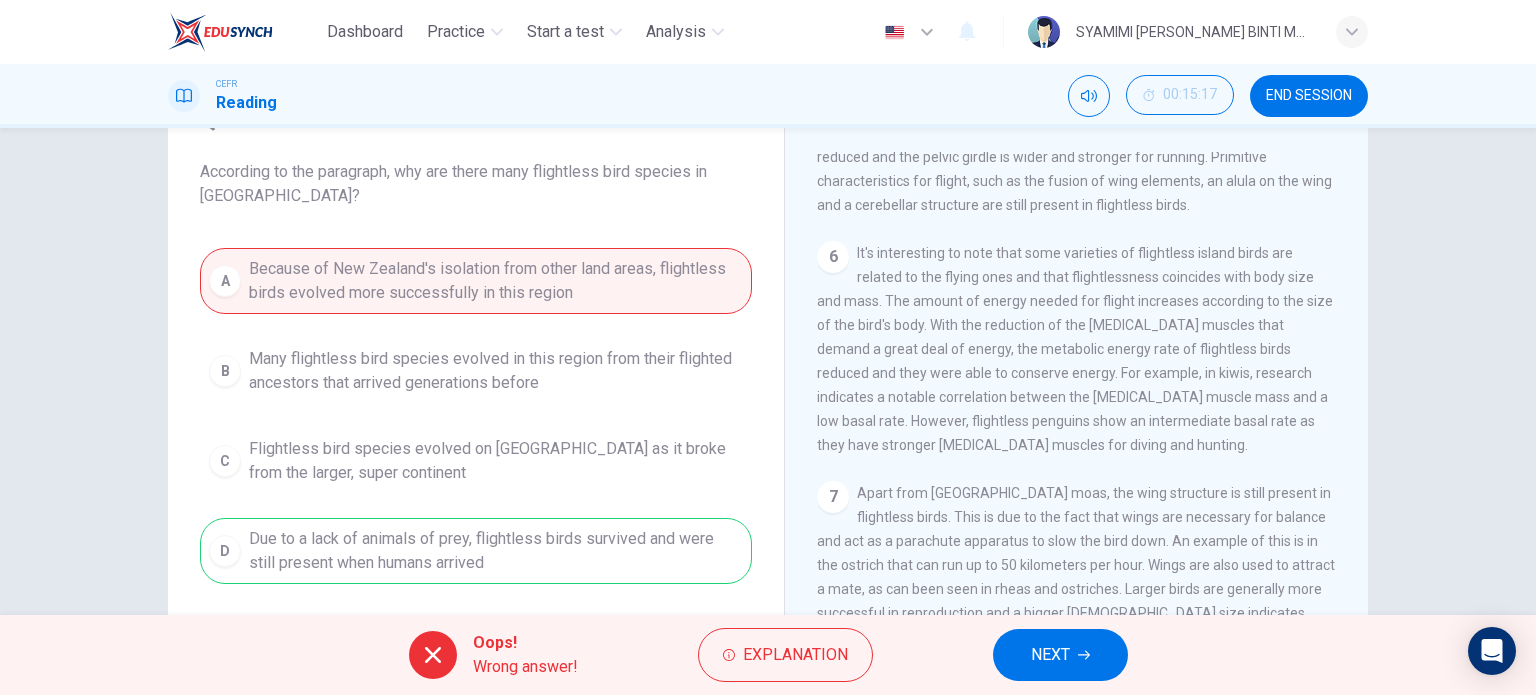 scroll, scrollTop: 946, scrollLeft: 0, axis: vertical 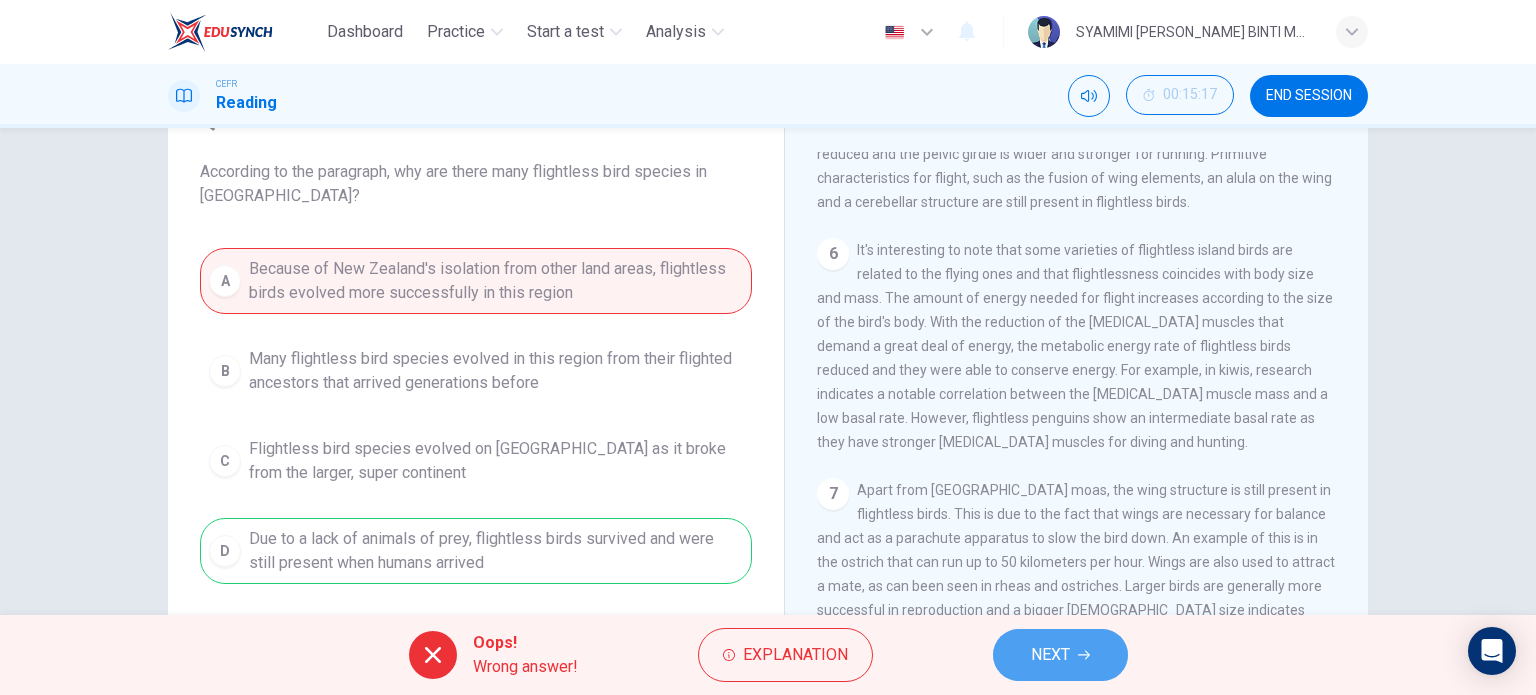 click on "NEXT" at bounding box center [1050, 655] 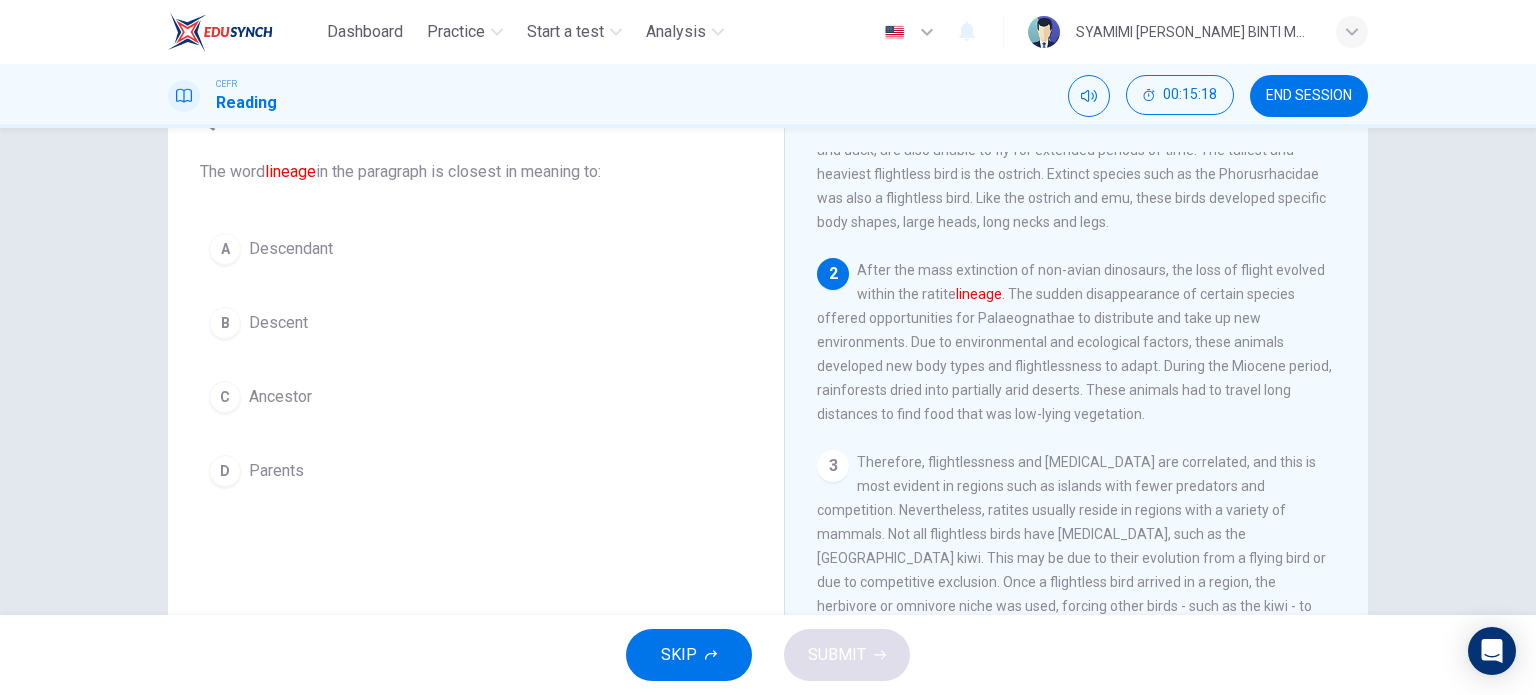 scroll, scrollTop: 0, scrollLeft: 0, axis: both 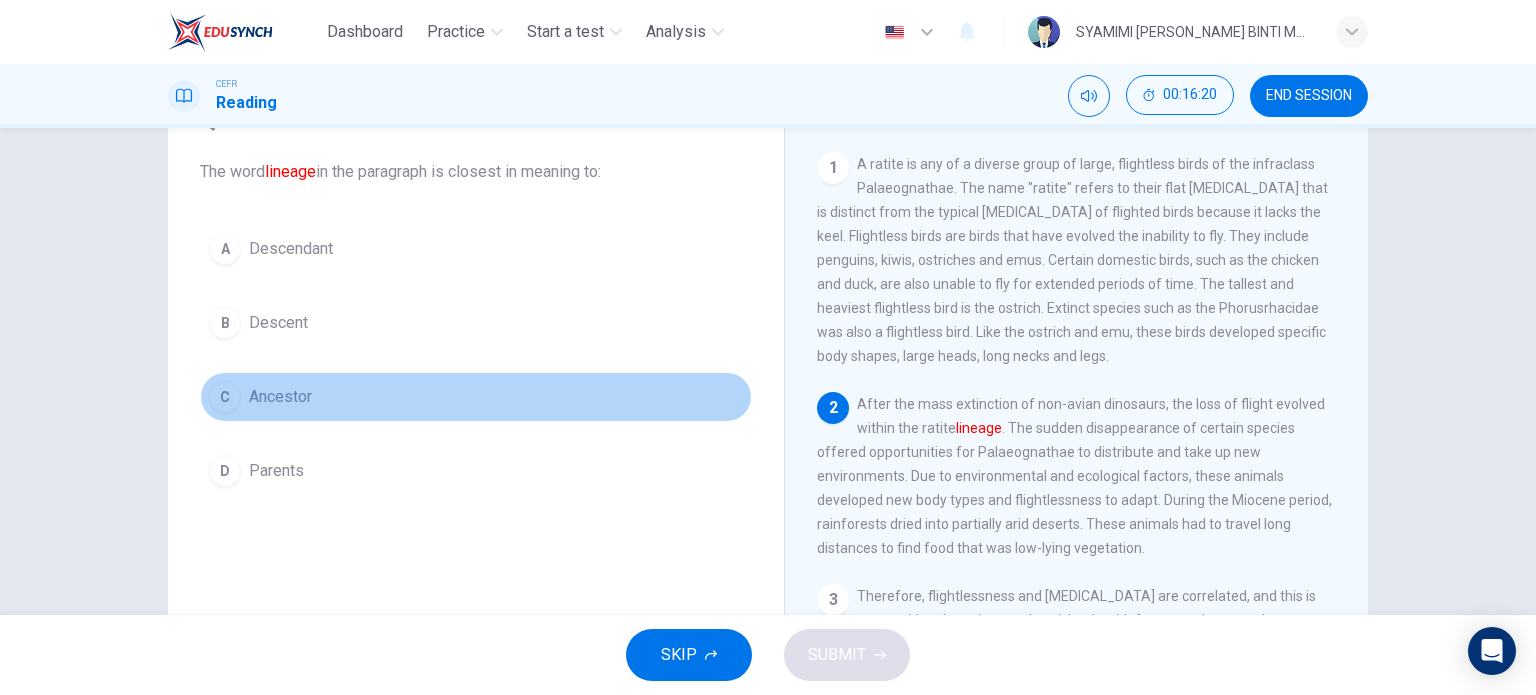 click on "C" at bounding box center [225, 397] 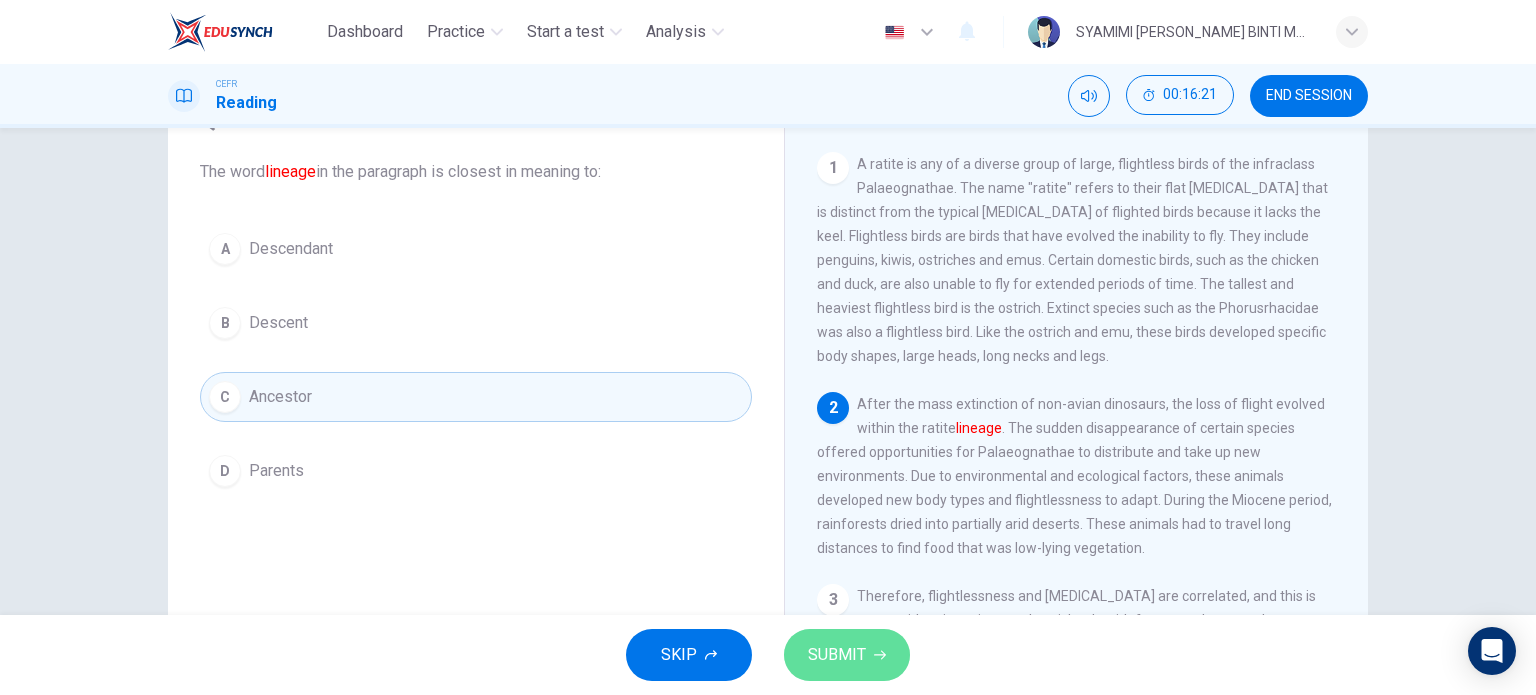 click on "SUBMIT" at bounding box center (837, 655) 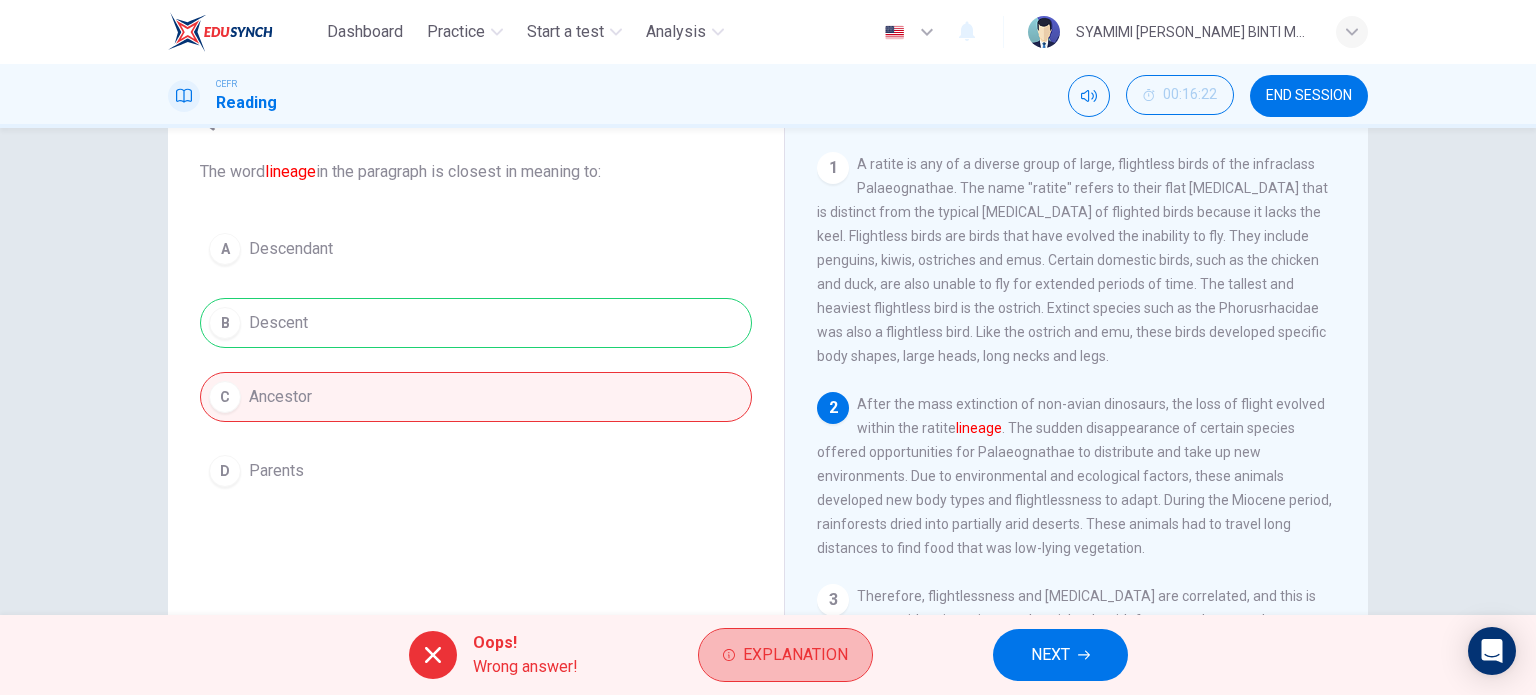 click on "Explanation" at bounding box center [795, 655] 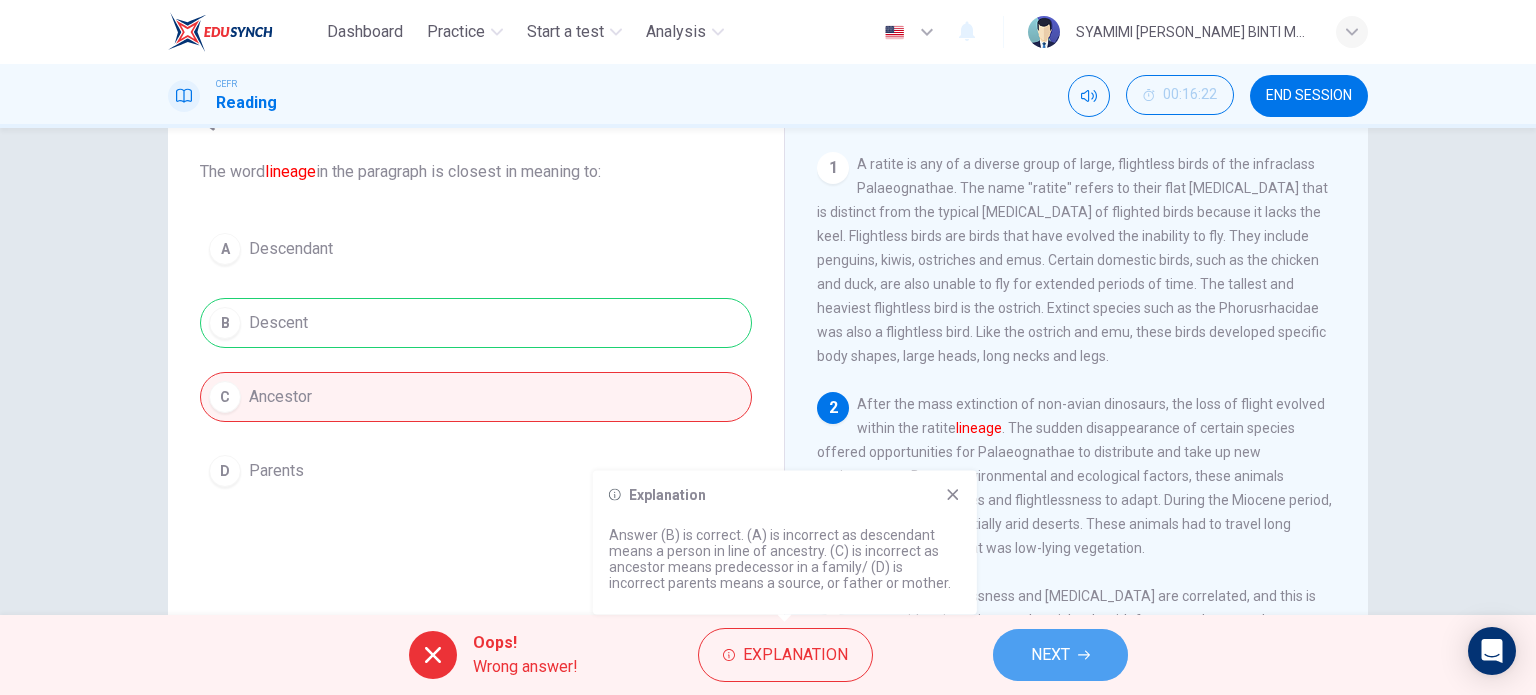 click on "NEXT" at bounding box center [1050, 655] 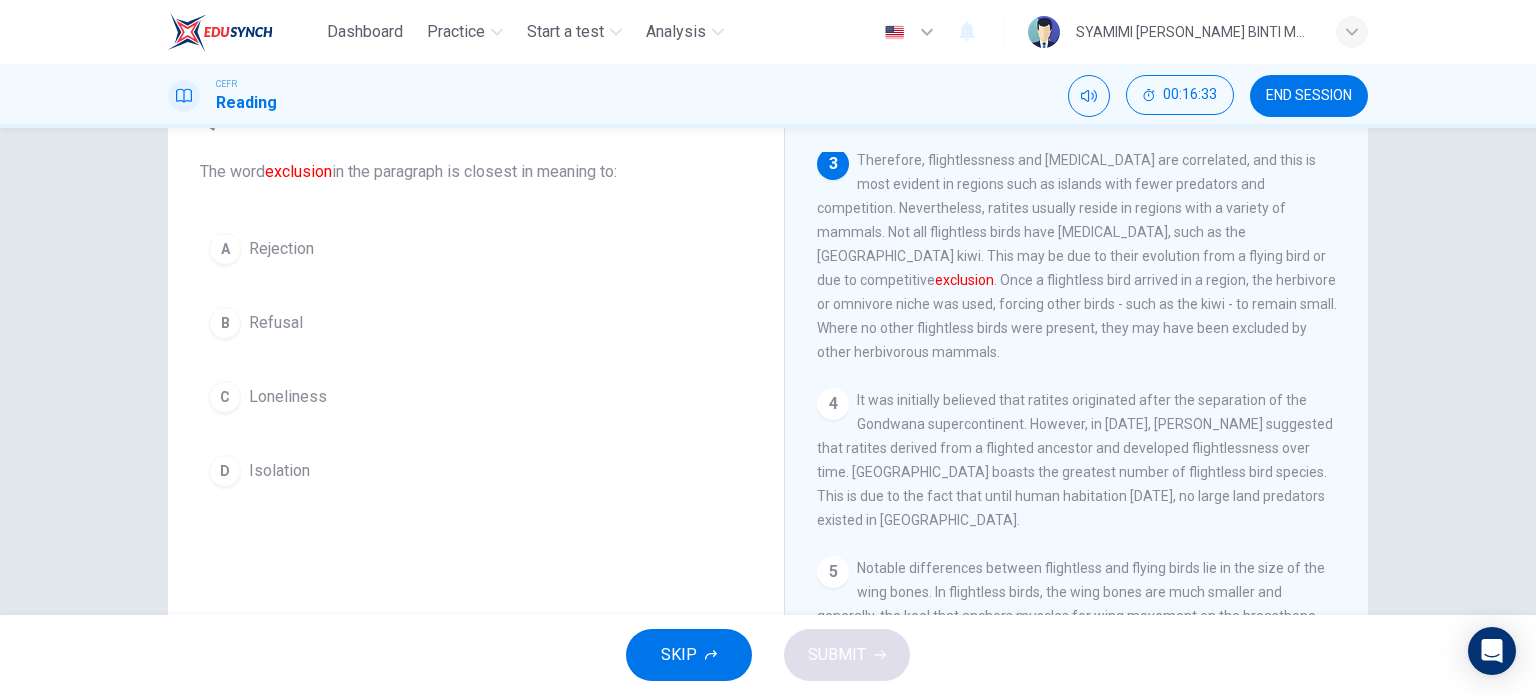 scroll, scrollTop: 436, scrollLeft: 0, axis: vertical 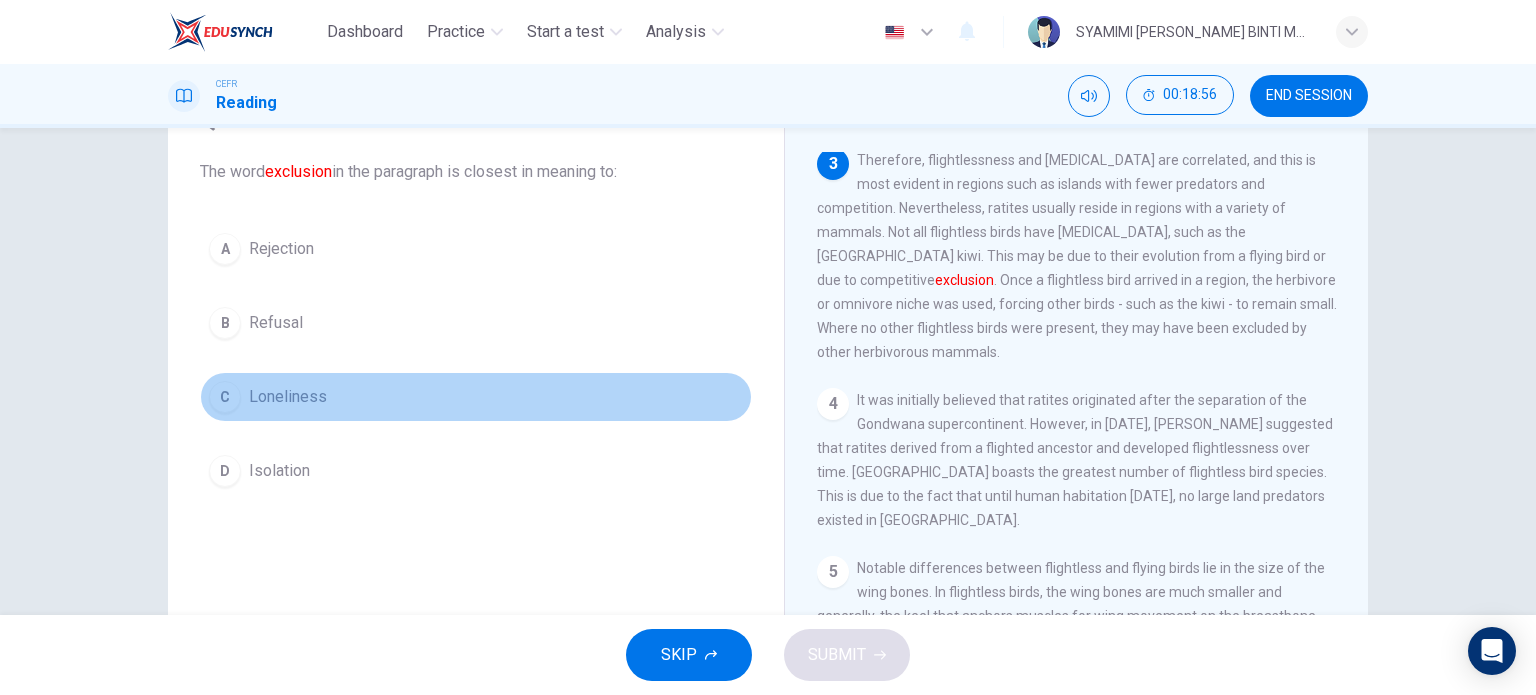 click on "C" at bounding box center (225, 397) 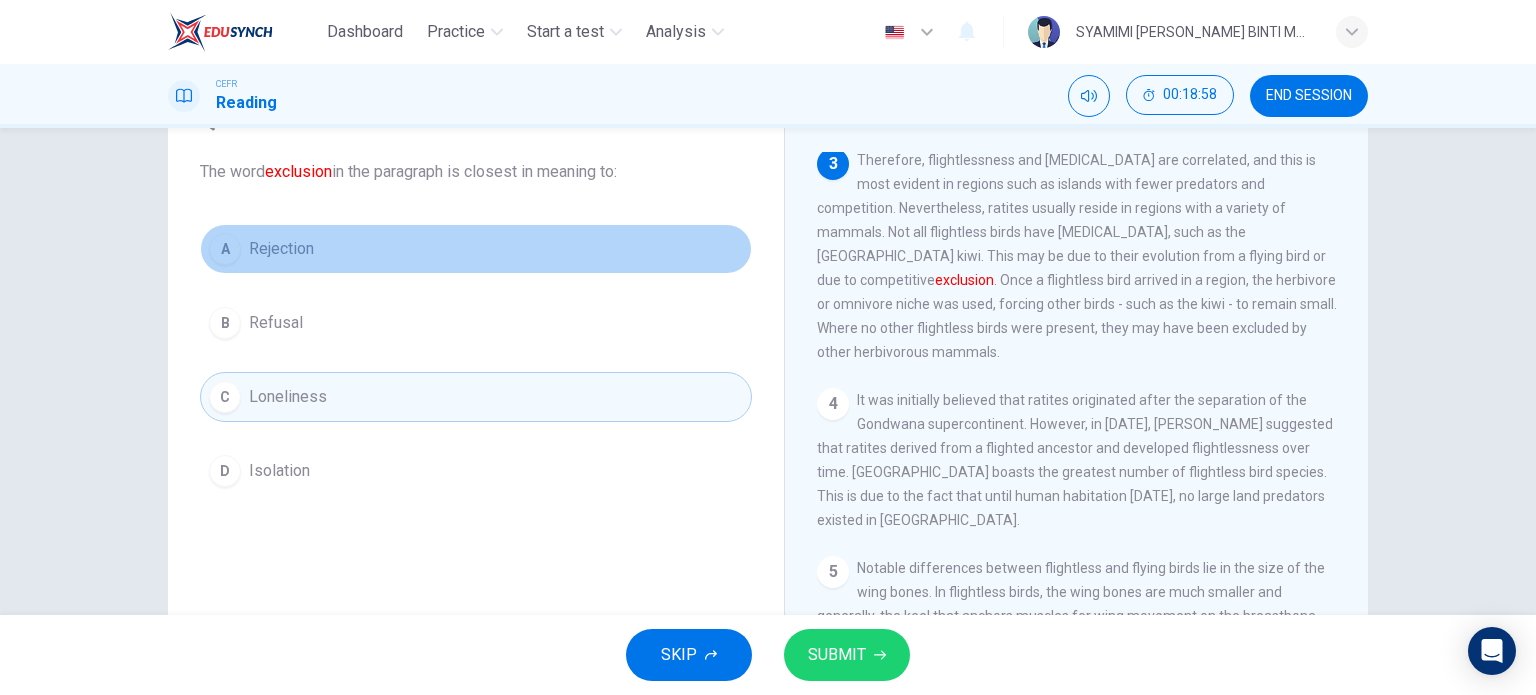 click on "A Rejection" at bounding box center (476, 249) 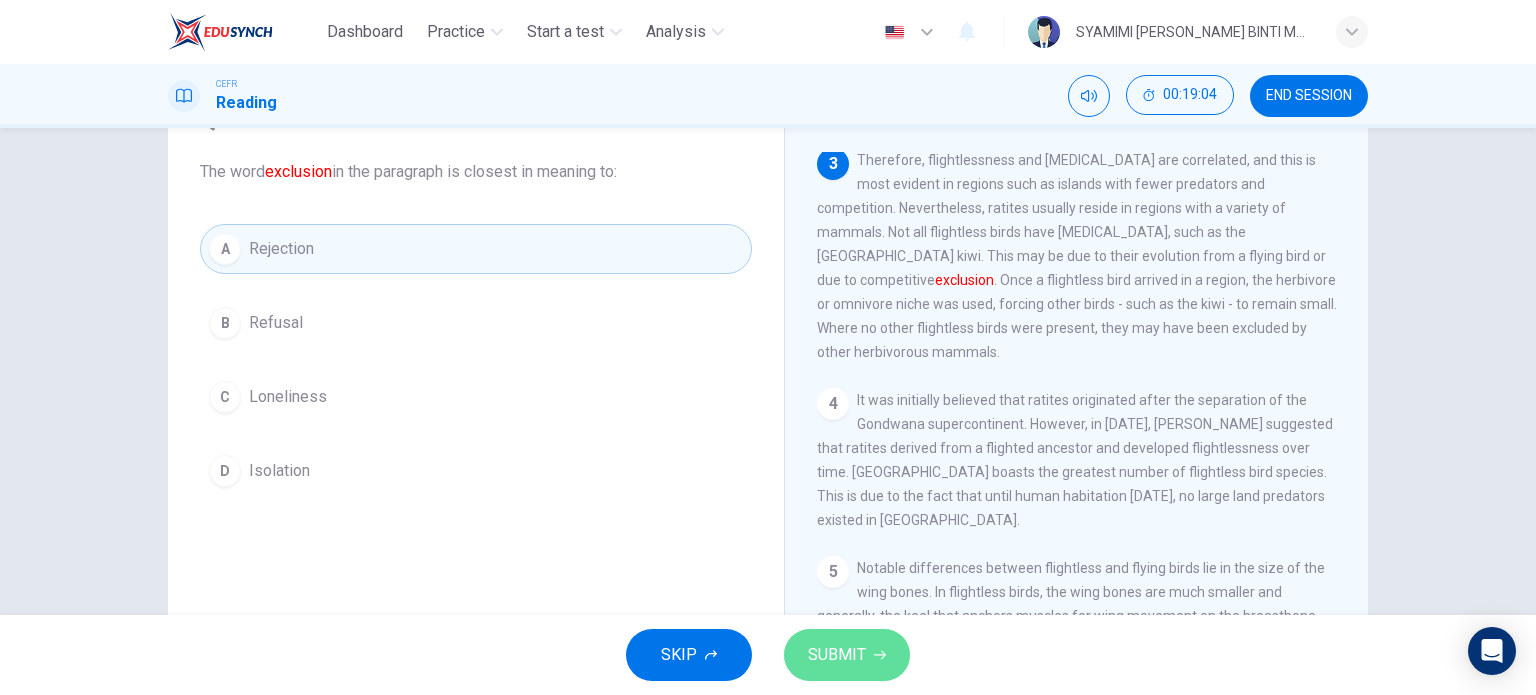click on "SUBMIT" at bounding box center (837, 655) 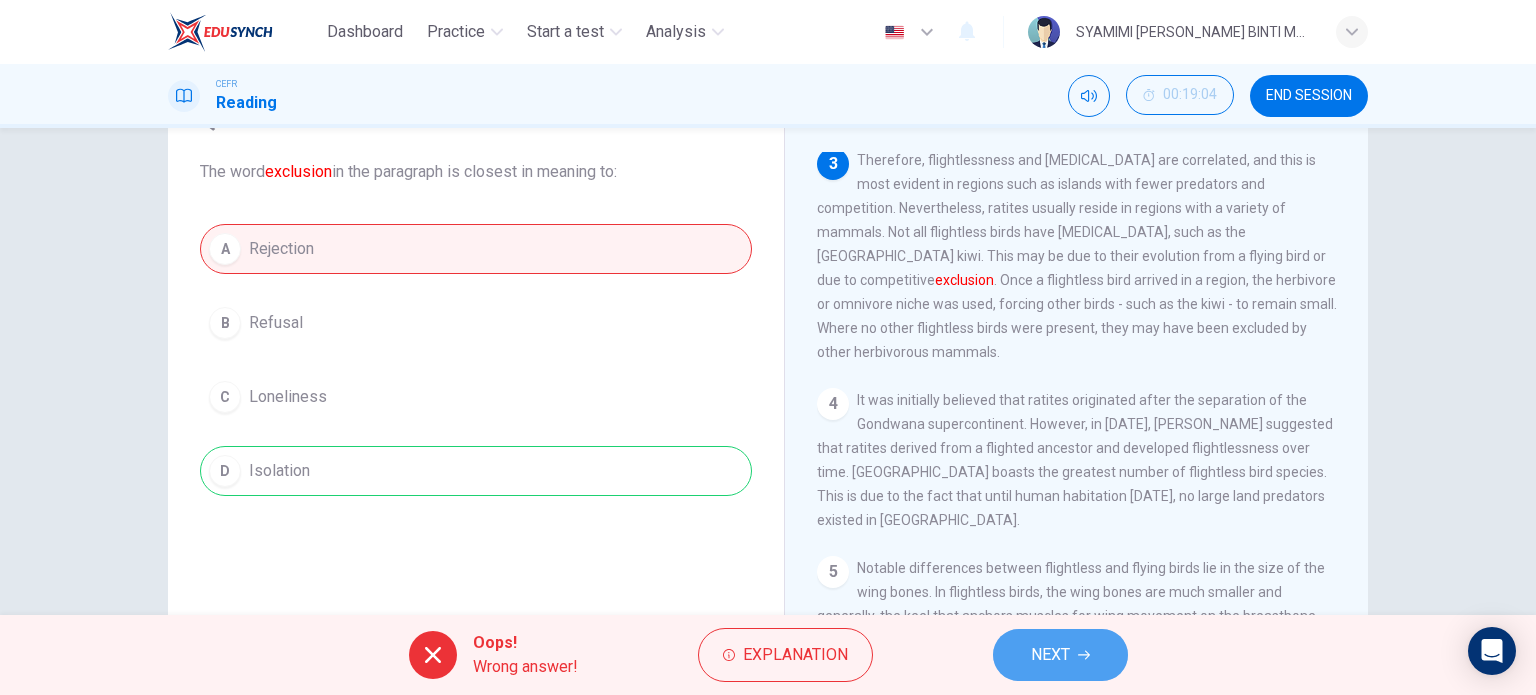 click on "NEXT" at bounding box center (1050, 655) 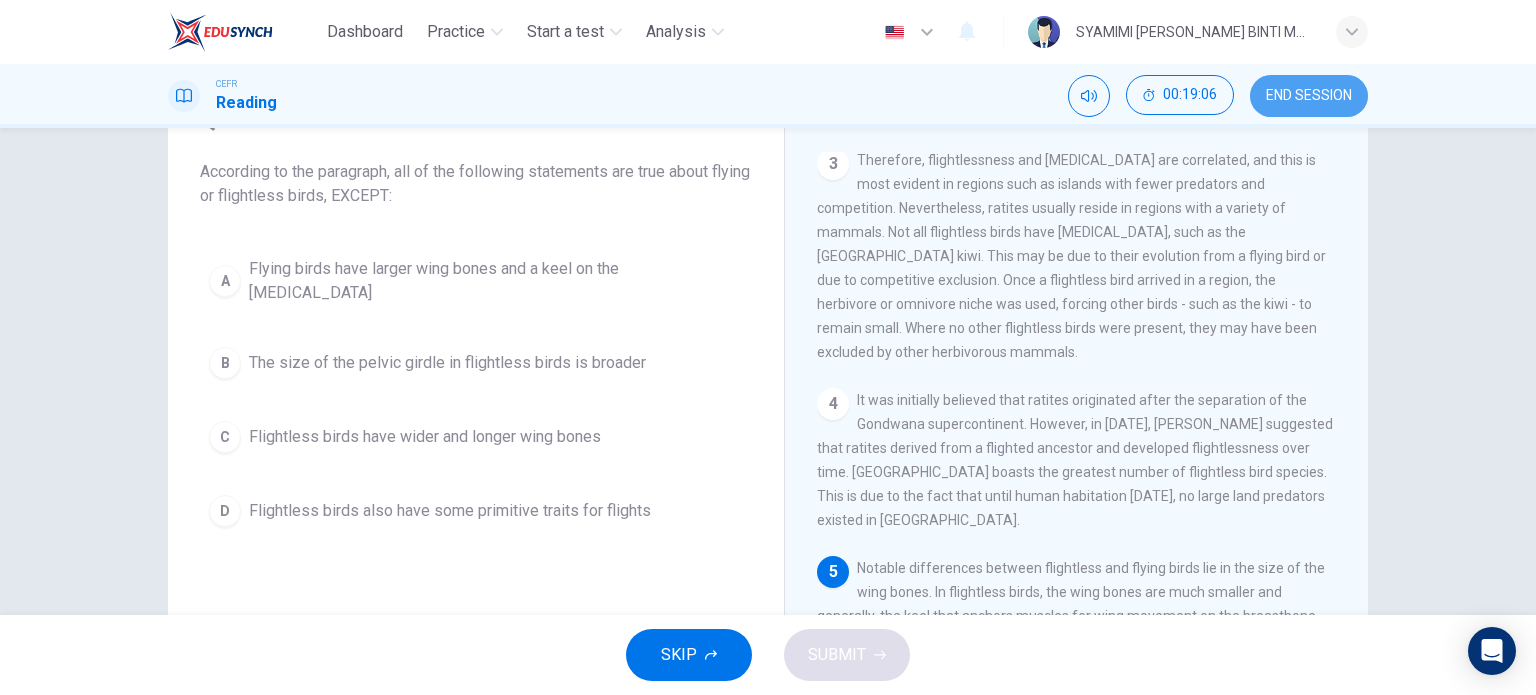 click on "END SESSION" at bounding box center [1309, 96] 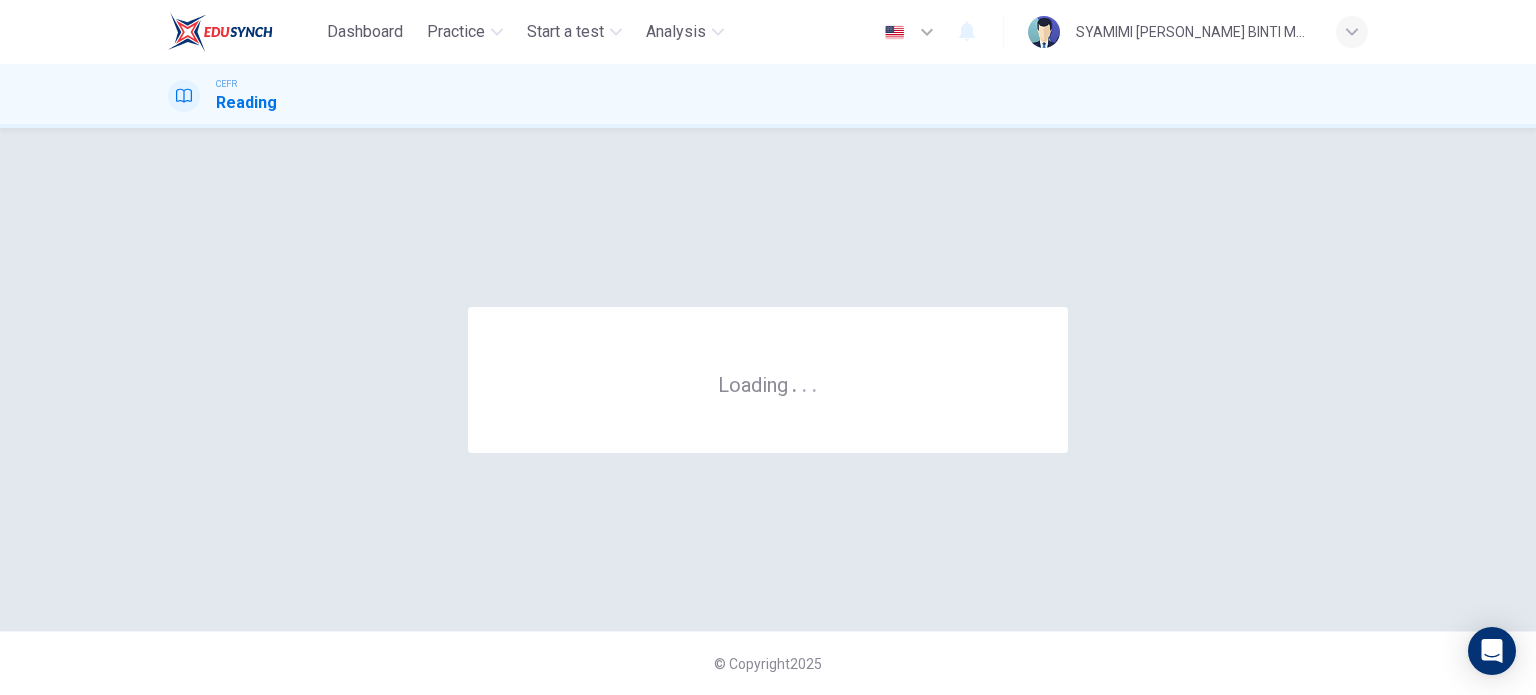 scroll, scrollTop: 0, scrollLeft: 0, axis: both 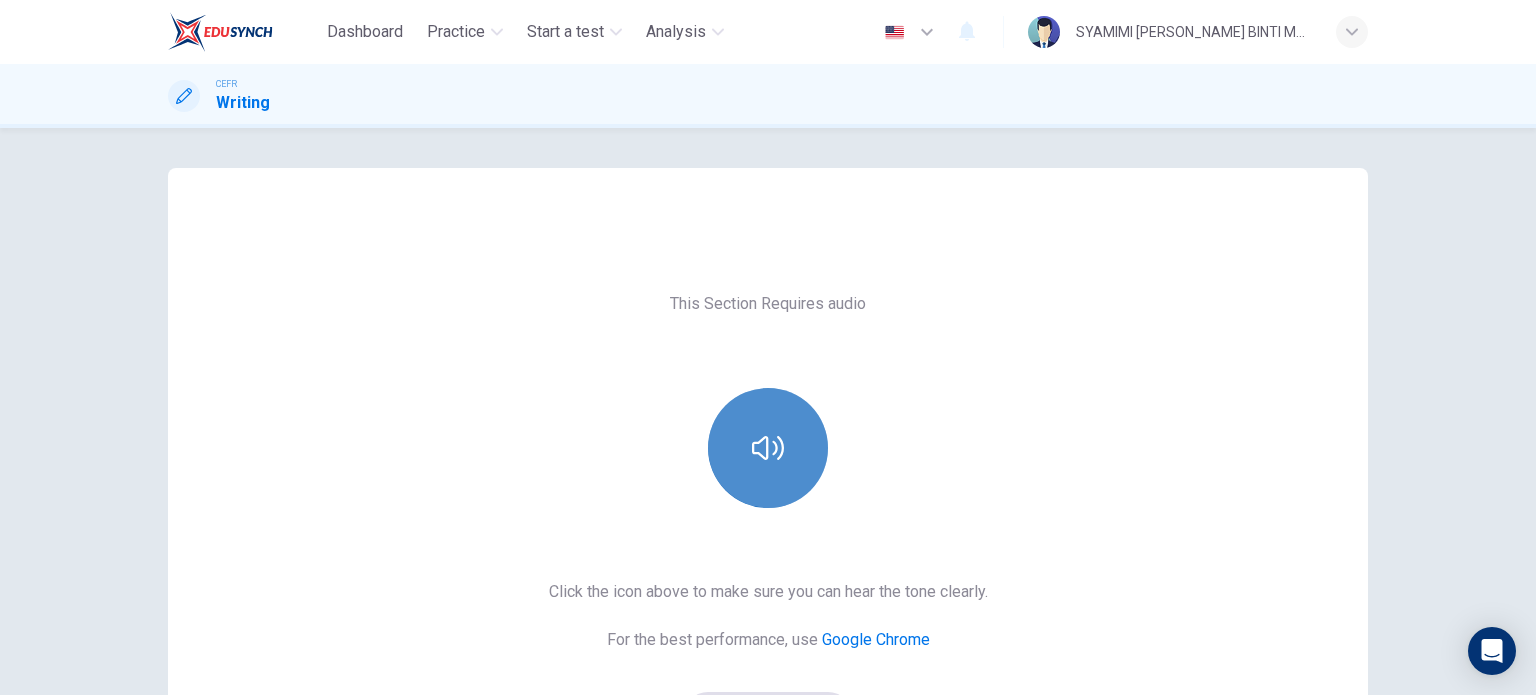click 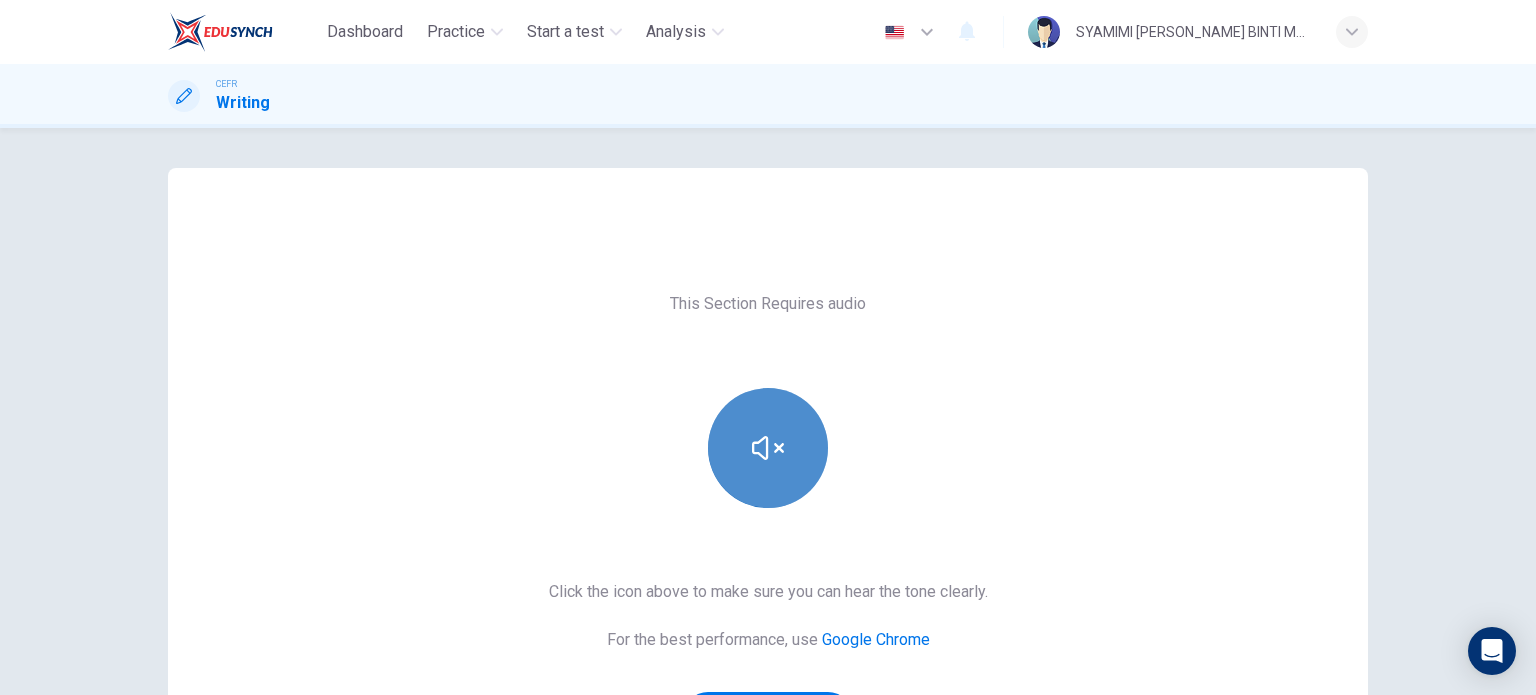 click 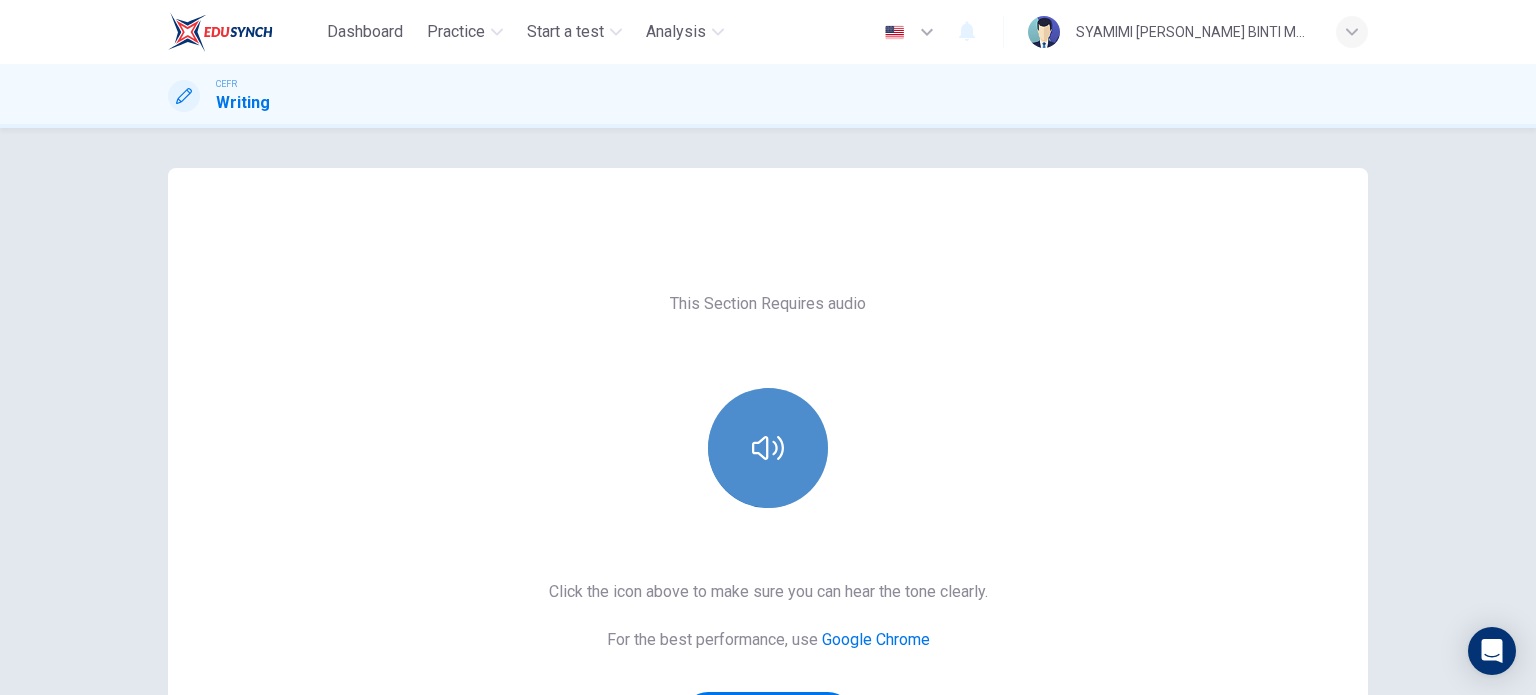 click 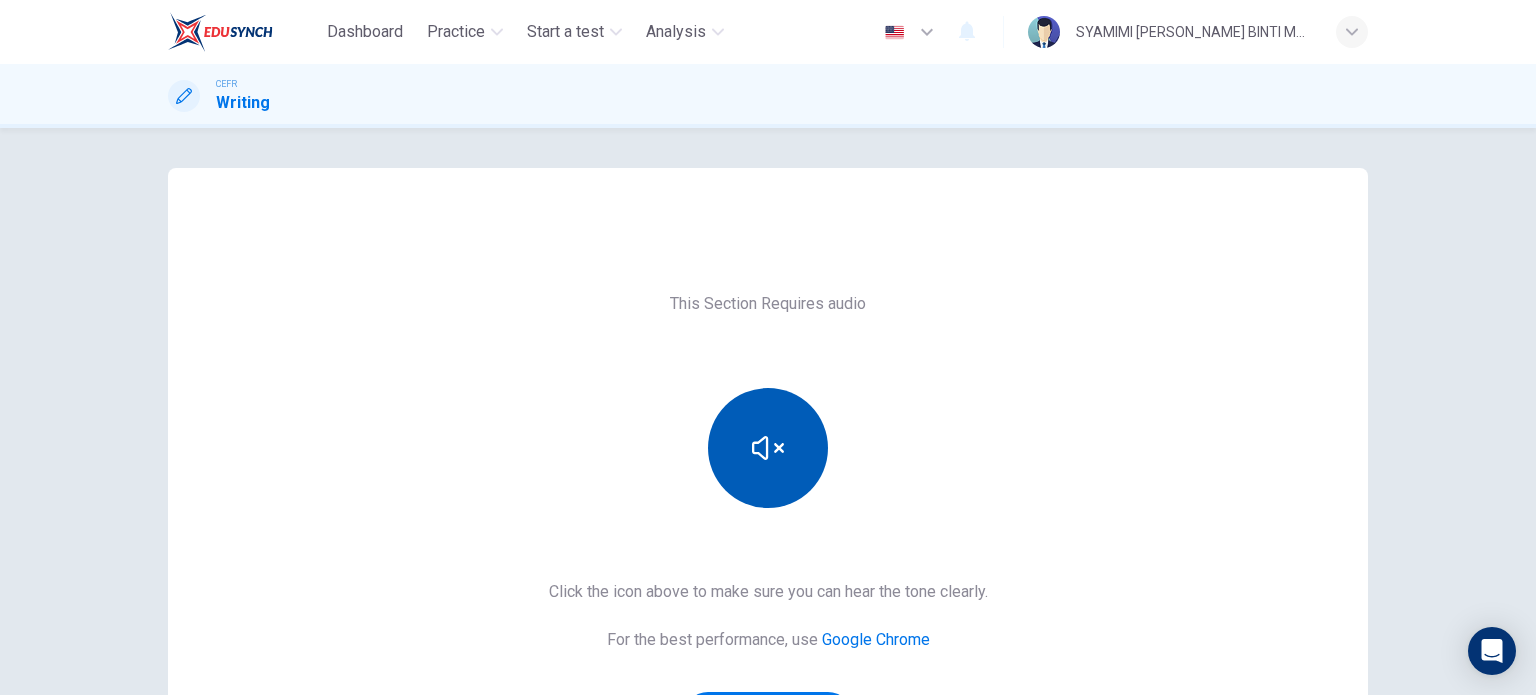 type 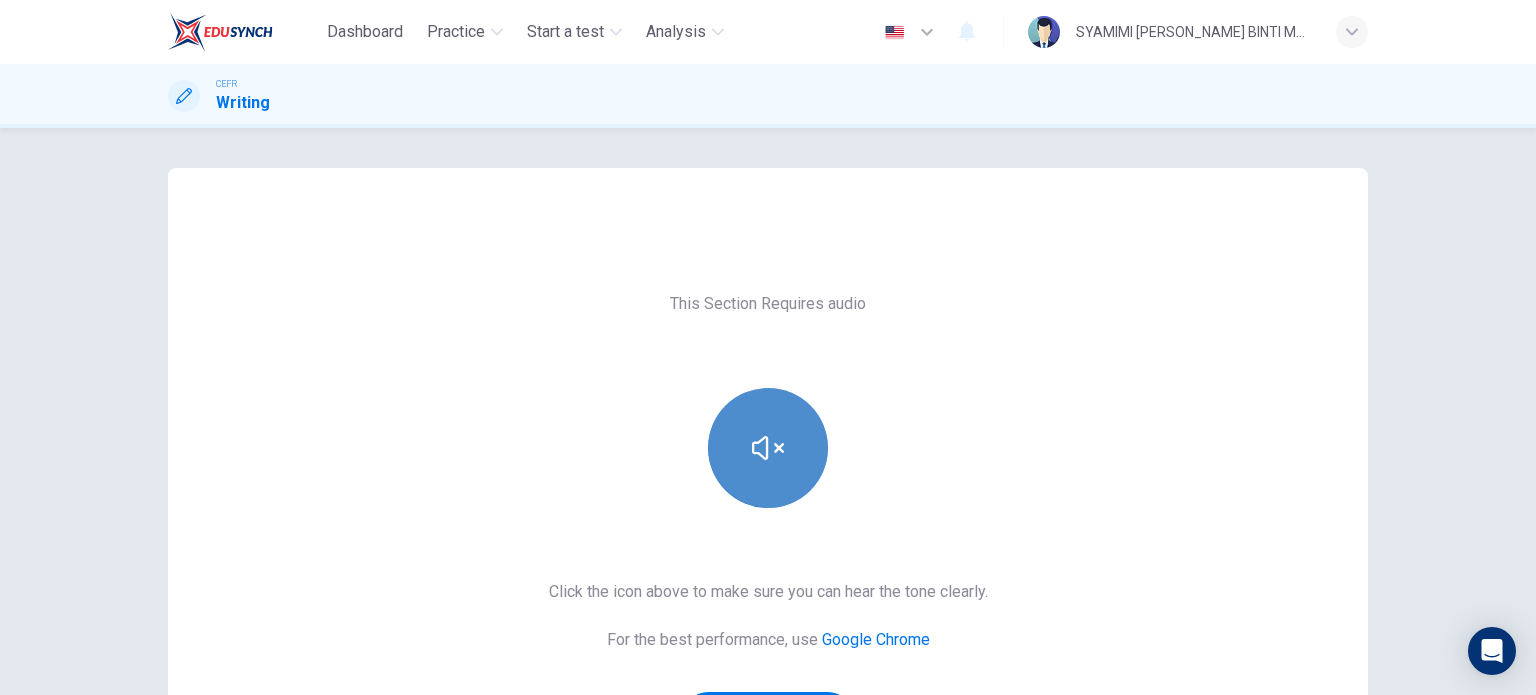 click 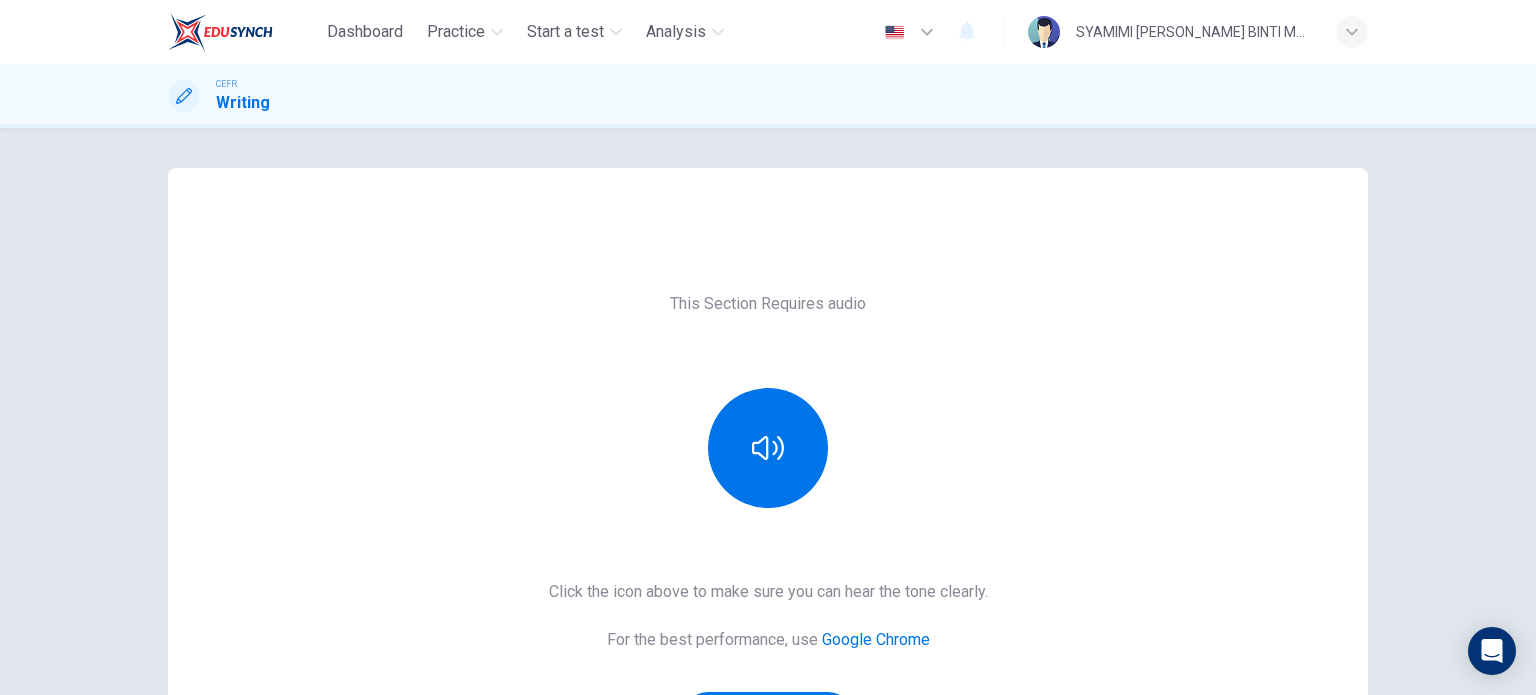 scroll, scrollTop: 272, scrollLeft: 0, axis: vertical 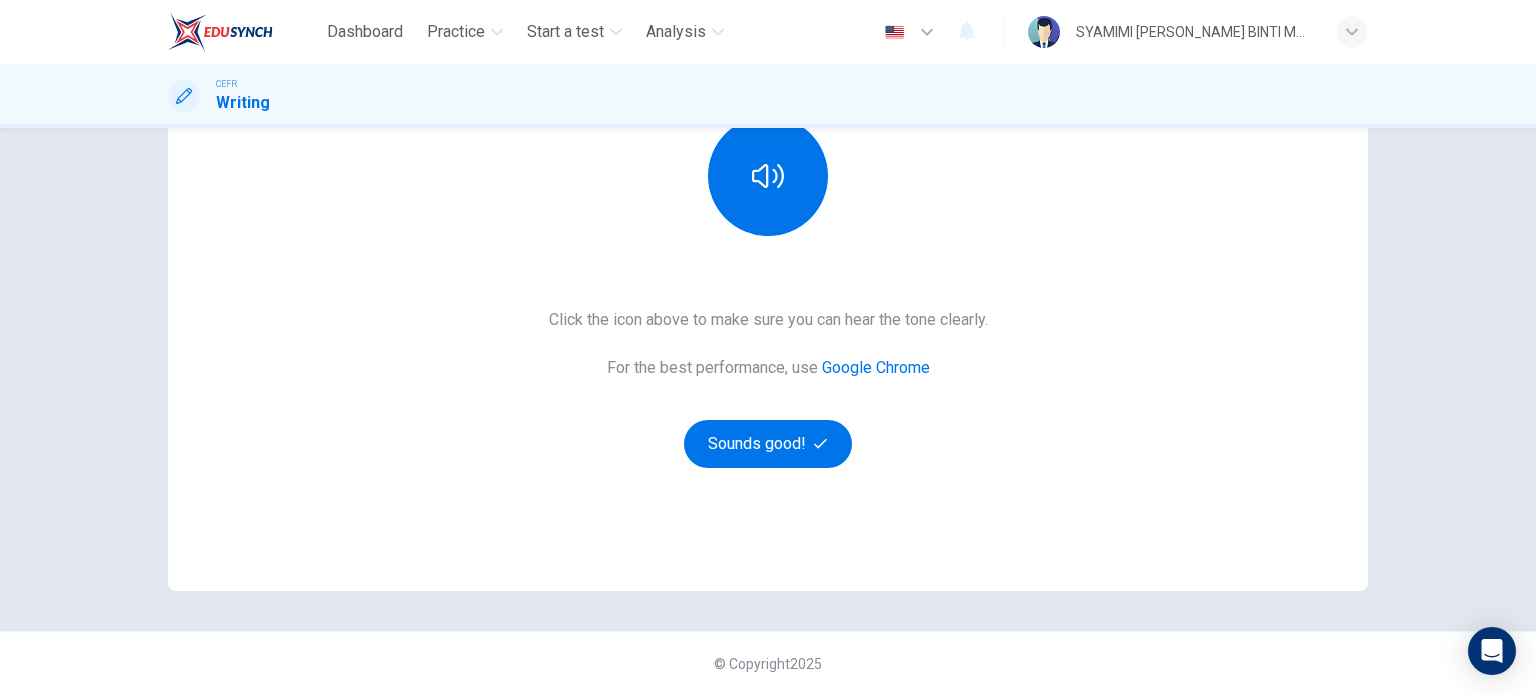click on "This Section Requires audio Click the icon above to make sure you can hear the tone clearly. For the best performance, use   Google Chrome Sounds good!" at bounding box center [768, 244] 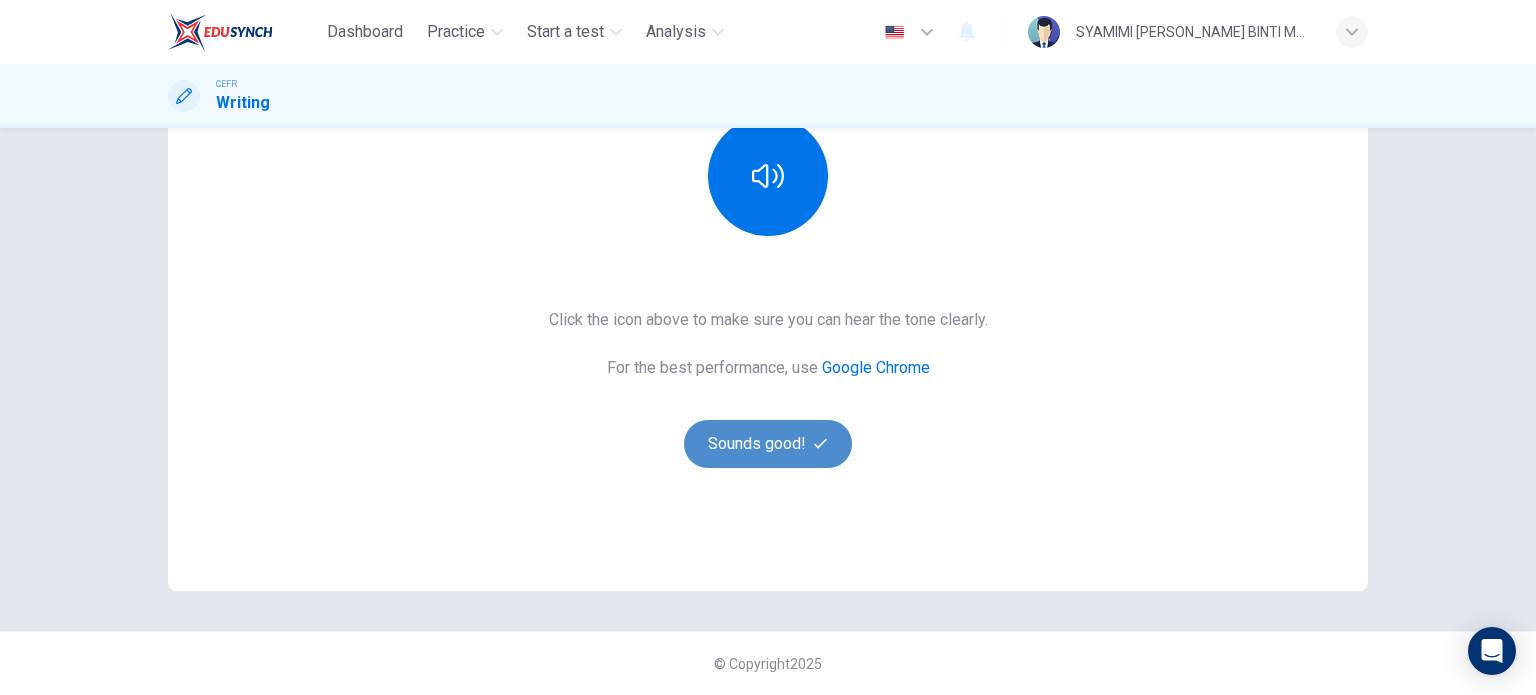 click on "Sounds good!" at bounding box center [768, 444] 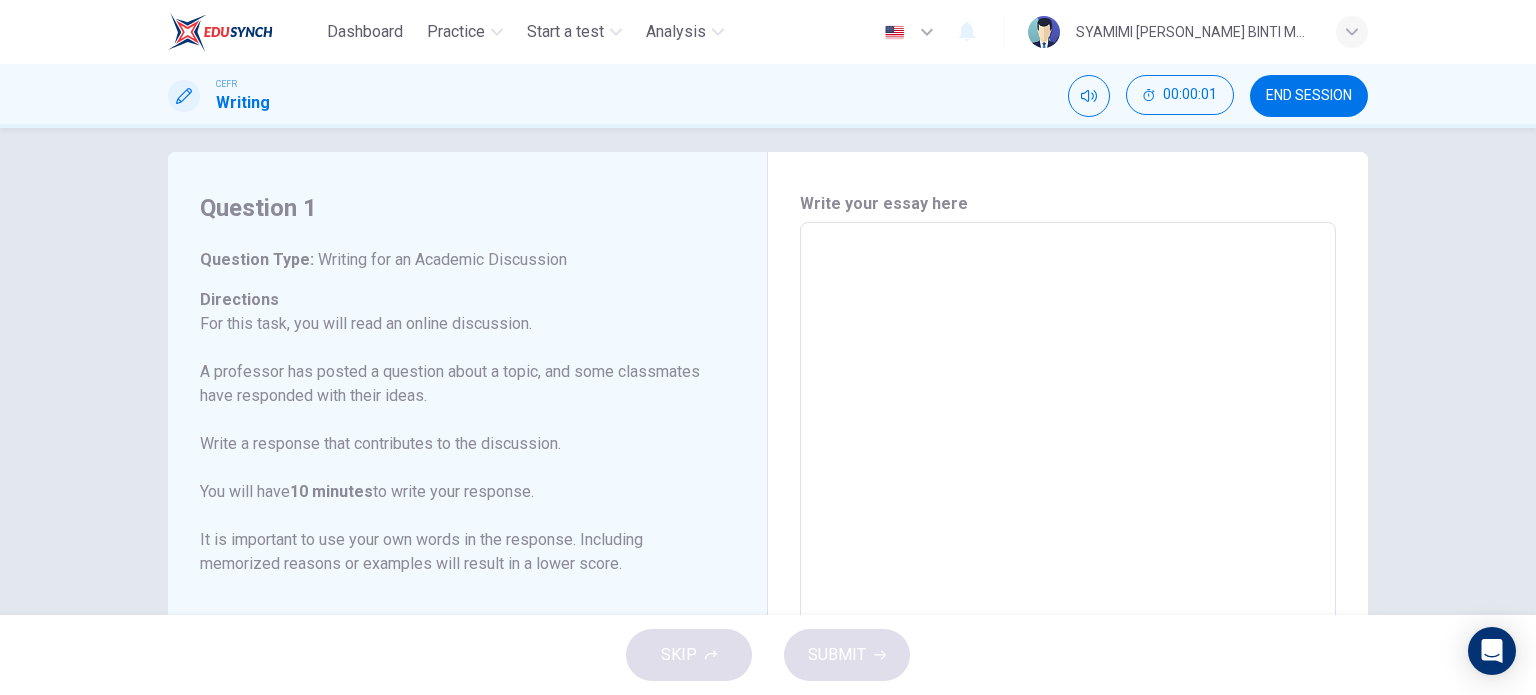 scroll, scrollTop: 14, scrollLeft: 0, axis: vertical 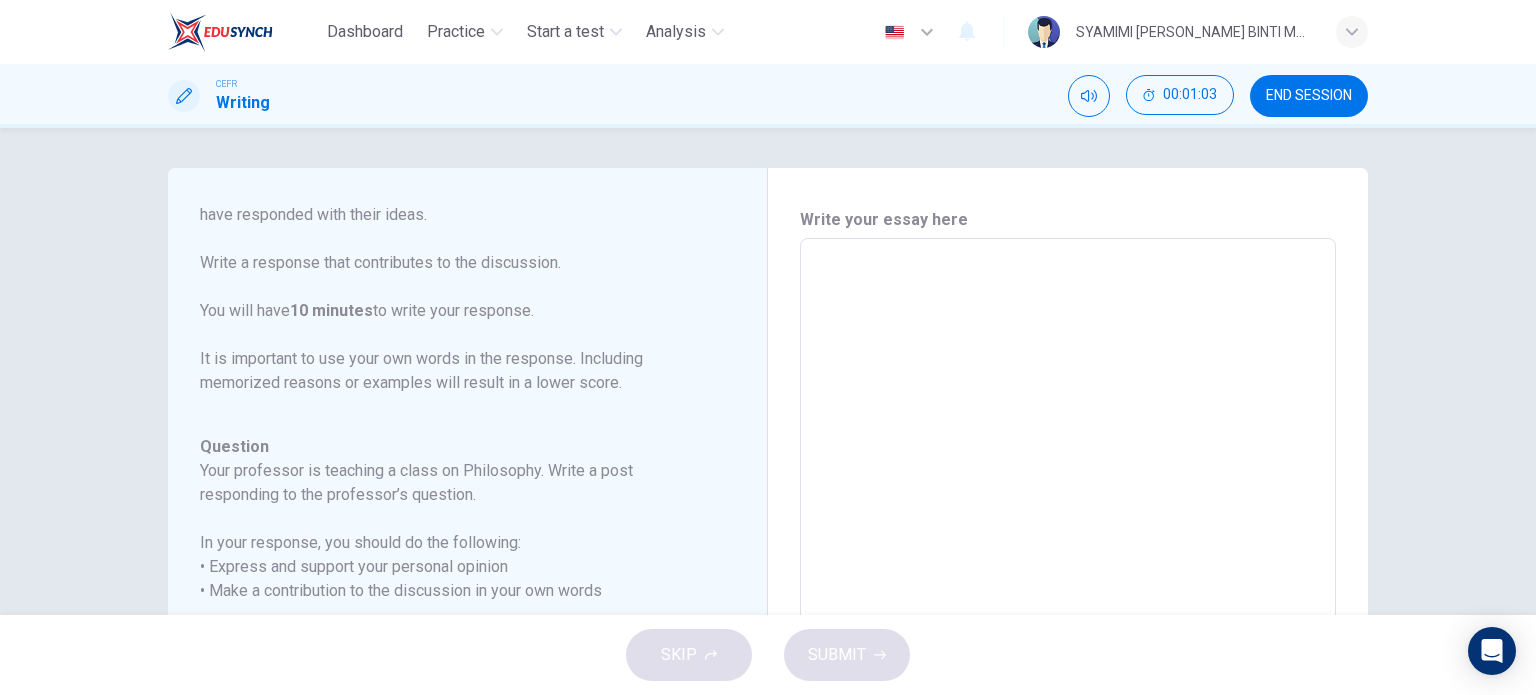 click at bounding box center (1068, 572) 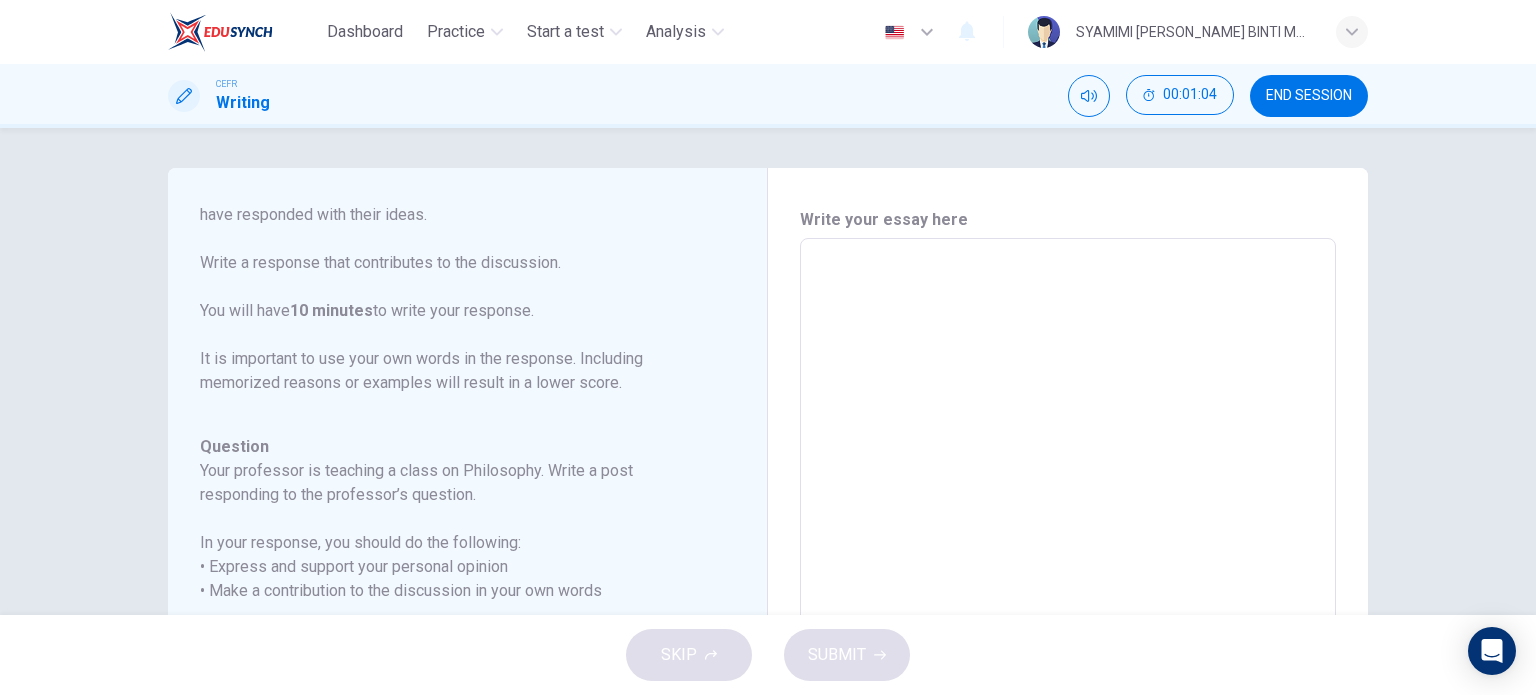 type on "I" 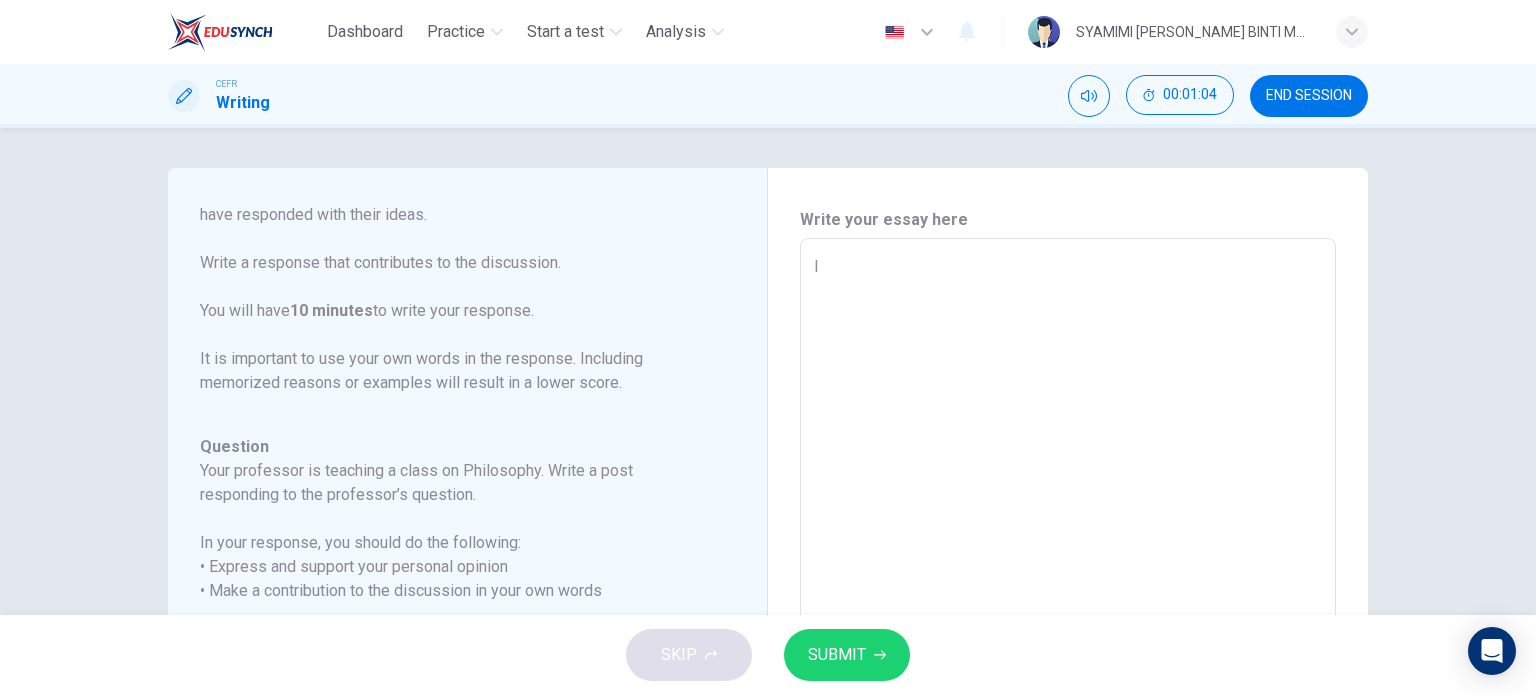 type on "I" 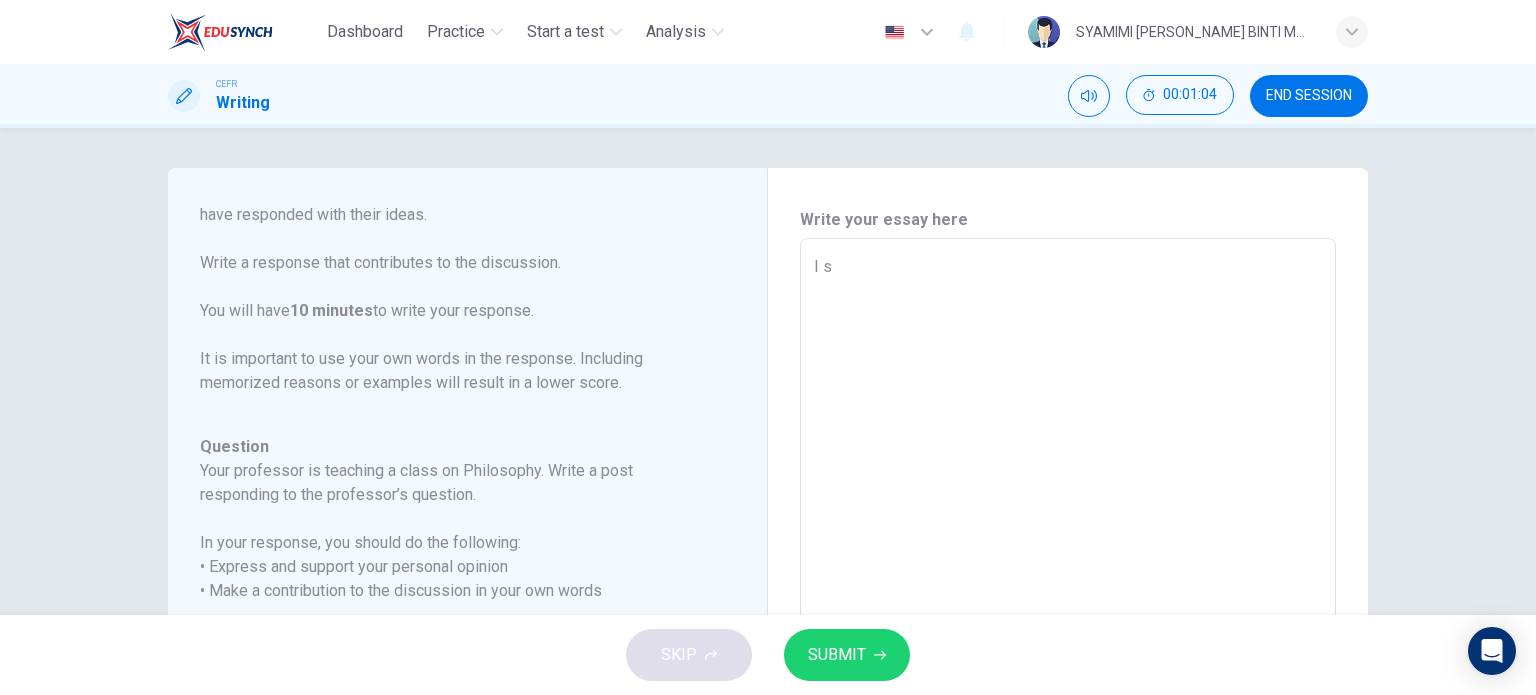 type on "x" 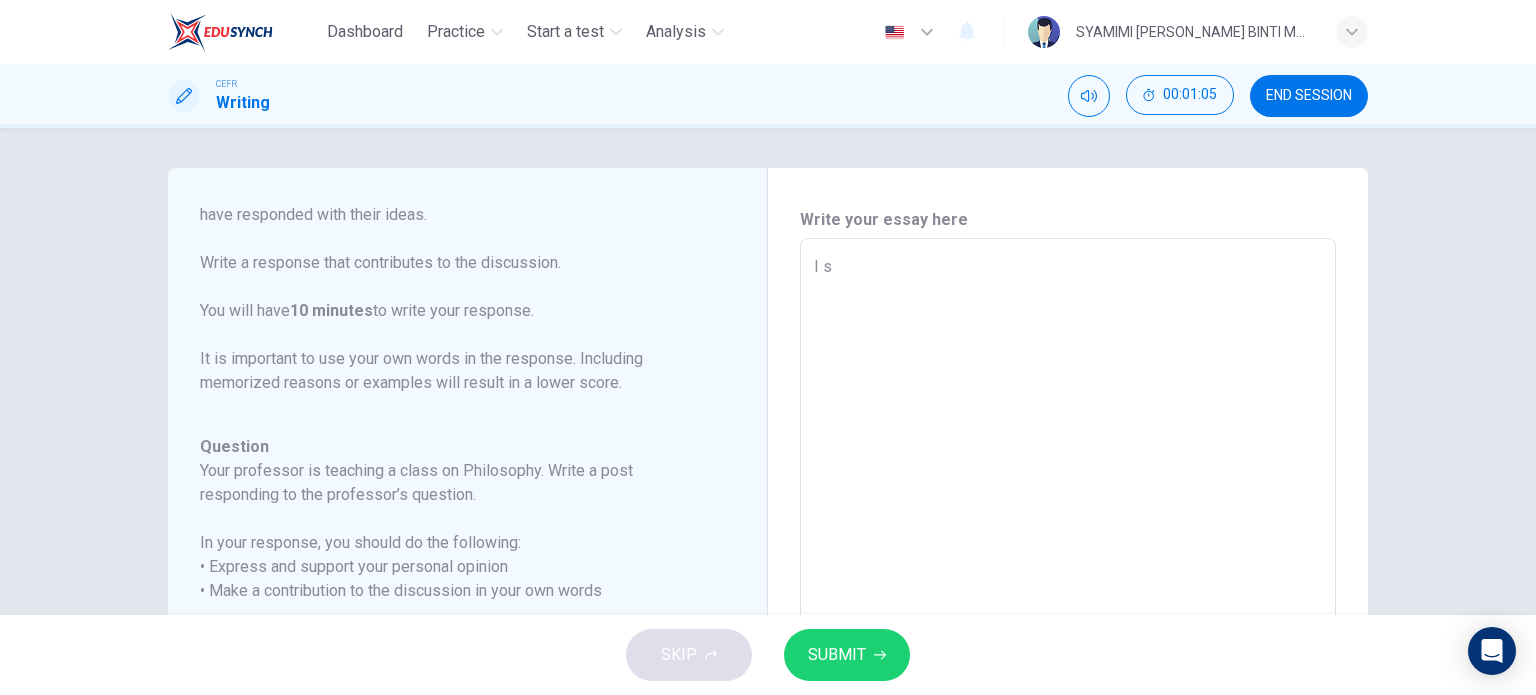 type on "I sm" 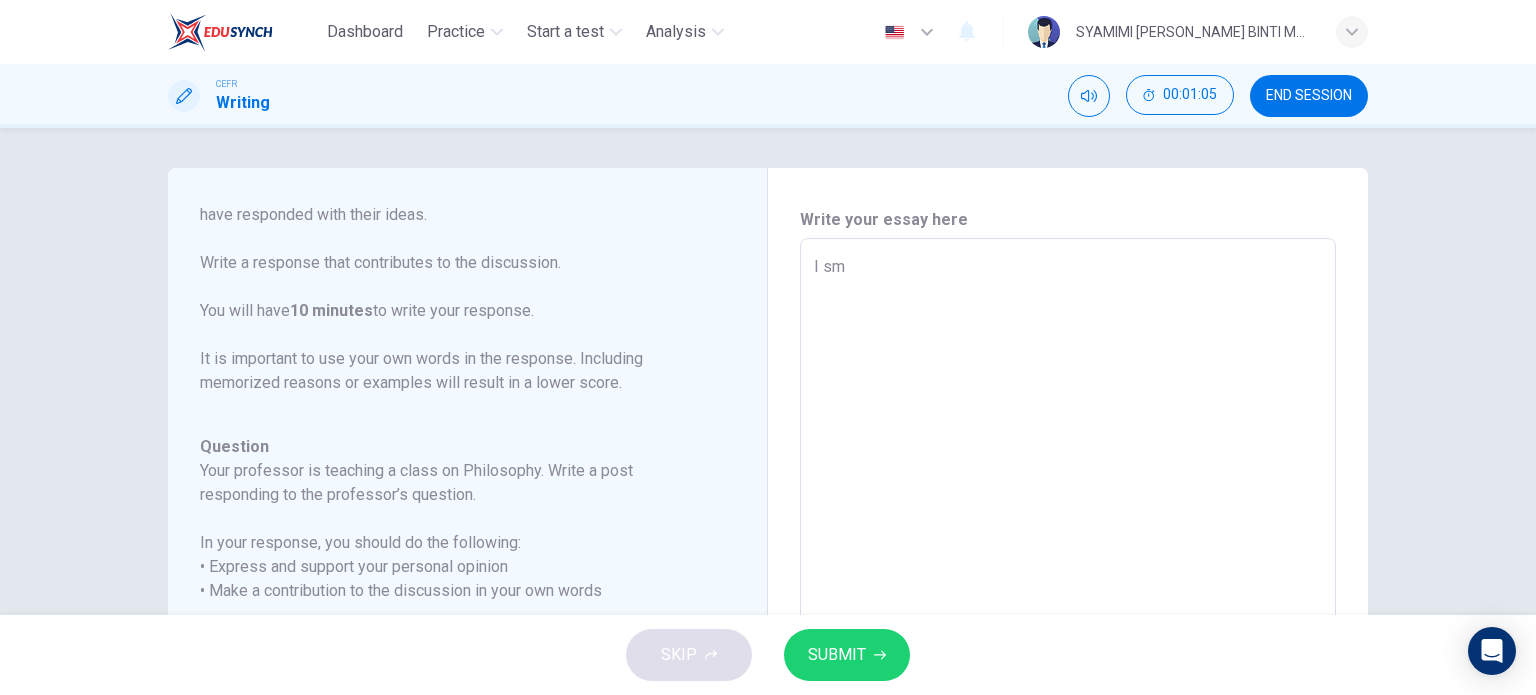 type on "x" 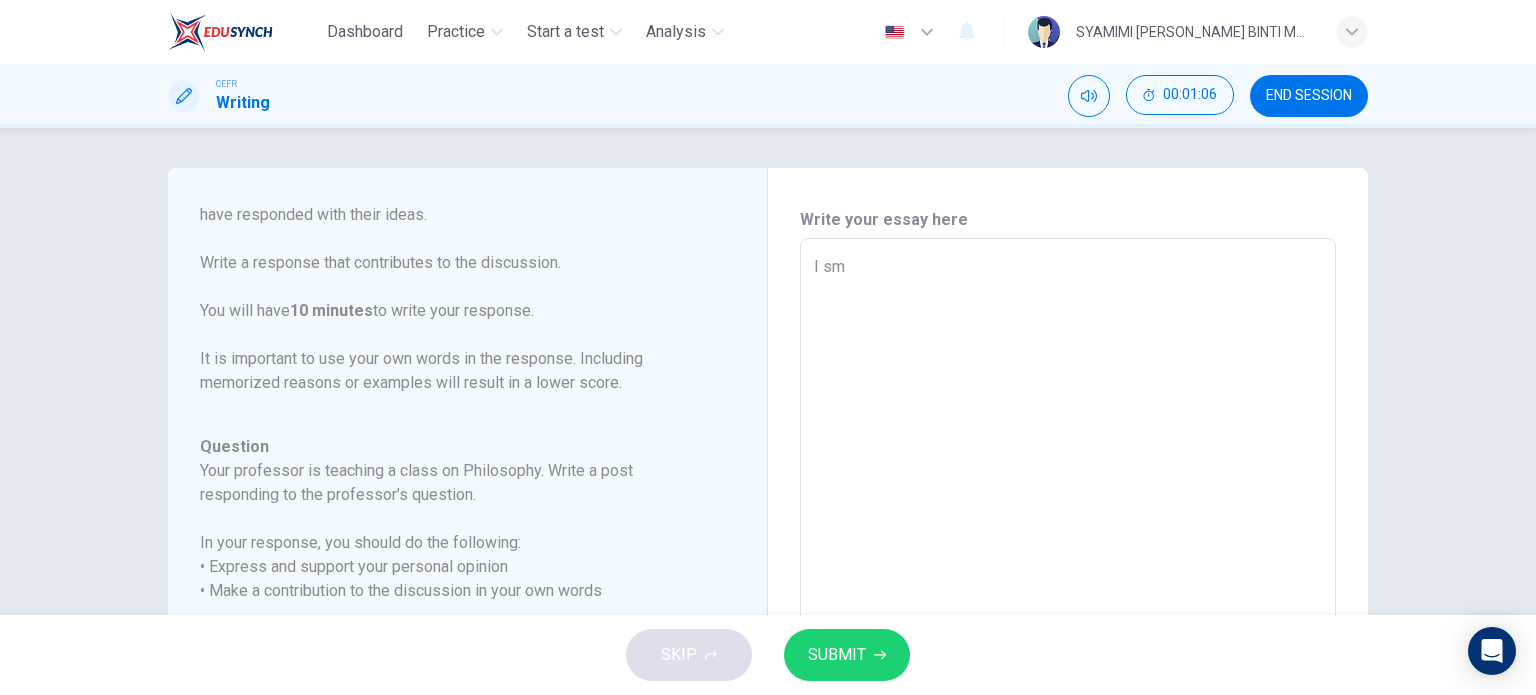 type on "I sm" 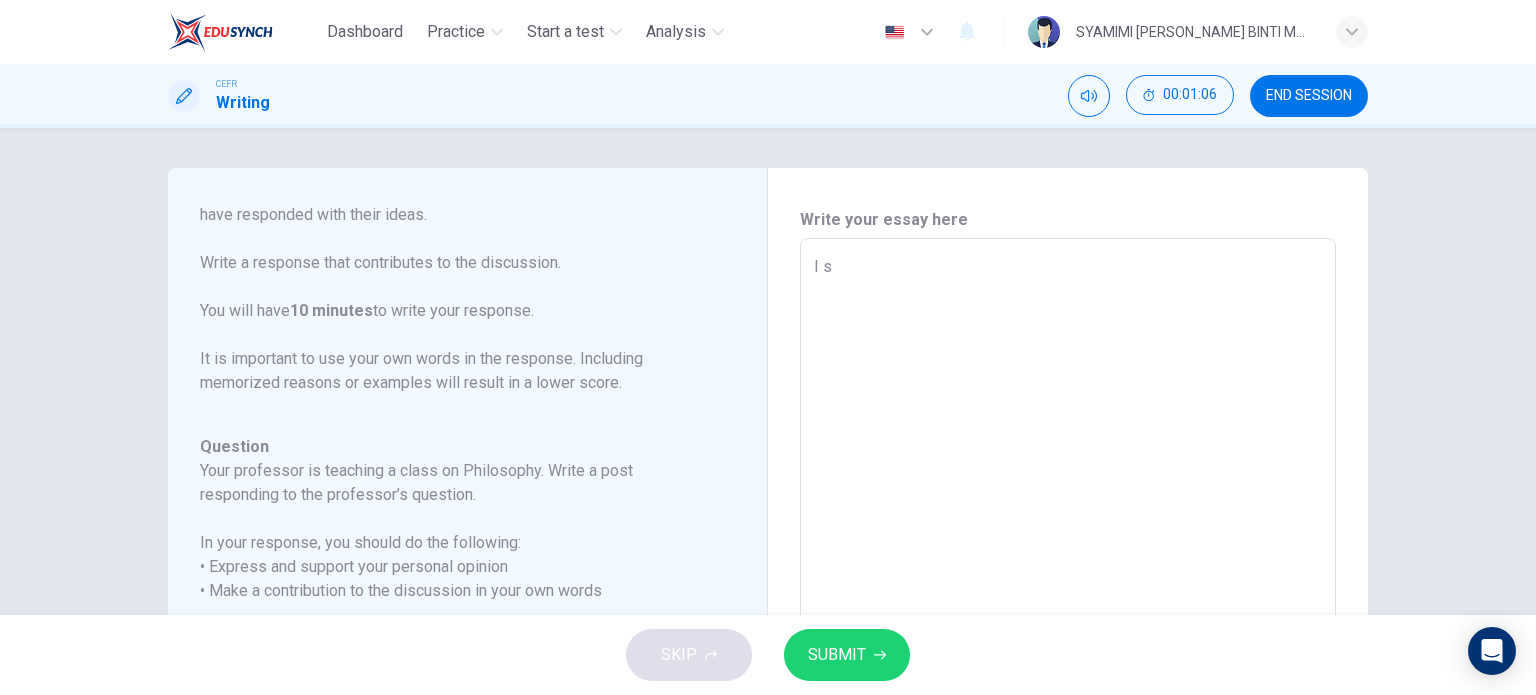 type on "x" 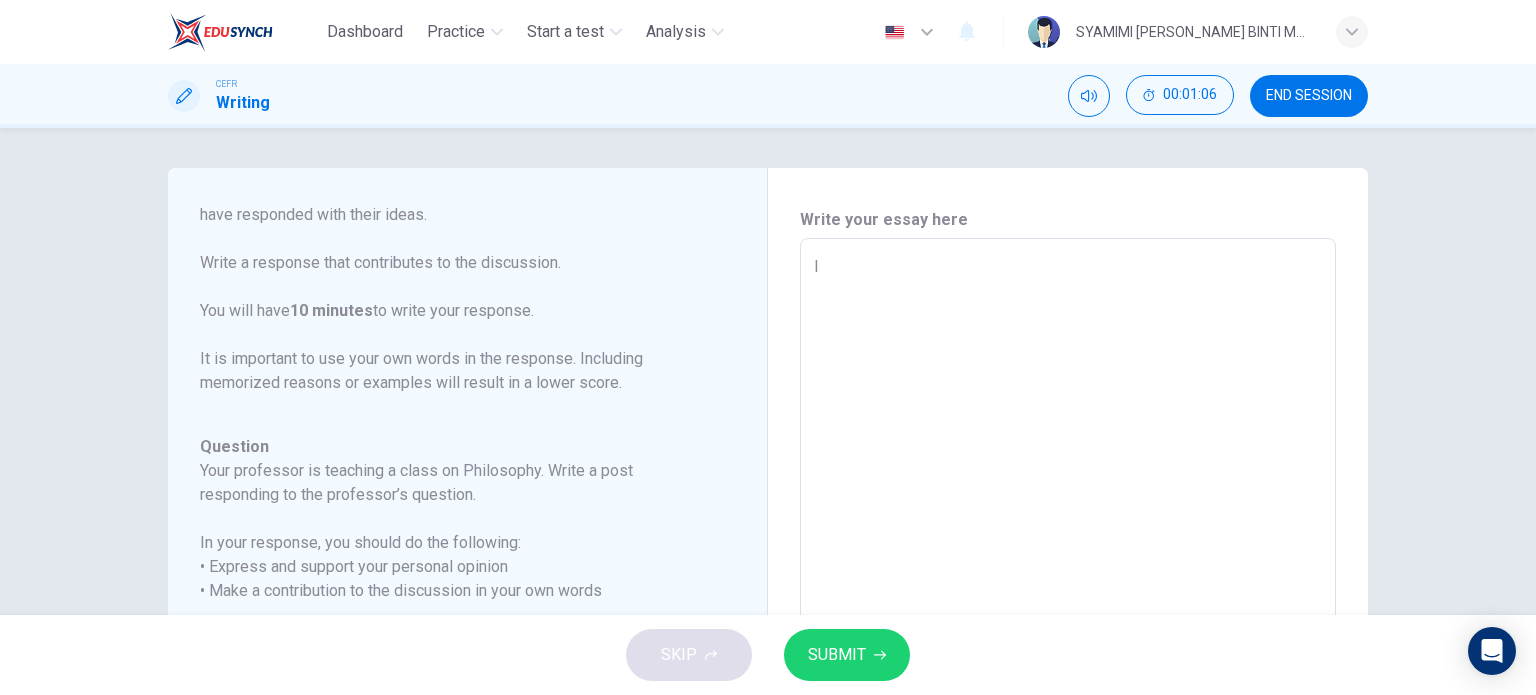 type on "x" 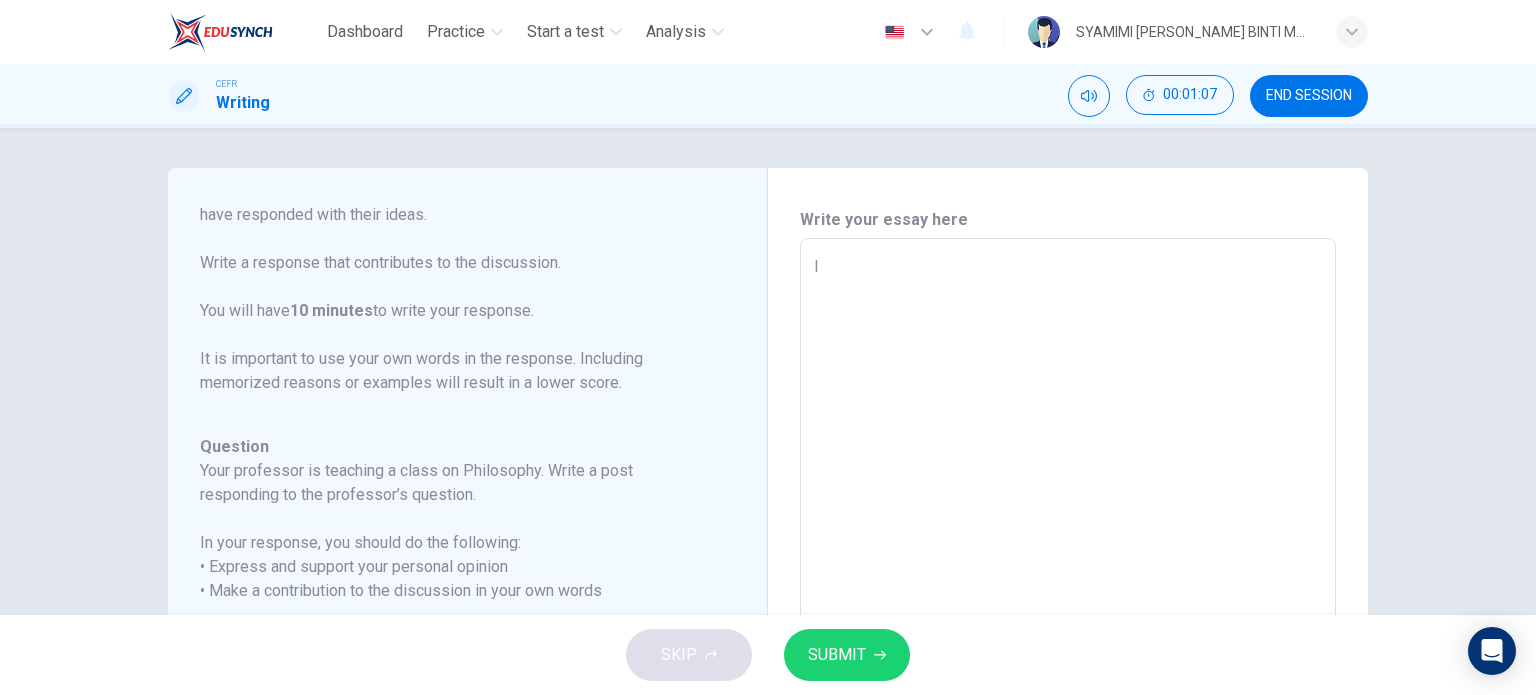 type on "I a" 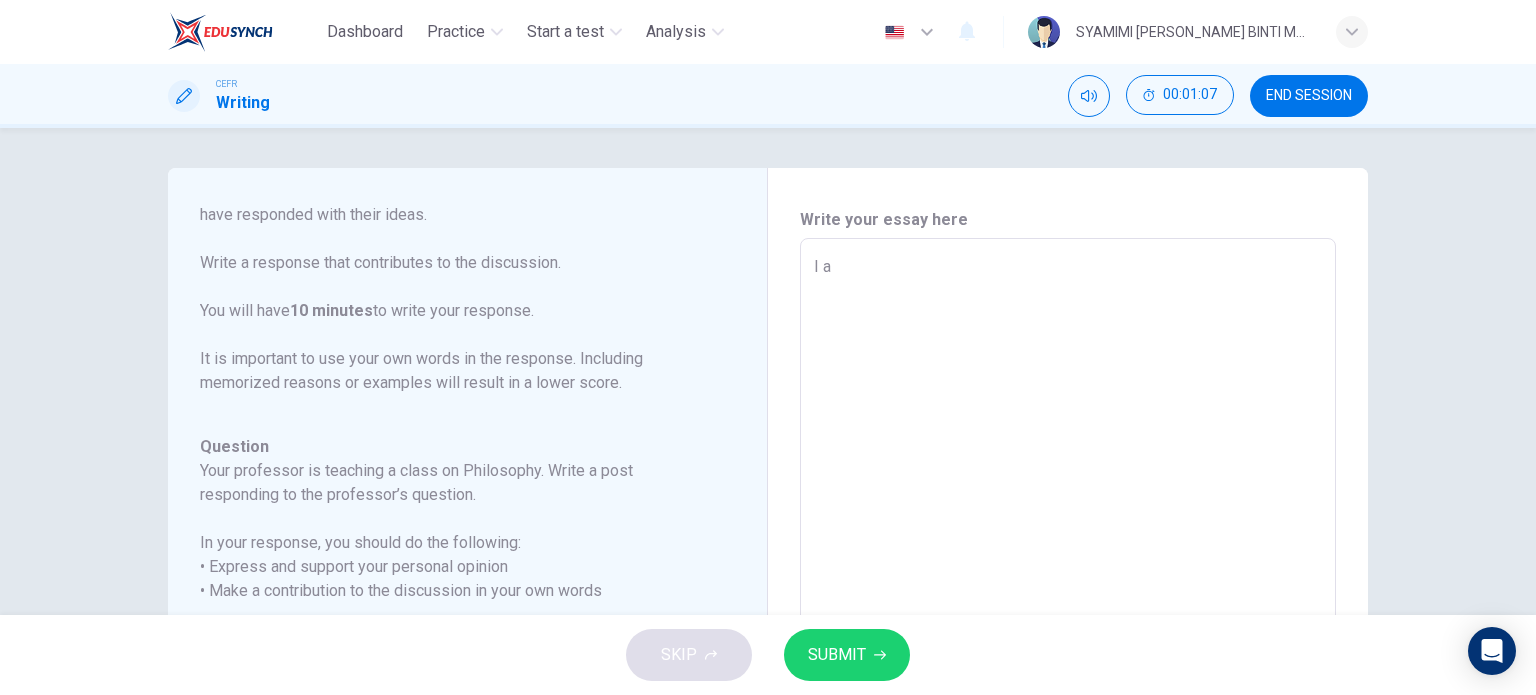 type on "x" 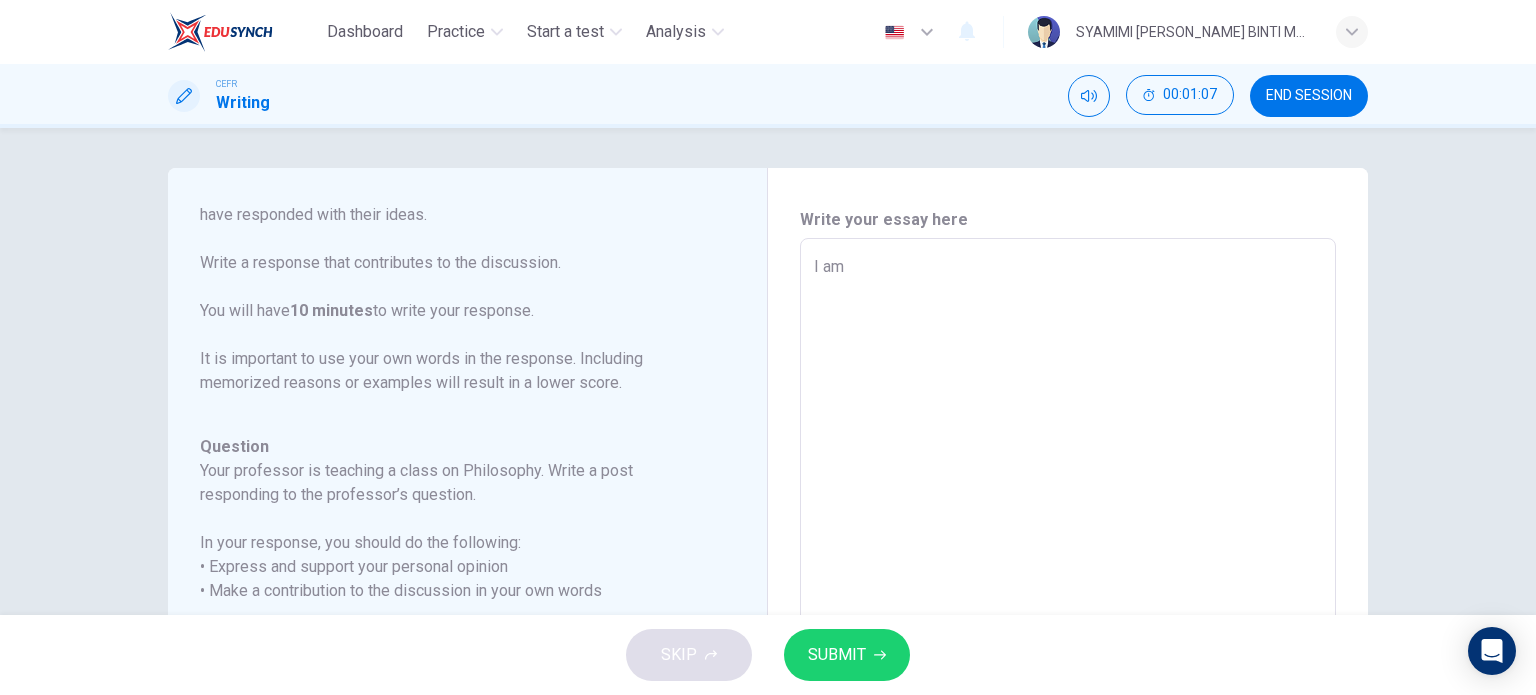 type on "x" 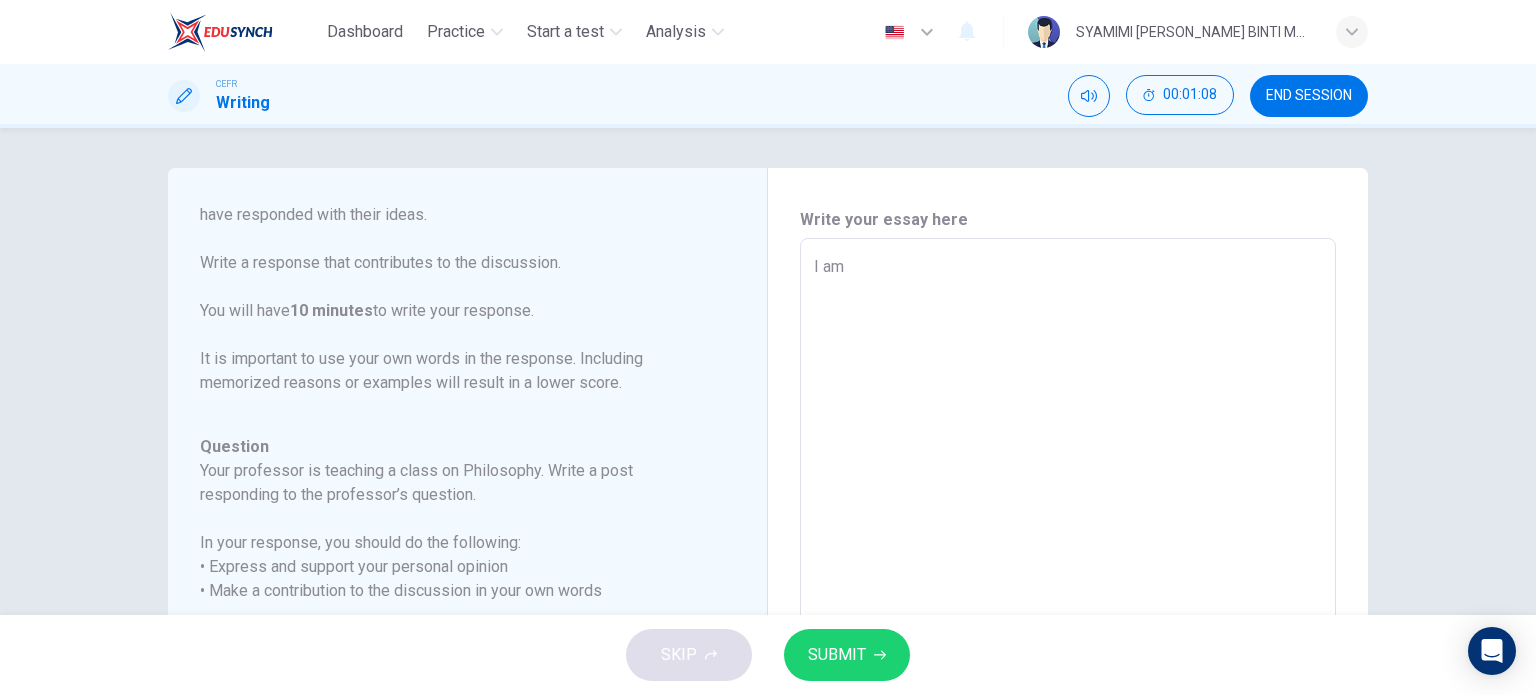 type on "I am s" 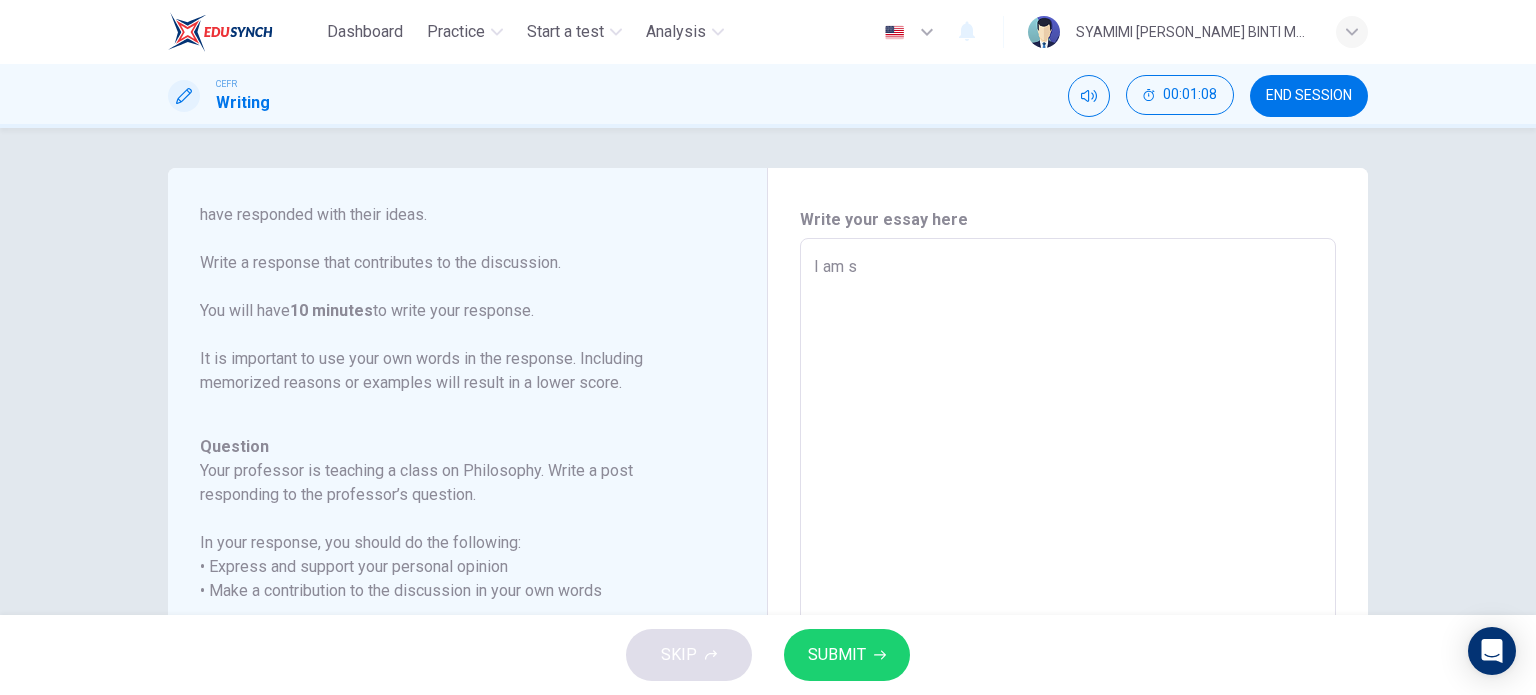 type on "x" 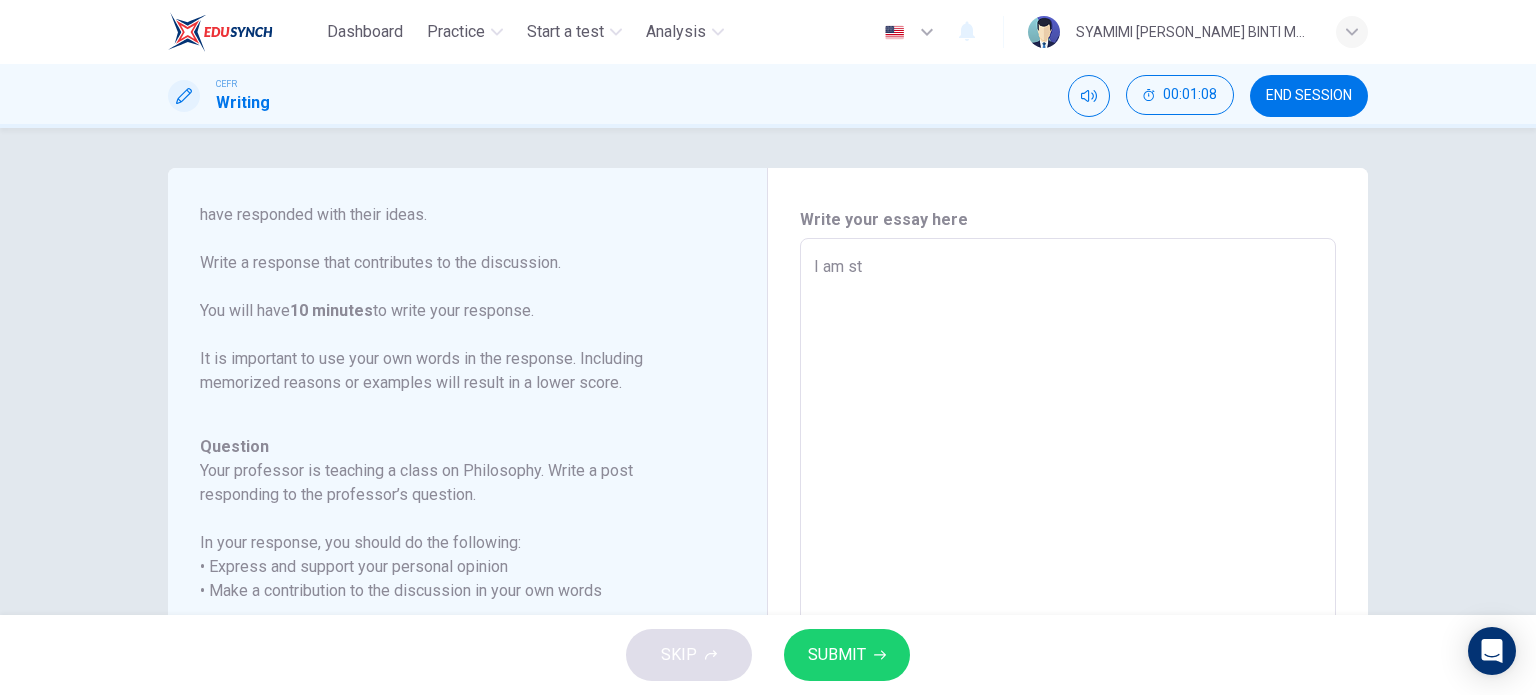 type on "x" 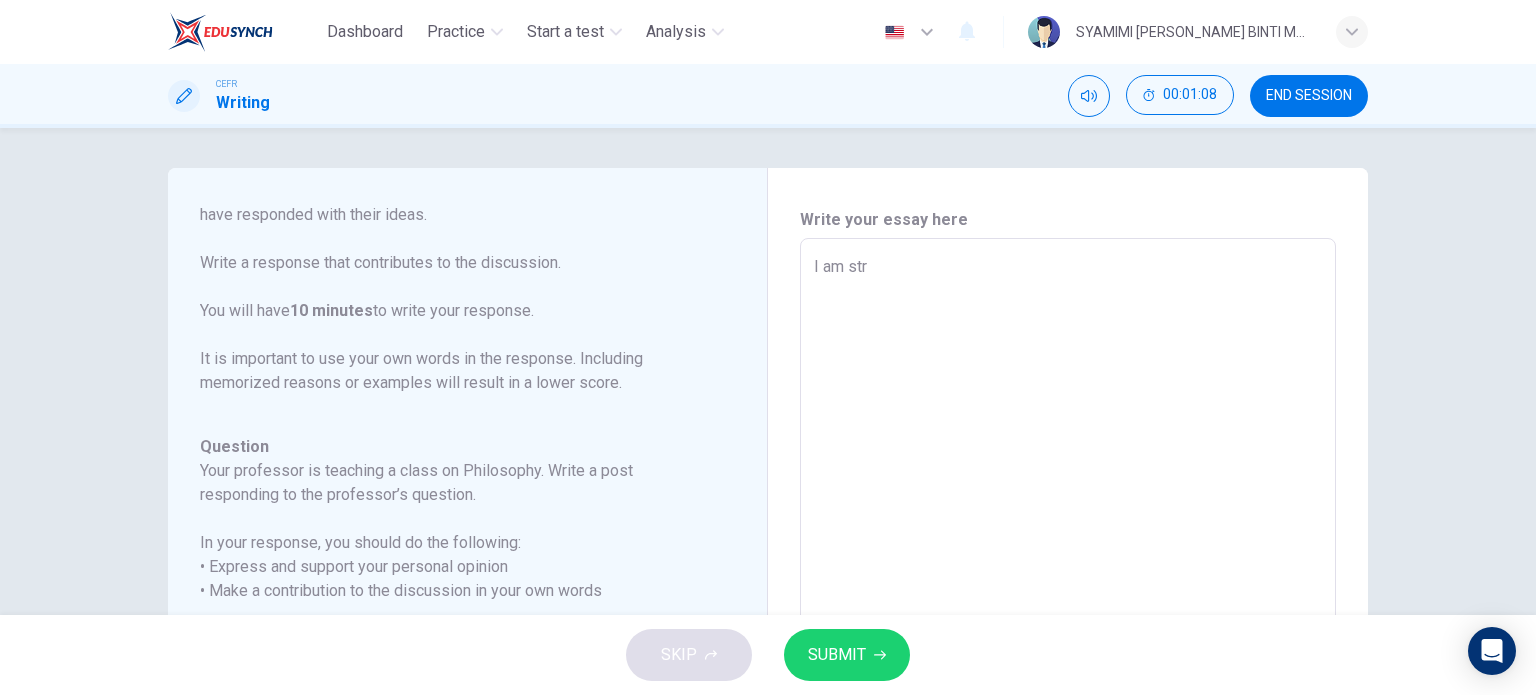 type on "x" 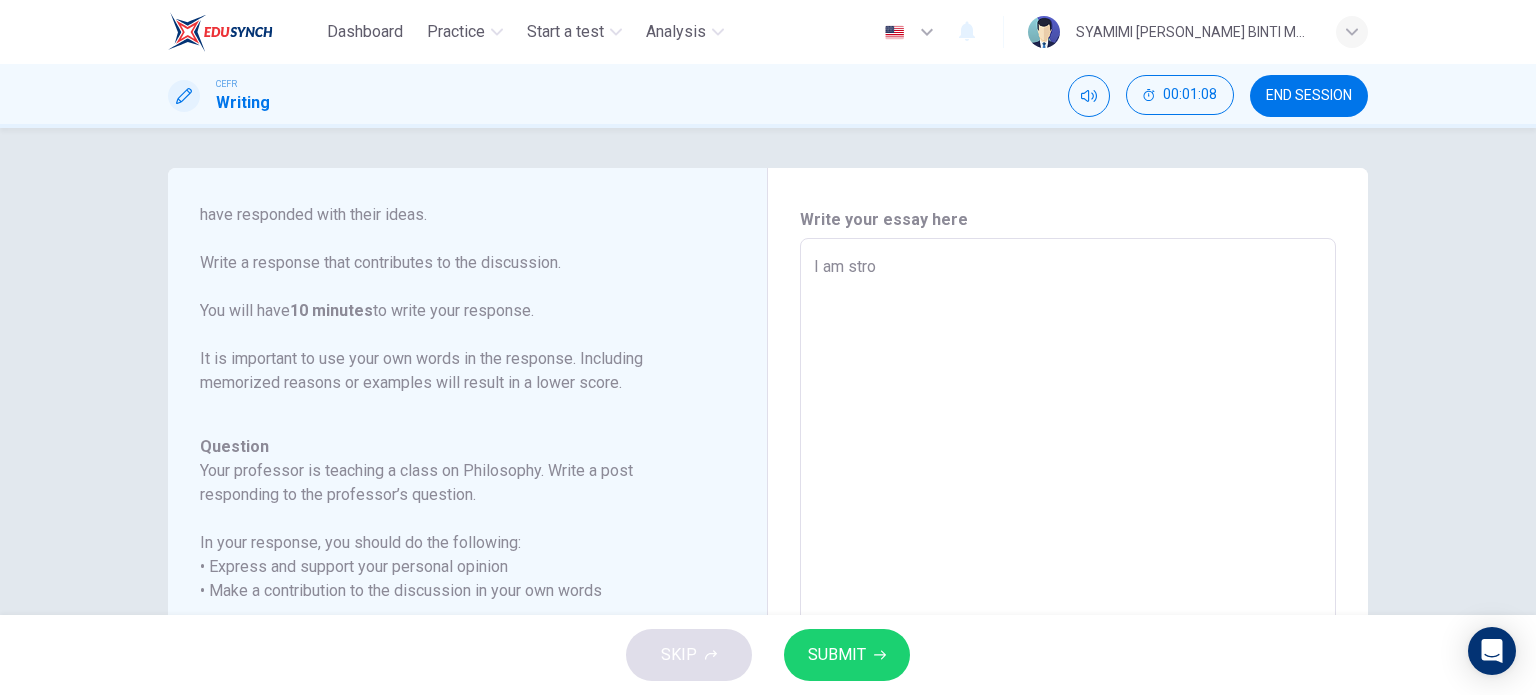 type on "x" 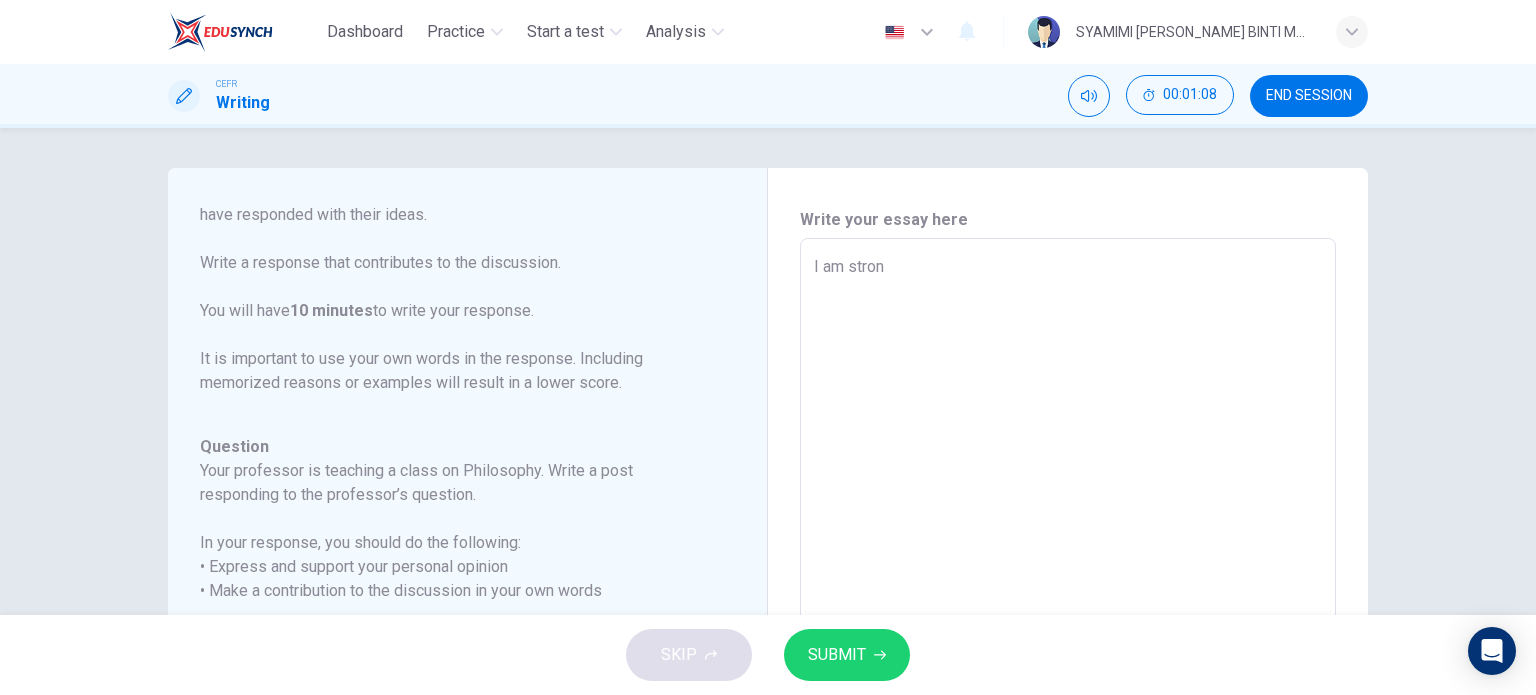 type on "x" 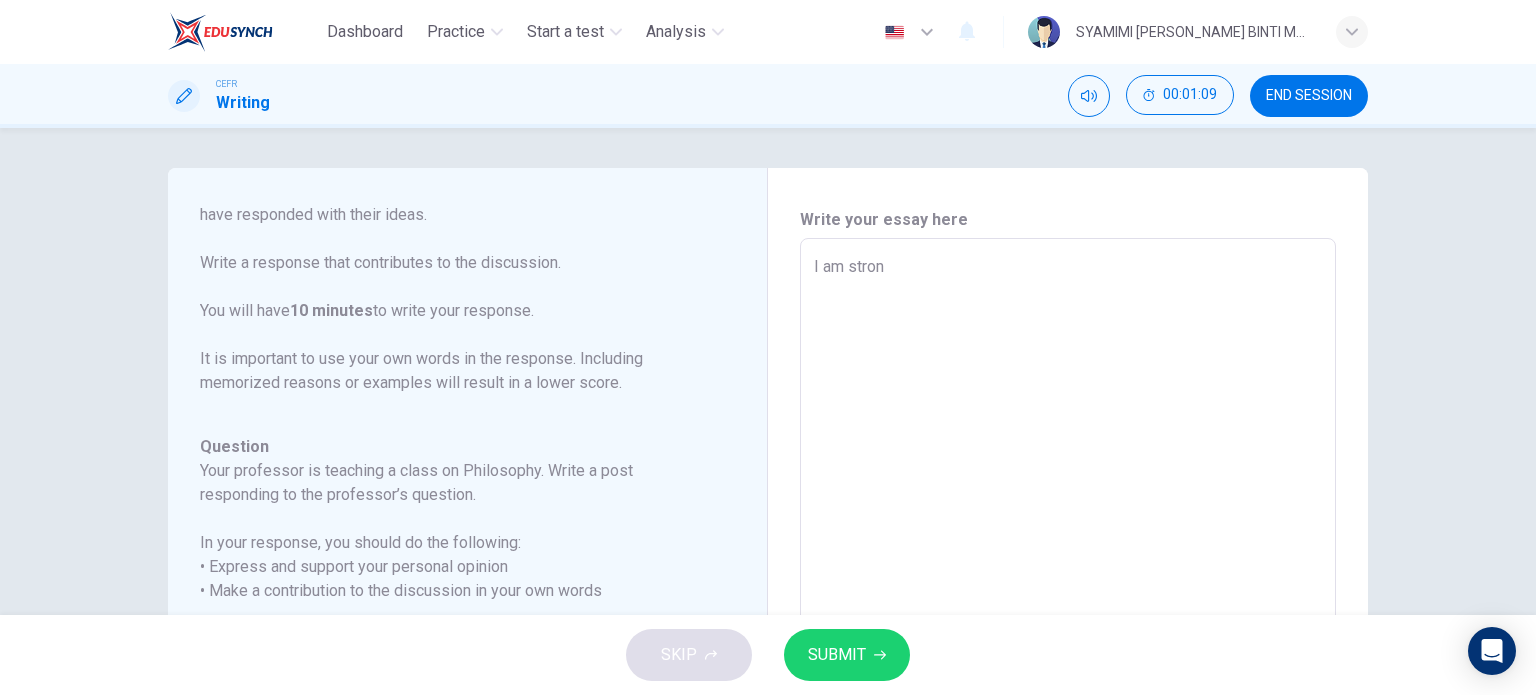 type on "I am strong" 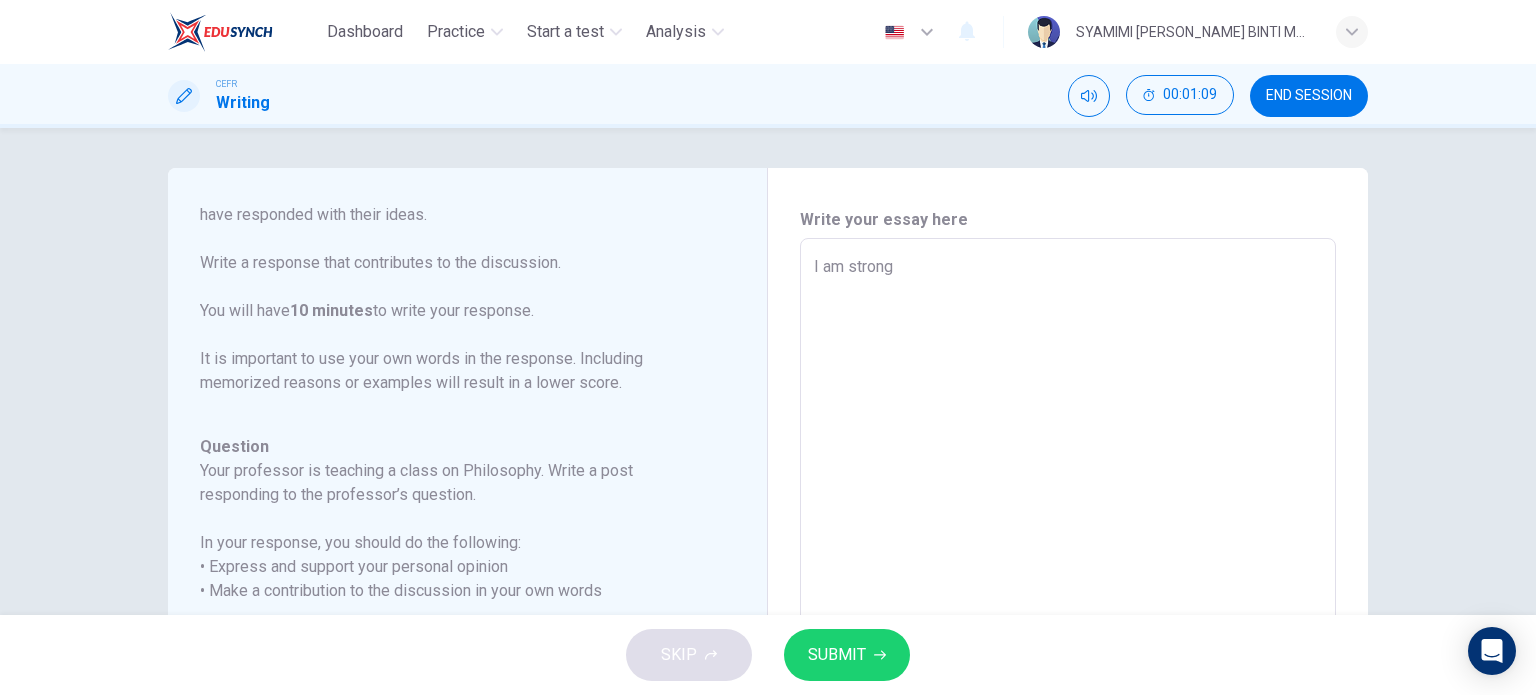 type on "x" 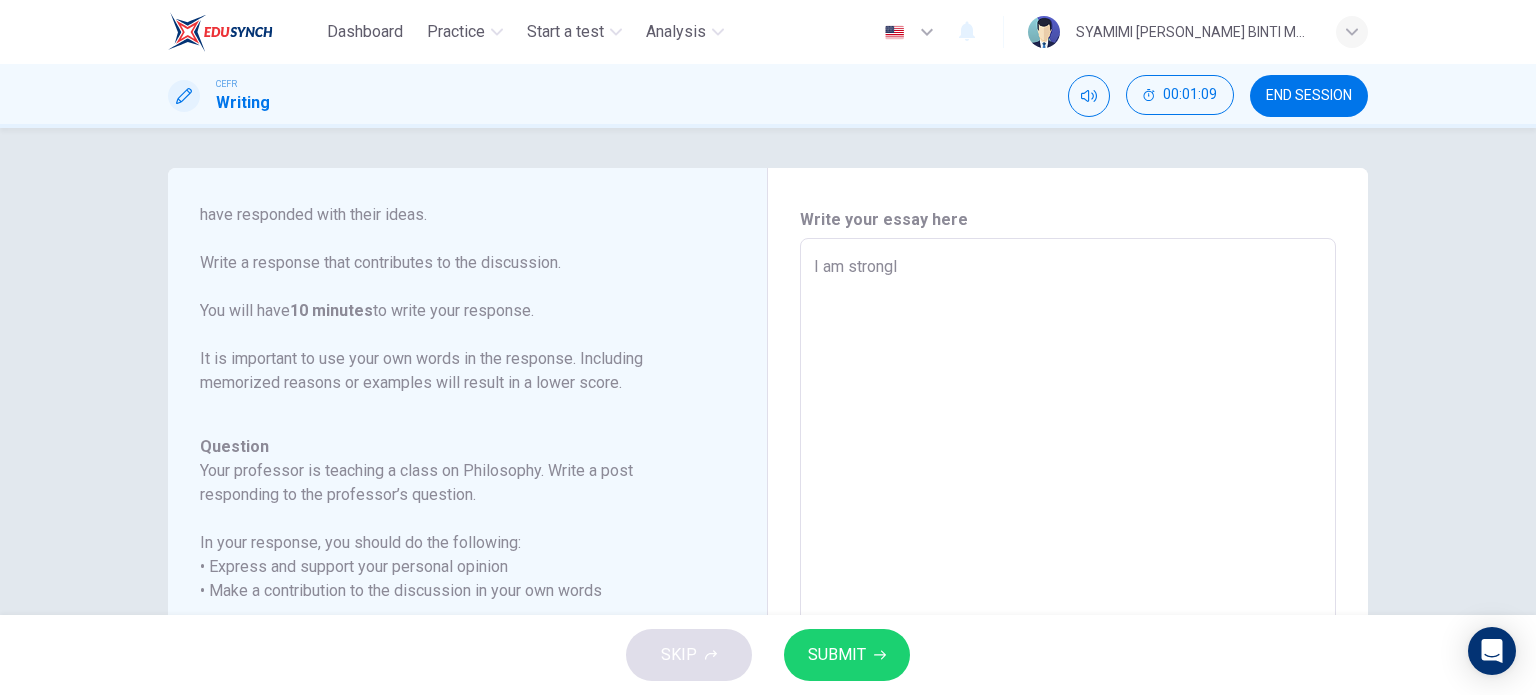 type on "I am strongly" 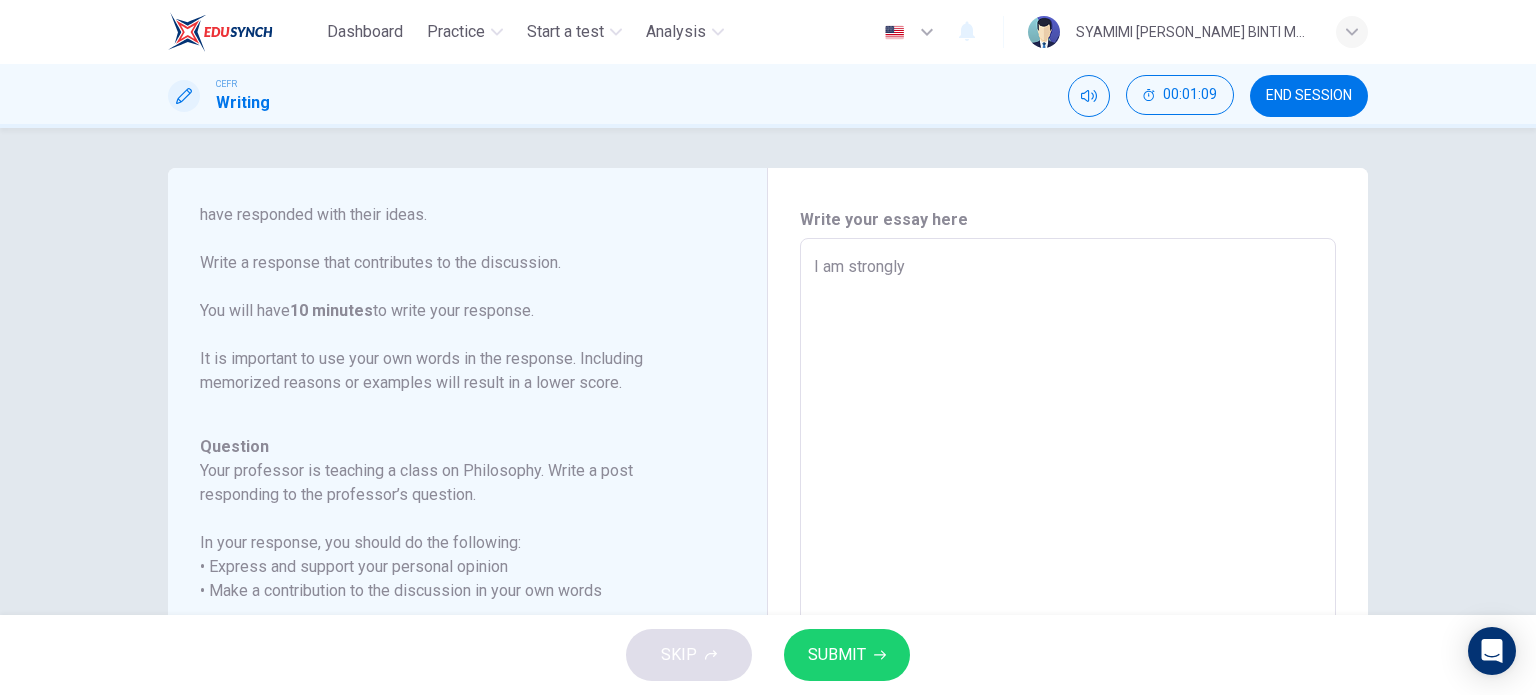 type on "x" 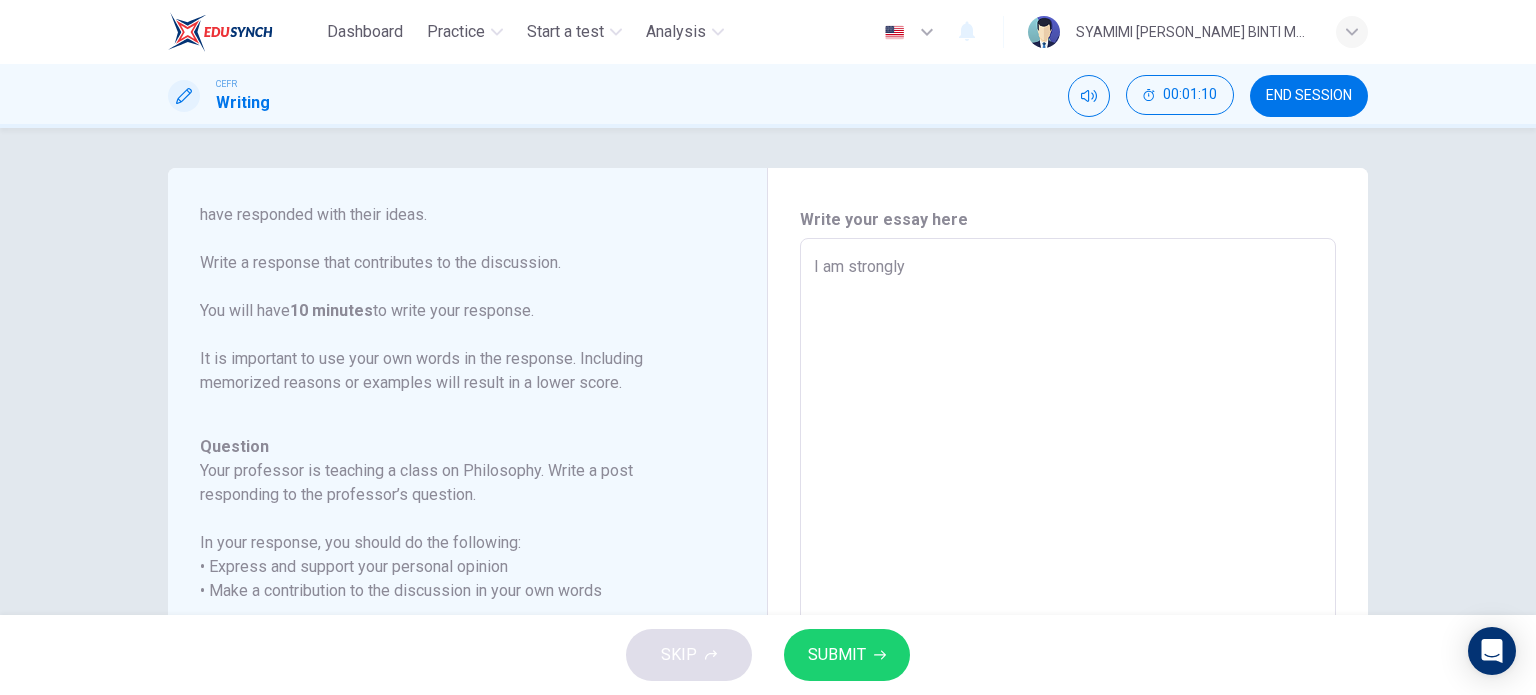 type on "I am strongly a" 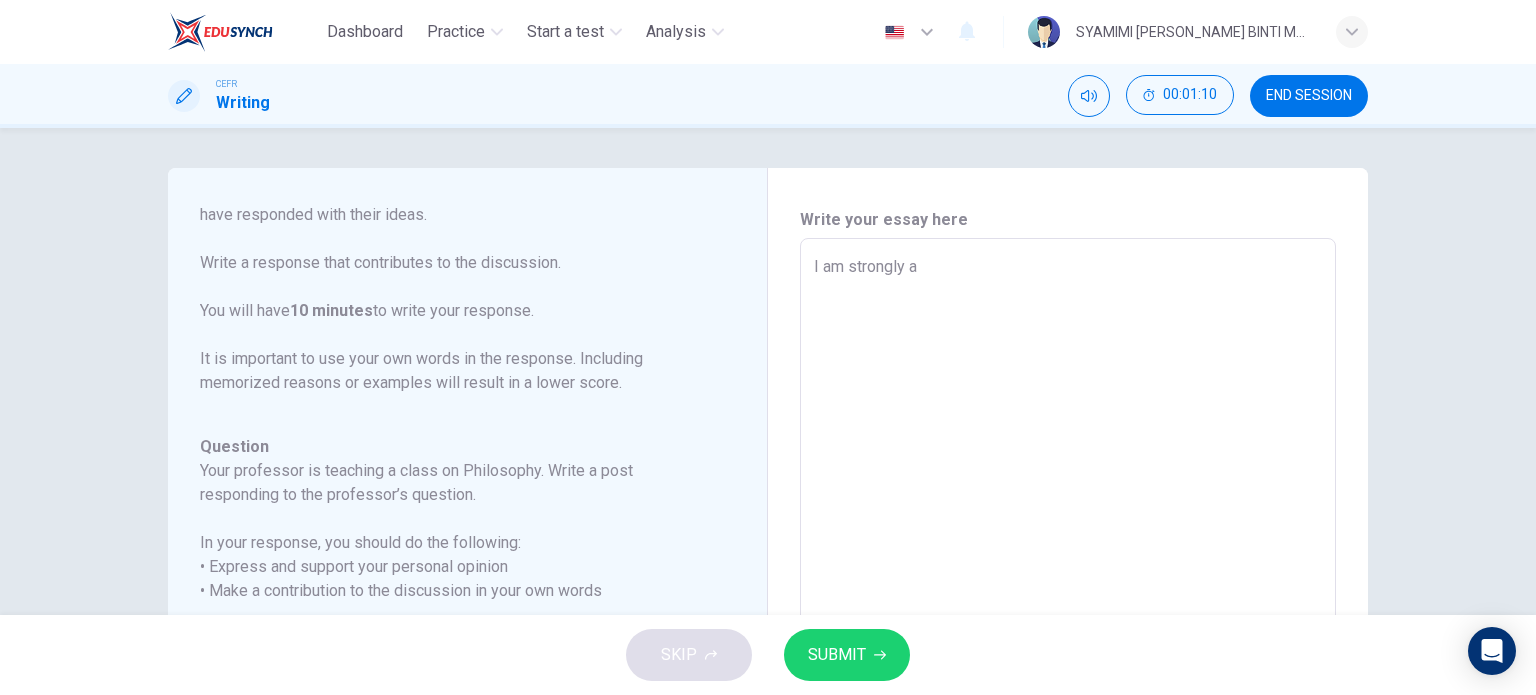 type on "x" 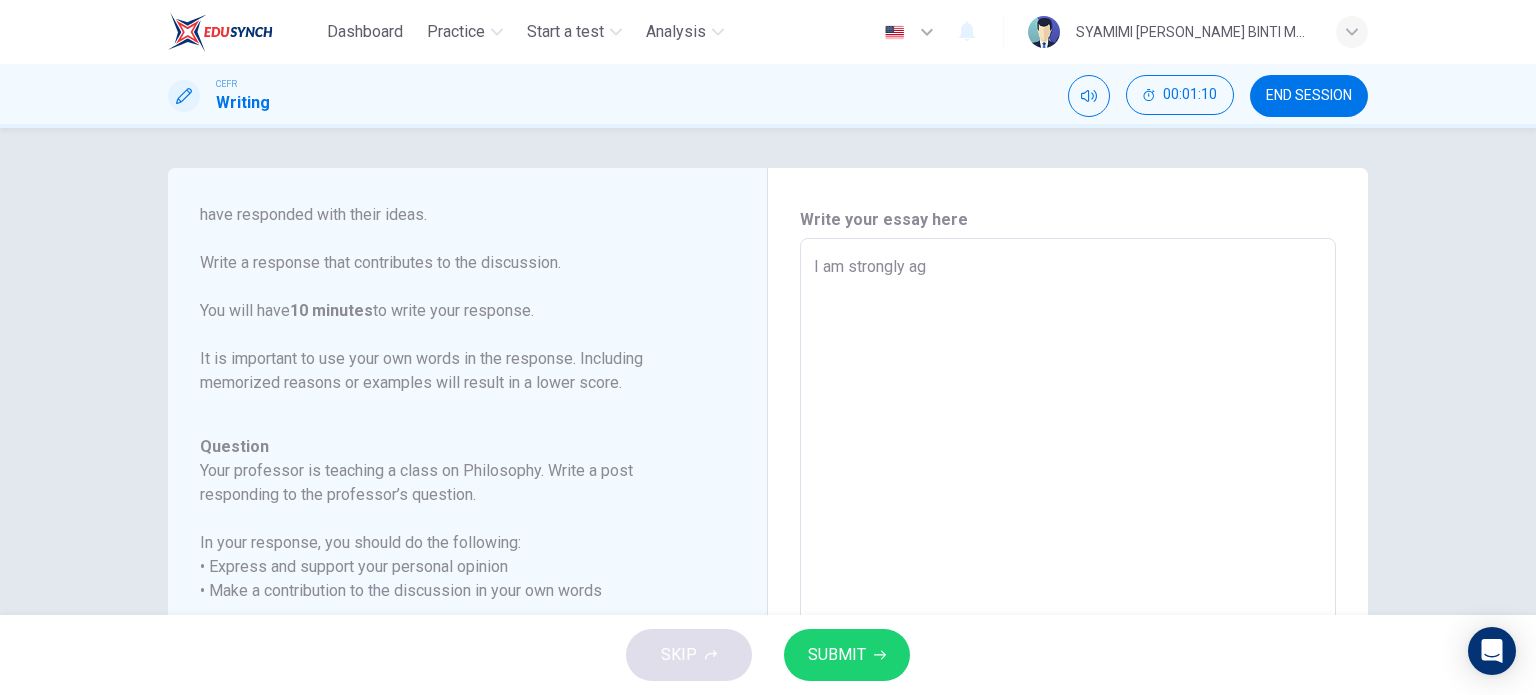 type on "I am strongly agr" 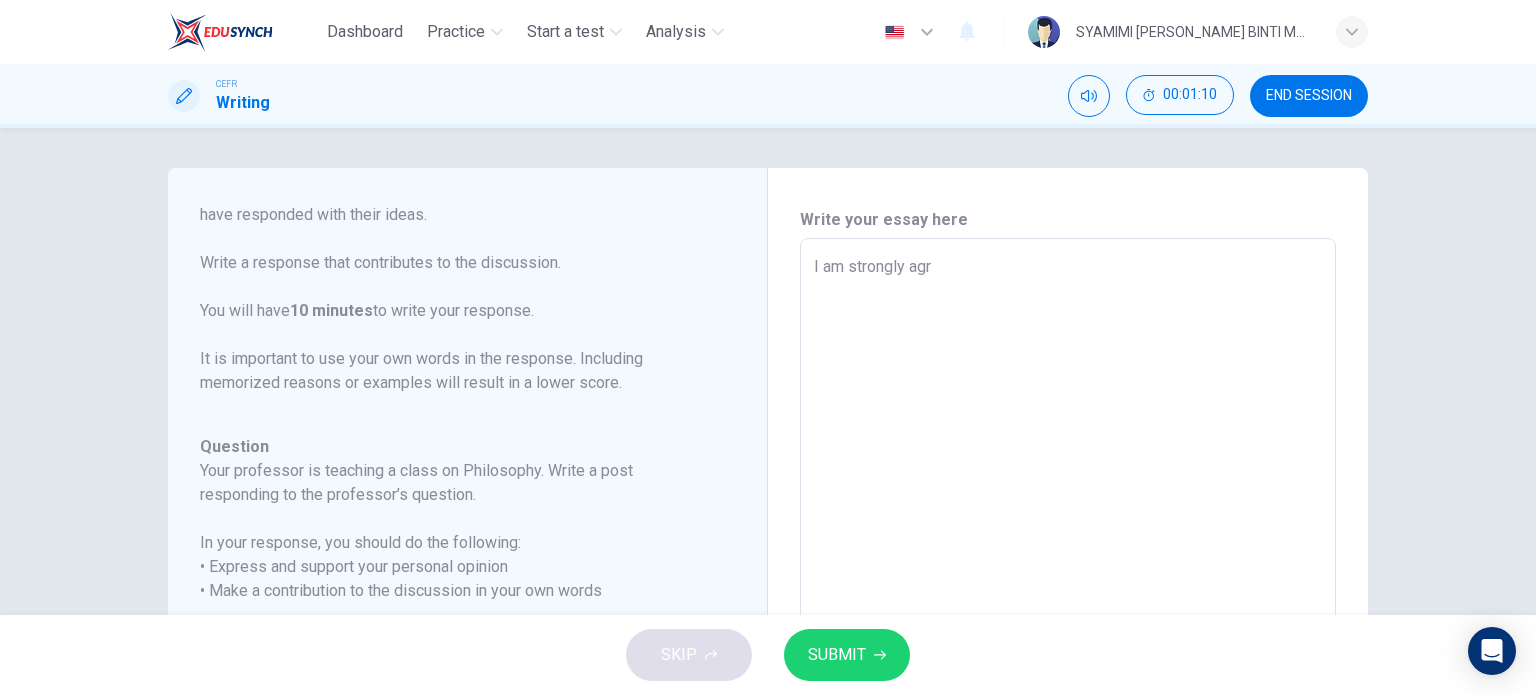 type on "x" 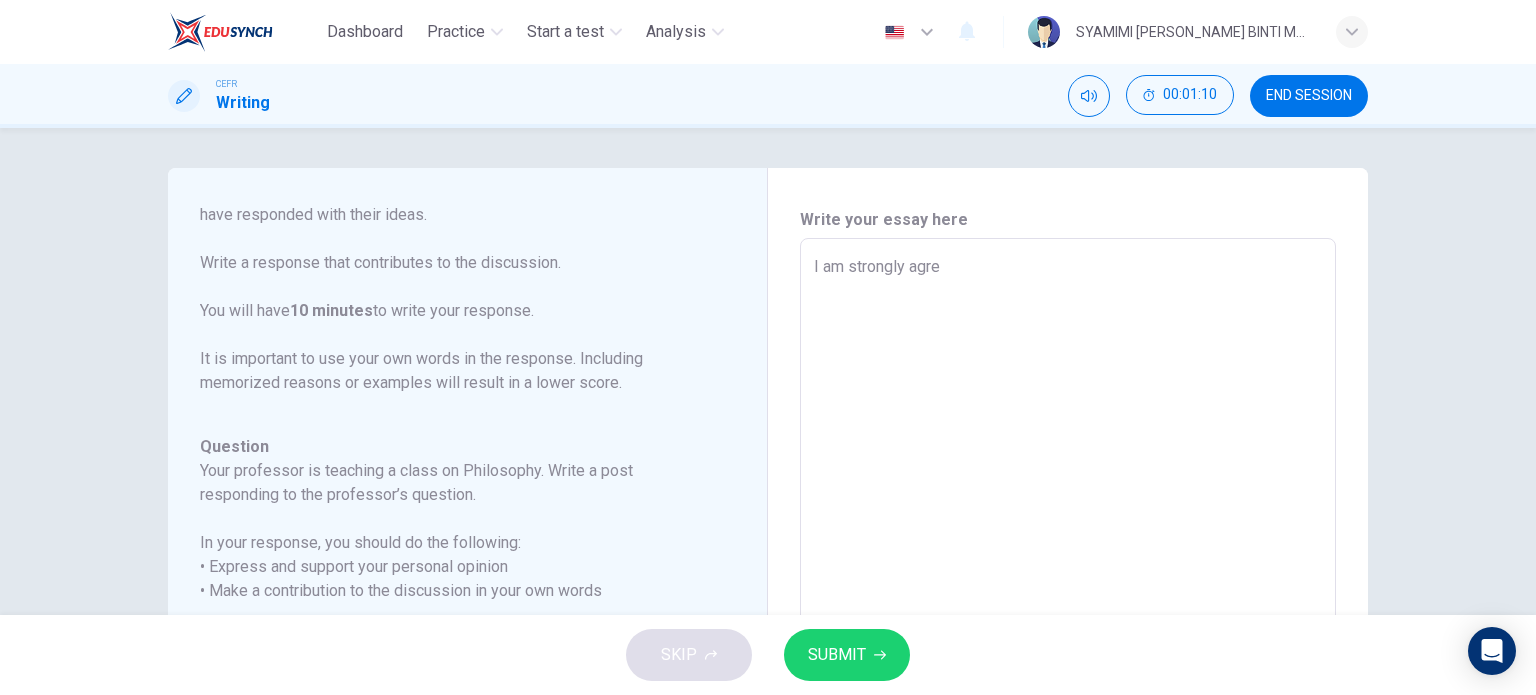 type on "x" 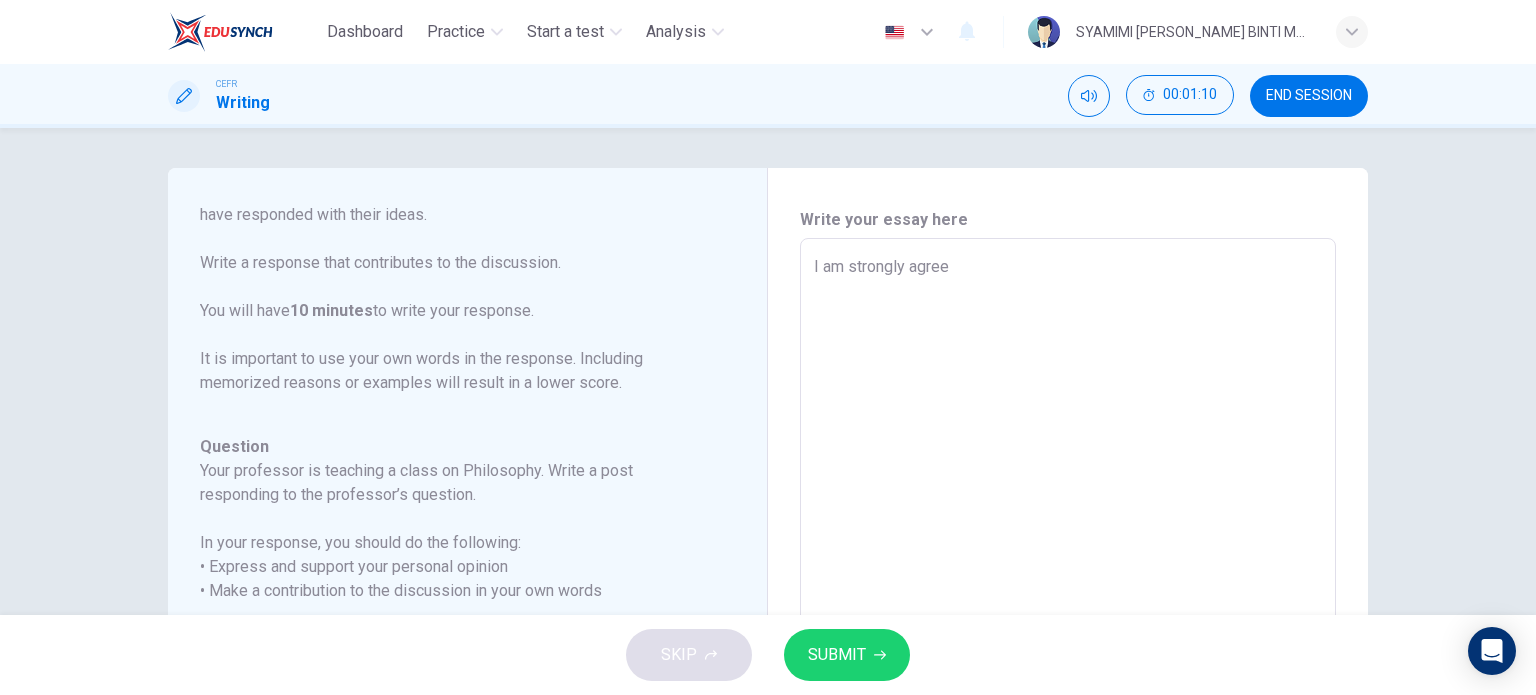 type on "x" 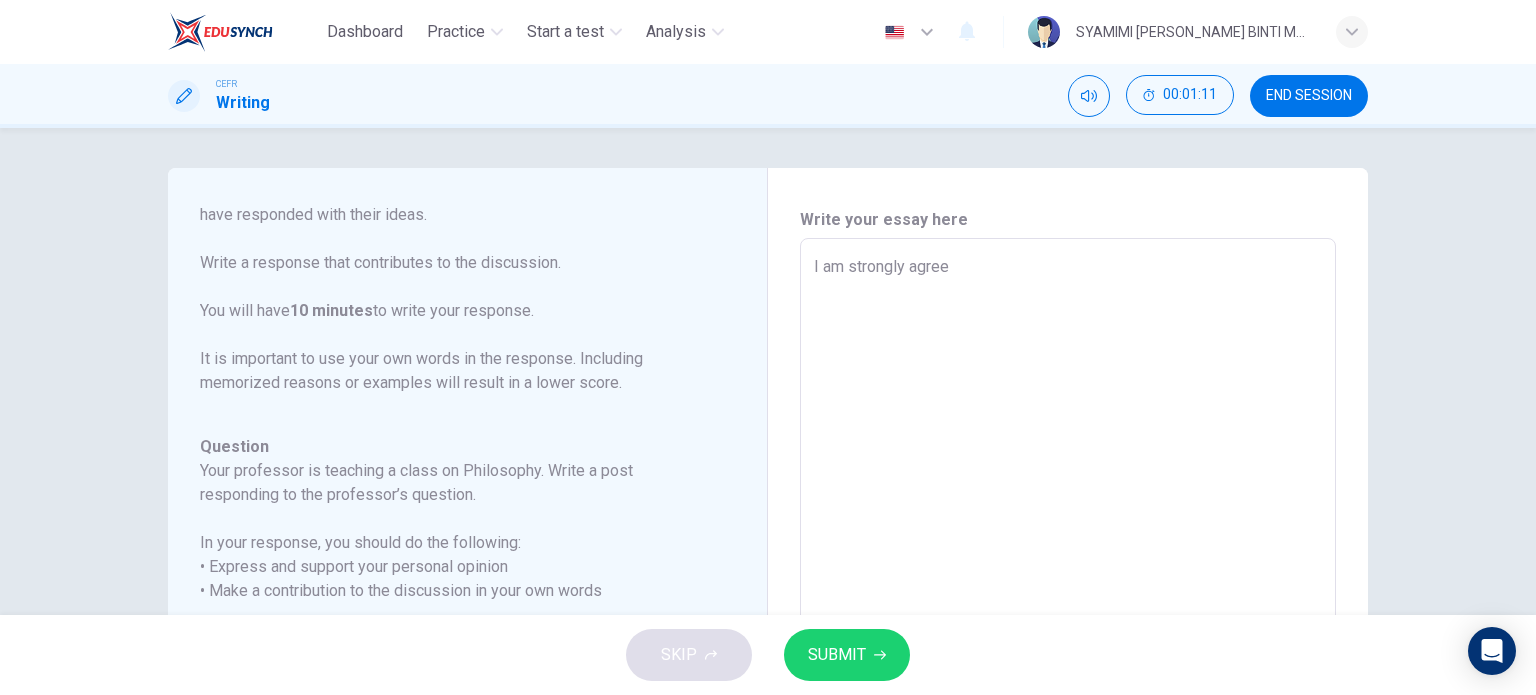 type on "I am strongly agree" 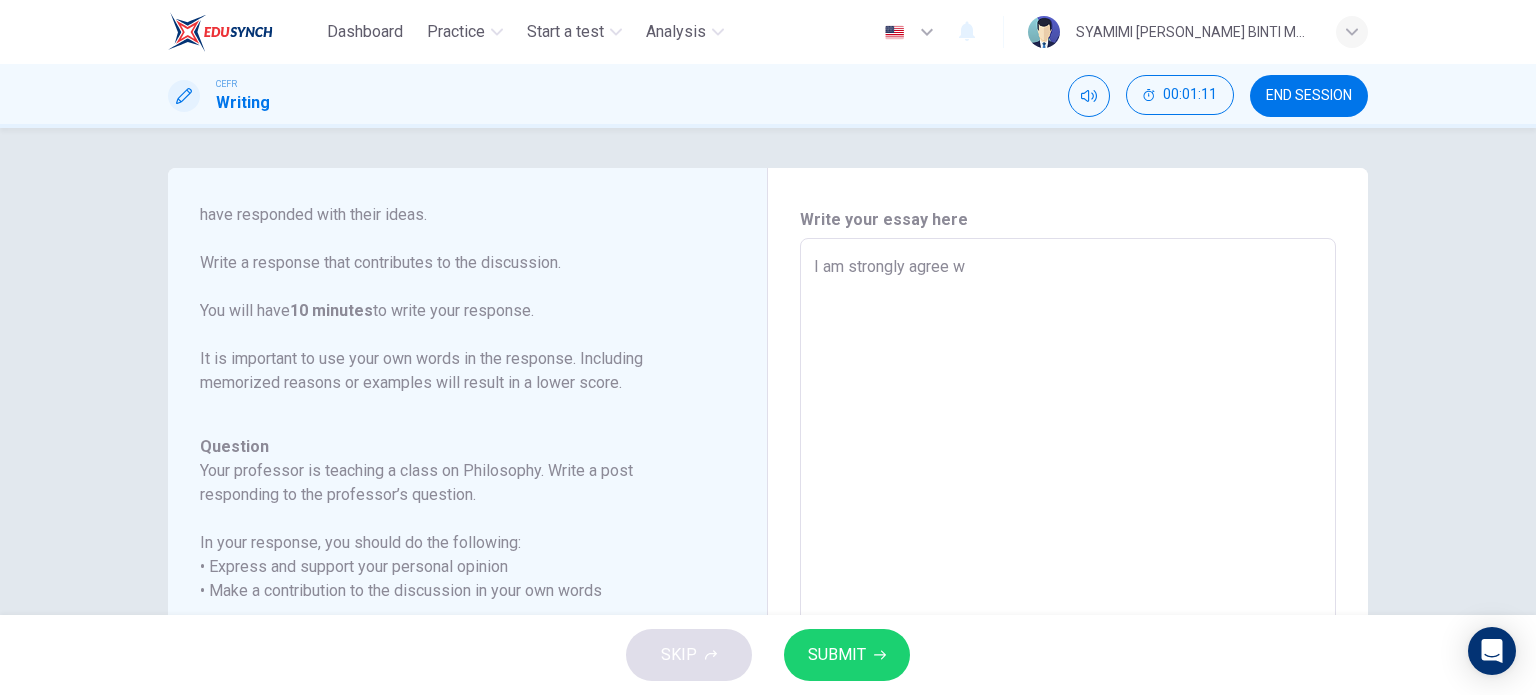 type on "x" 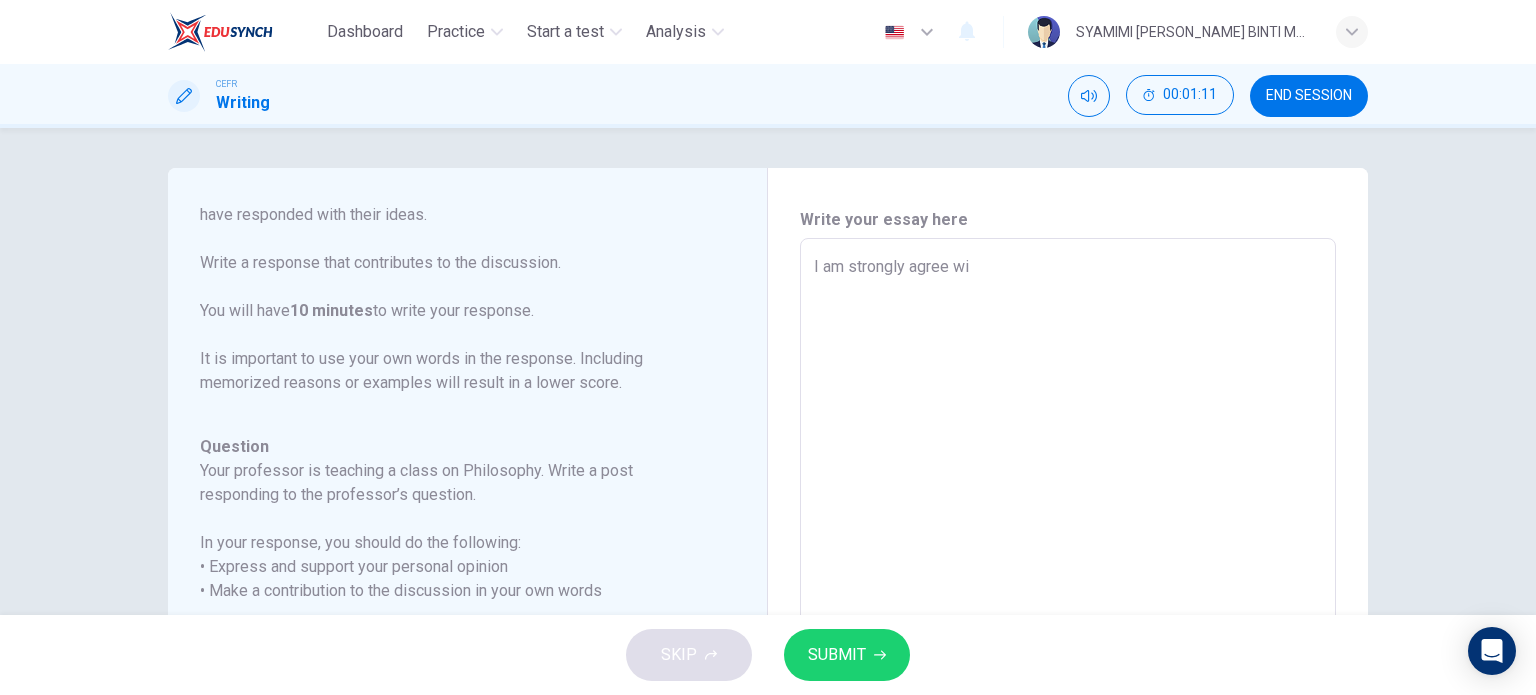 type on "x" 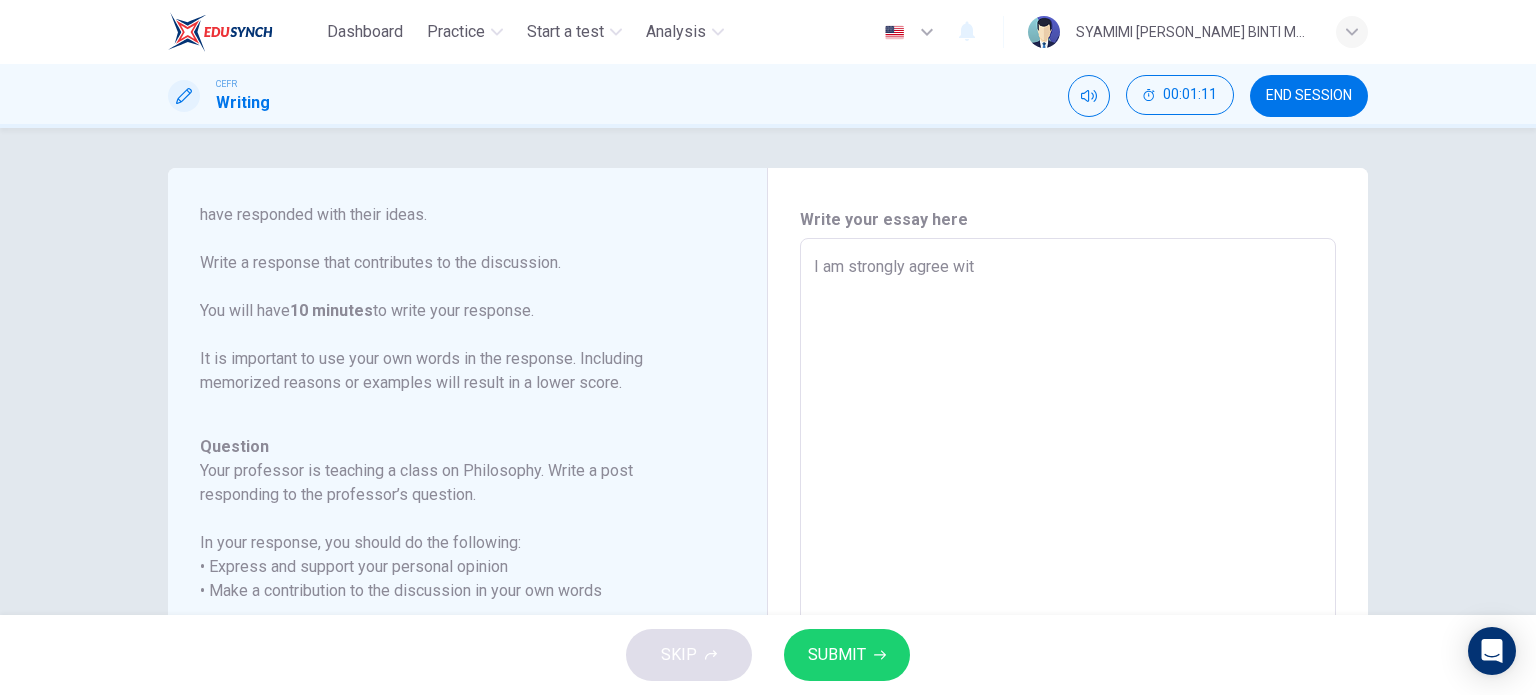 type on "x" 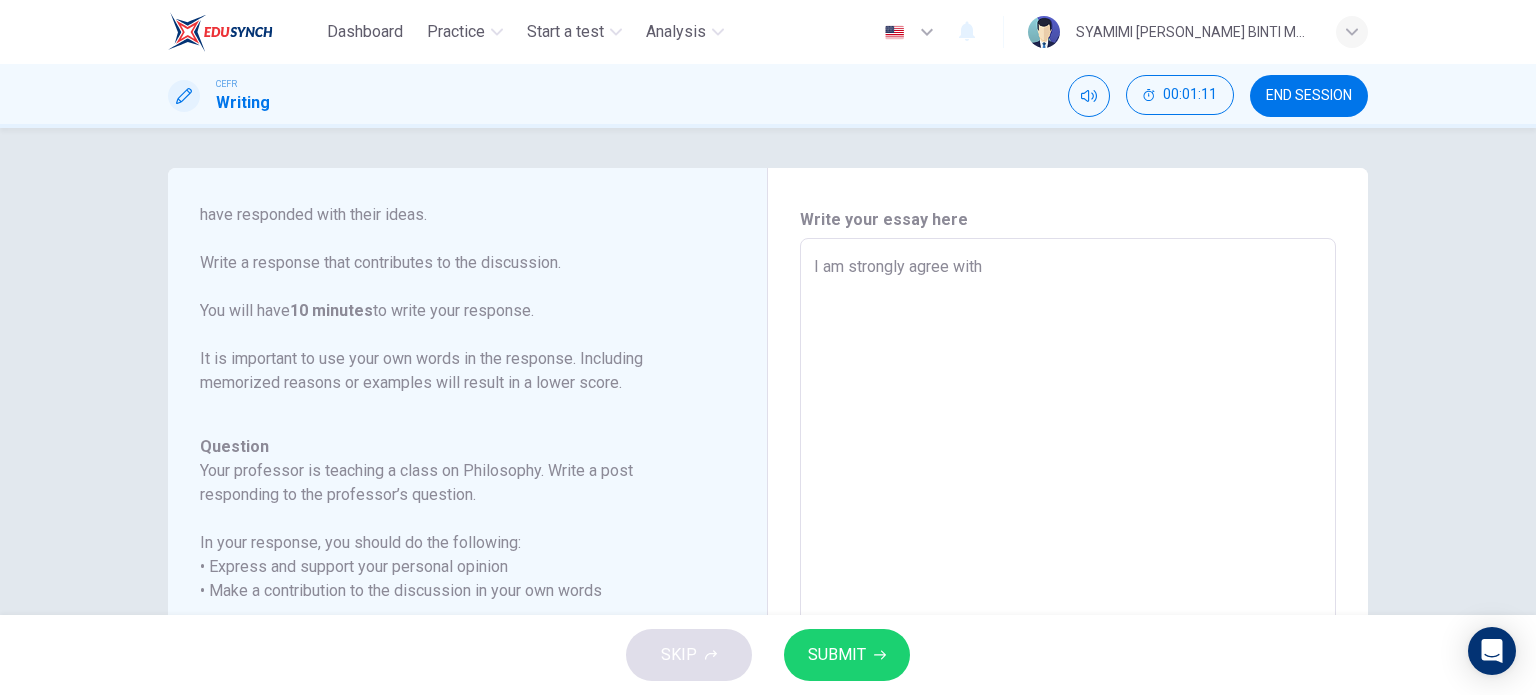 type on "x" 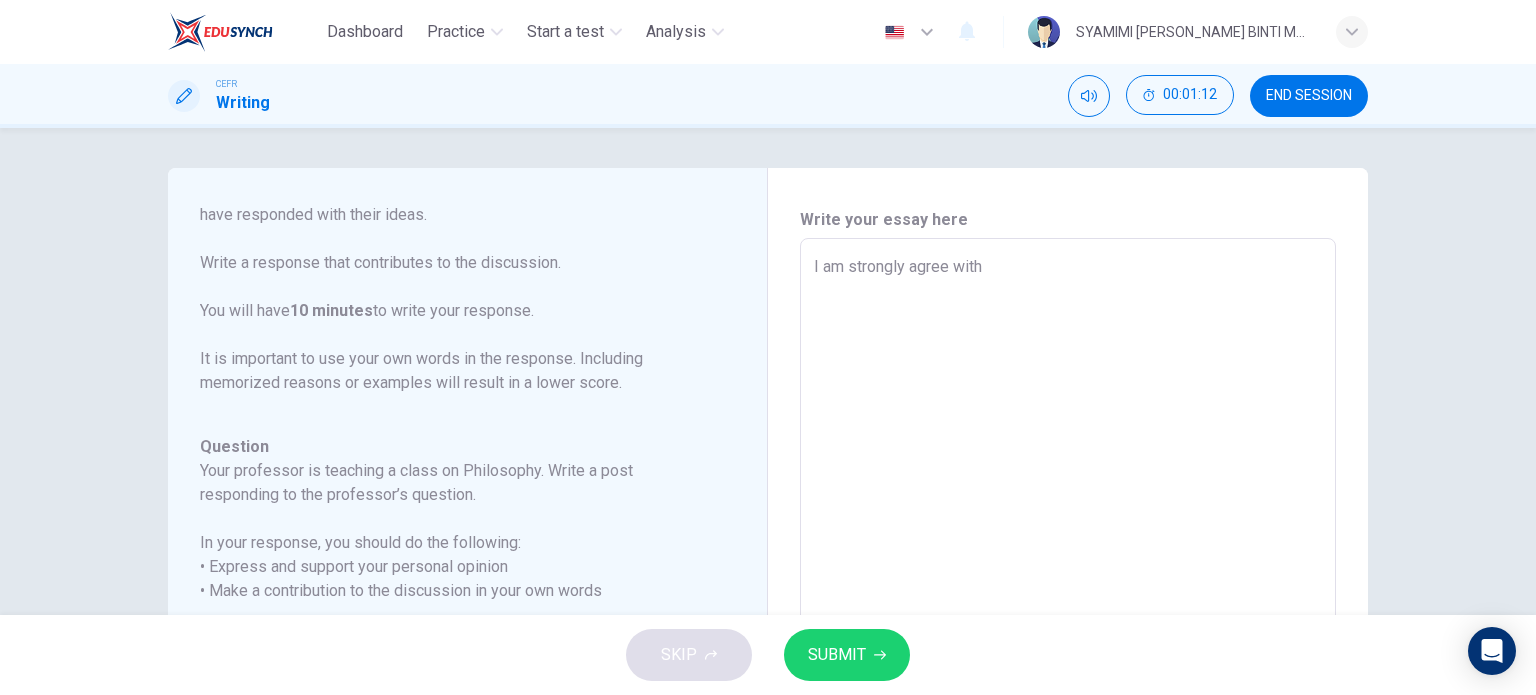 type on "I am strongly agree with" 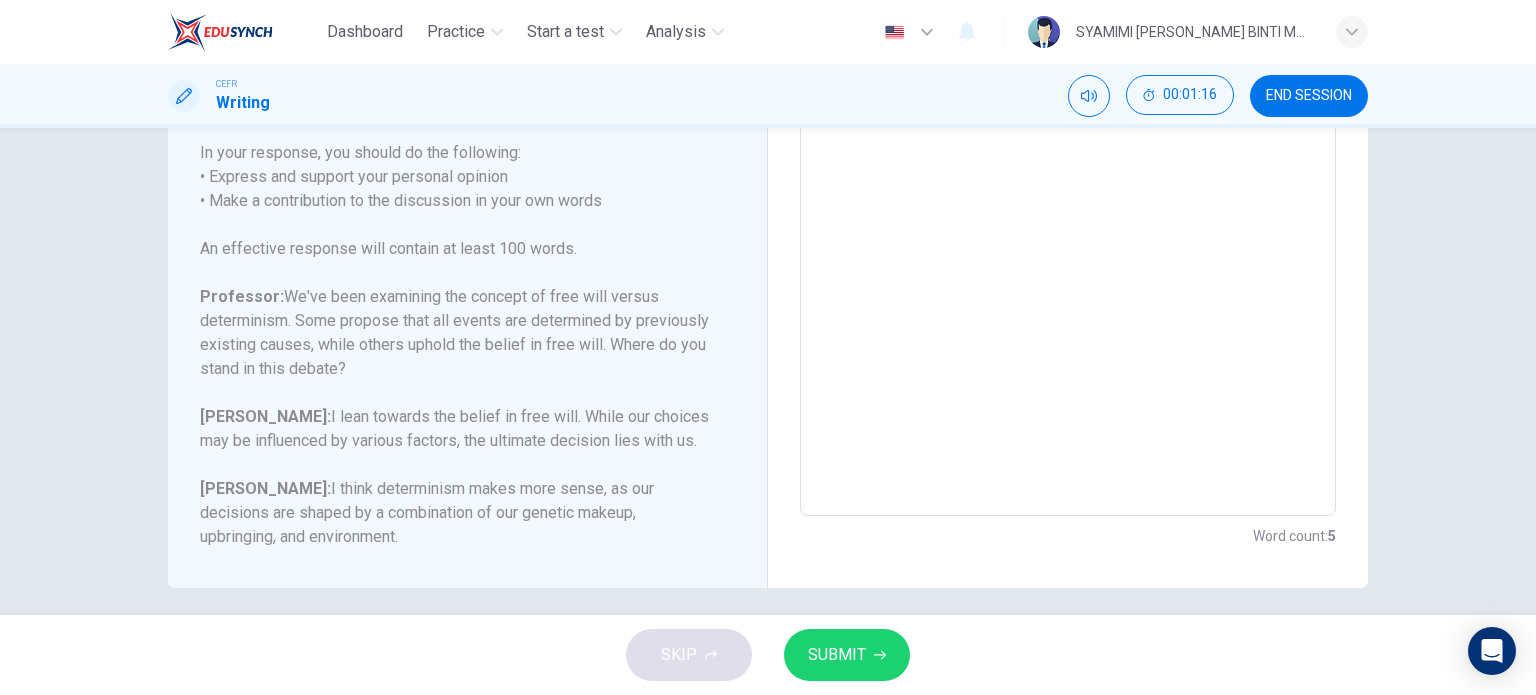 scroll, scrollTop: 403, scrollLeft: 0, axis: vertical 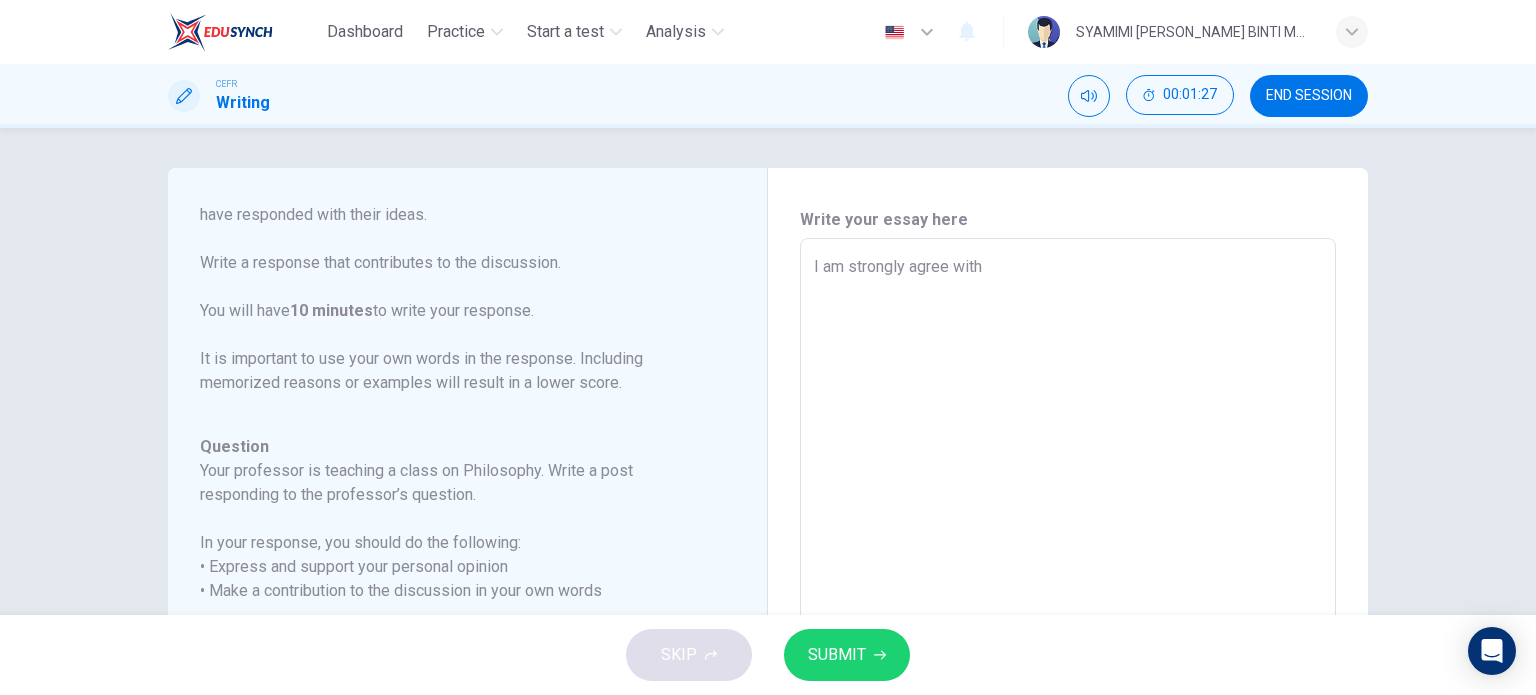 type on "I am strongly agree with O" 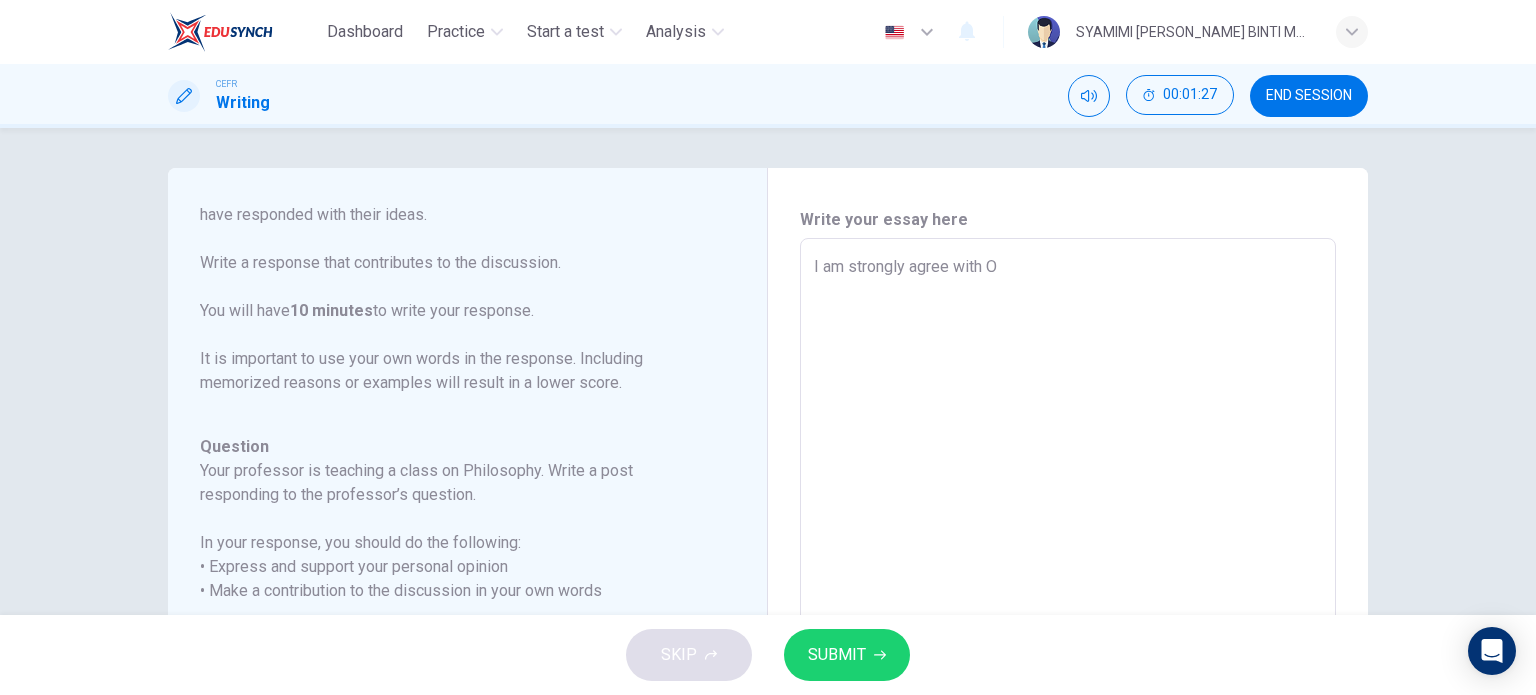 type on "x" 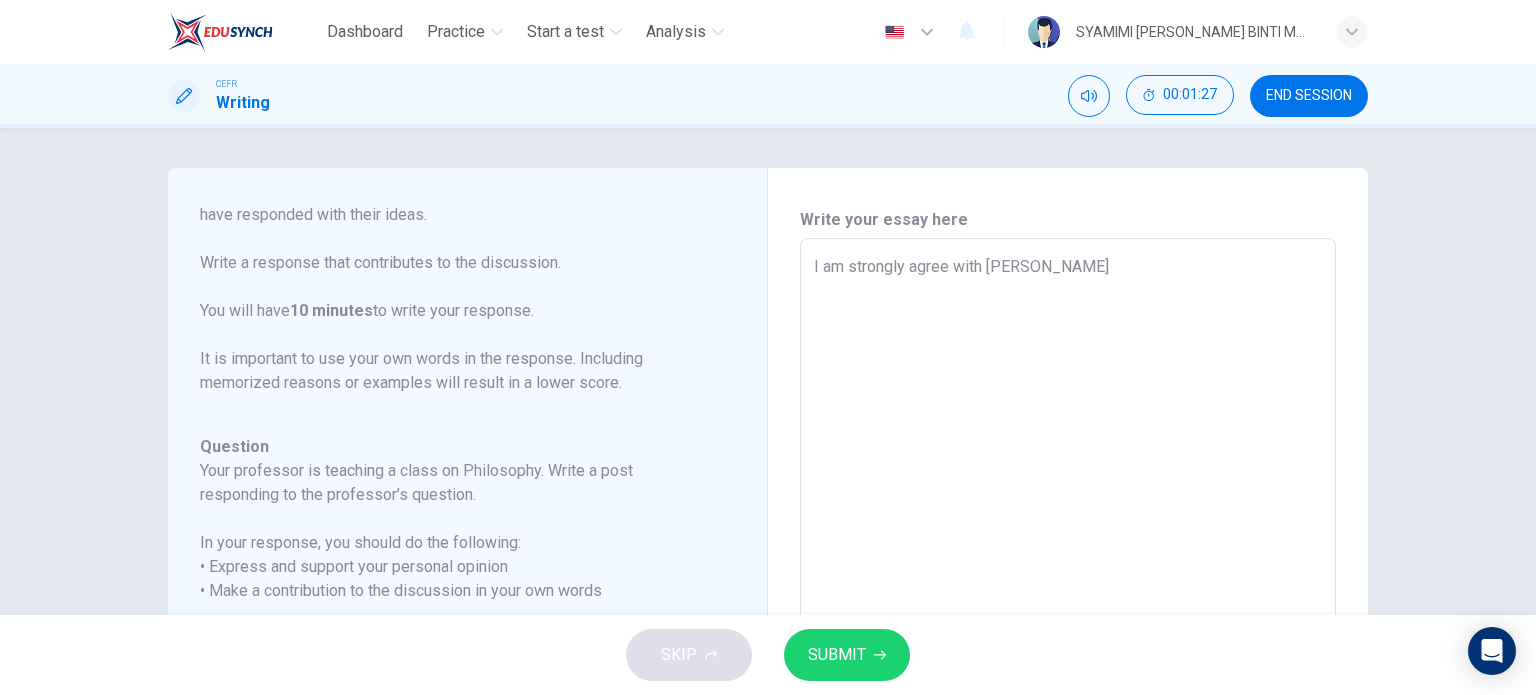 type on "x" 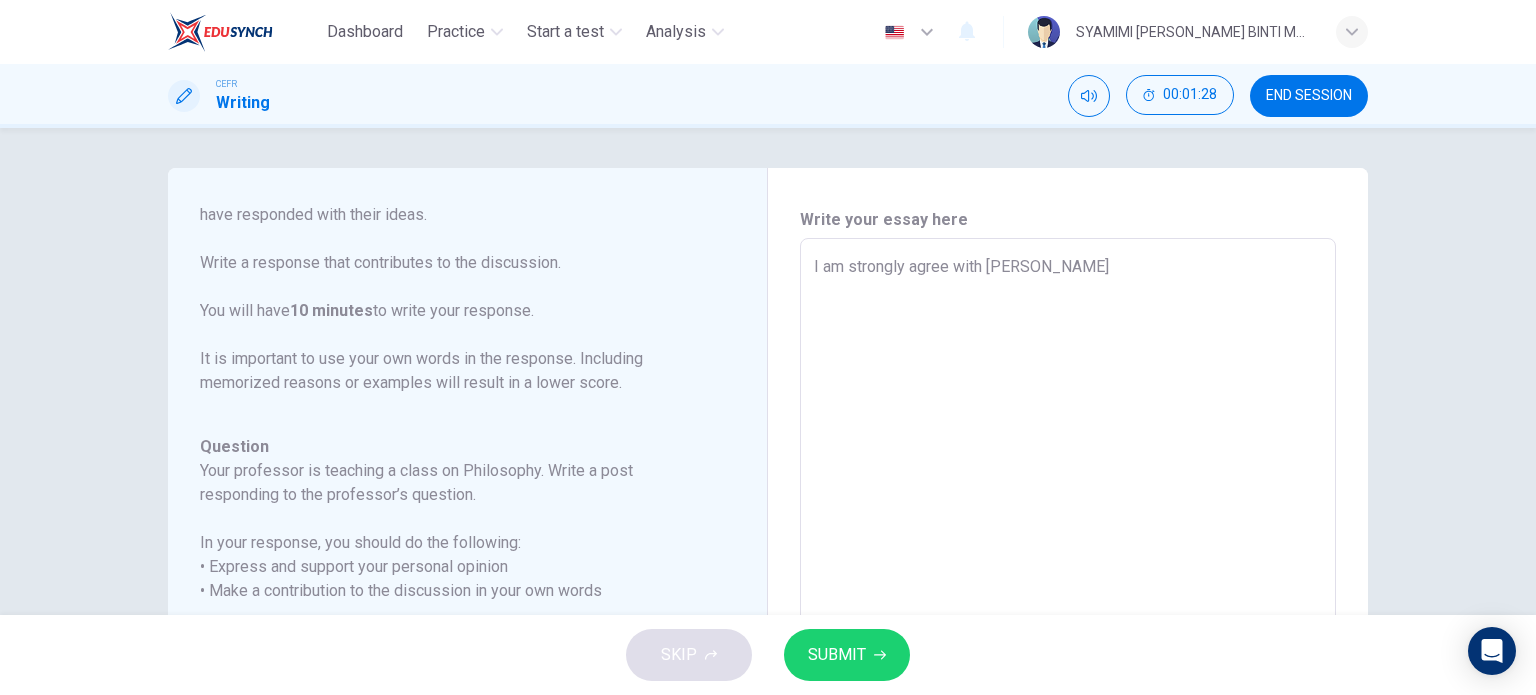 type on "I am strongly agree with [PERSON_NAME]" 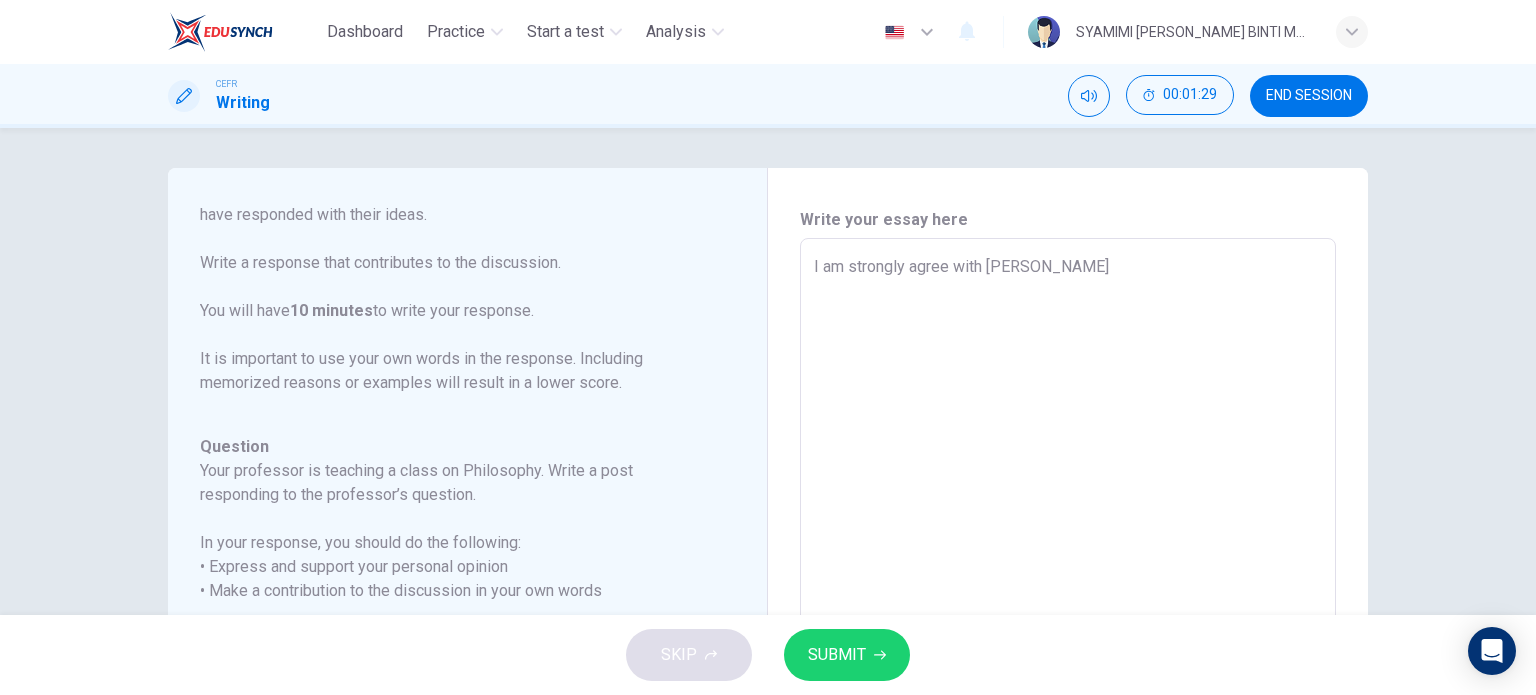 type on "I am strongly agree with [PERSON_NAME]" 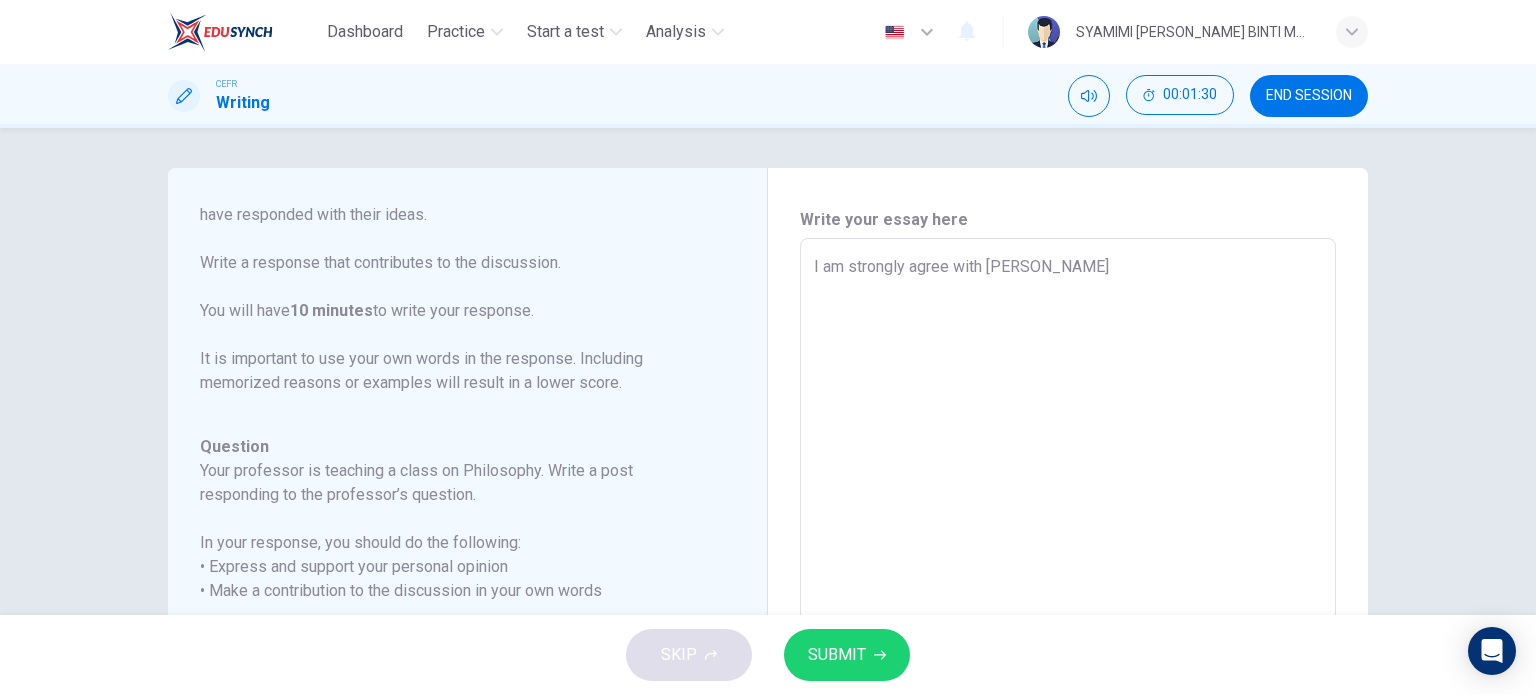 type on "I am strongly agree with [PERSON_NAME]'" 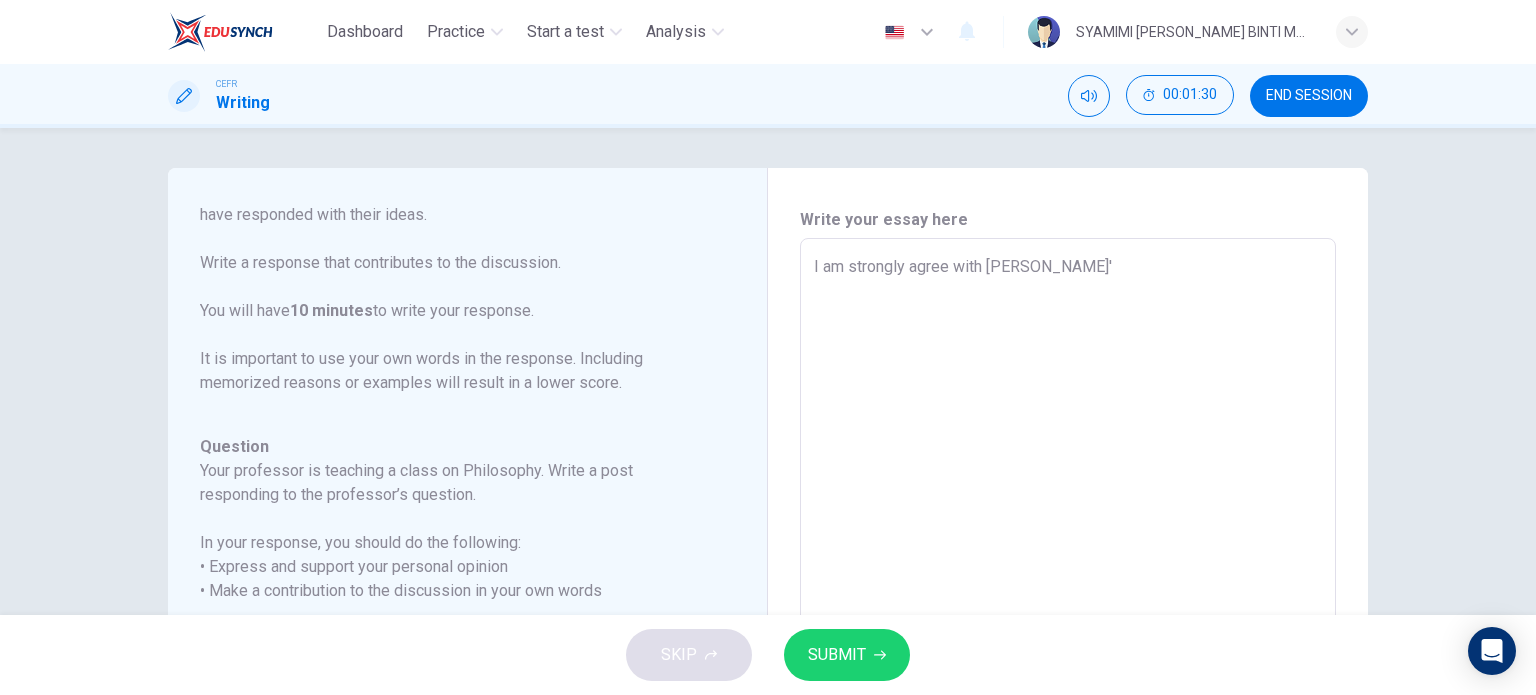 type on "x" 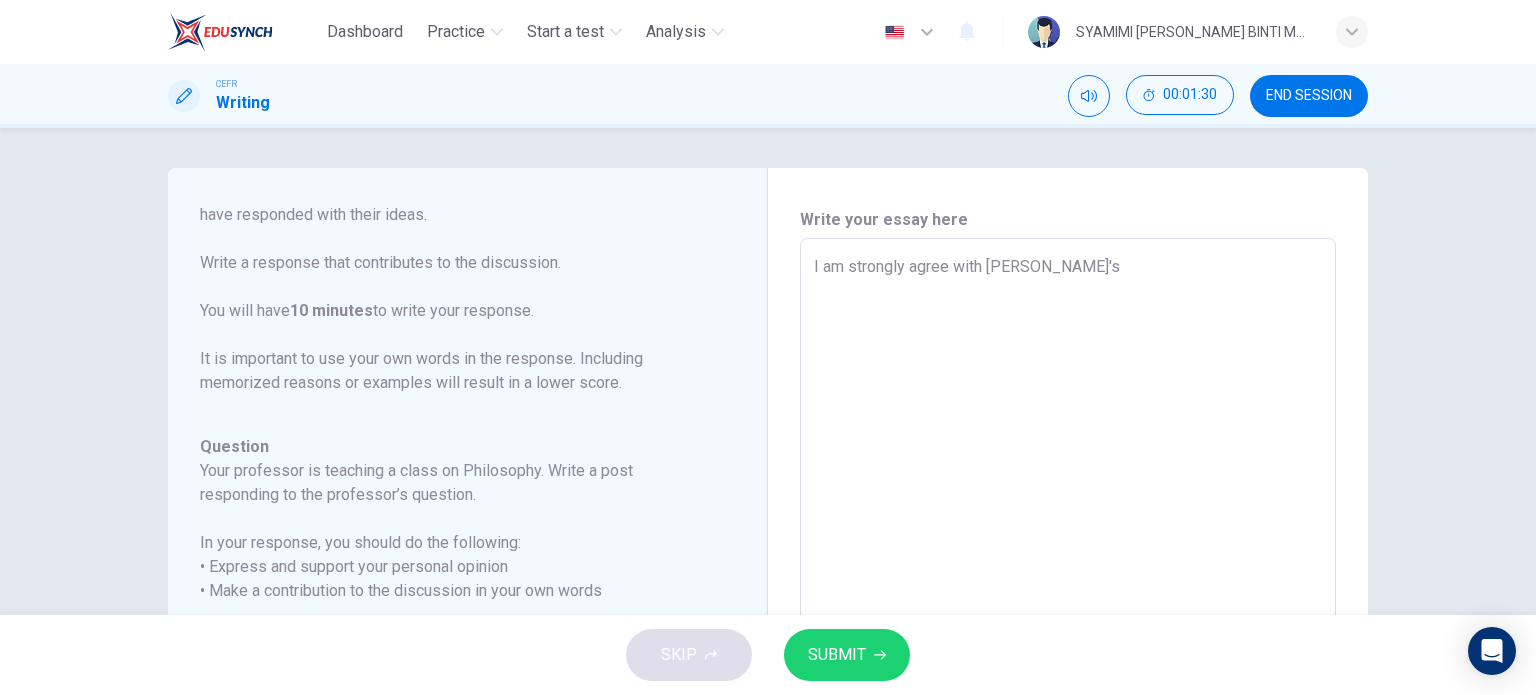 type on "x" 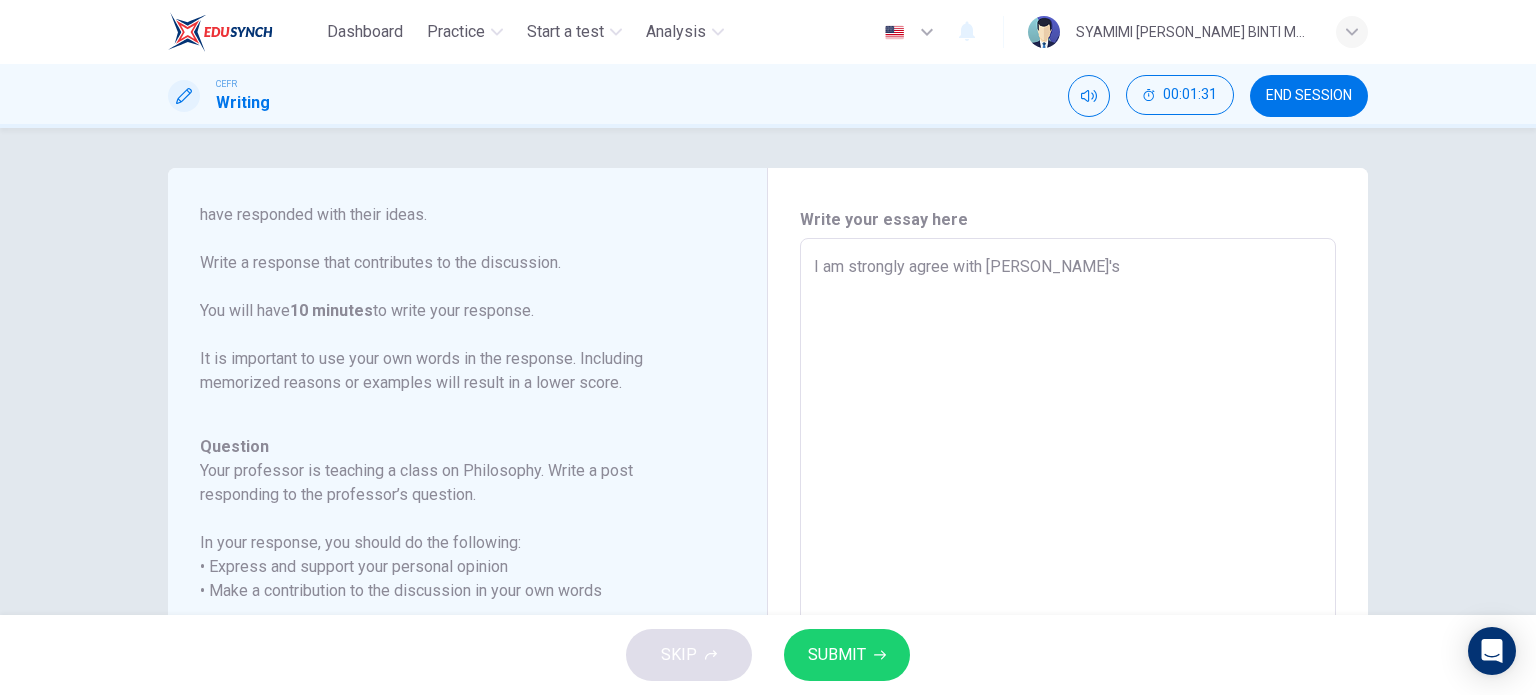 type on "I am strongly agree with [PERSON_NAME]'s r" 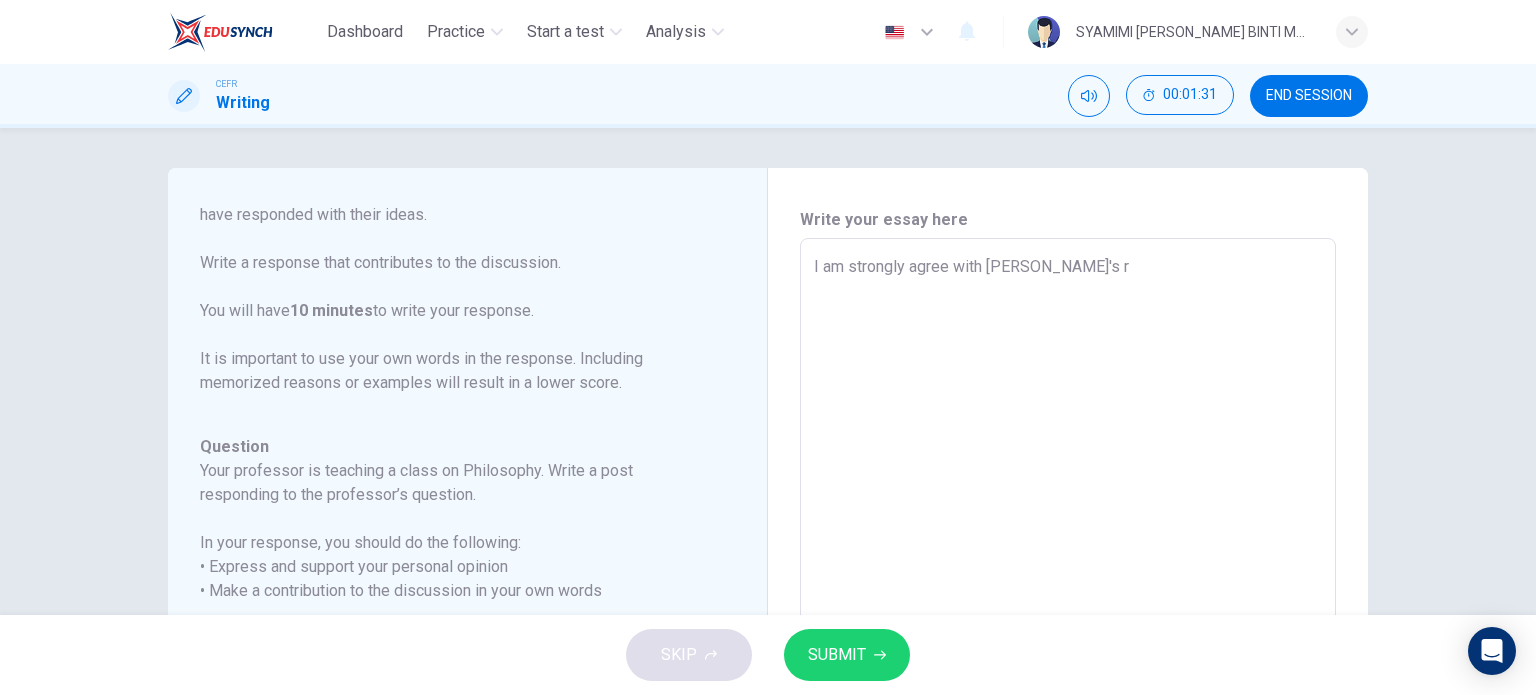 type on "x" 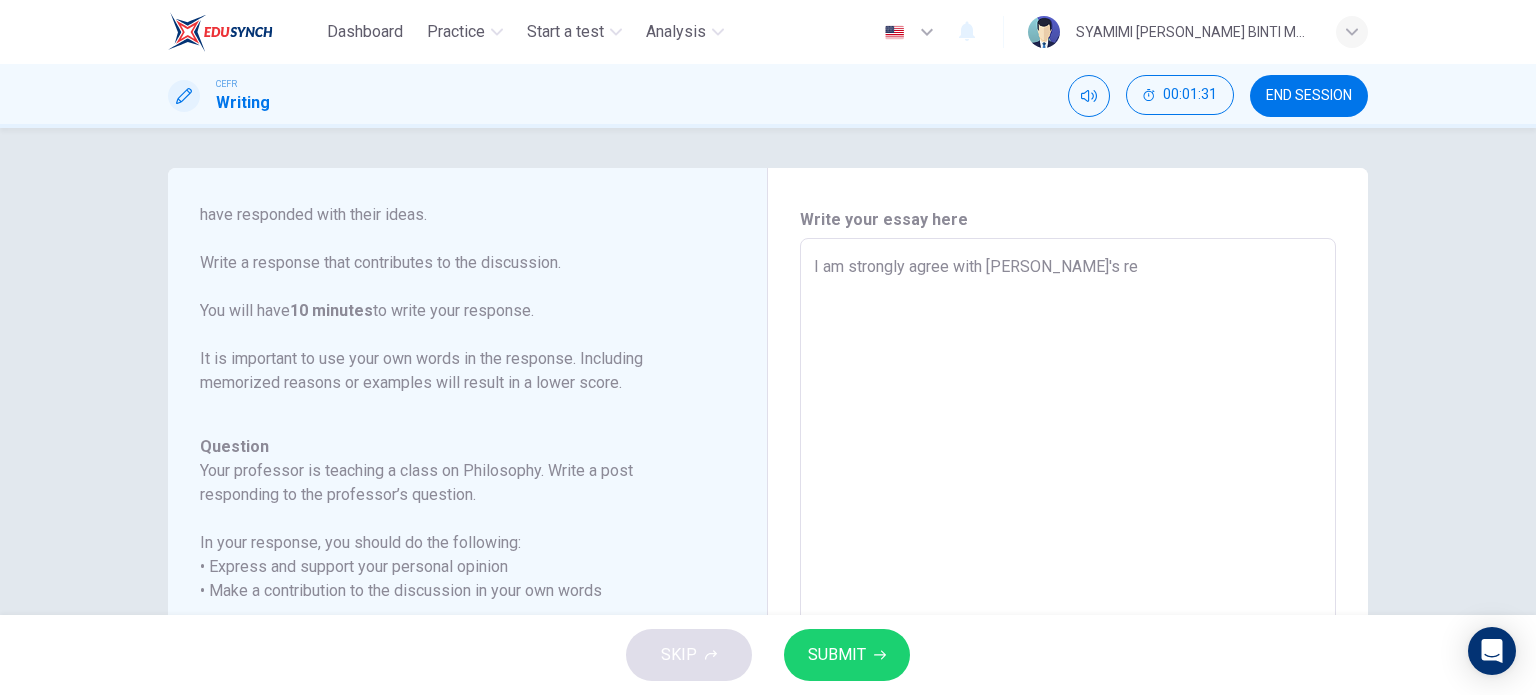 type on "x" 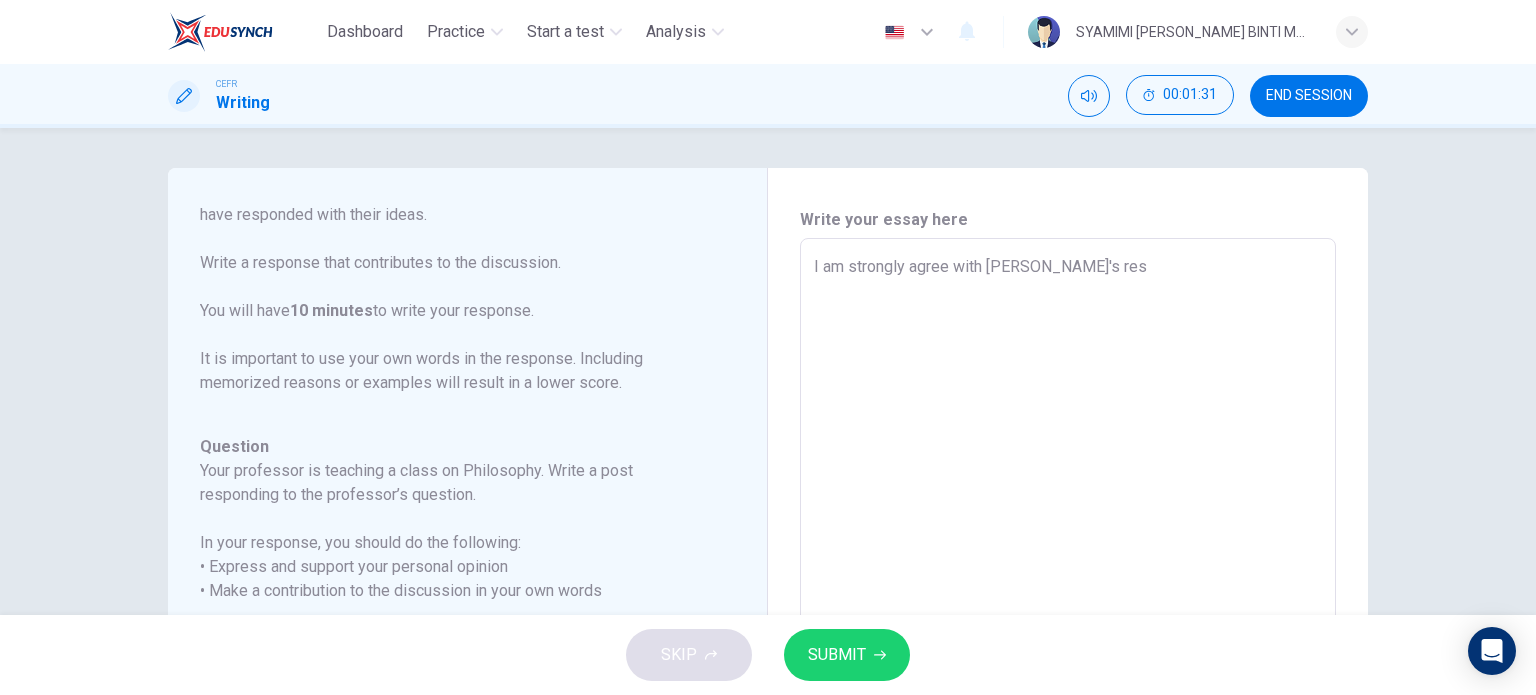 type on "x" 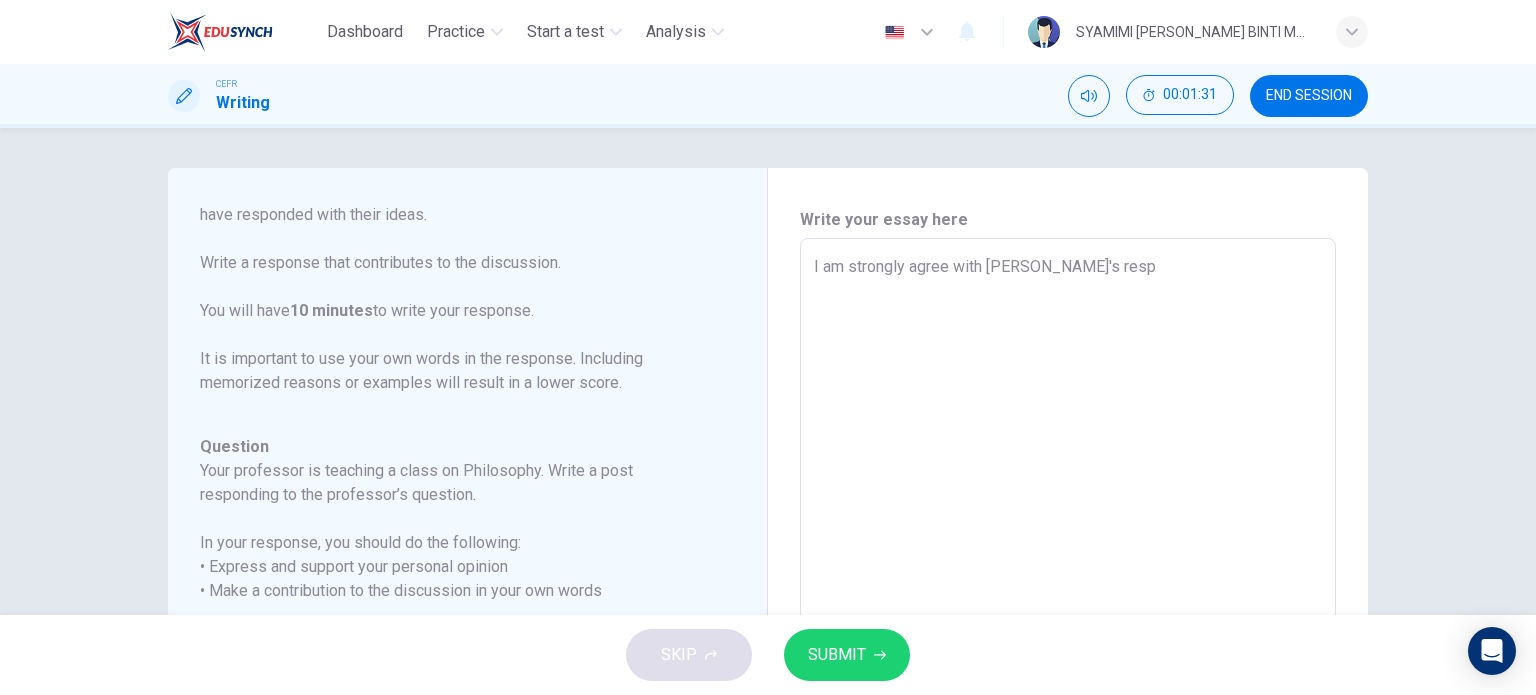 type on "x" 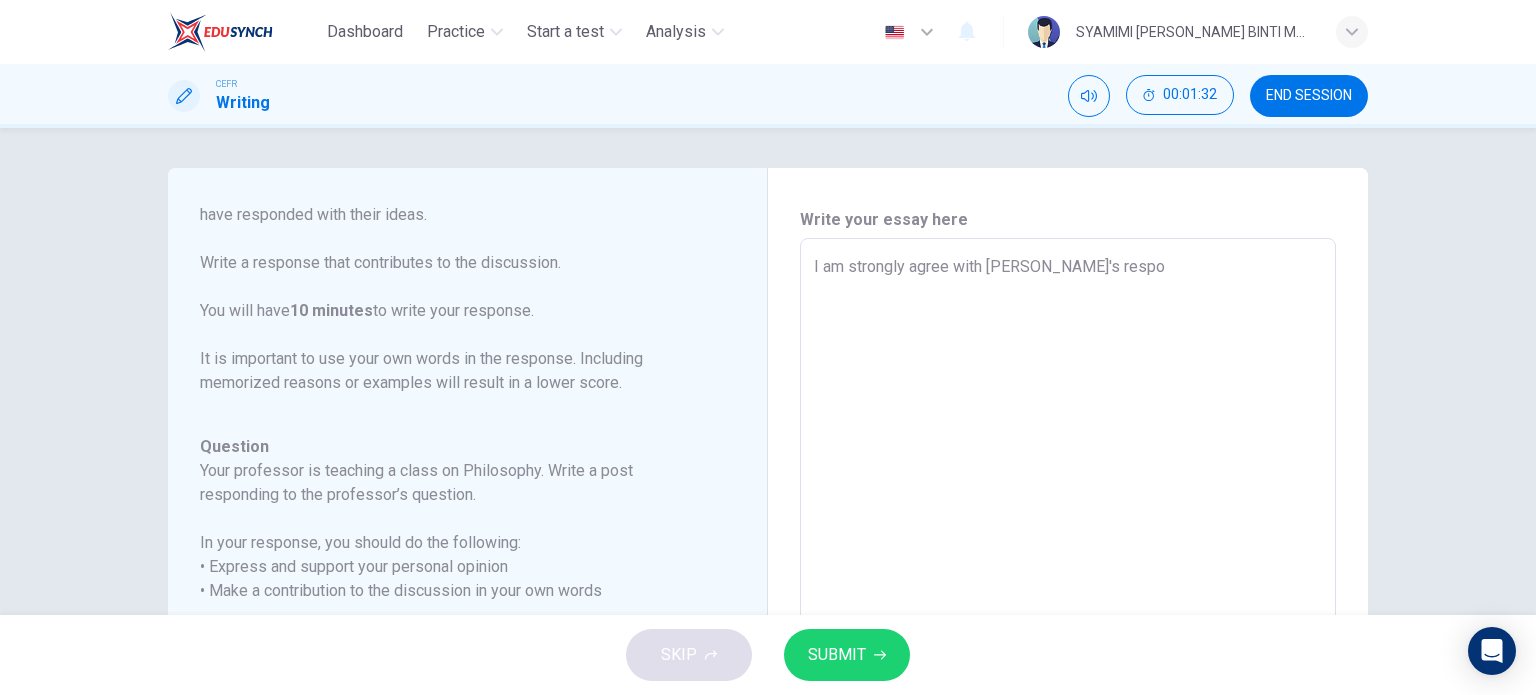 type on "x" 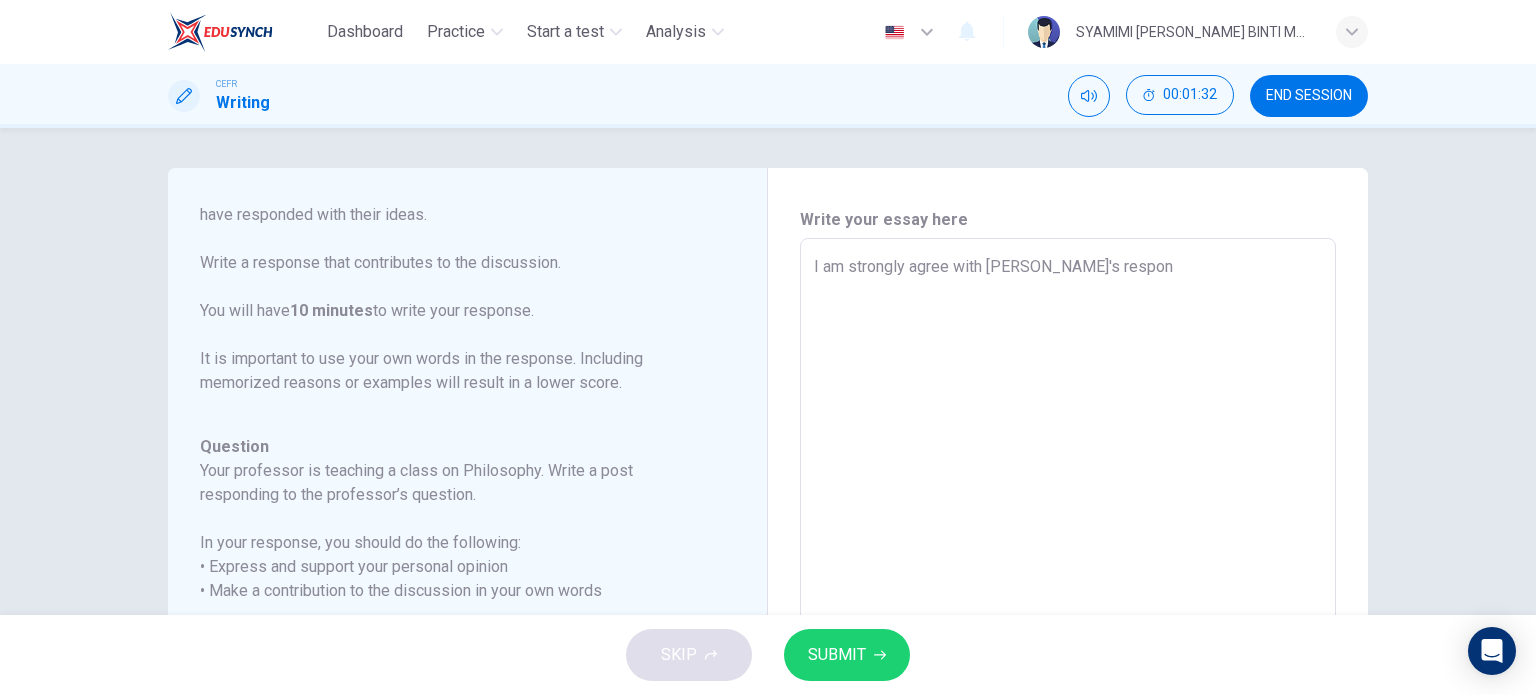 type on "x" 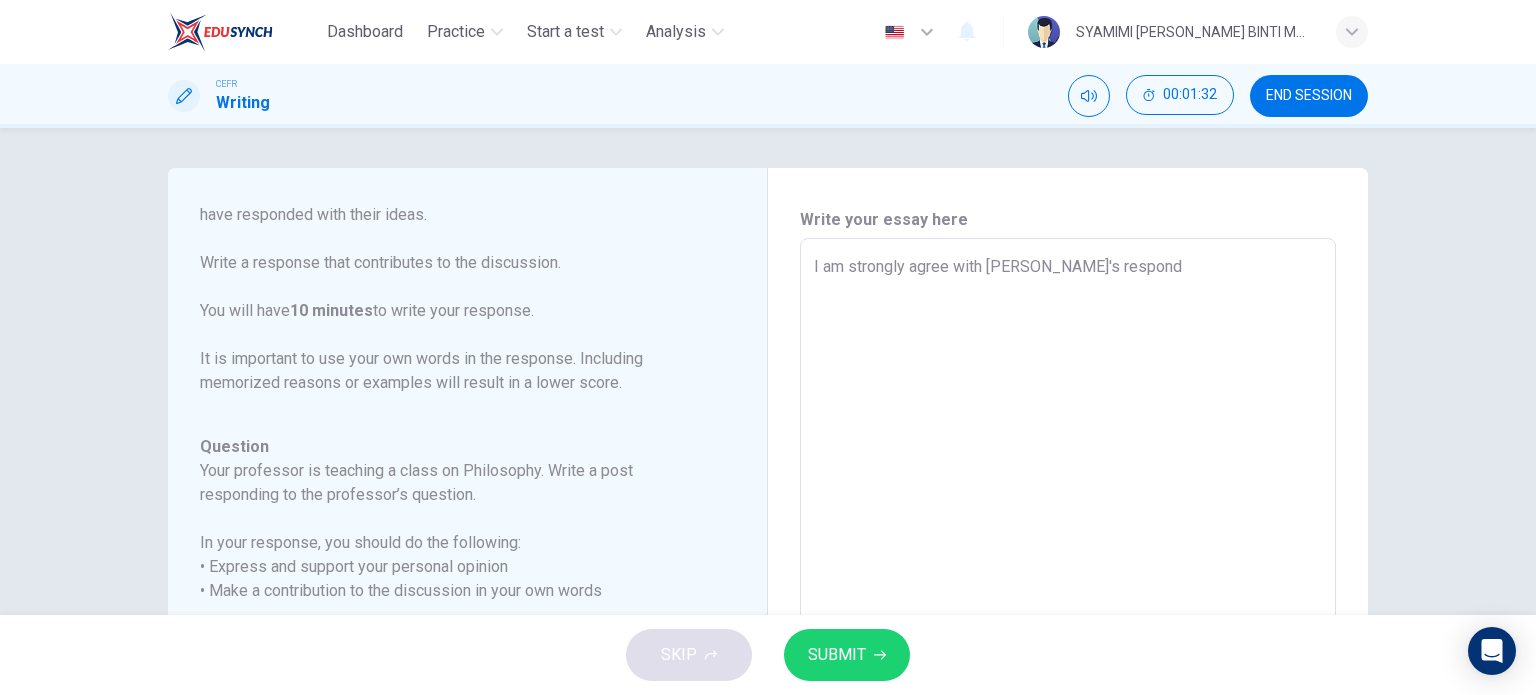 type on "x" 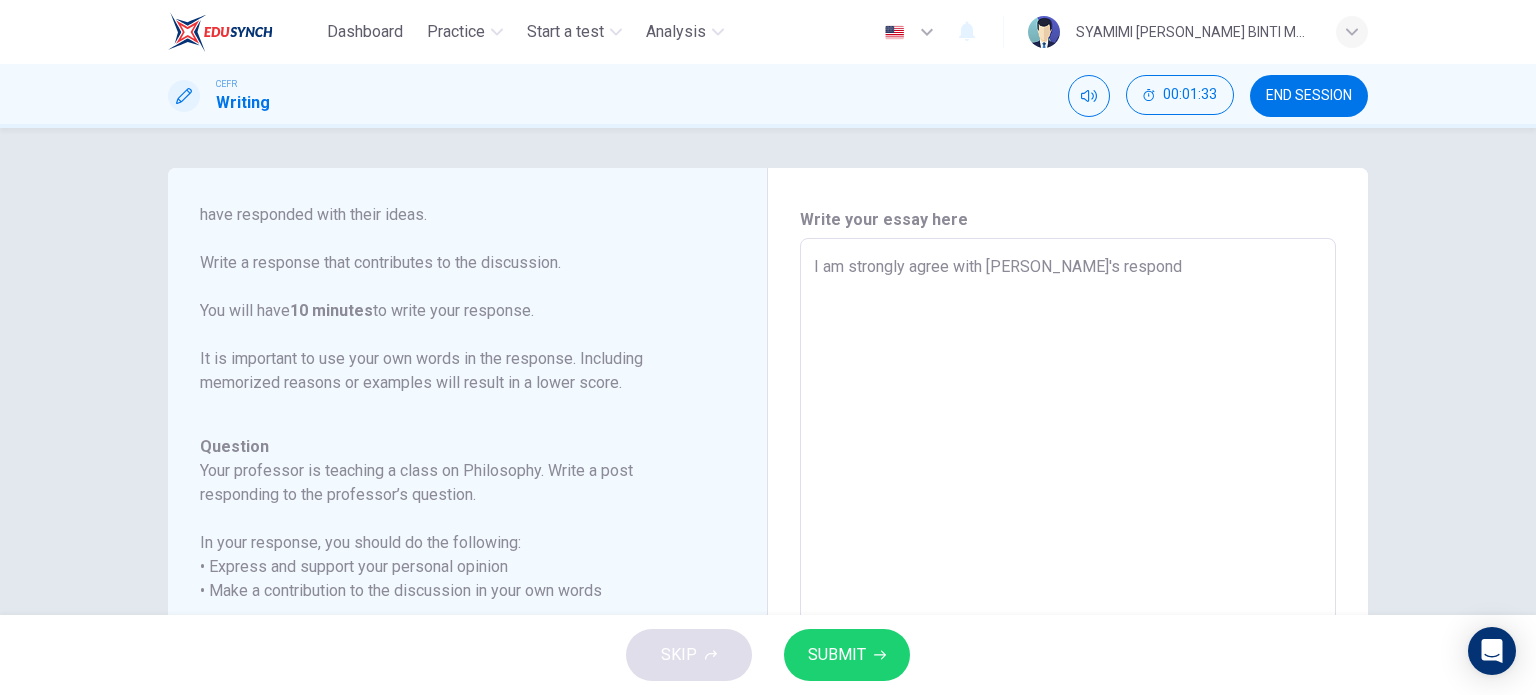 type on "I am strongly agree with [PERSON_NAME]'s respond b" 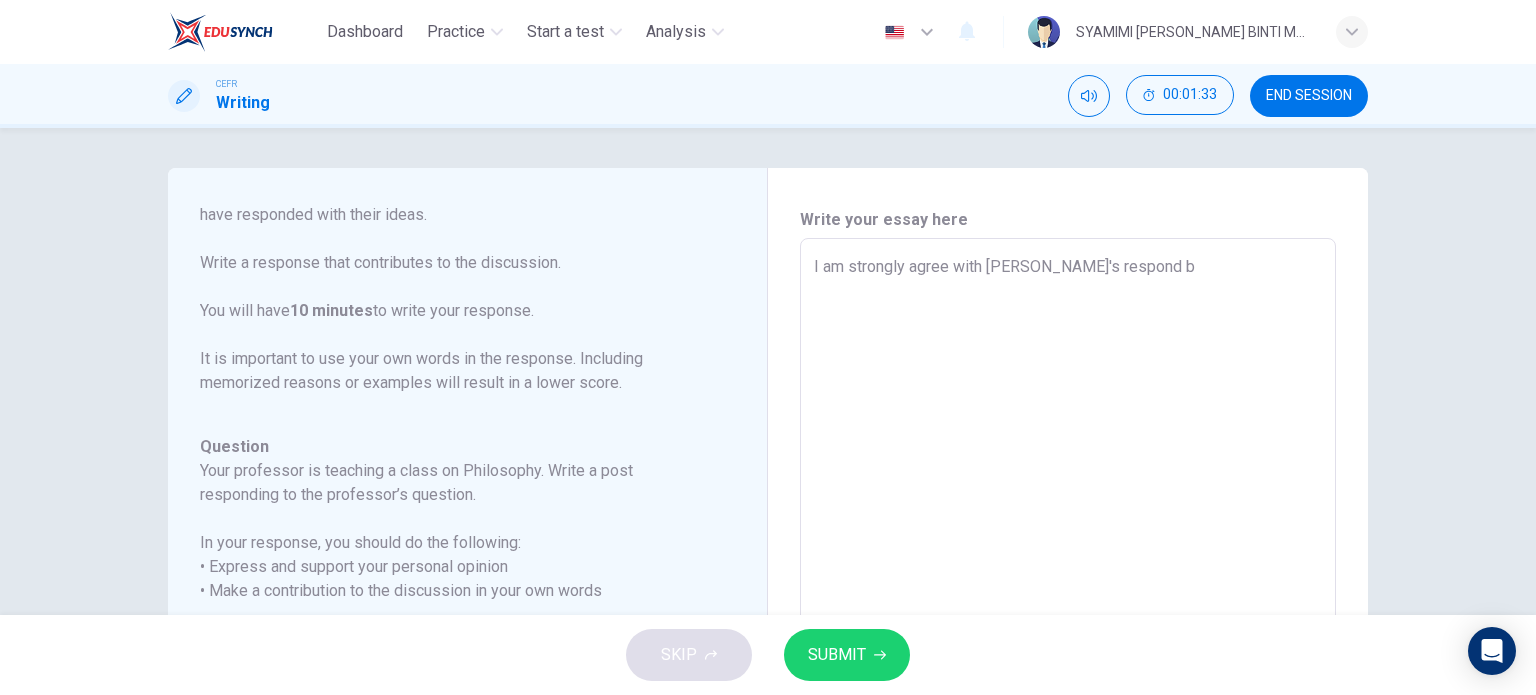 type on "I am strongly agree with [PERSON_NAME]'s respond be" 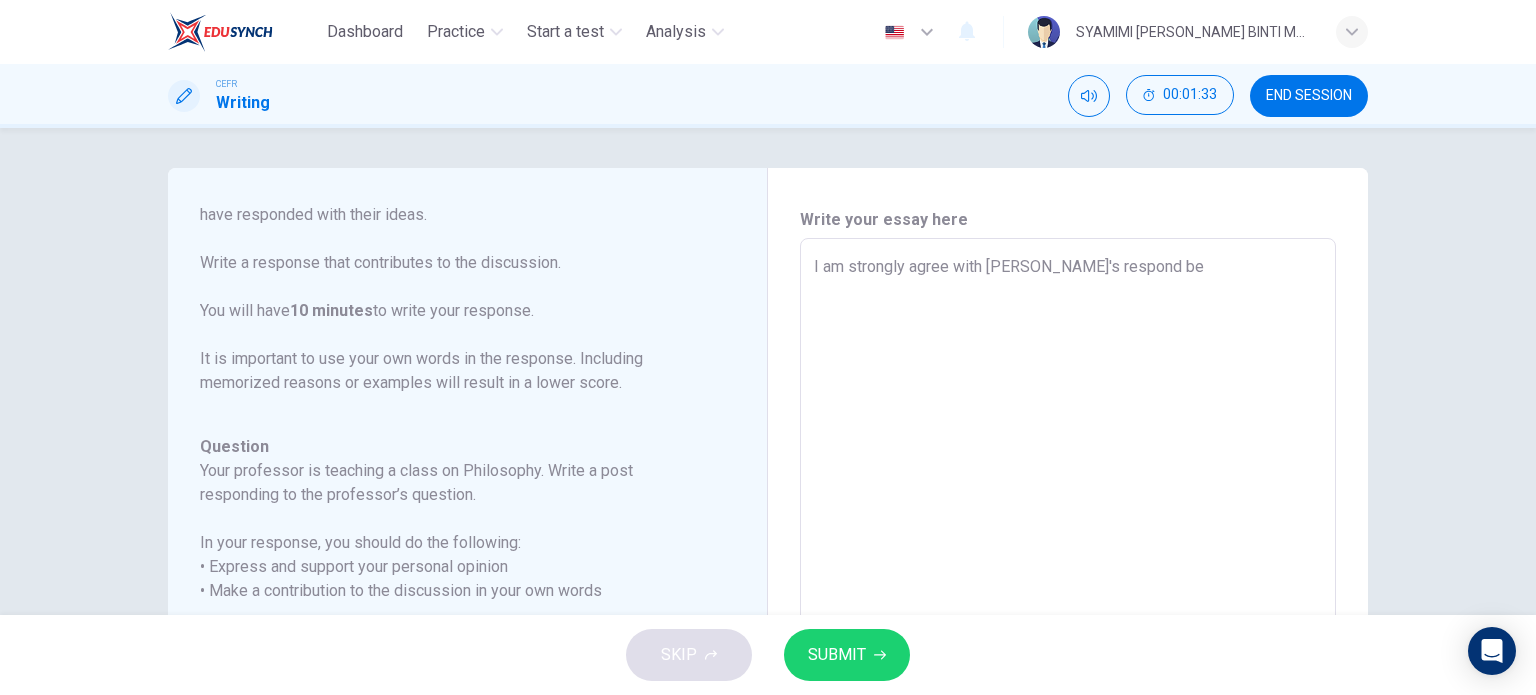 type on "x" 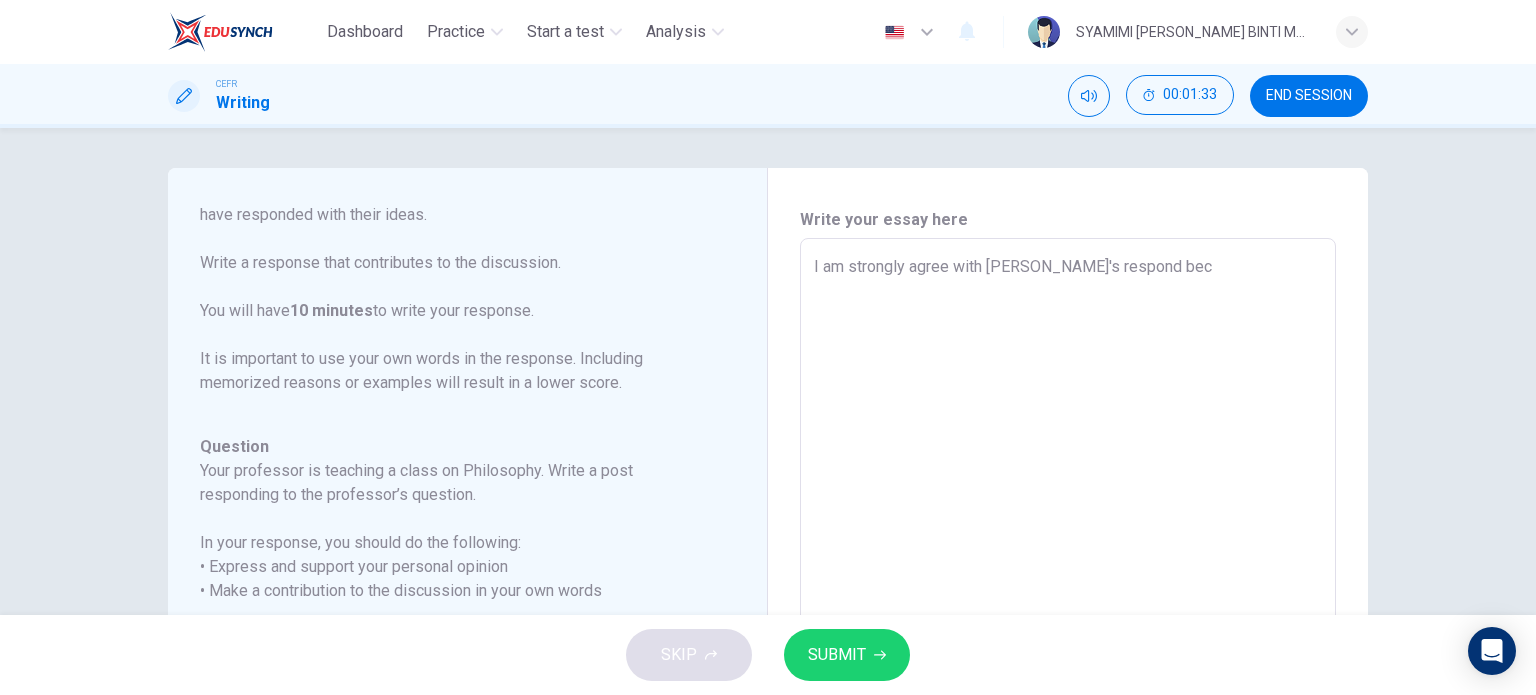 type on "x" 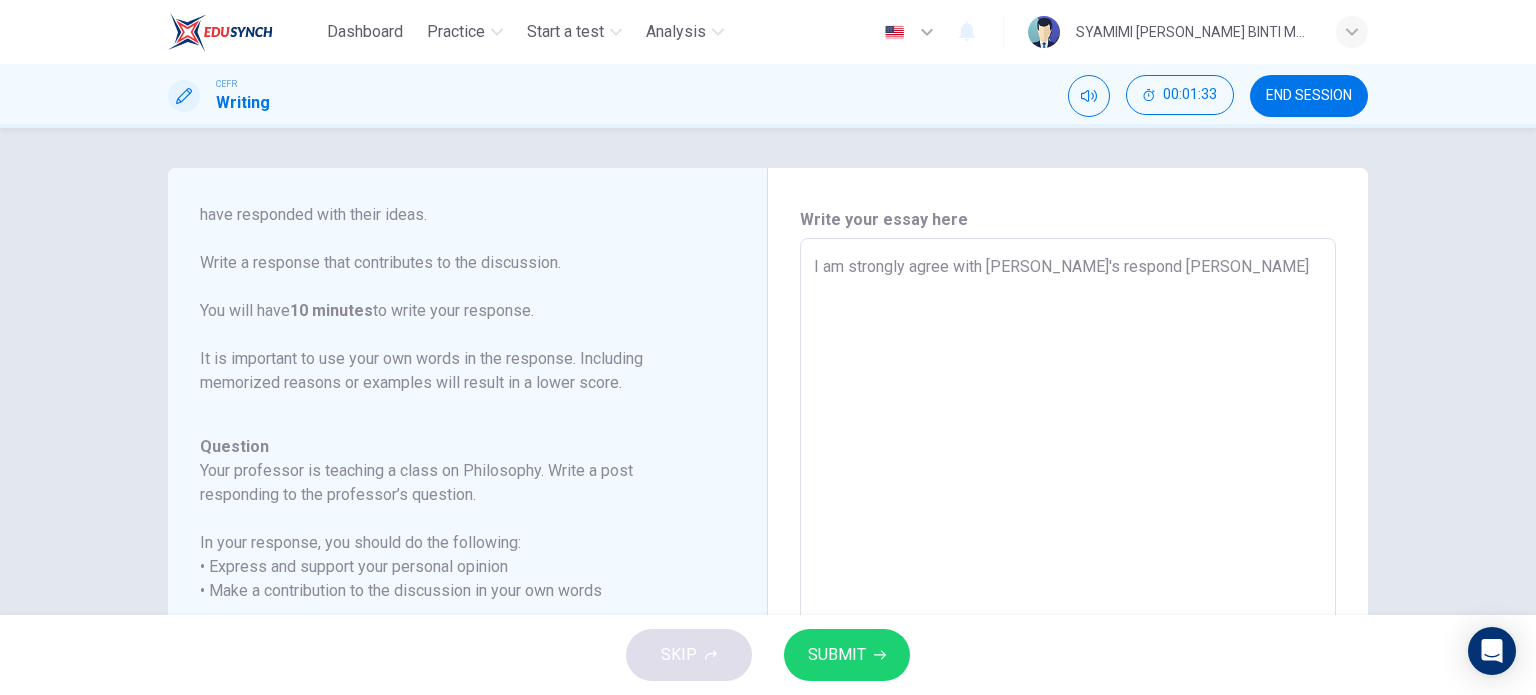type on "x" 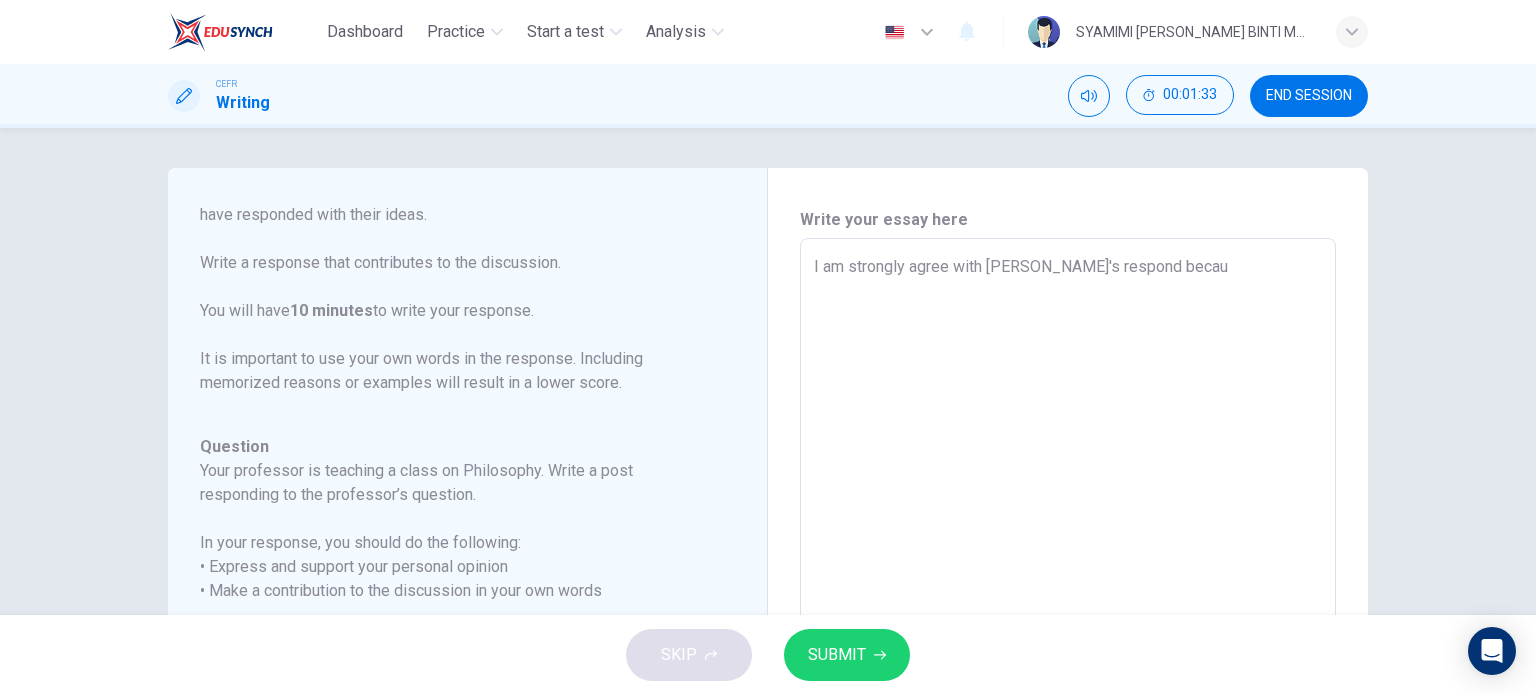 type on "x" 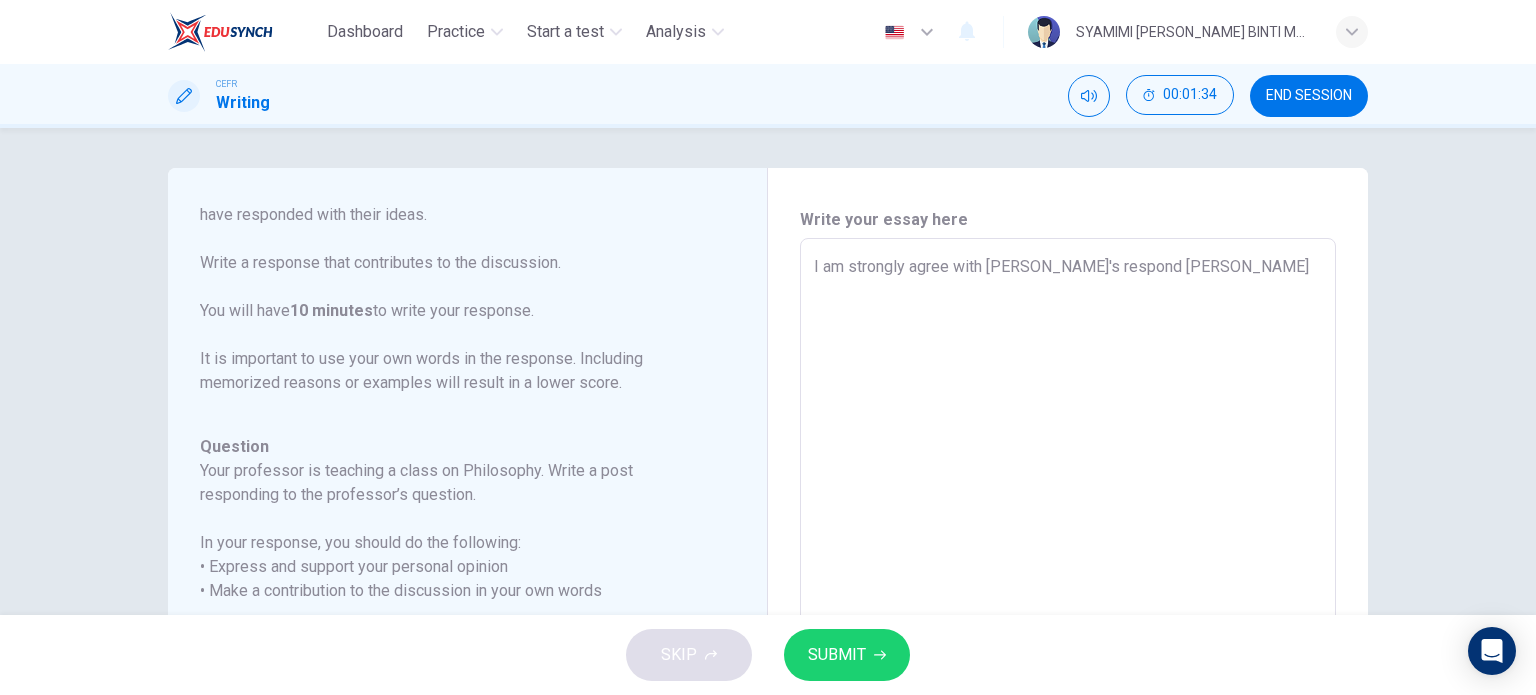 type on "x" 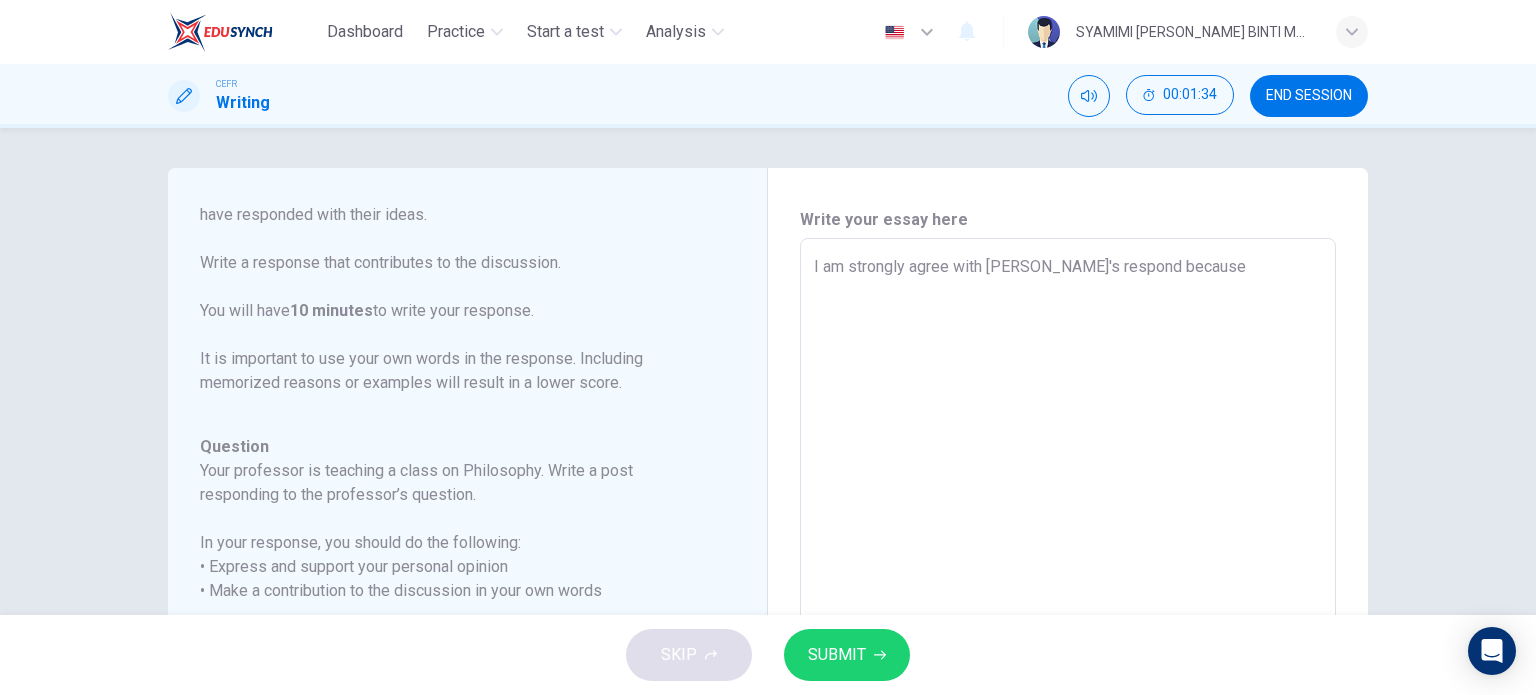 type on "x" 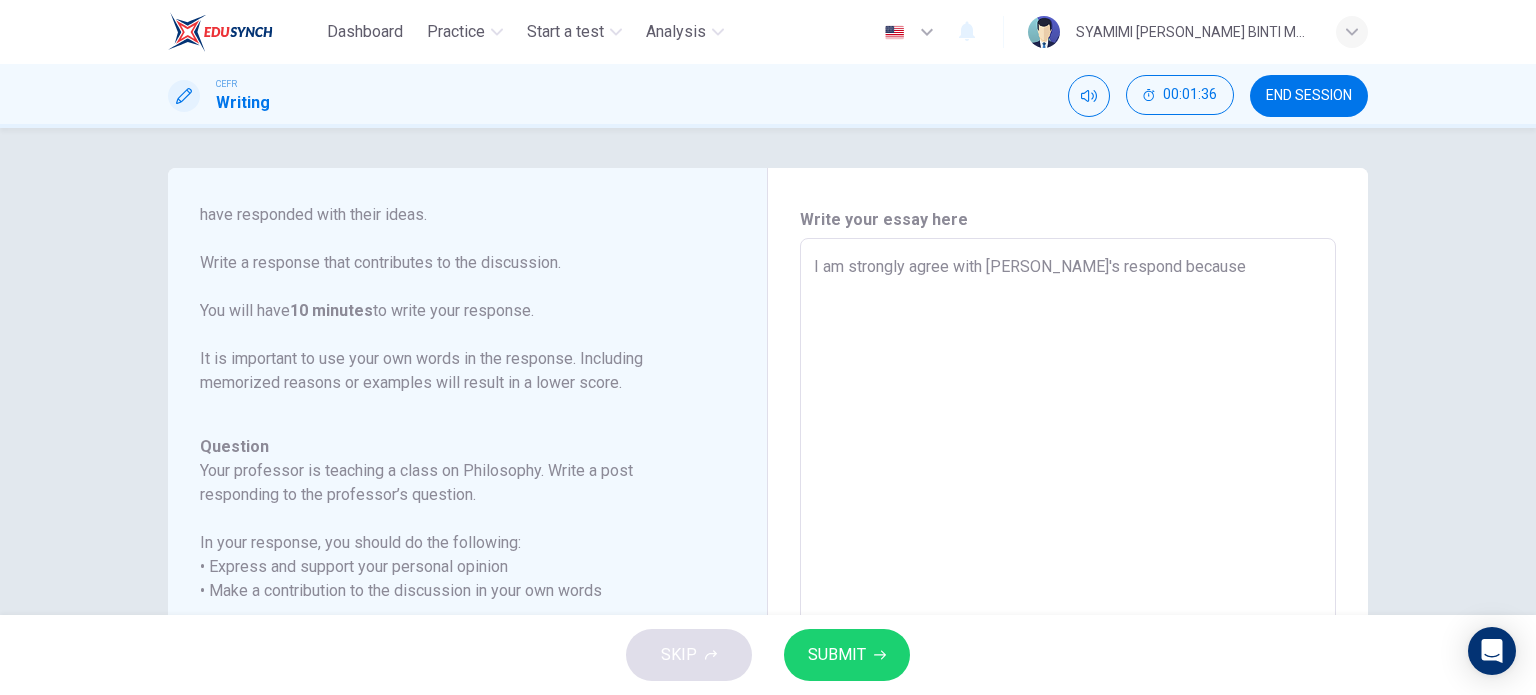 scroll, scrollTop: 403, scrollLeft: 0, axis: vertical 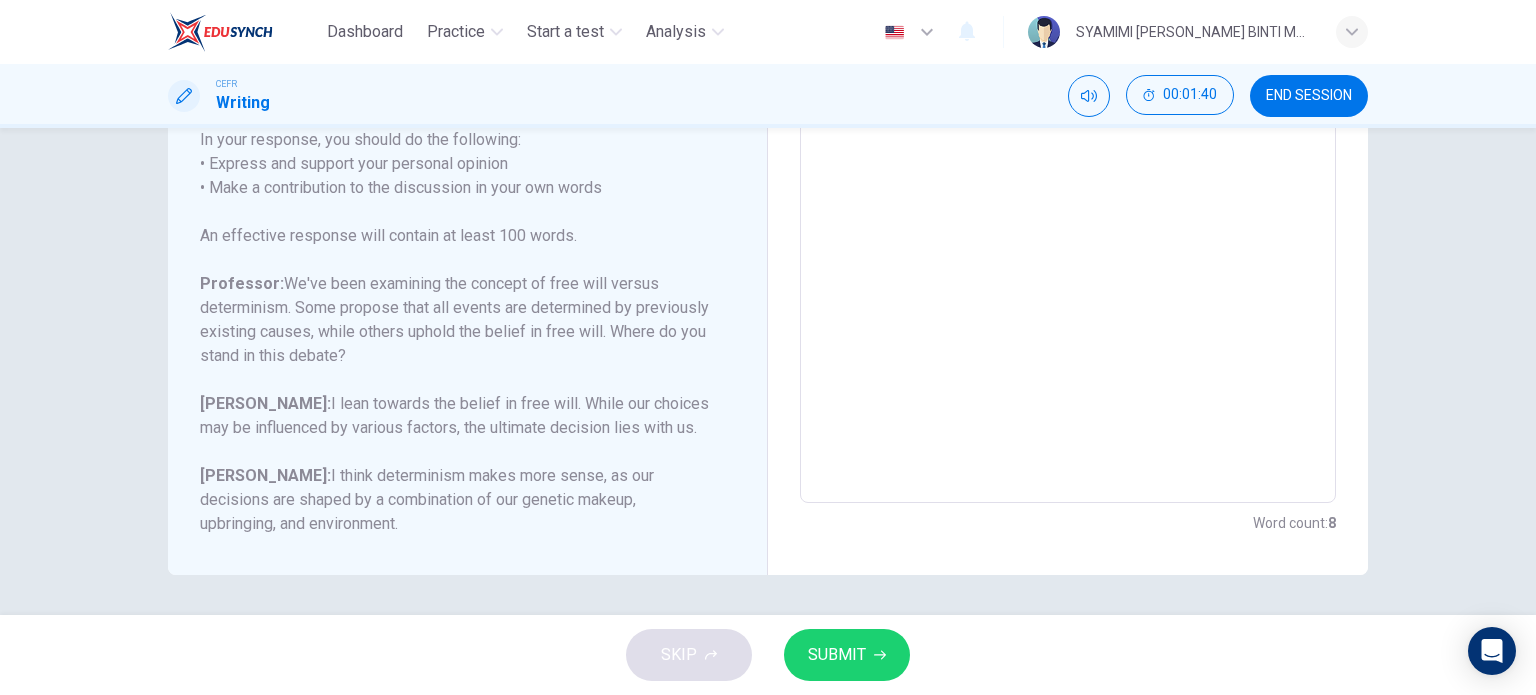 type on "I am strongly agree with [PERSON_NAME]'s respond because t" 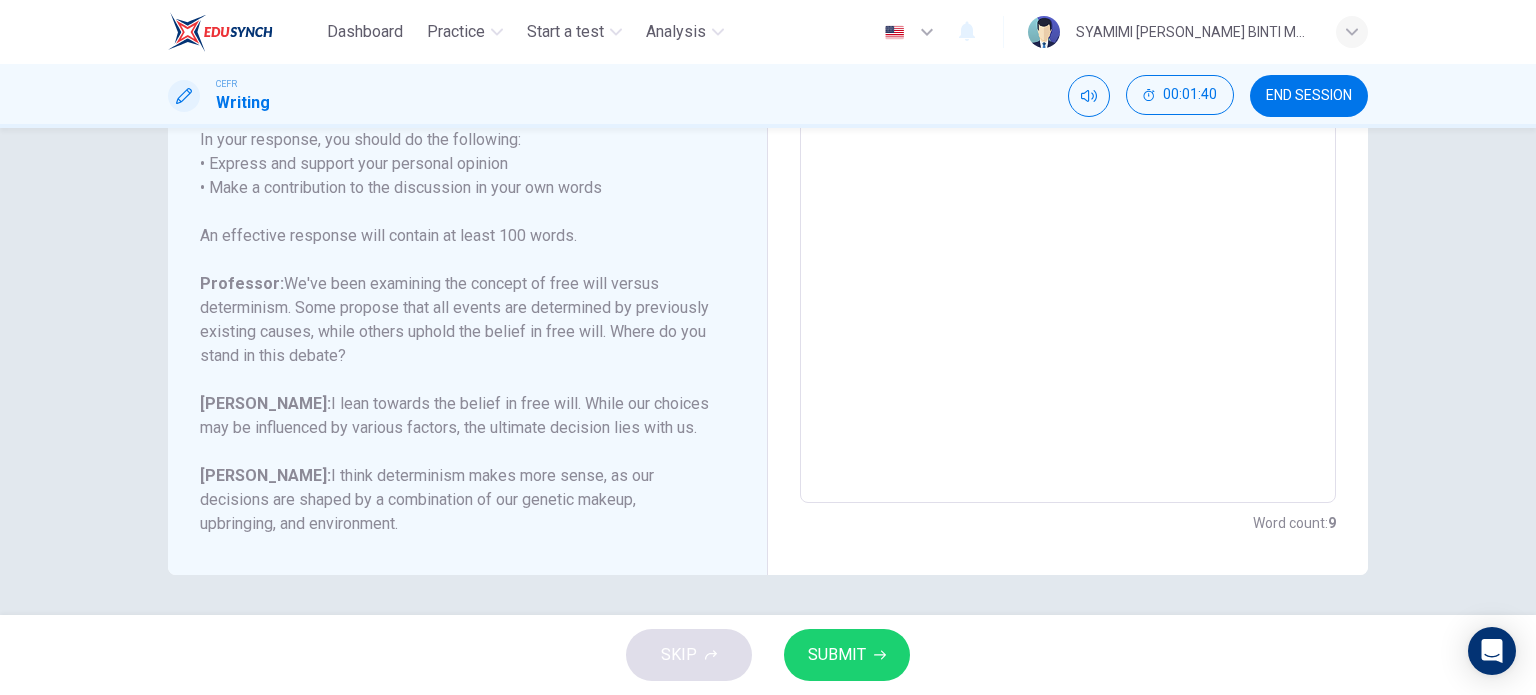 scroll, scrollTop: 128, scrollLeft: 0, axis: vertical 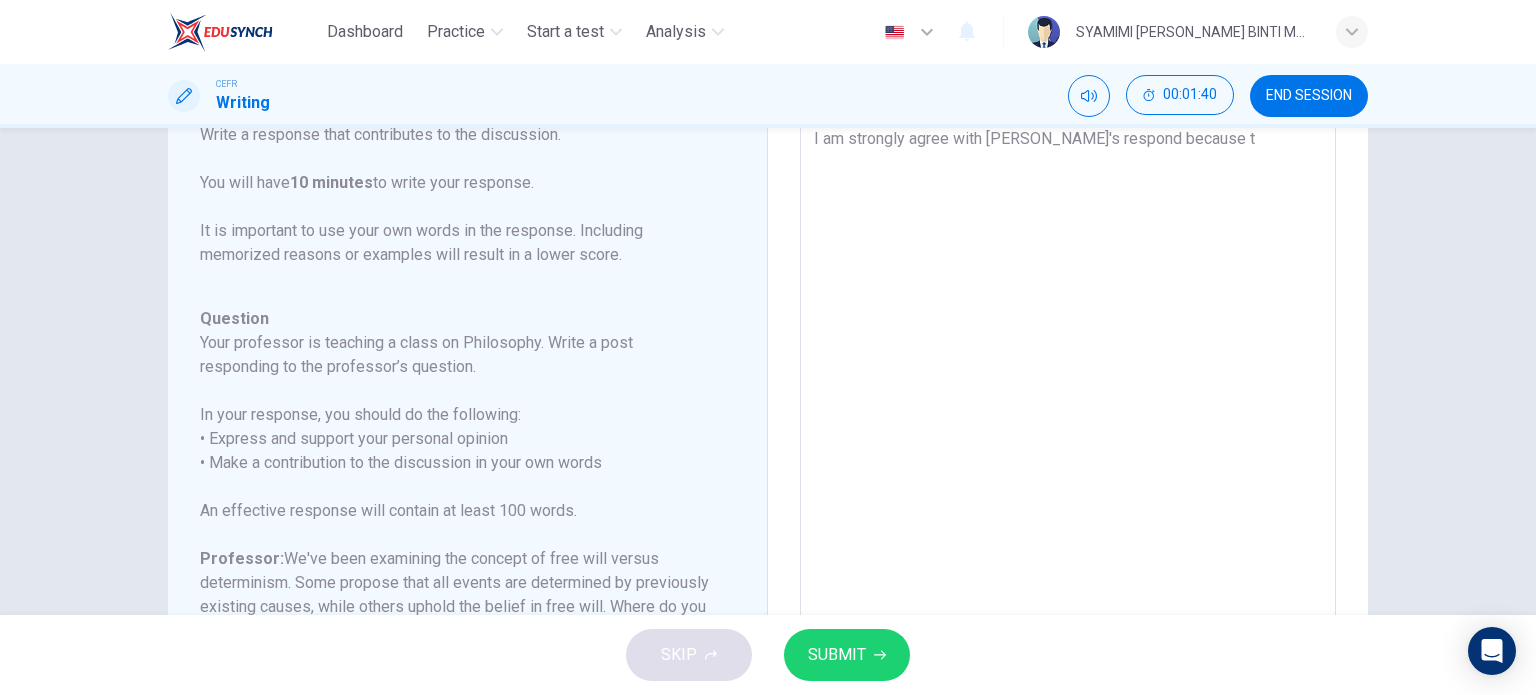 type on "I am strongly agree with [PERSON_NAME]'s respond because th" 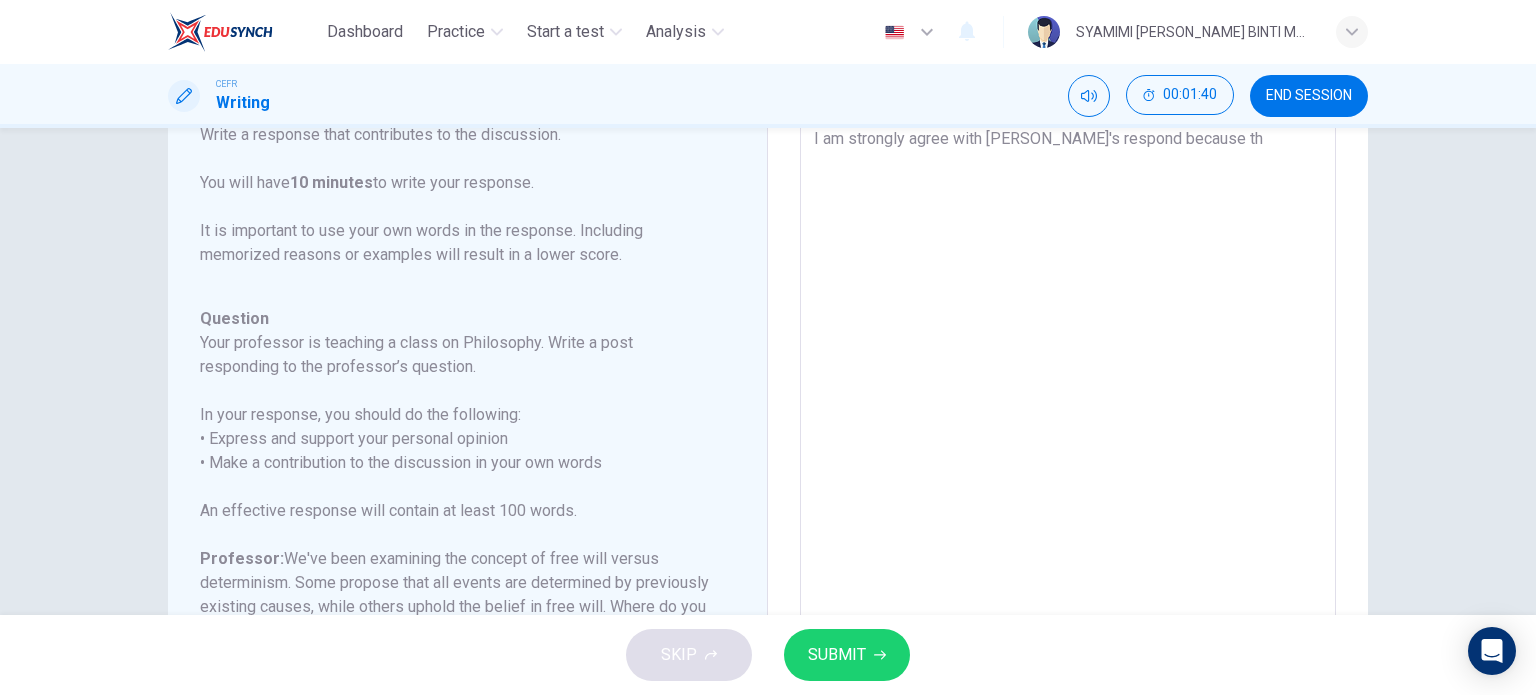 type on "x" 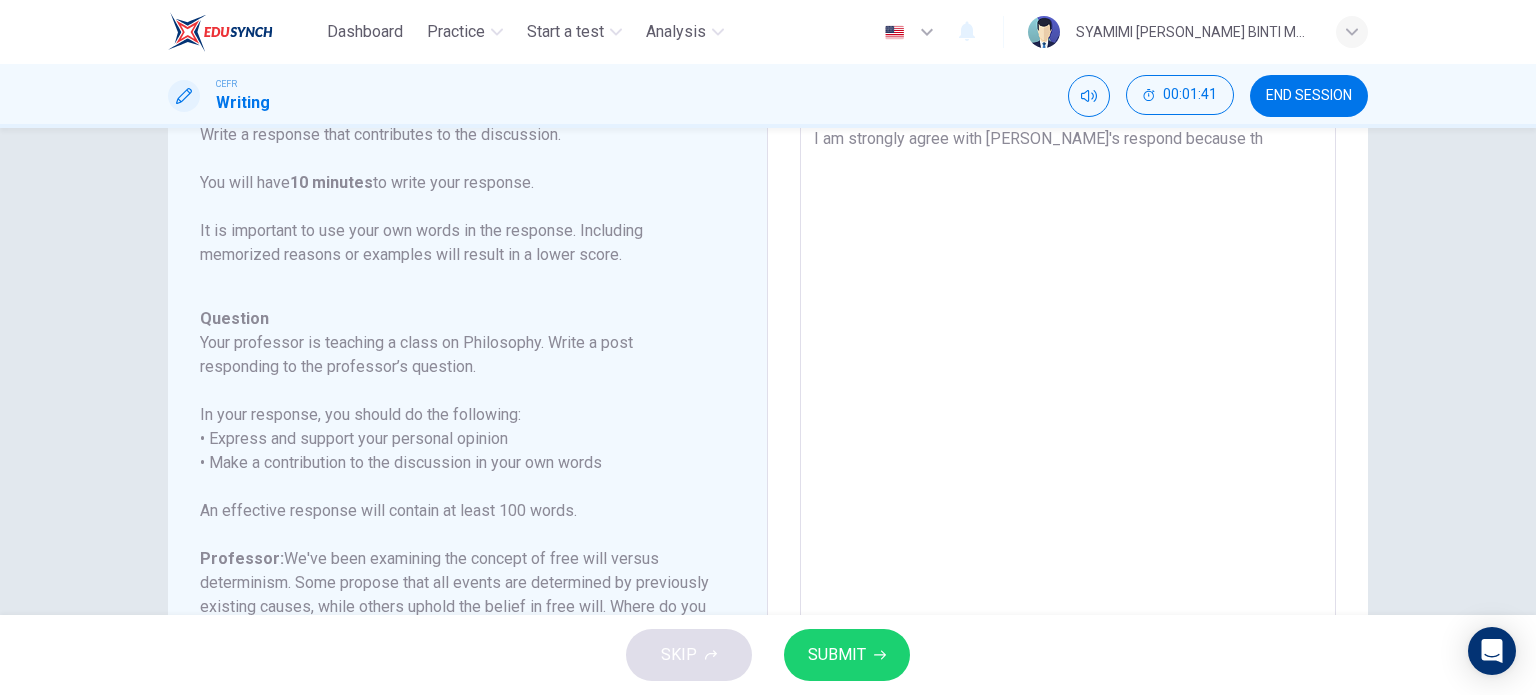 type on "I am strongly agree with [PERSON_NAME]'s respond because the" 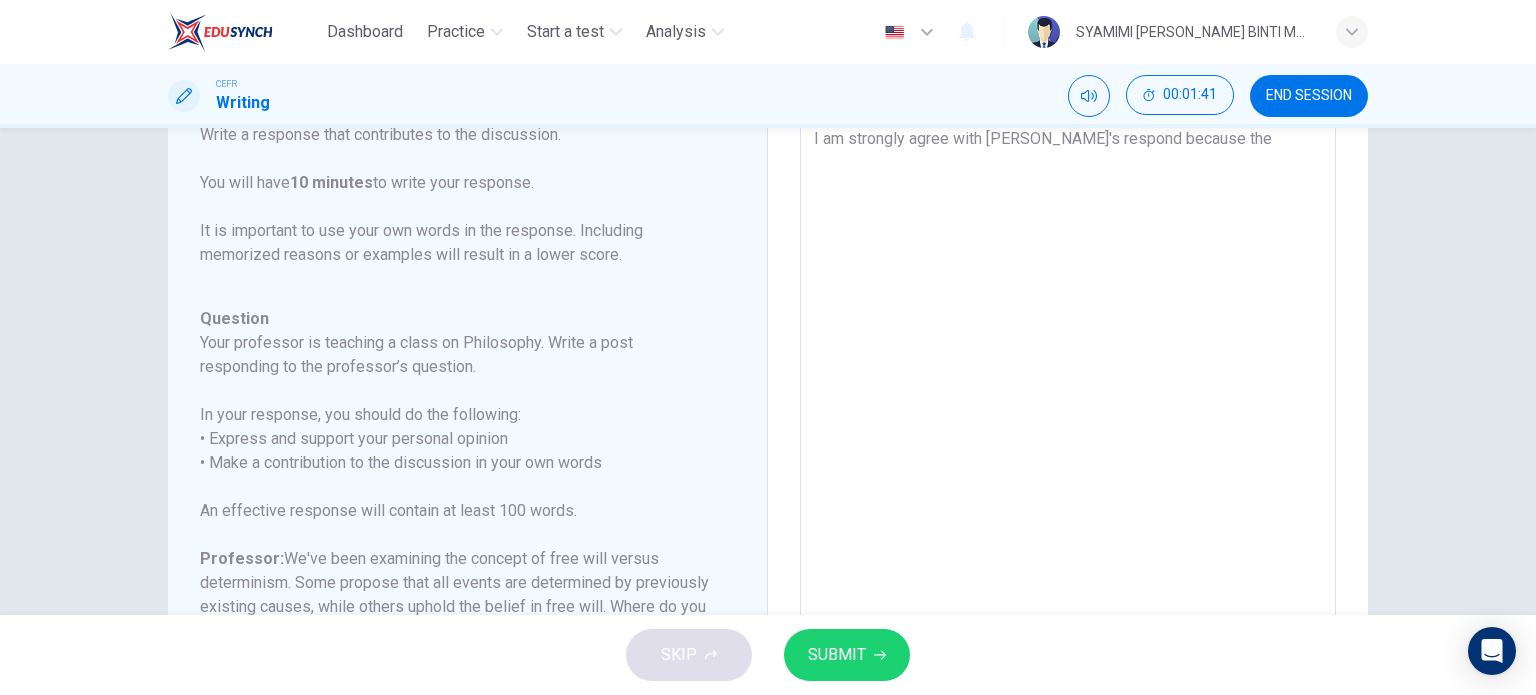 type on "x" 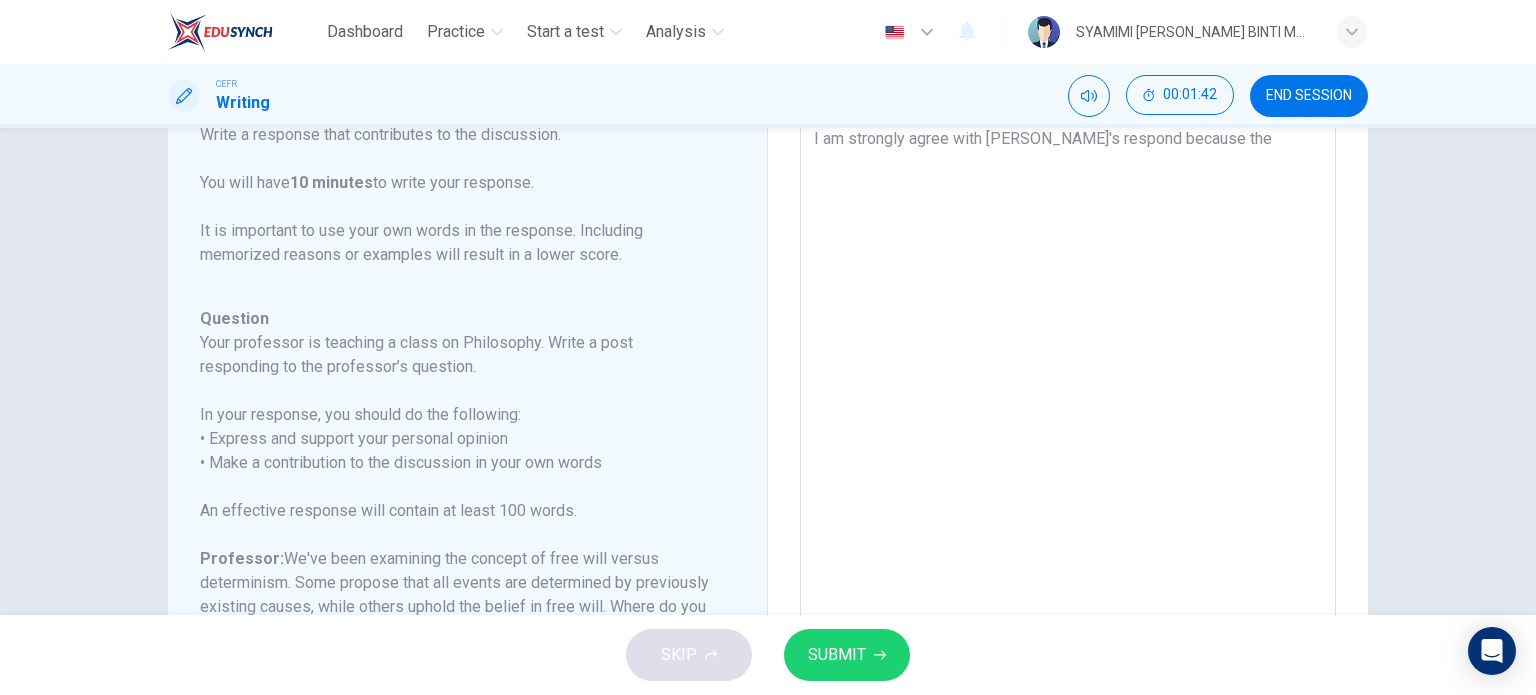 scroll, scrollTop: 403, scrollLeft: 0, axis: vertical 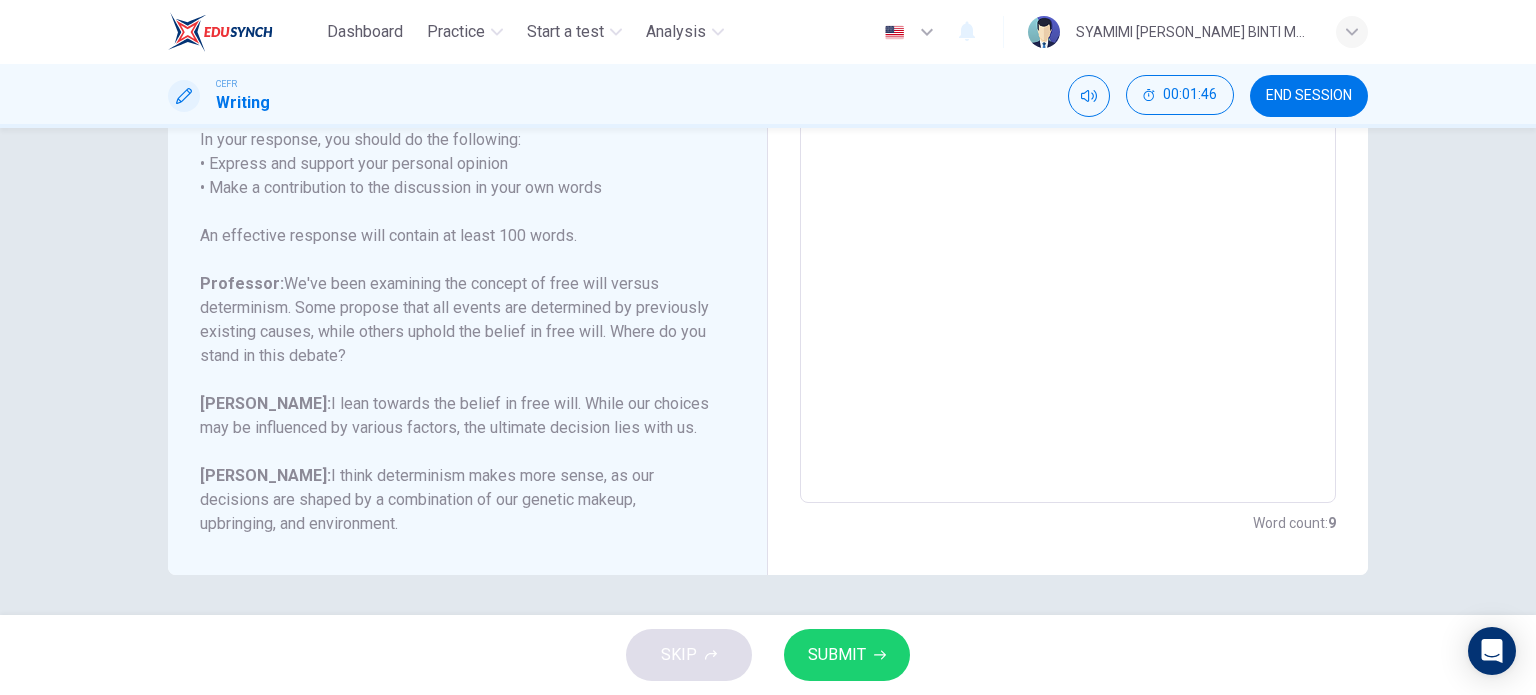 type on "I am strongly agree with [PERSON_NAME]'s respond because the d" 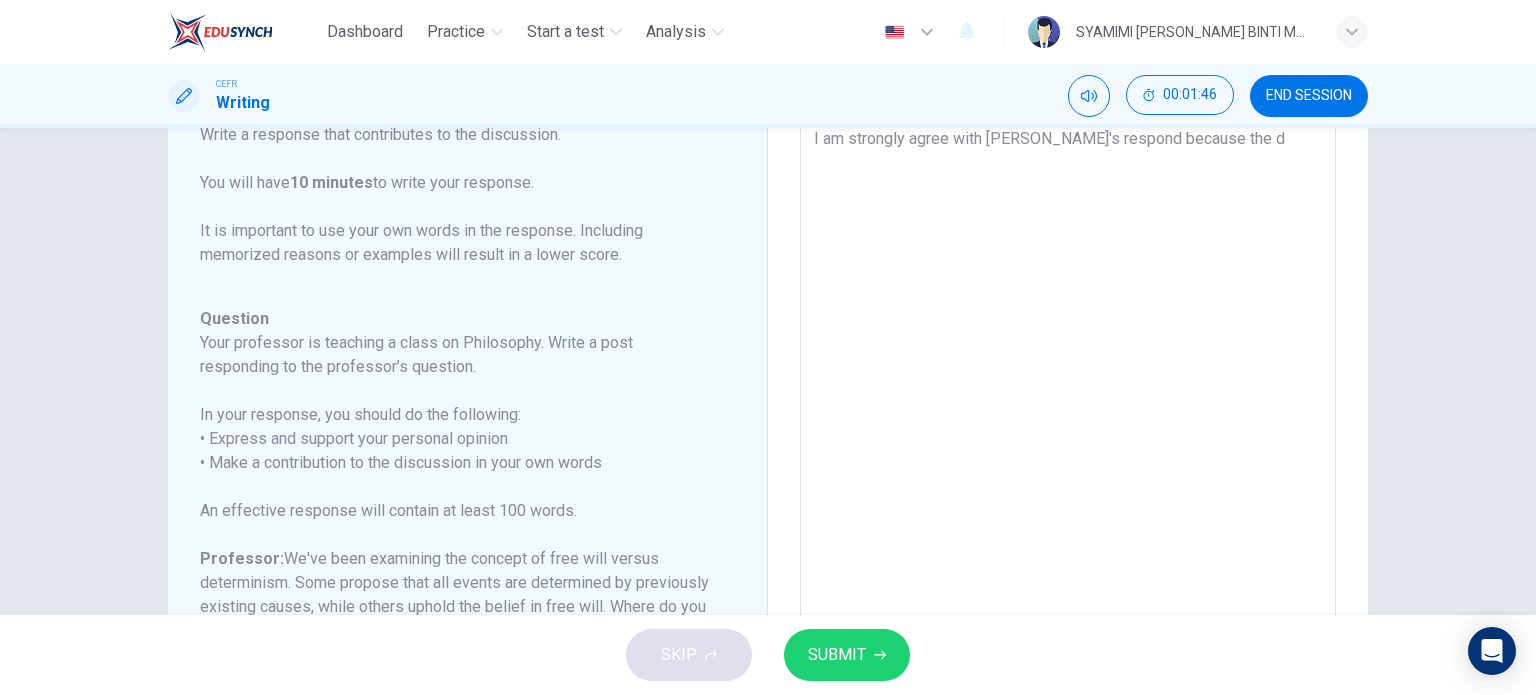 type on "I am strongly agree with [PERSON_NAME]'s respond because the de" 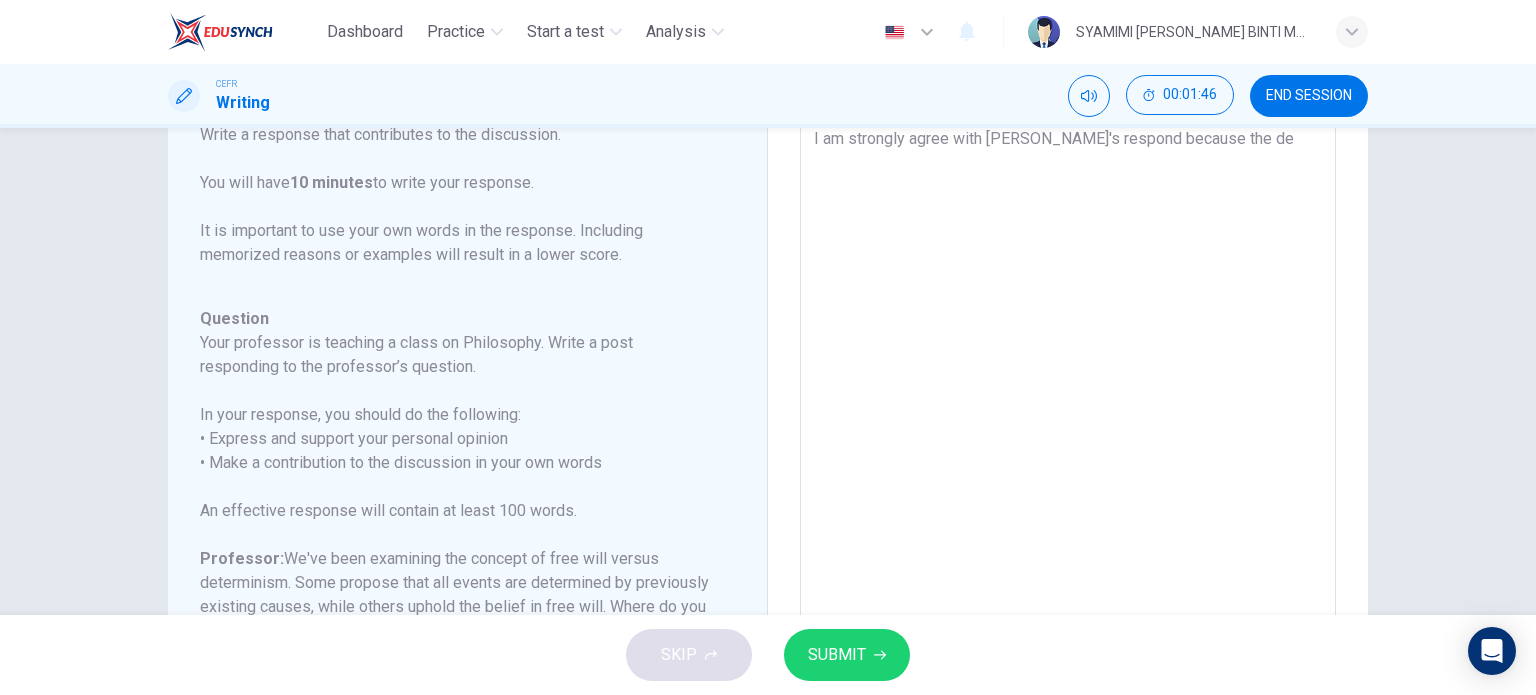 type on "x" 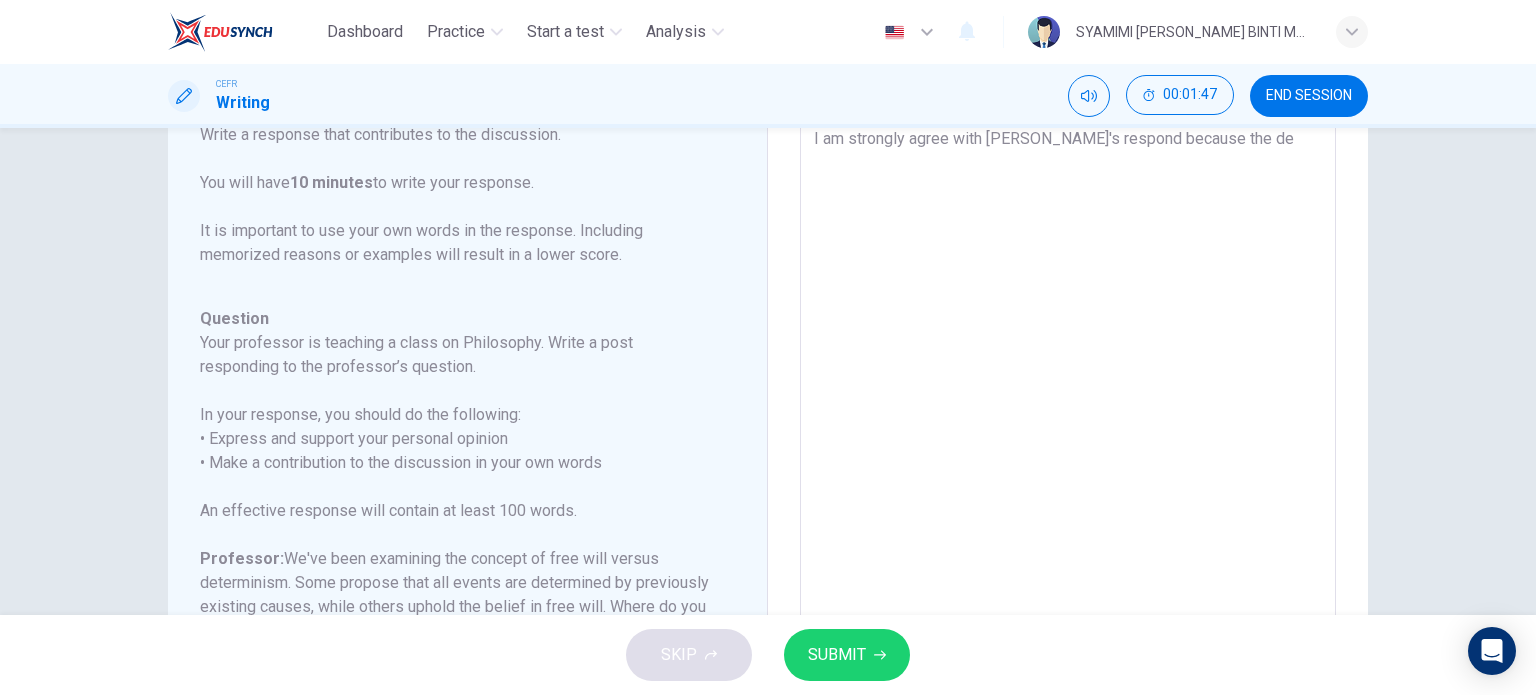 type on "I am strongly agree with [PERSON_NAME]'s respond because the det" 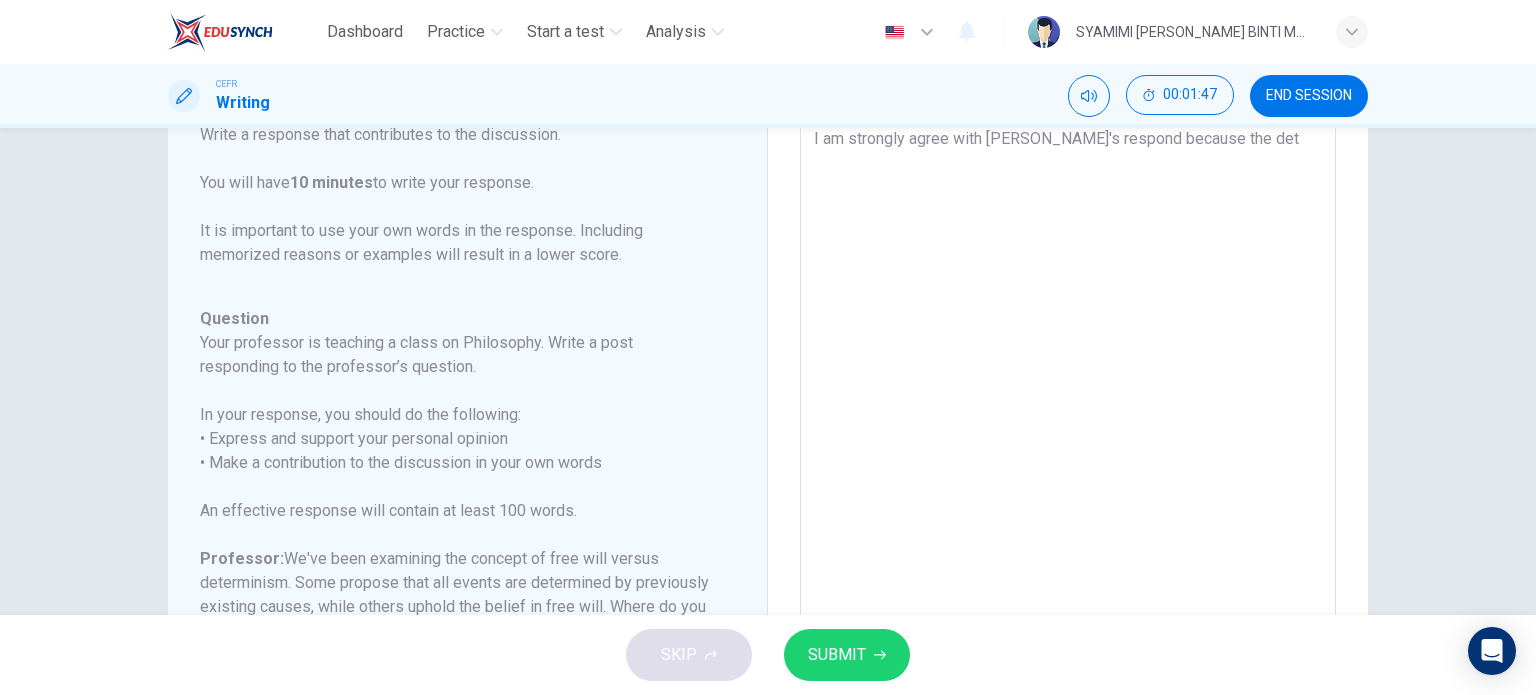 type on "x" 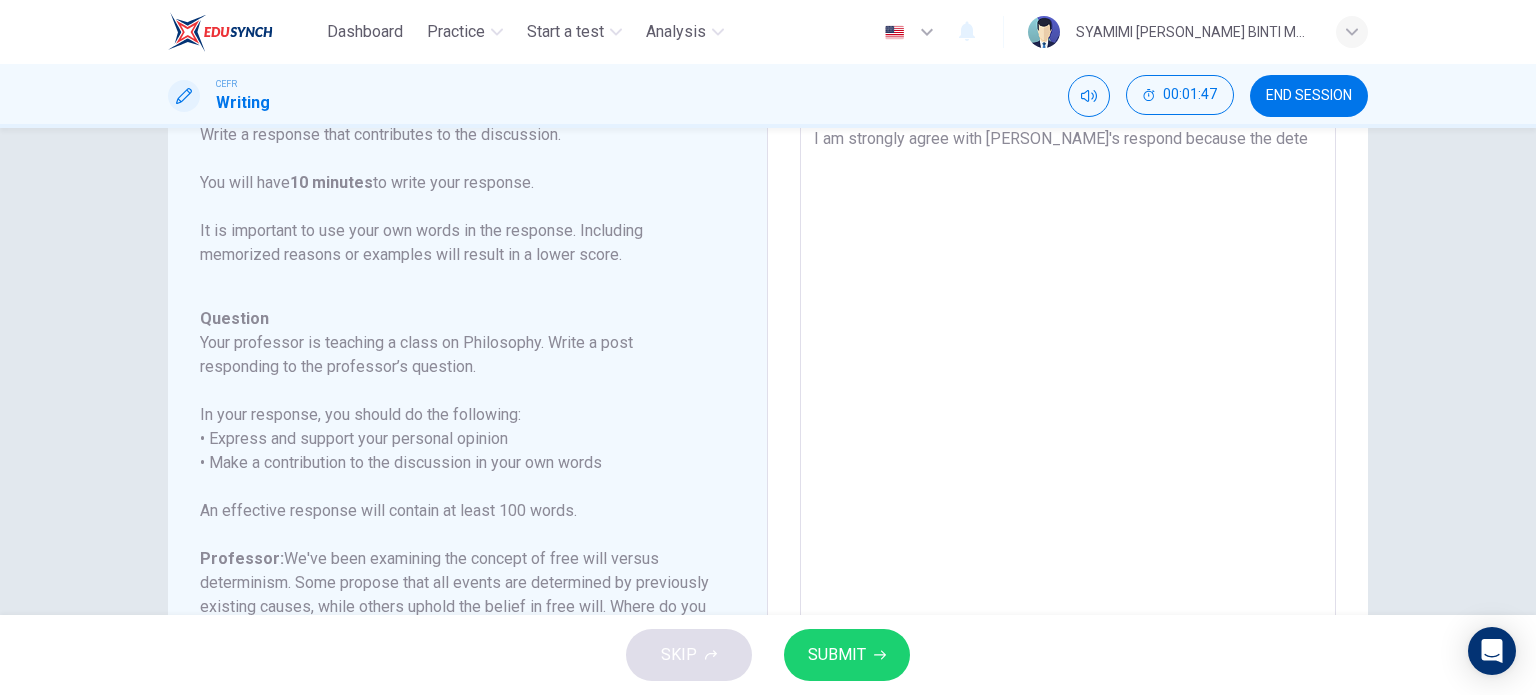 type on "I am strongly agree with [PERSON_NAME]'s respond because the deter" 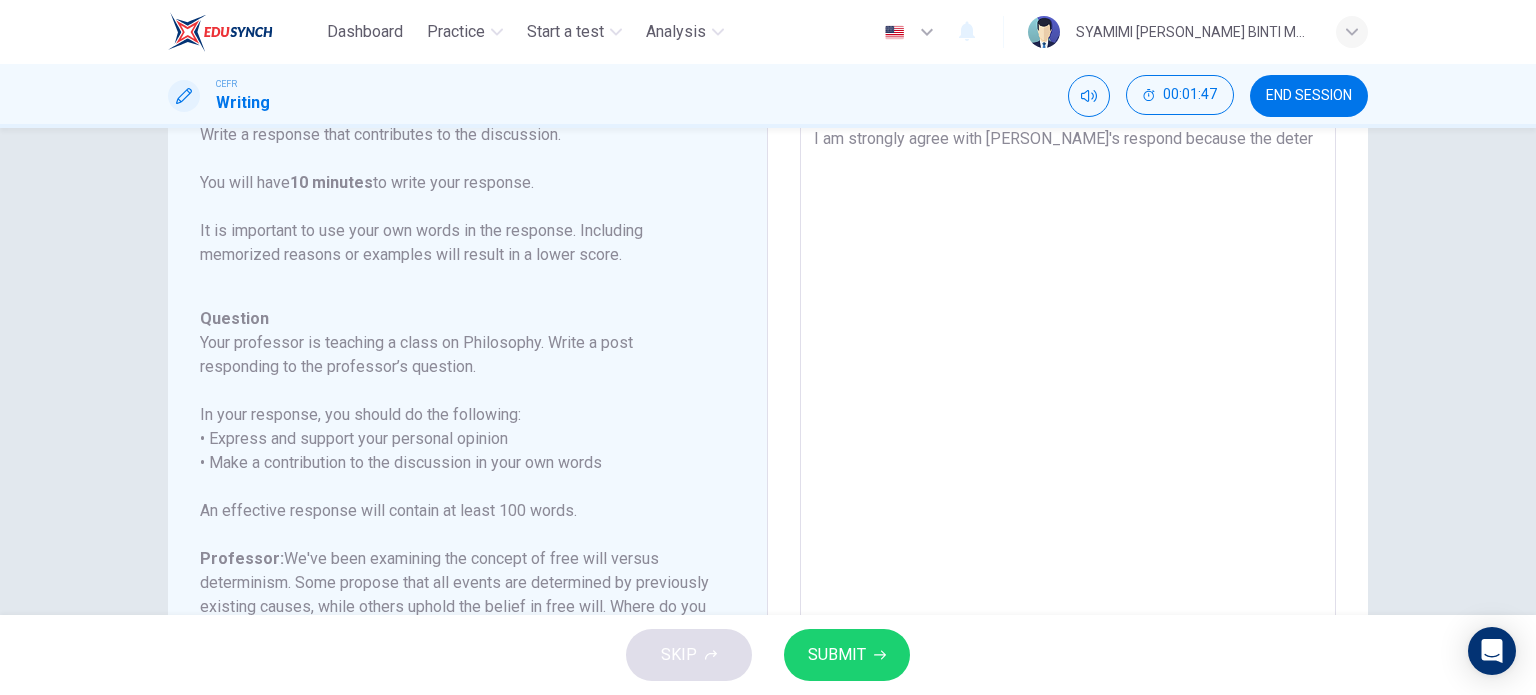 type on "x" 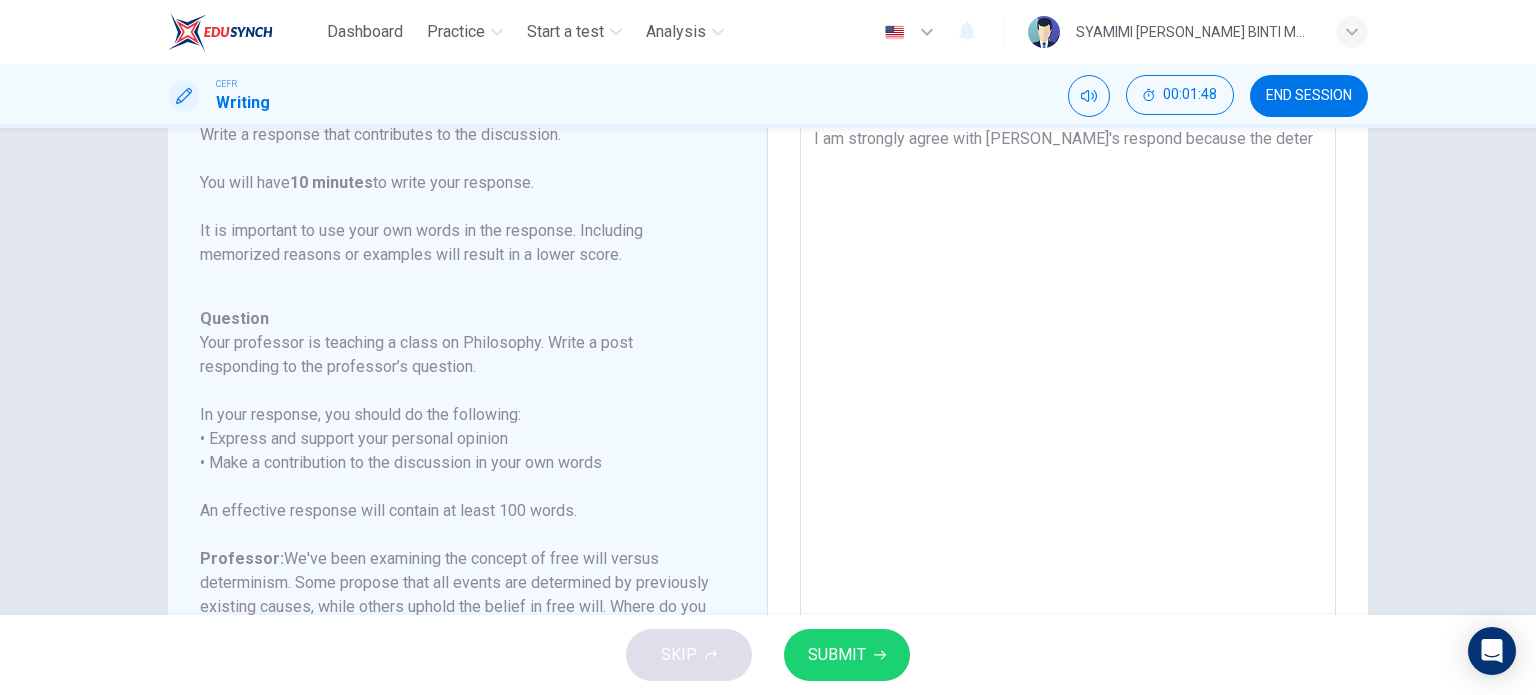 type on "I am strongly agree with [PERSON_NAME]'s respond because the determ" 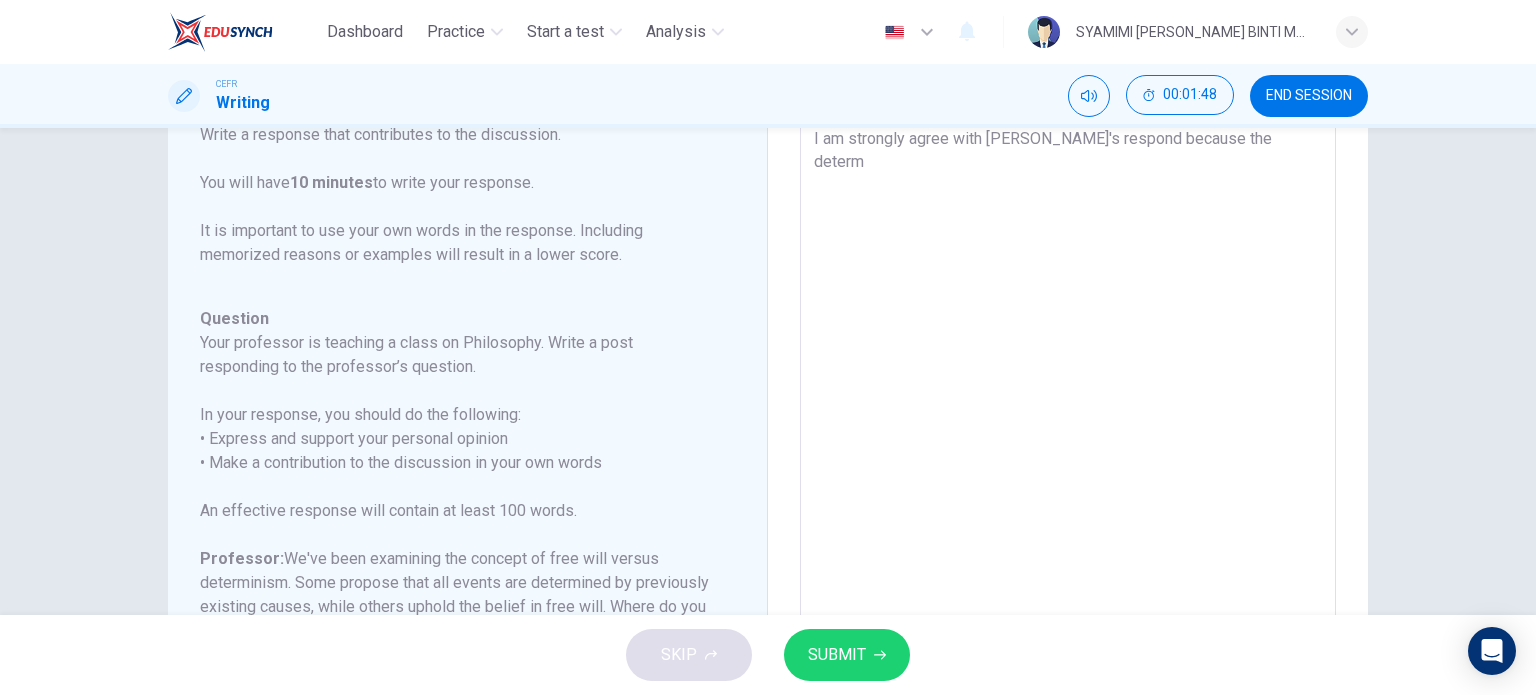 type on "x" 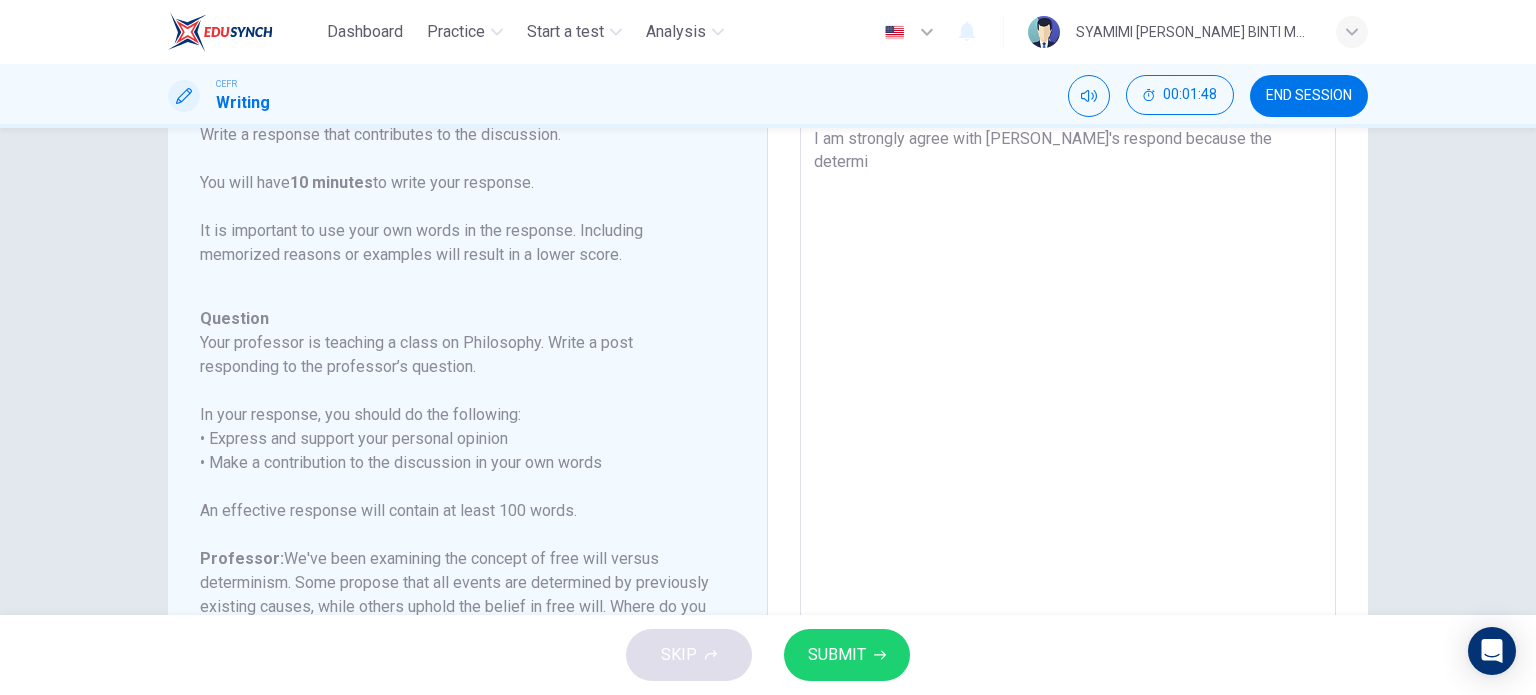 type on "I am strongly agree with [PERSON_NAME]'s respond because the determin" 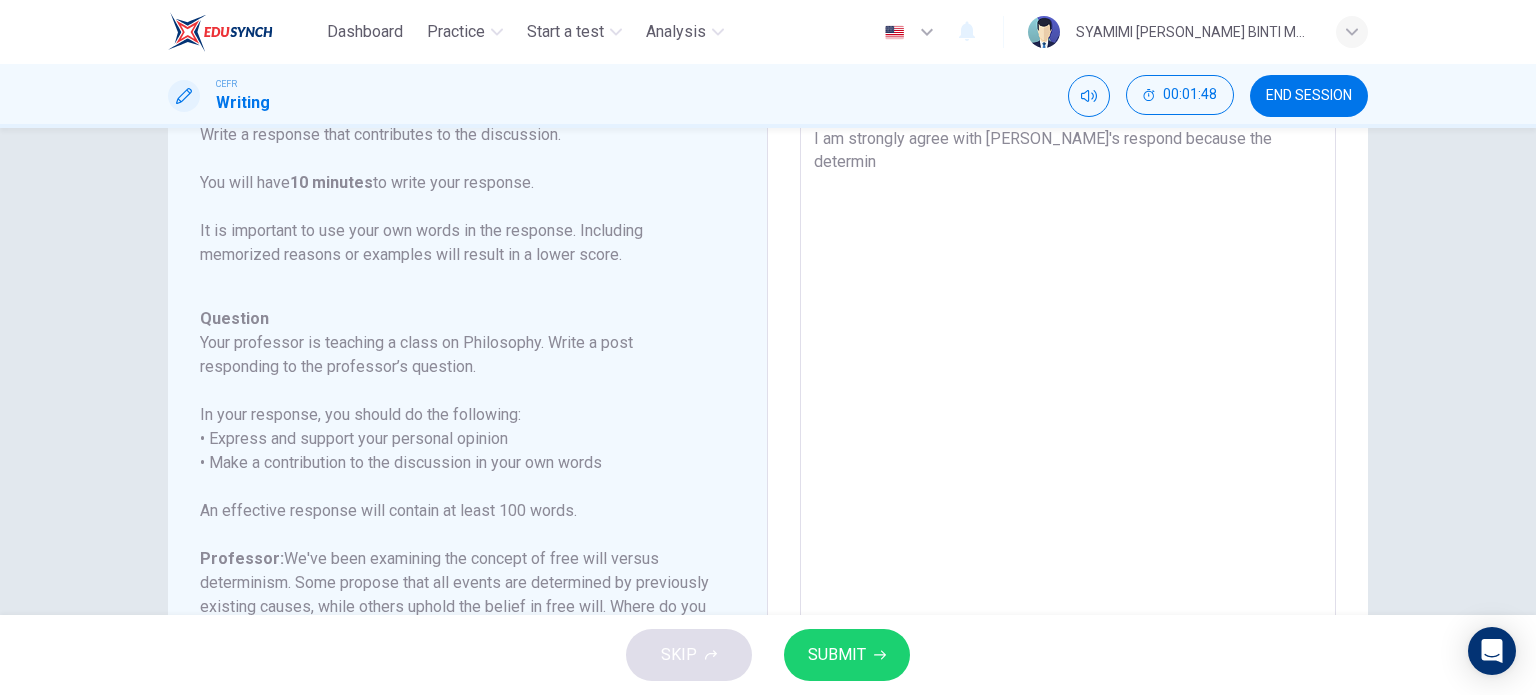 type on "x" 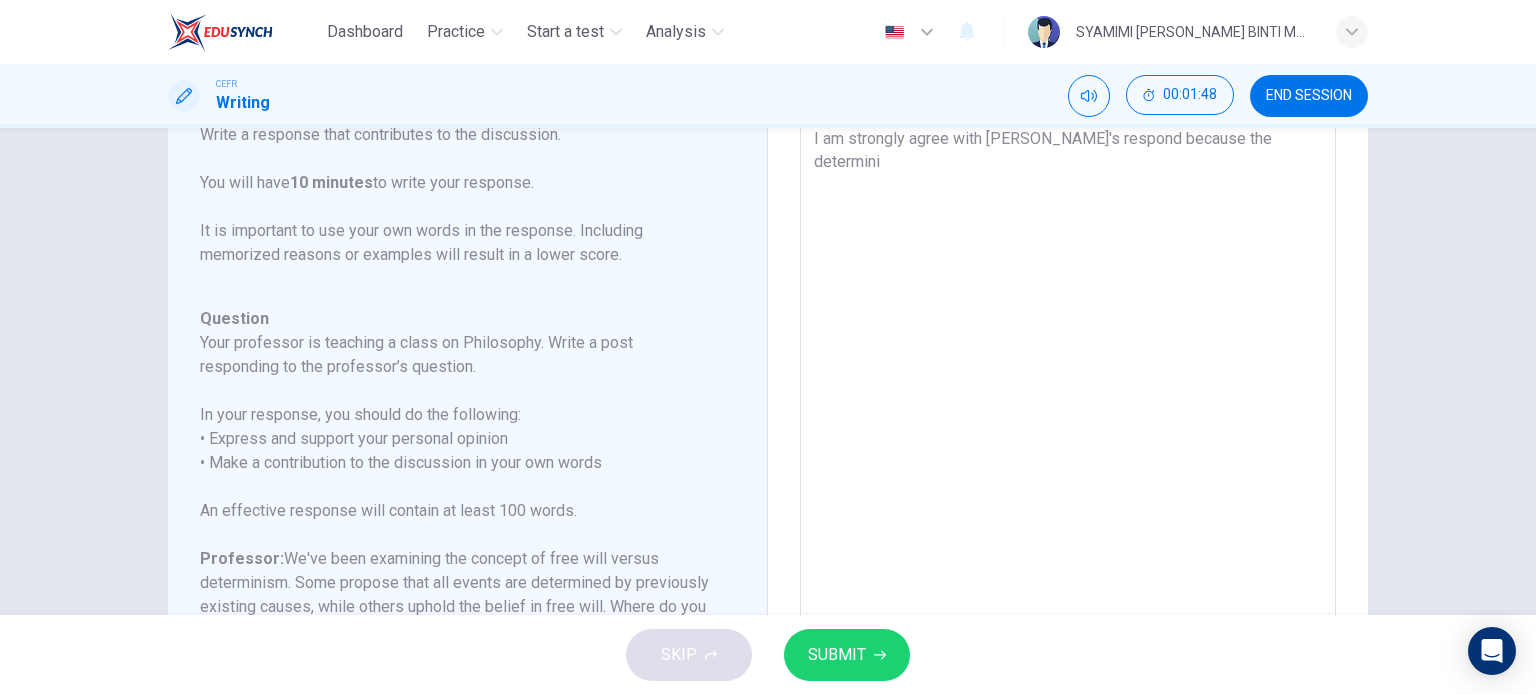 type on "x" 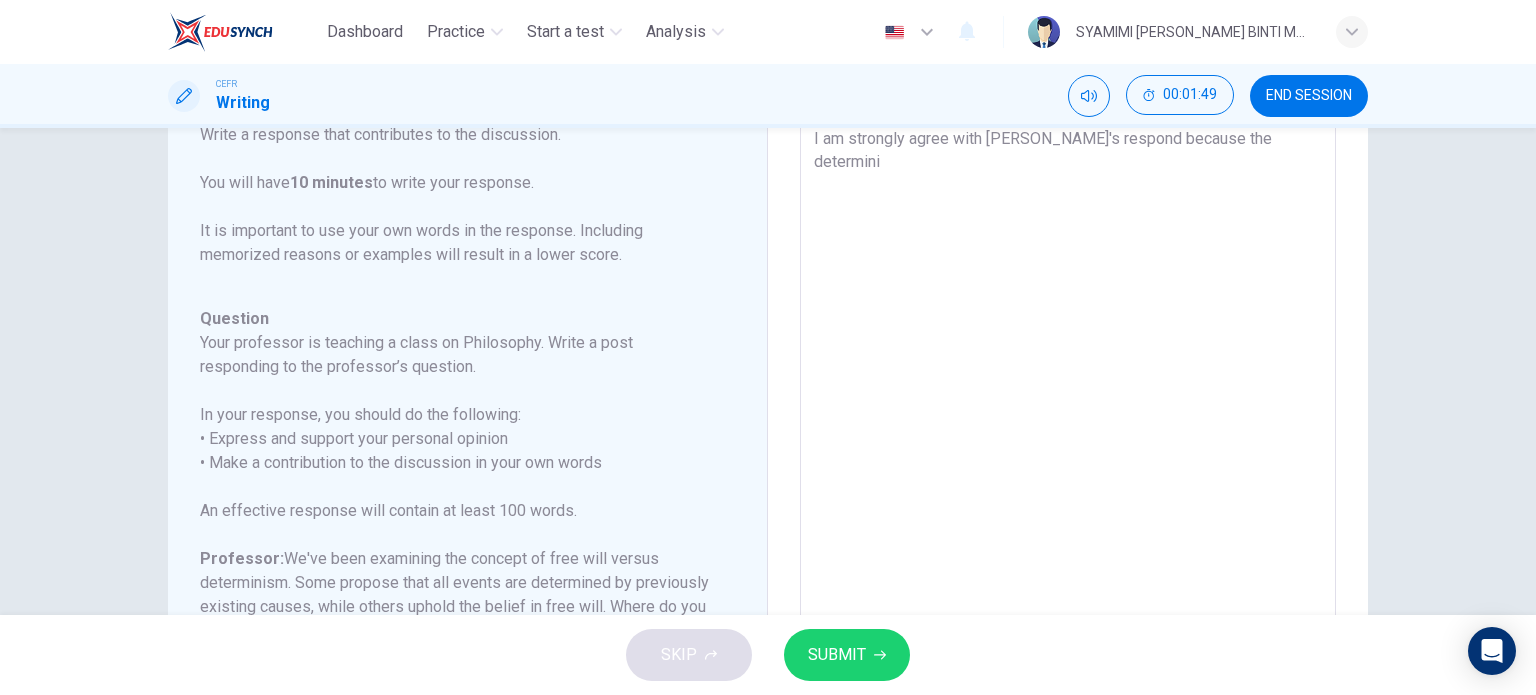 type on "I am strongly agree with [PERSON_NAME]'s respond because the determinis" 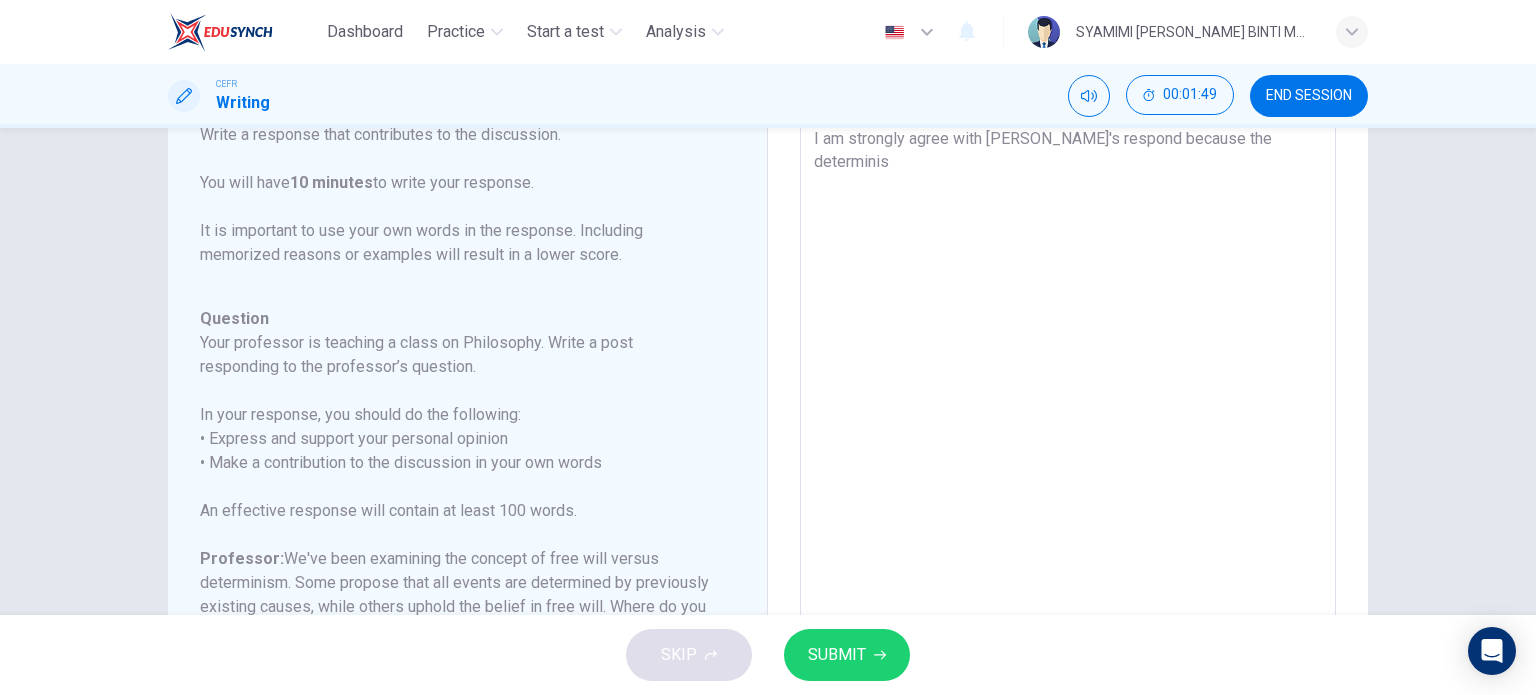 type on "x" 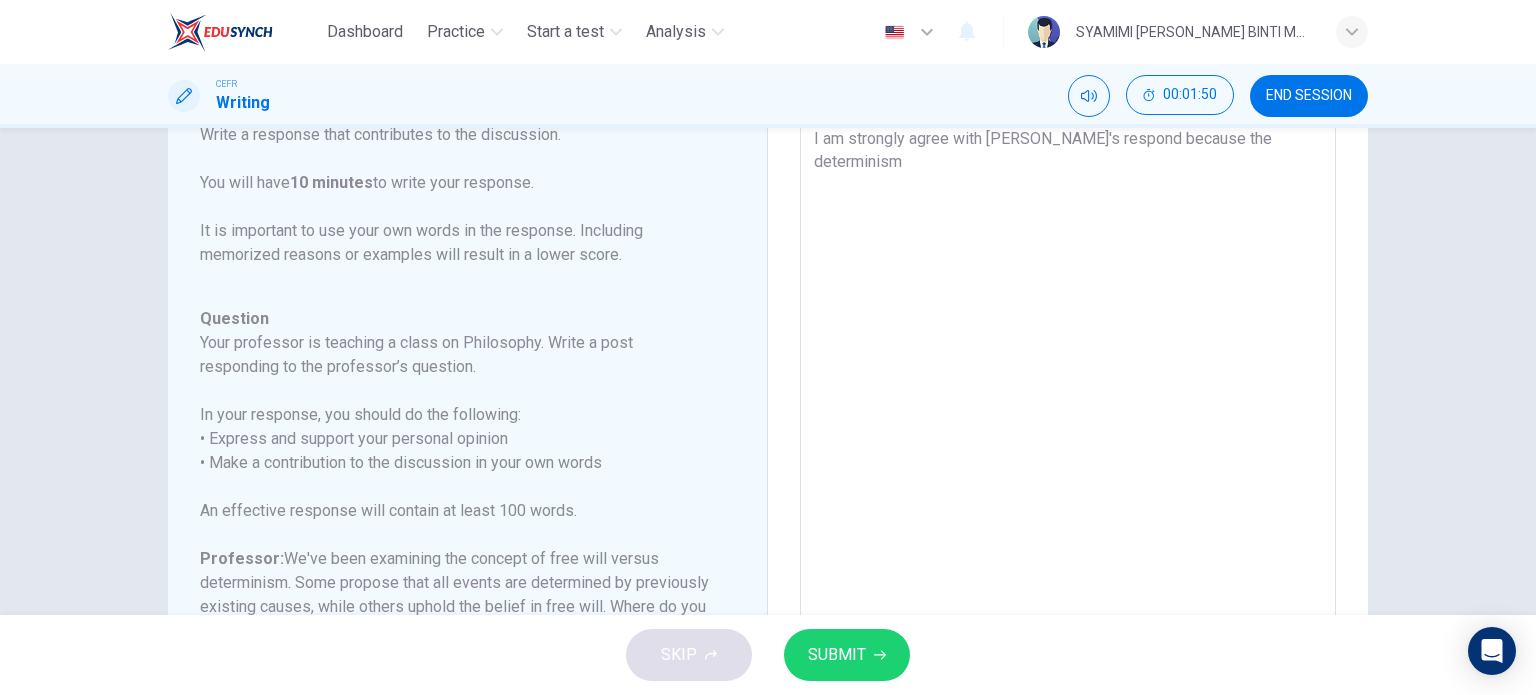type on "I am strongly agree with [PERSON_NAME]'s respond because the determinism" 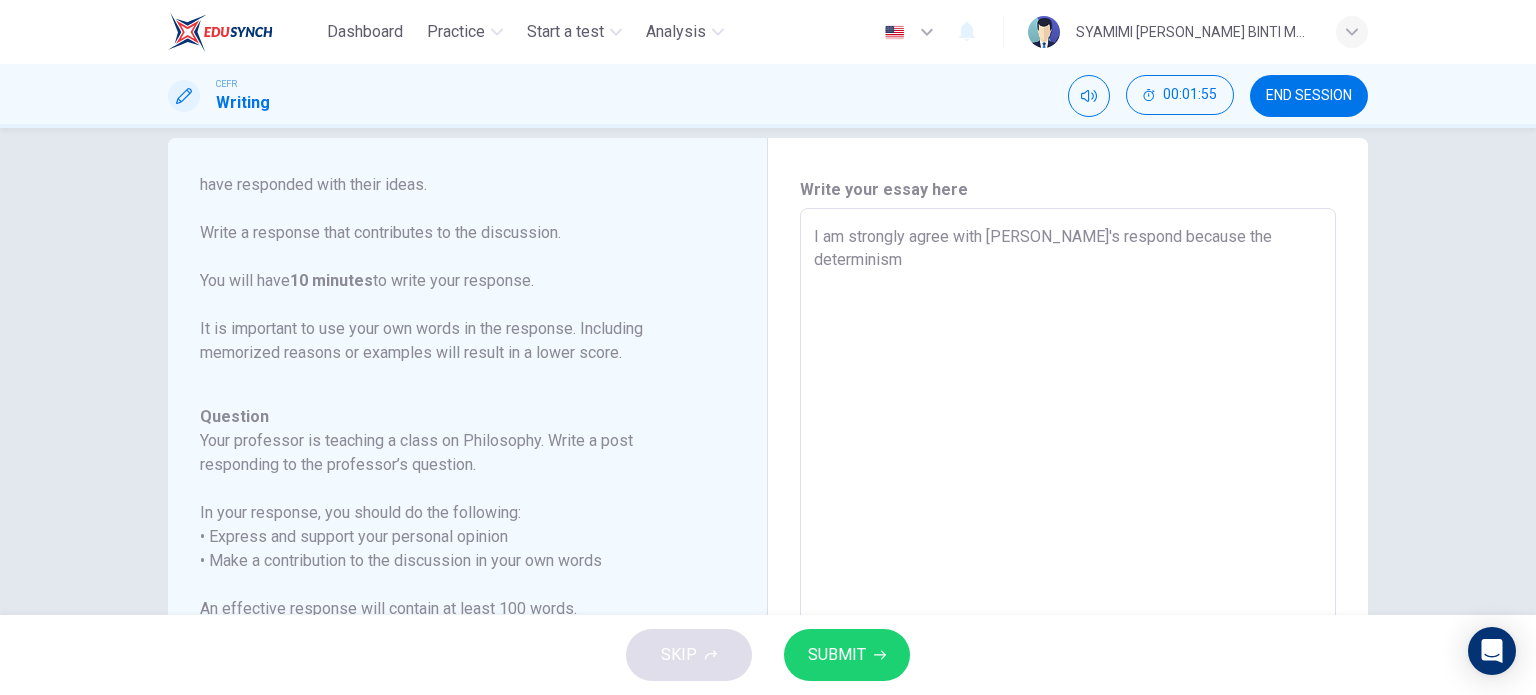 scroll, scrollTop: 0, scrollLeft: 0, axis: both 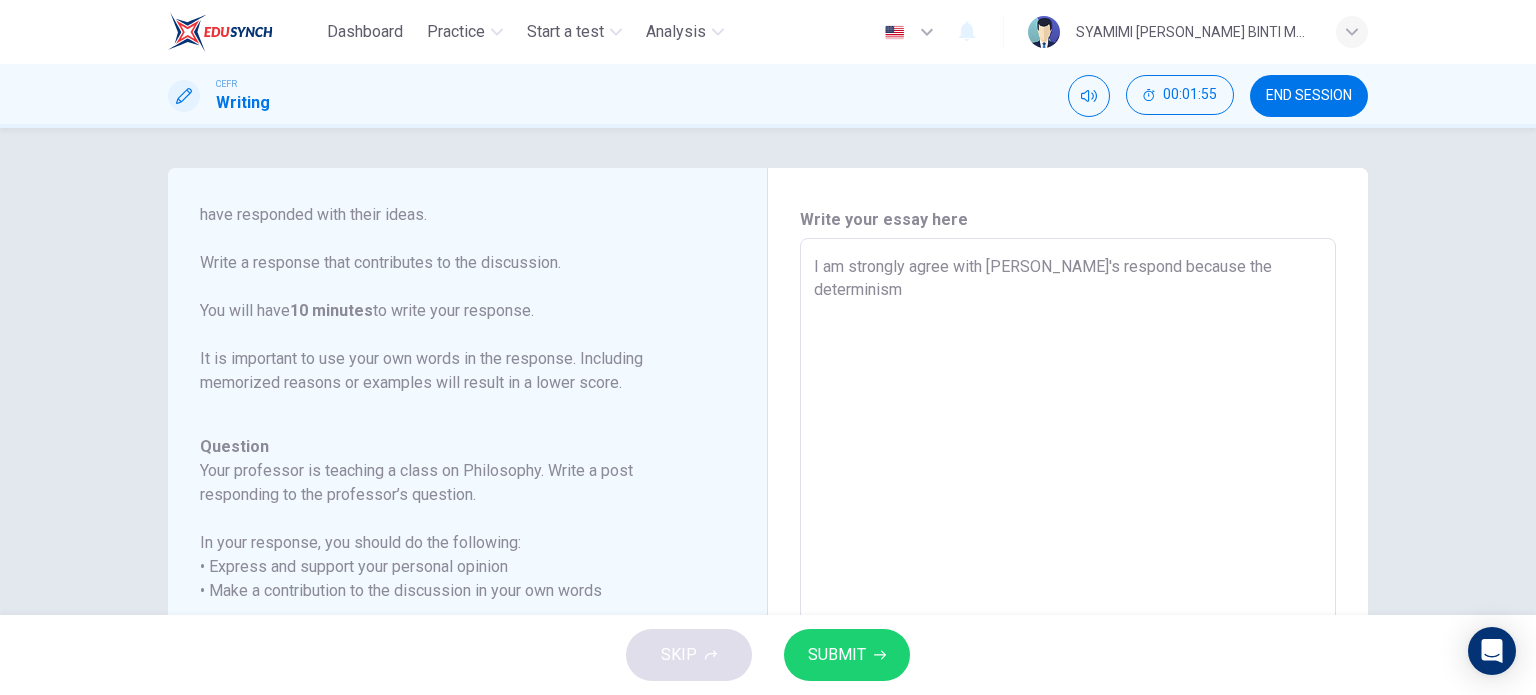 type on "I am strongly agree with [PERSON_NAME]'s respond because the determinism m" 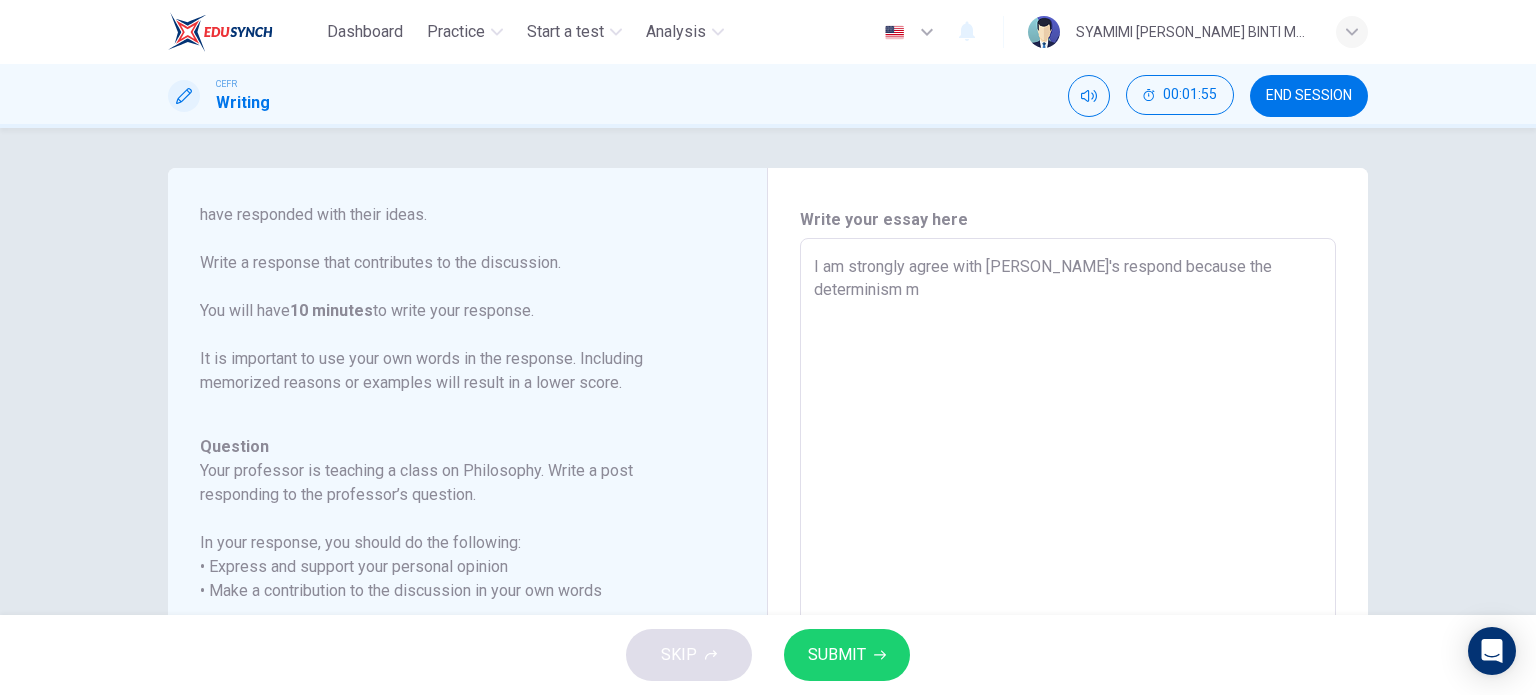 type on "I am strongly agree with [PERSON_NAME]'s respond because the determinism ma" 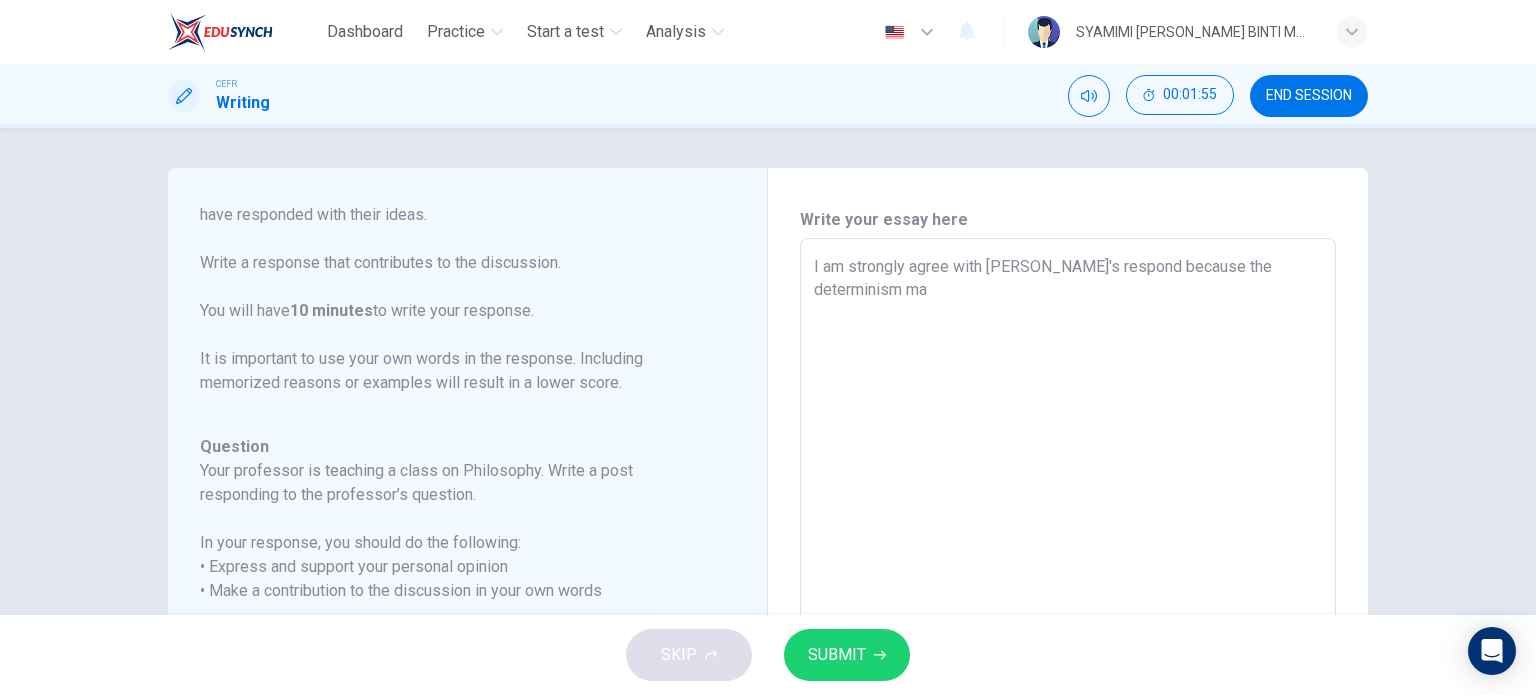 type on "x" 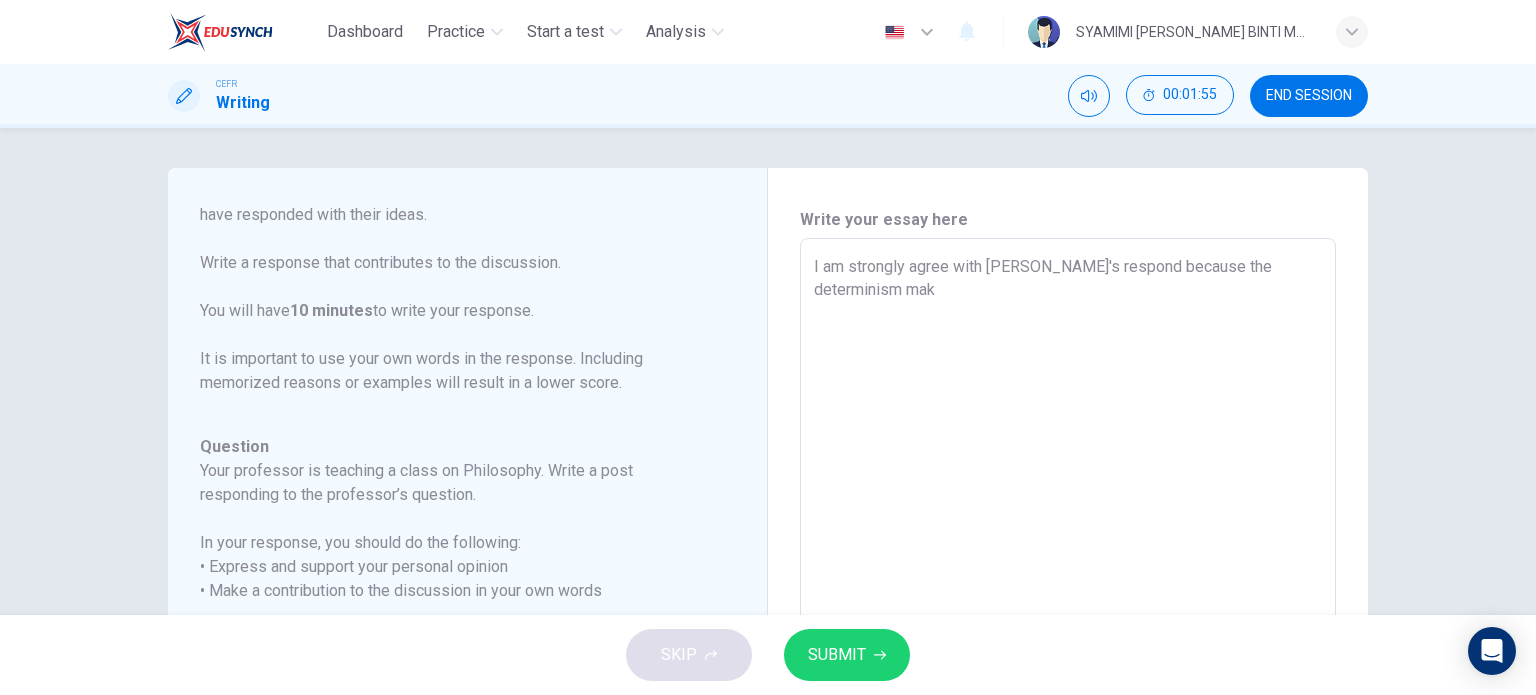 type on "x" 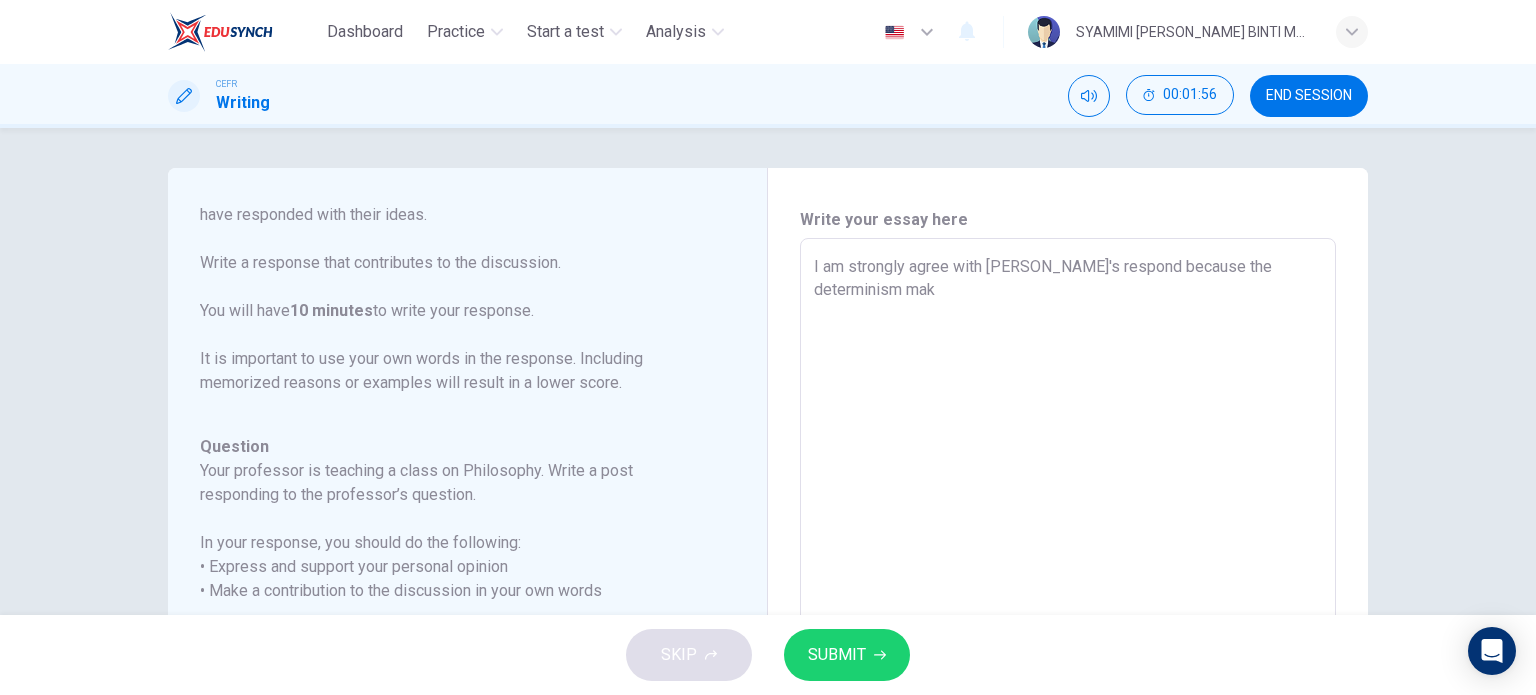 type on "I am strongly agree with [PERSON_NAME]'s respond because the determinism make" 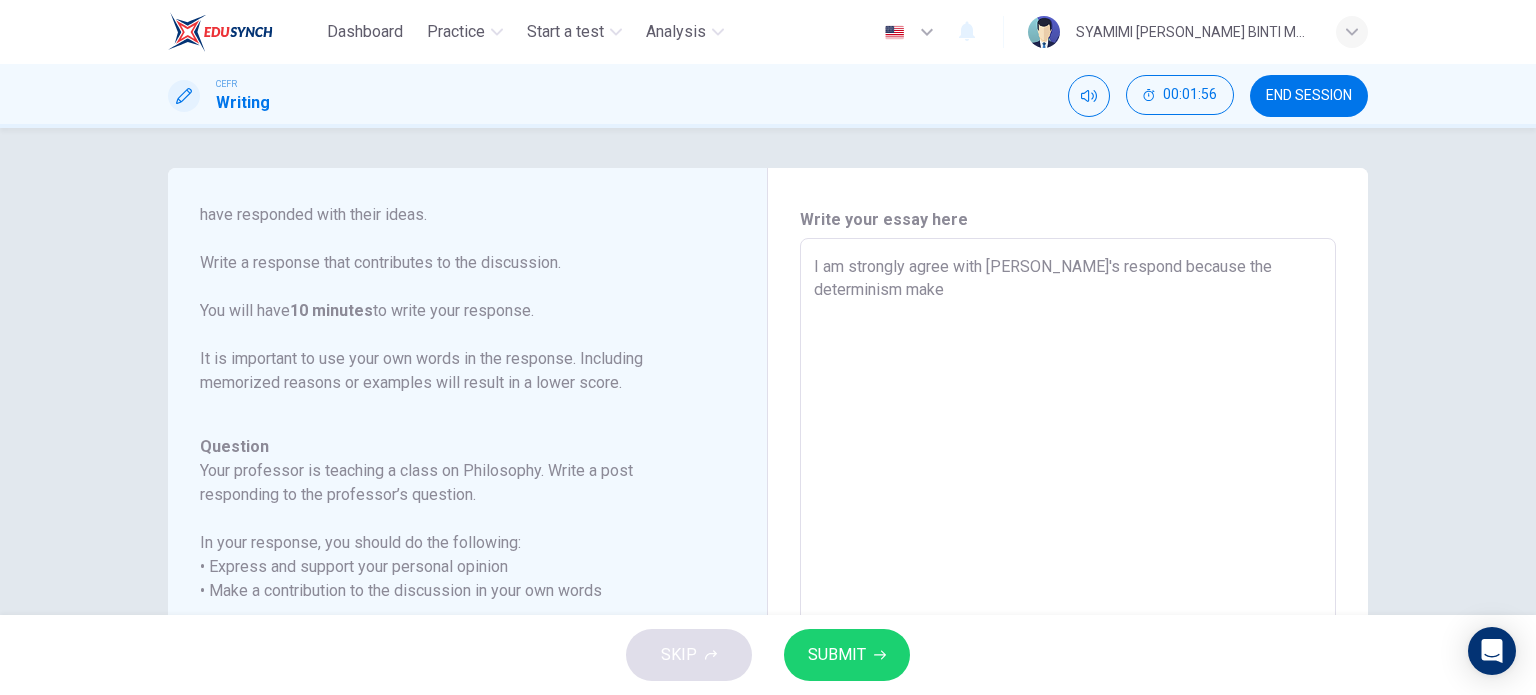 type on "x" 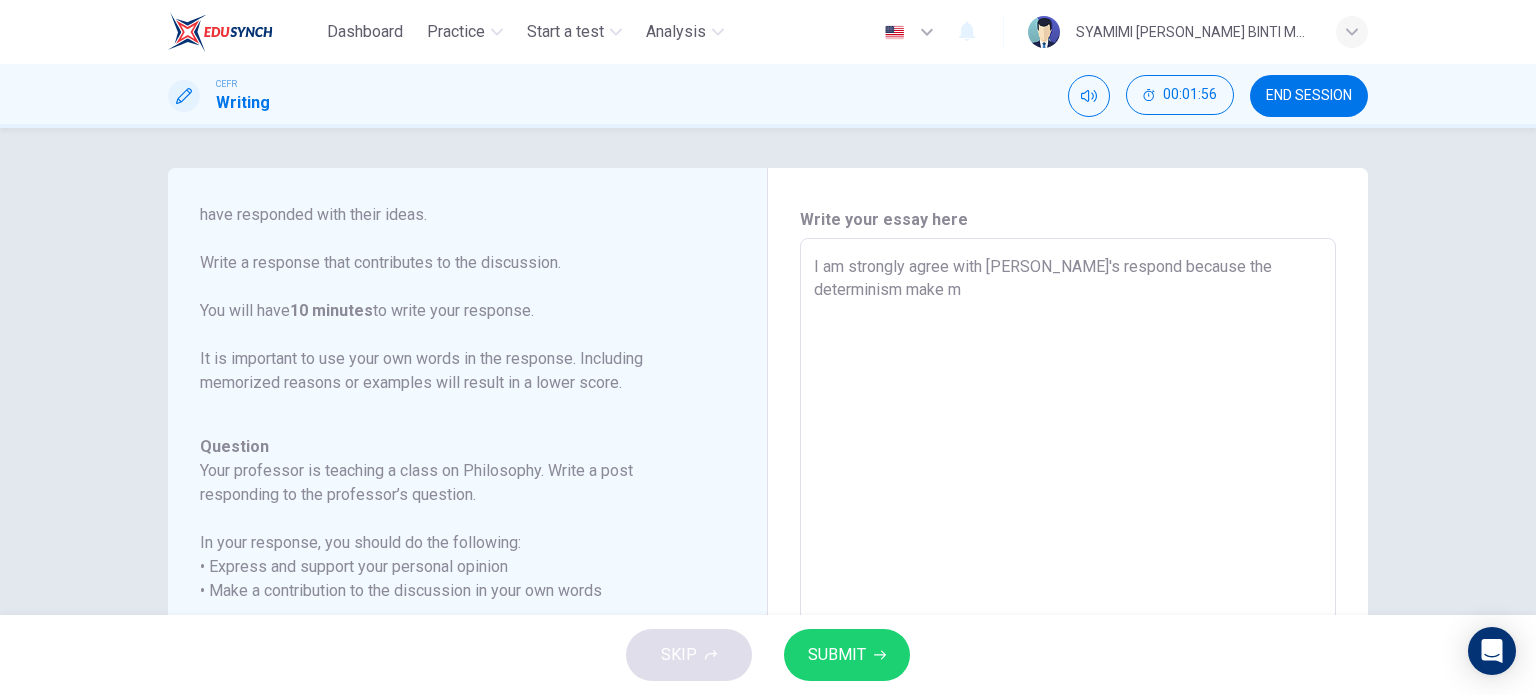 type on "x" 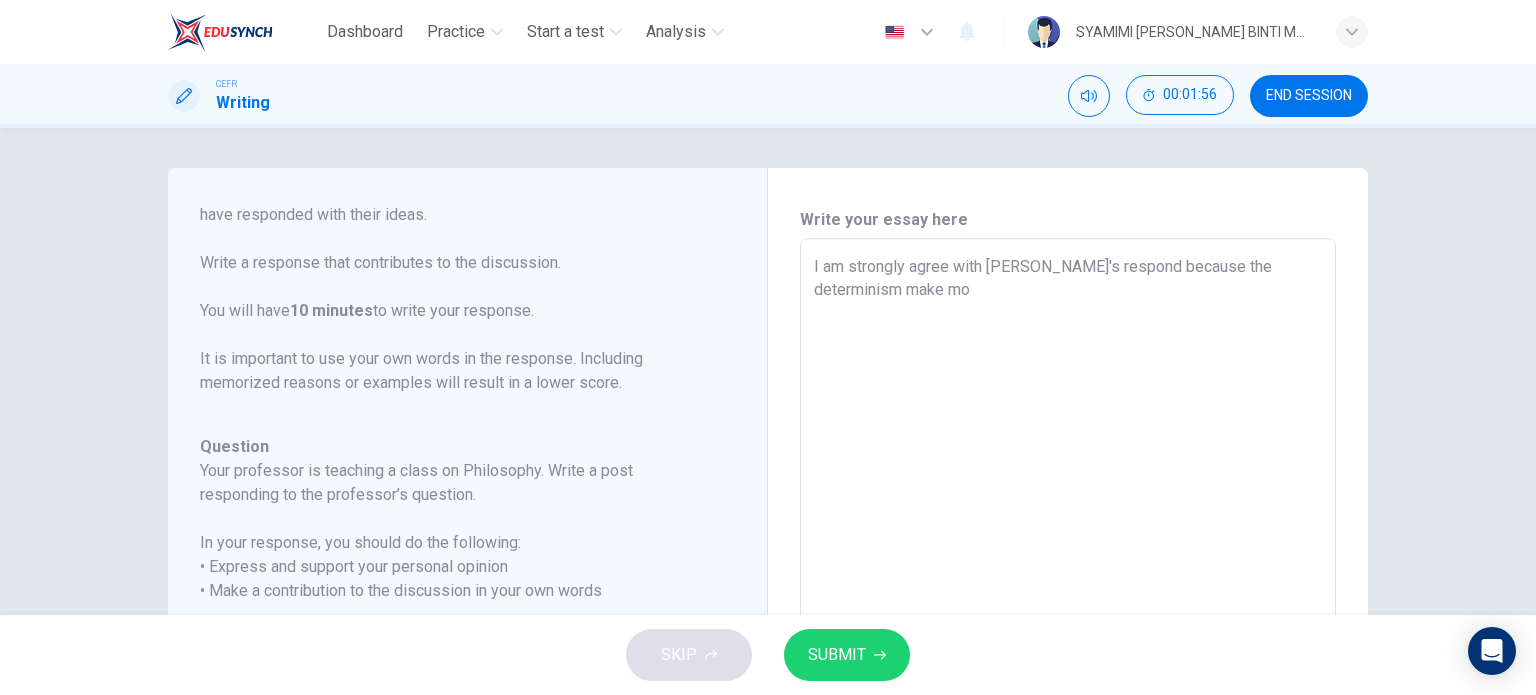 type on "x" 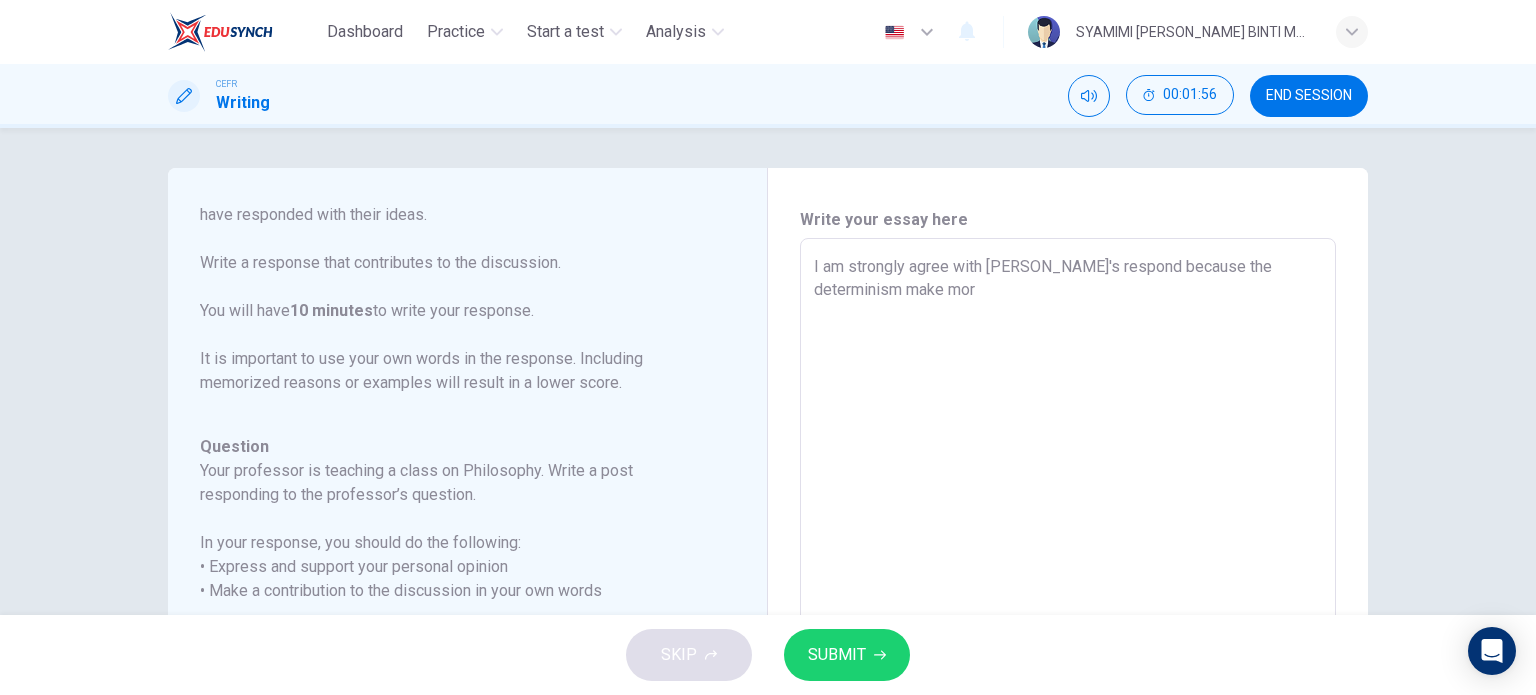 type on "x" 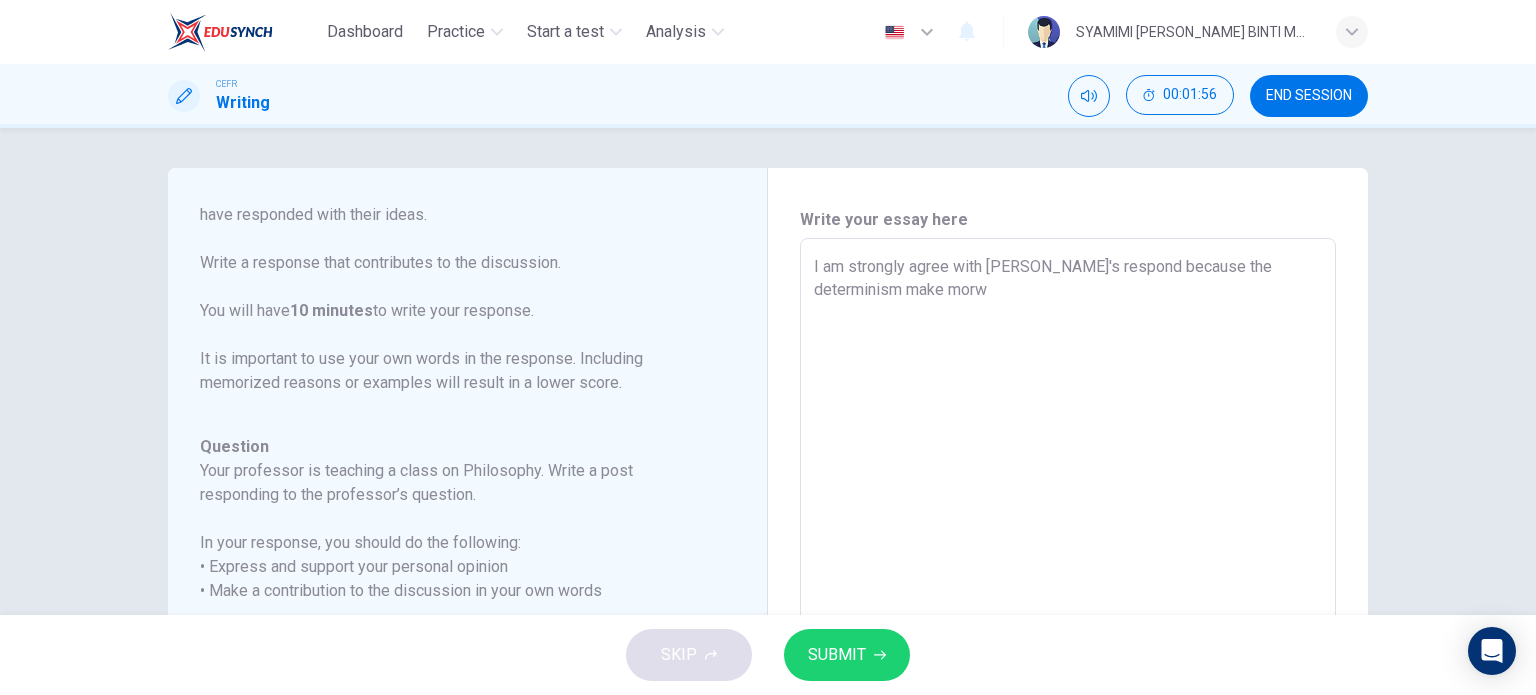 type on "x" 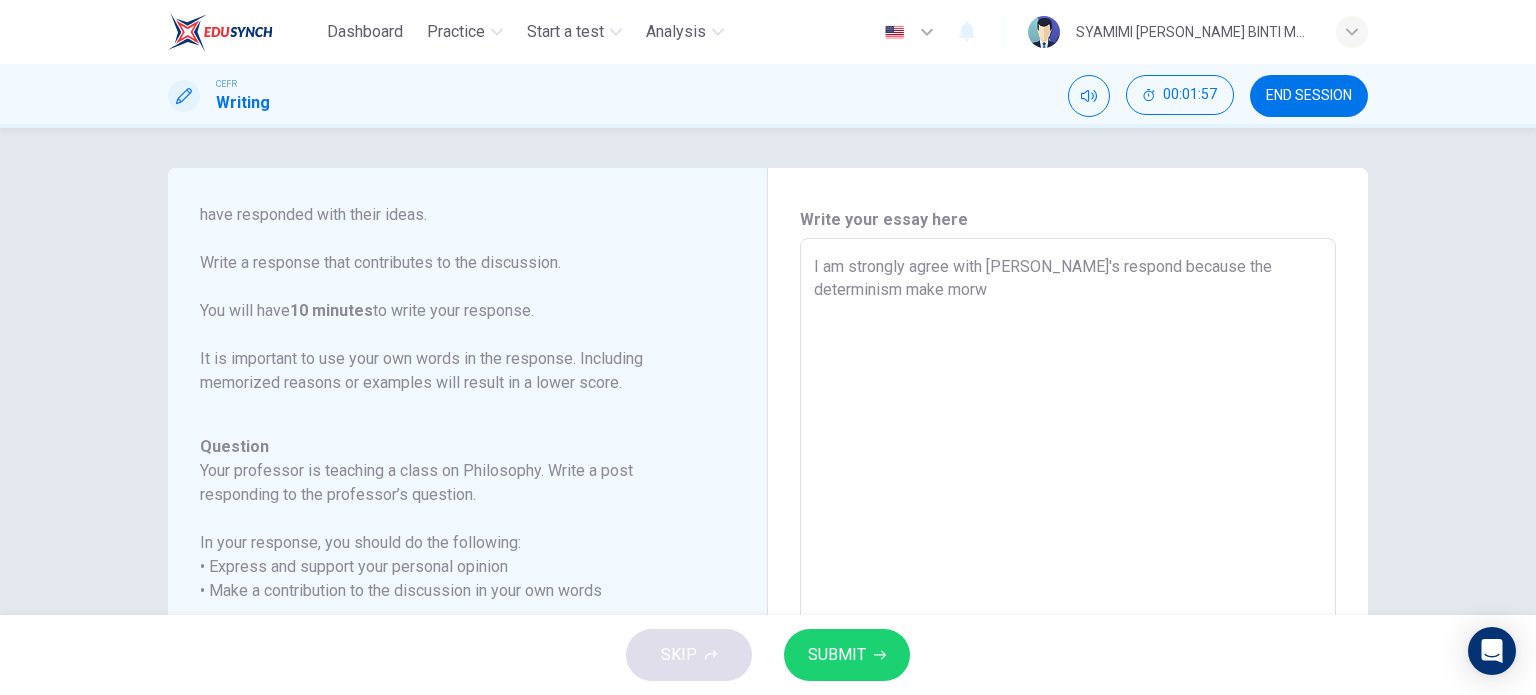 type on "I am strongly agree with [PERSON_NAME]'s respond because the determinism make morw" 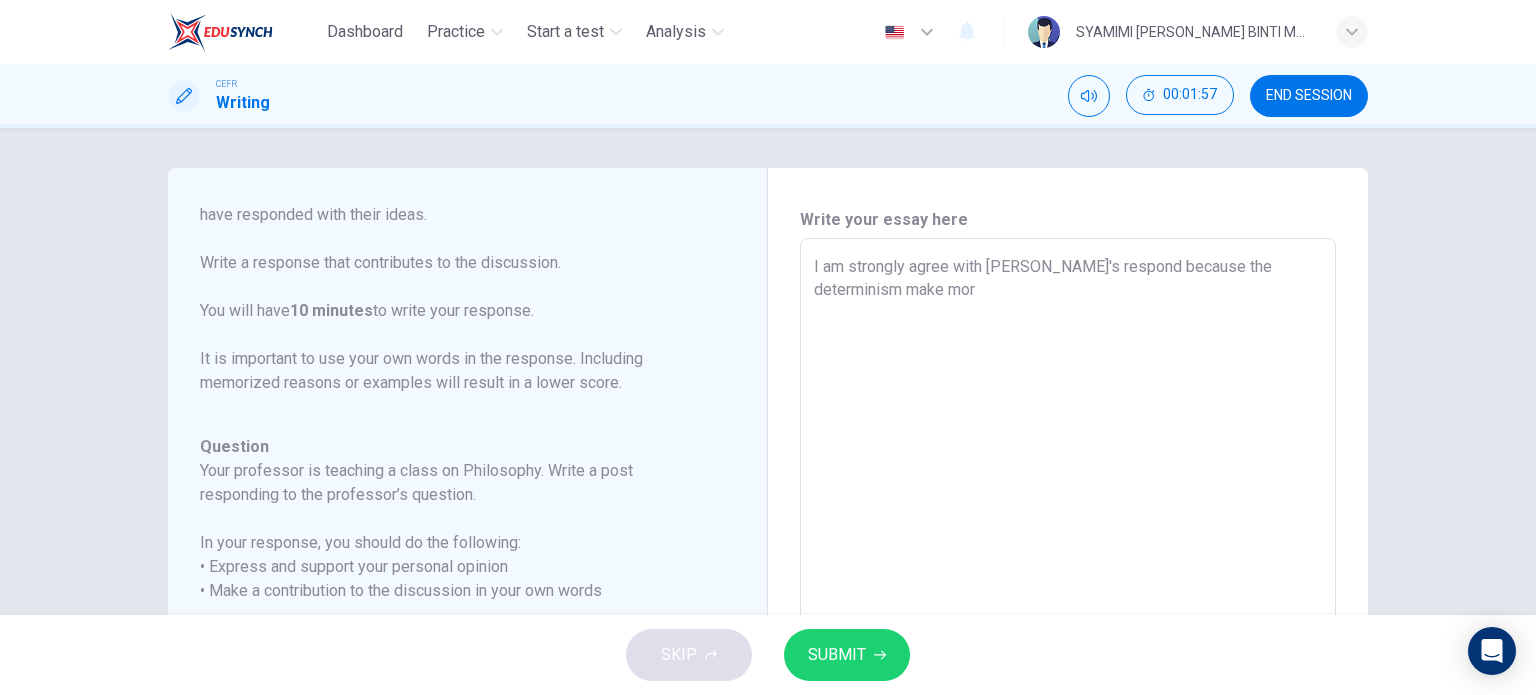 type on "x" 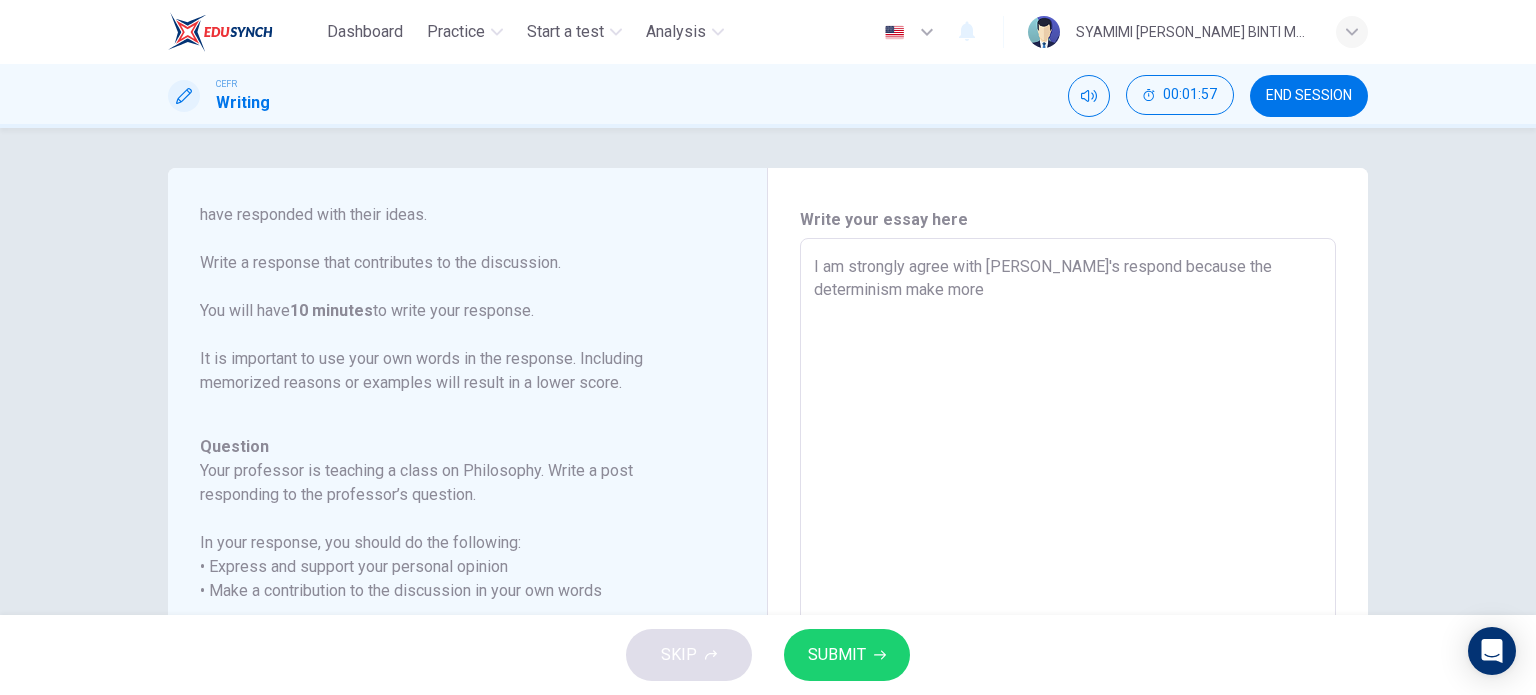type on "x" 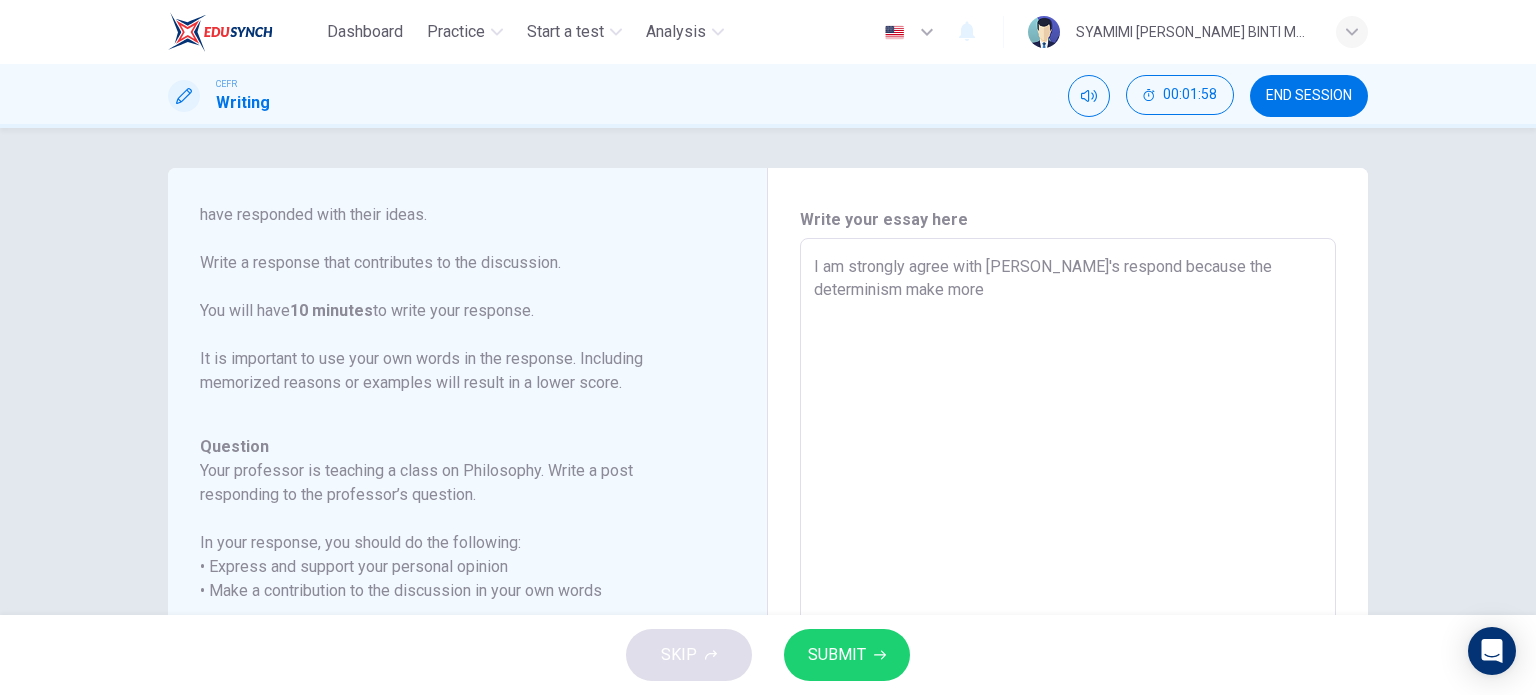 type on "I am strongly agree with [PERSON_NAME]'s respond because the determinism make more" 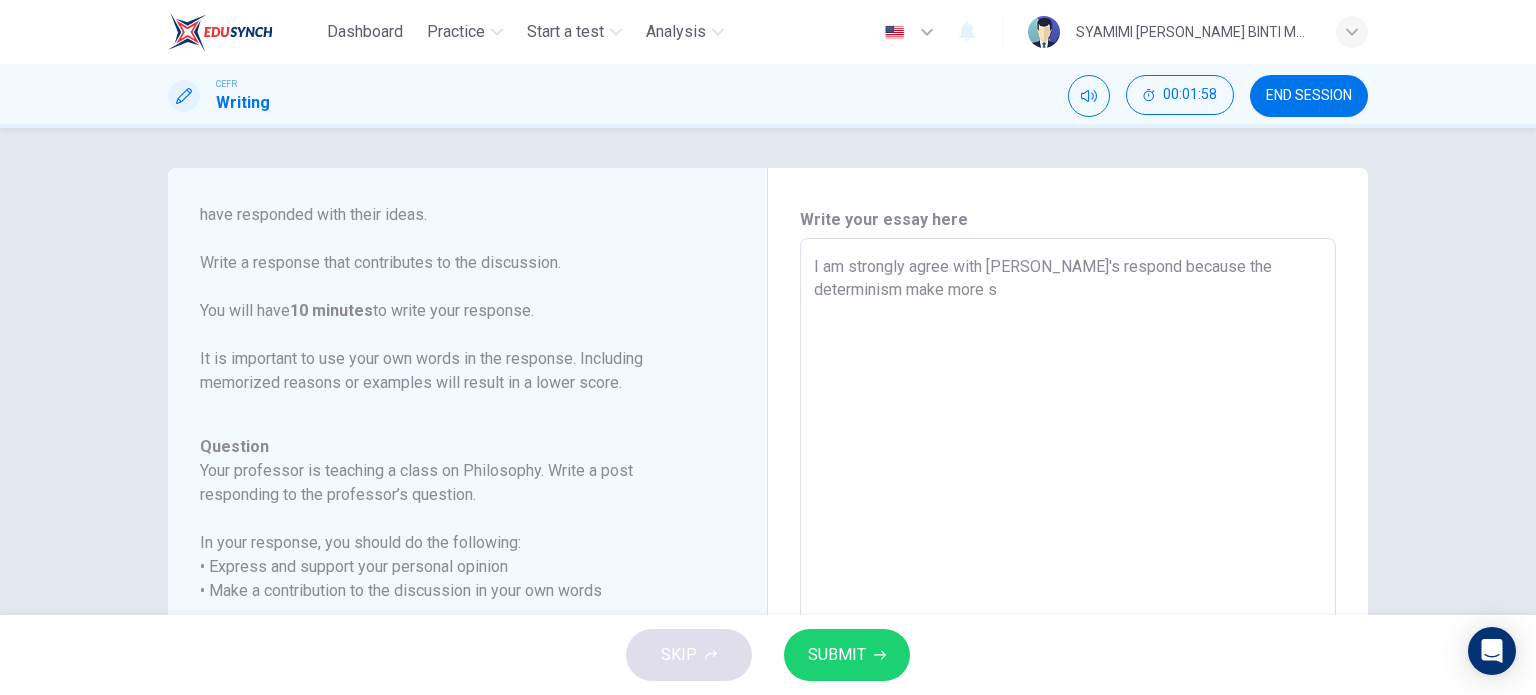 type on "I am strongly agree with [PERSON_NAME]'s respond because the determinism make more se" 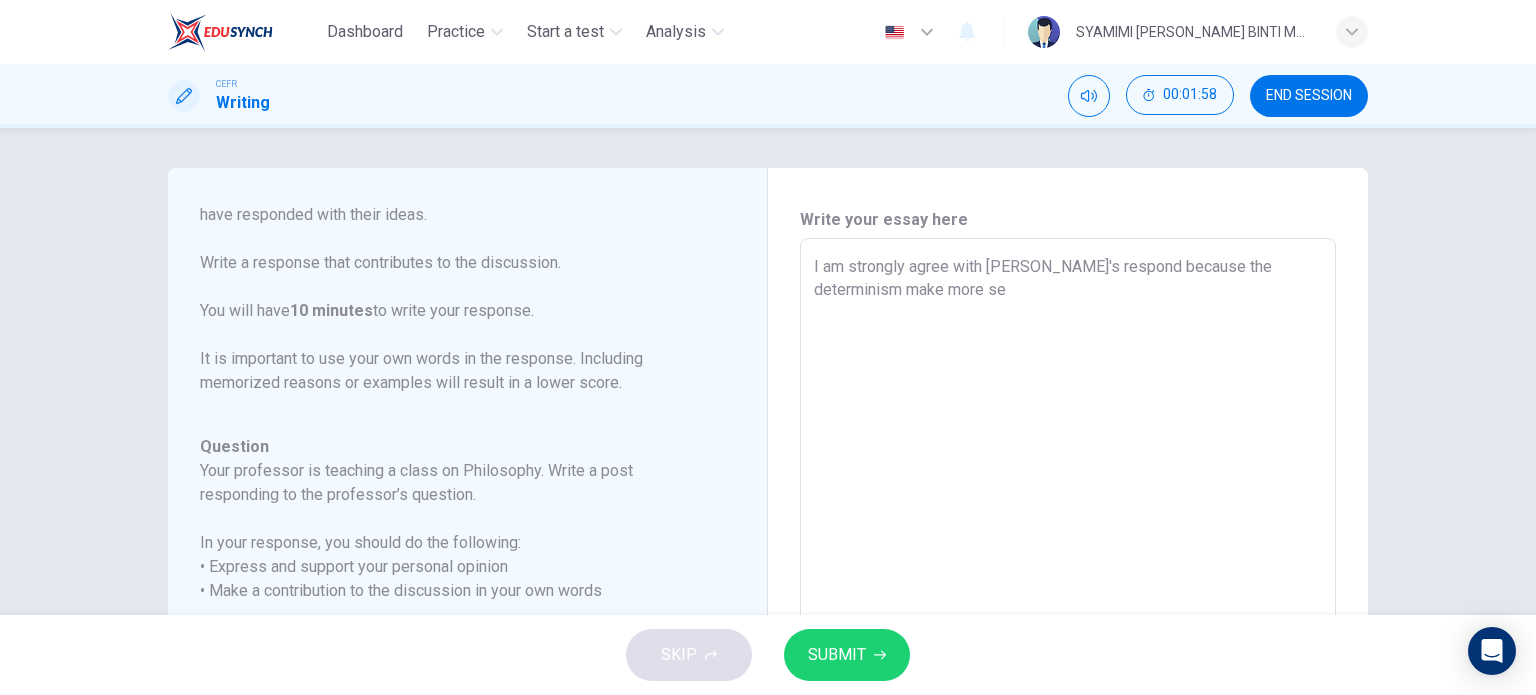 type on "x" 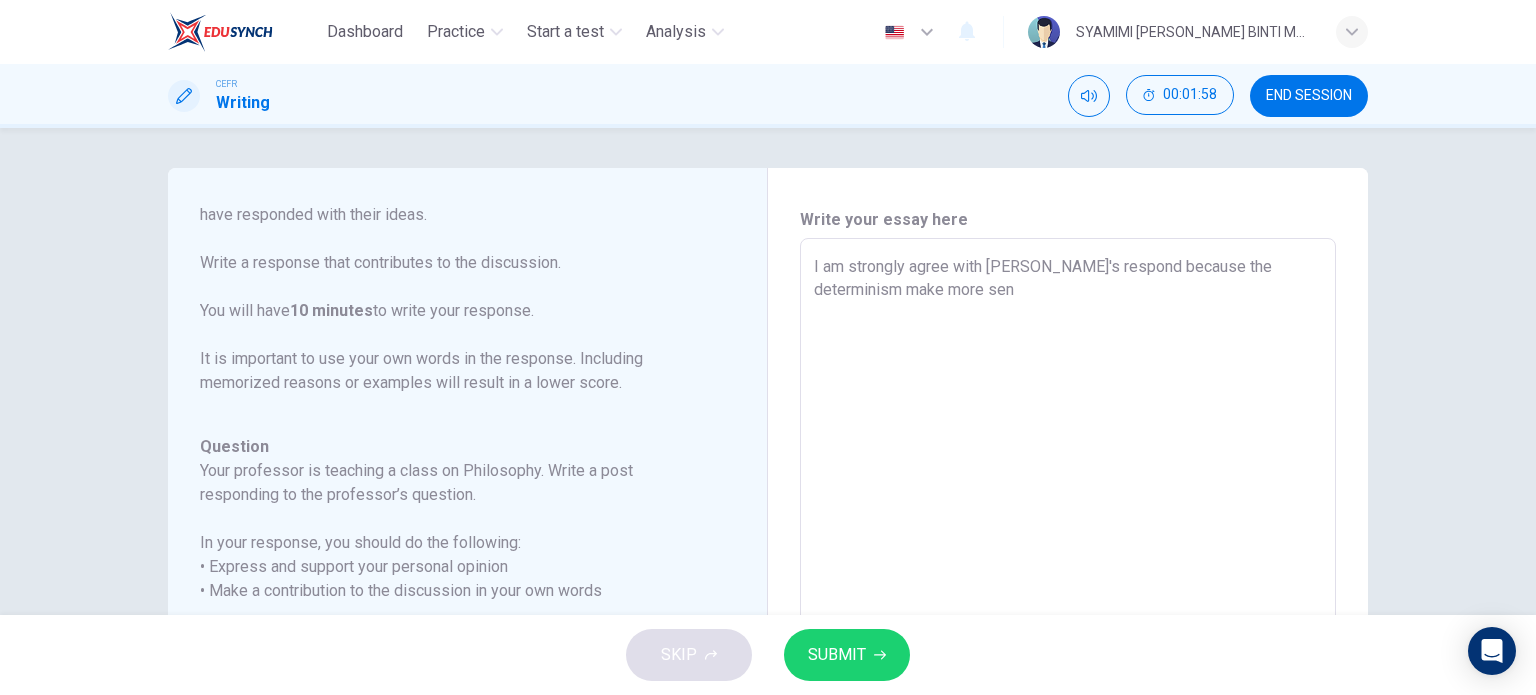 type on "x" 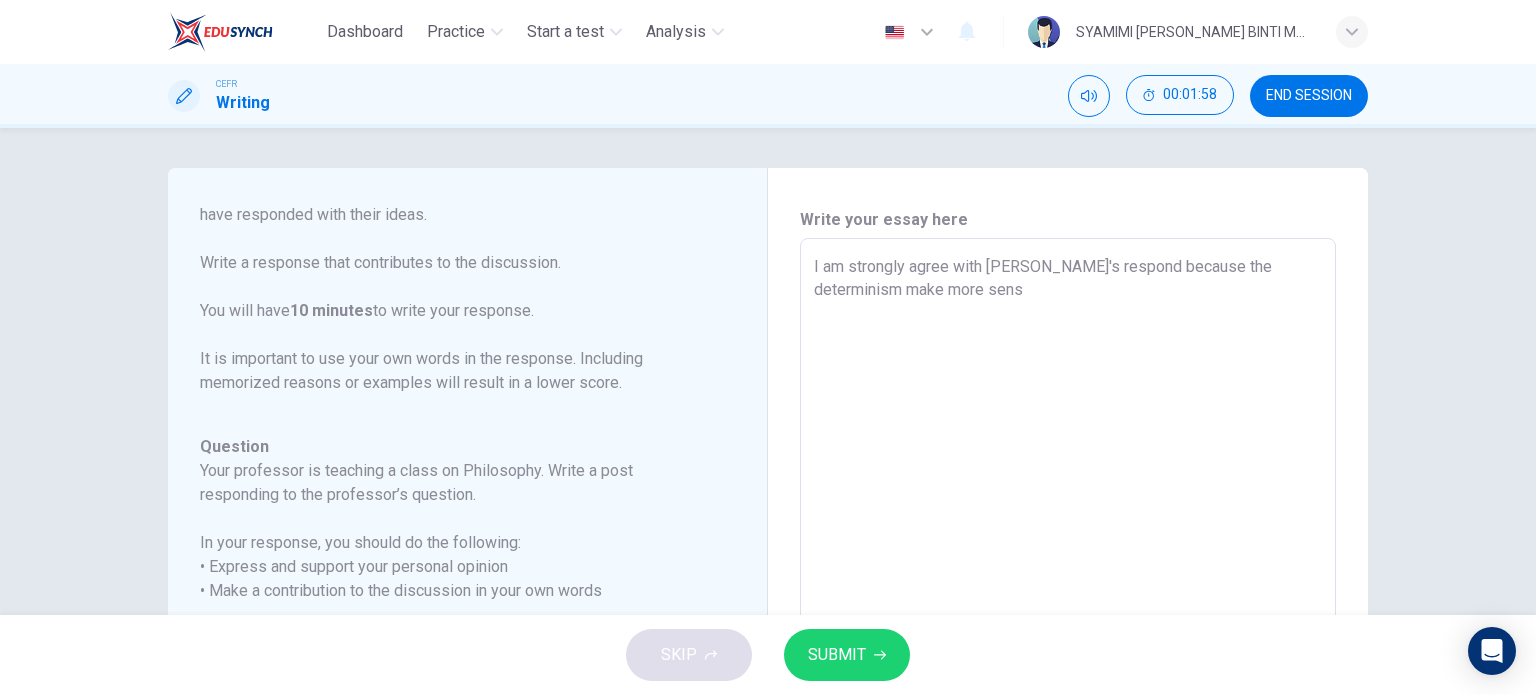 type on "x" 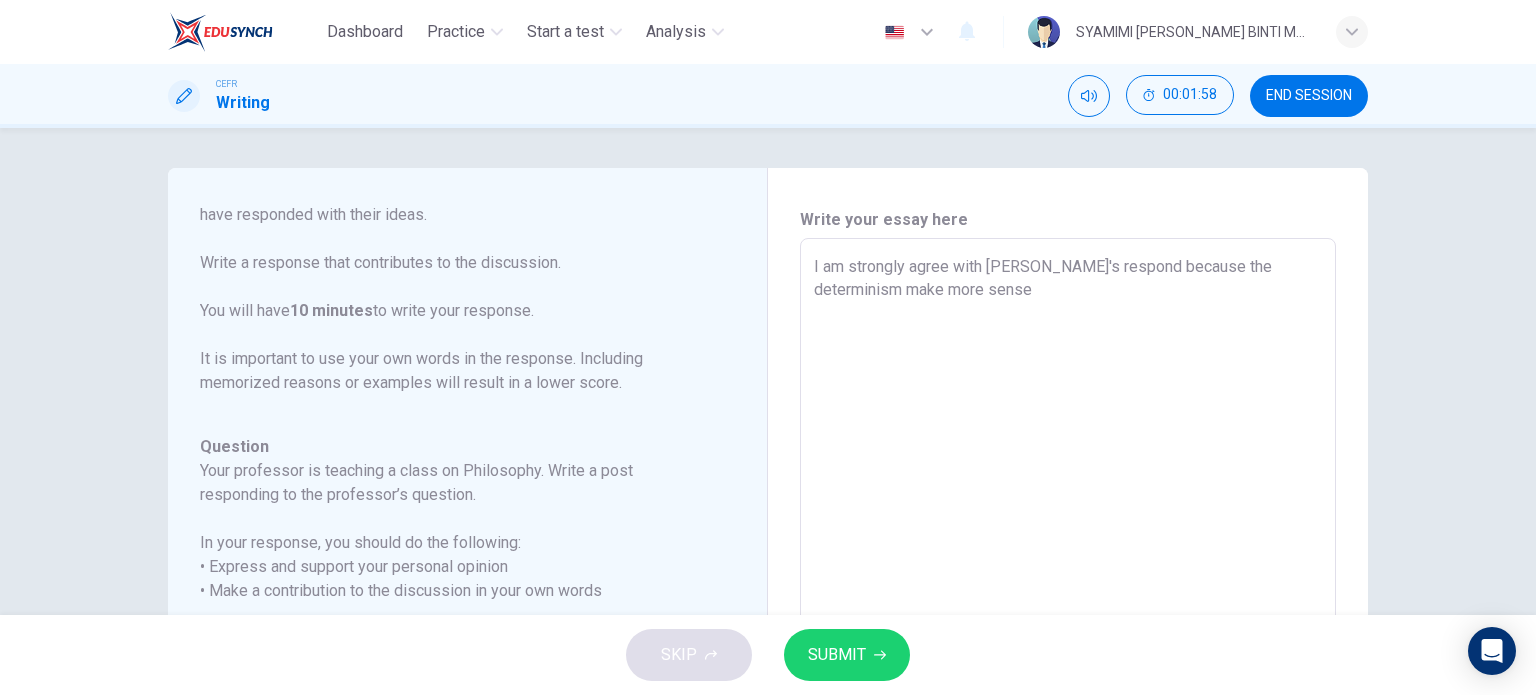 type on "x" 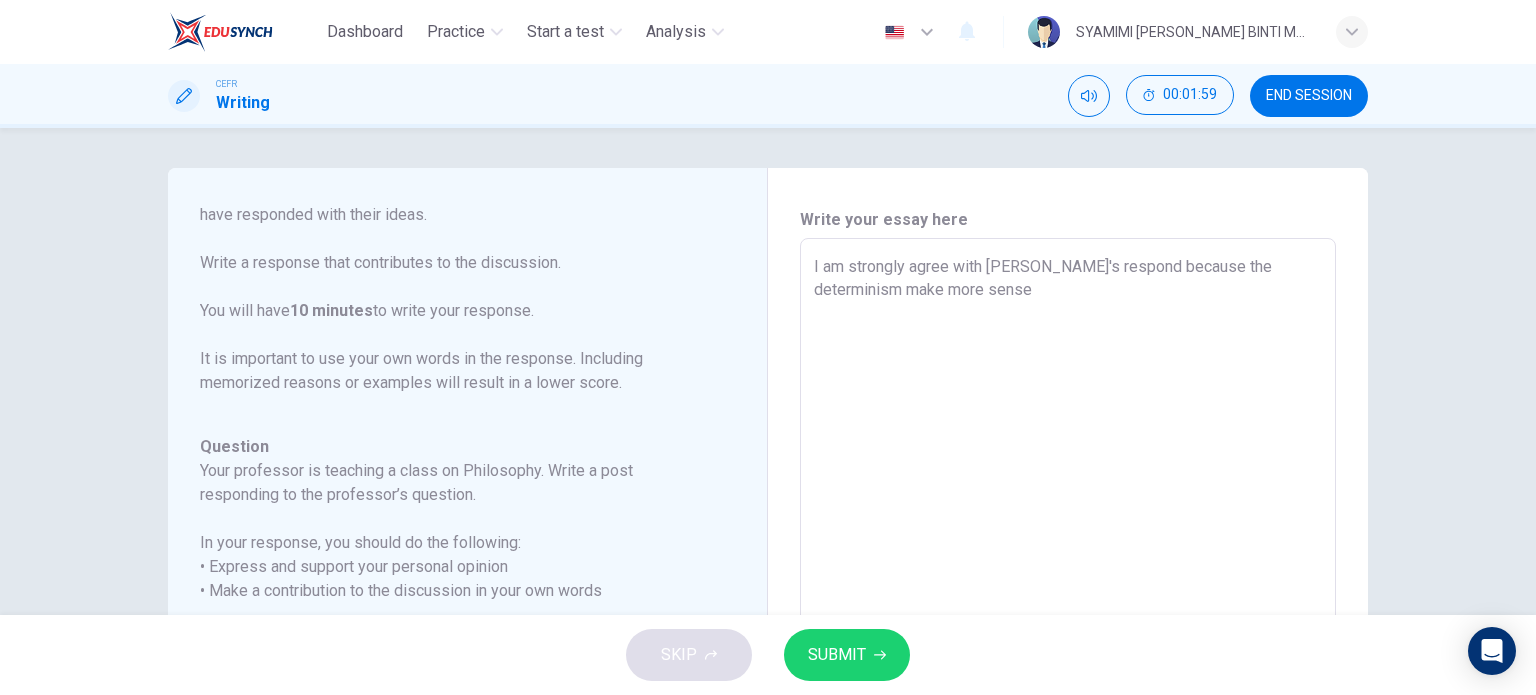 type on "I am strongly agree with [PERSON_NAME]'s respond because the determinism make more sense" 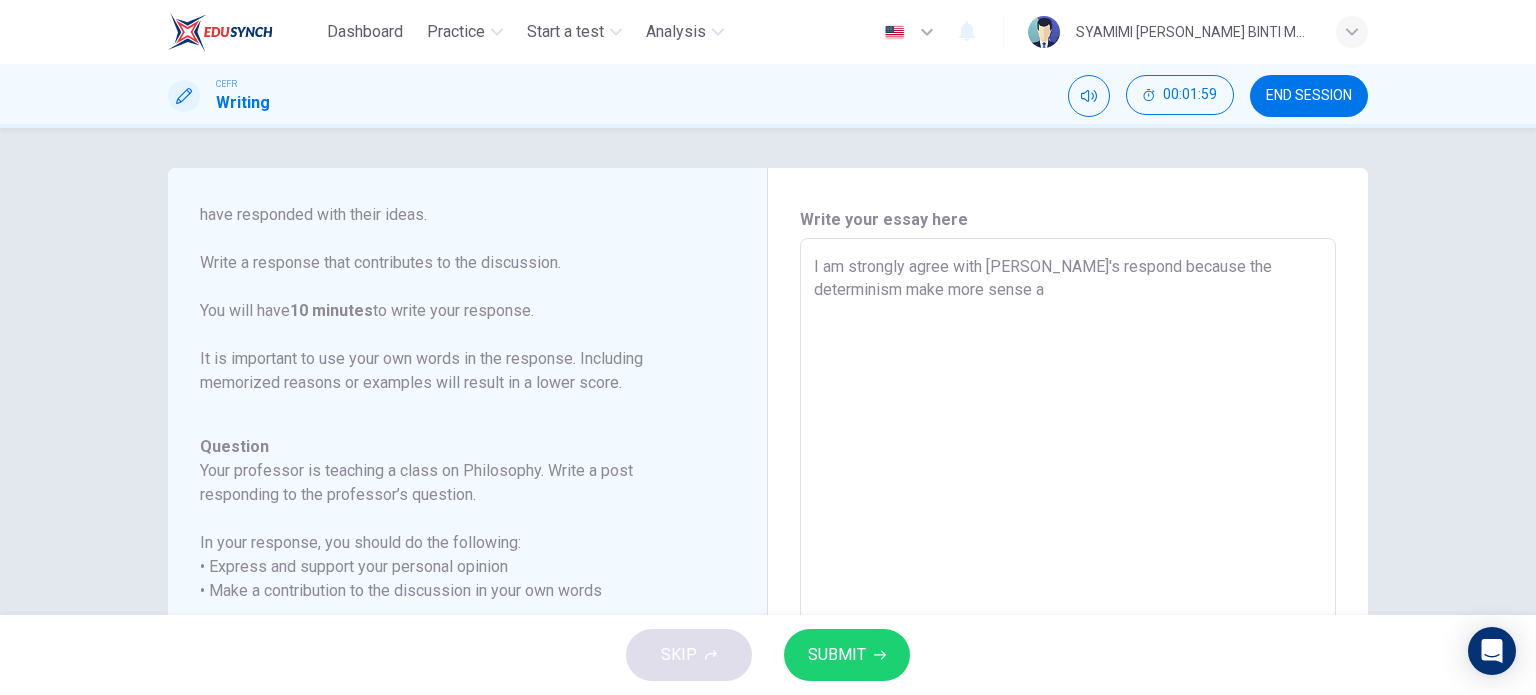 type on "I am strongly agree with [PERSON_NAME]'s respond because the determinism make more sense as" 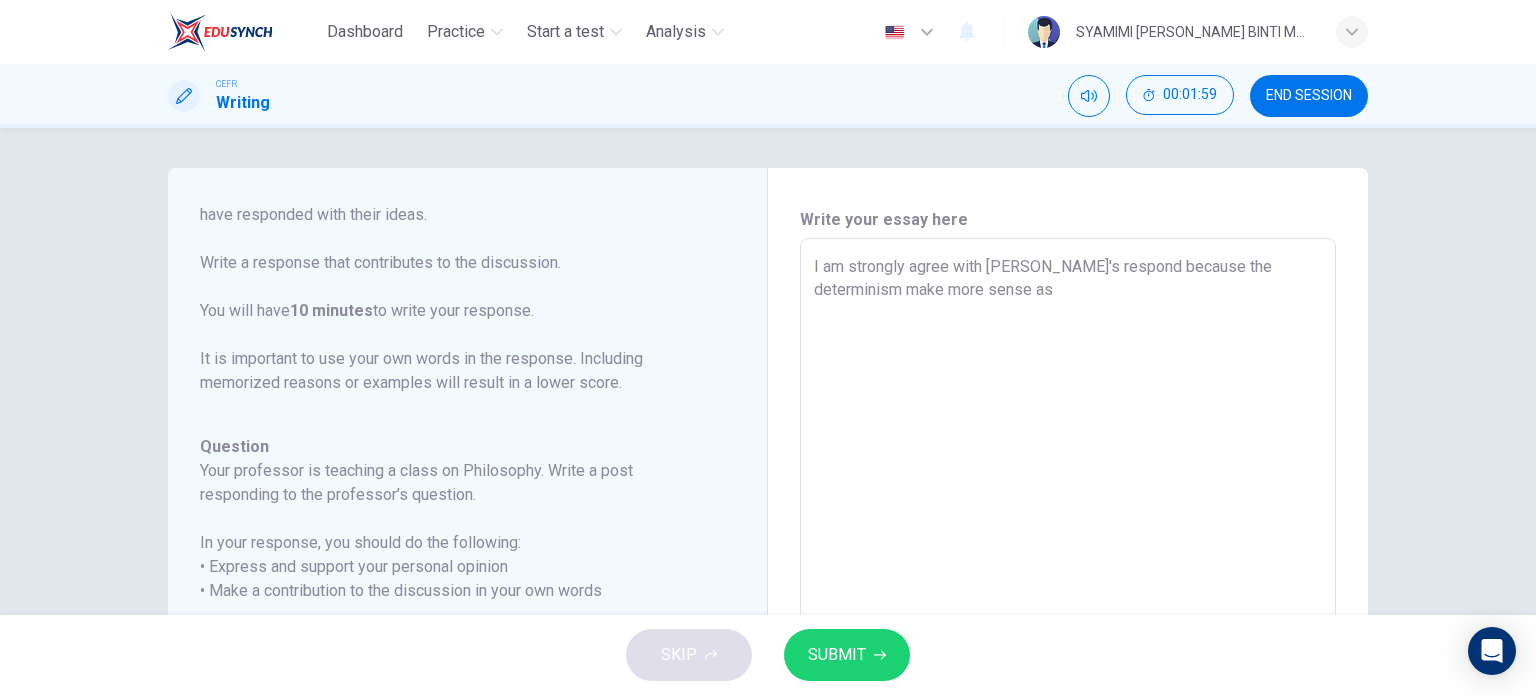 type on "x" 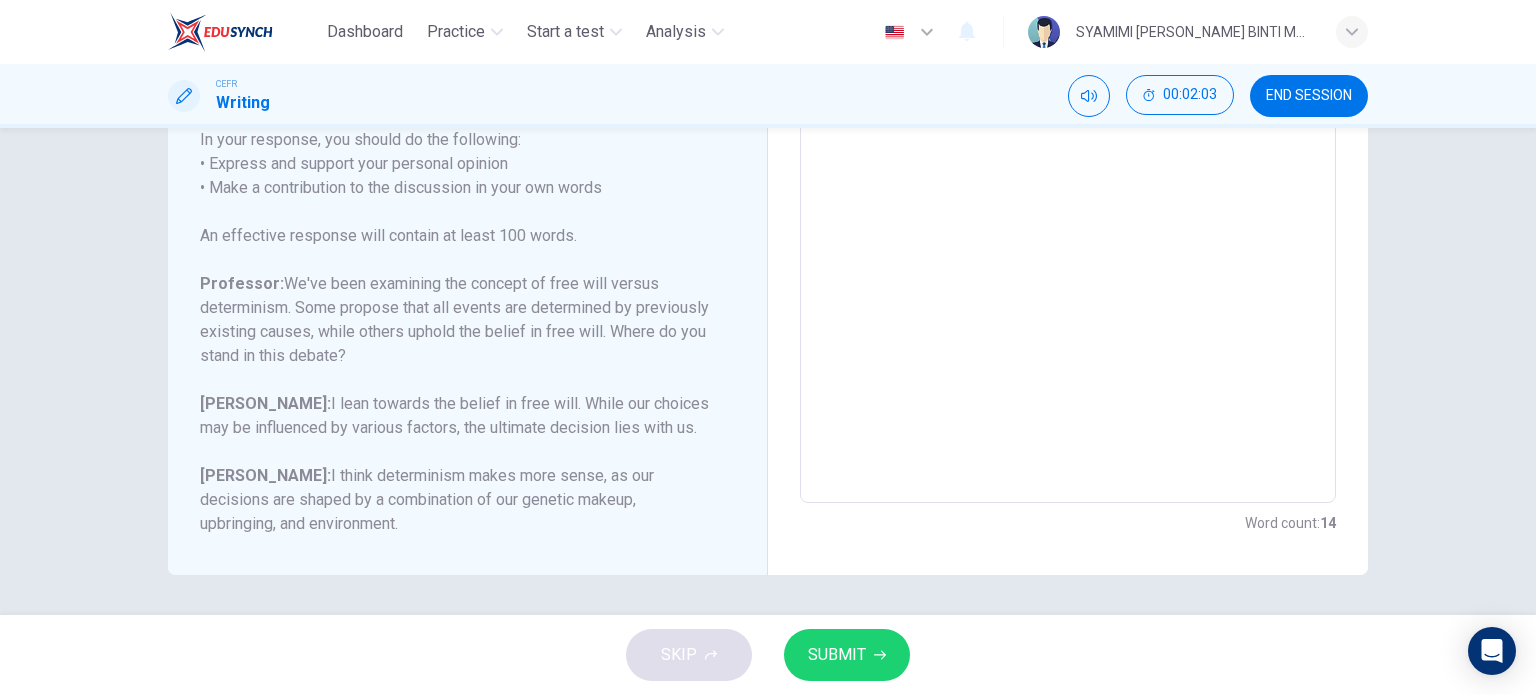 scroll, scrollTop: 0, scrollLeft: 0, axis: both 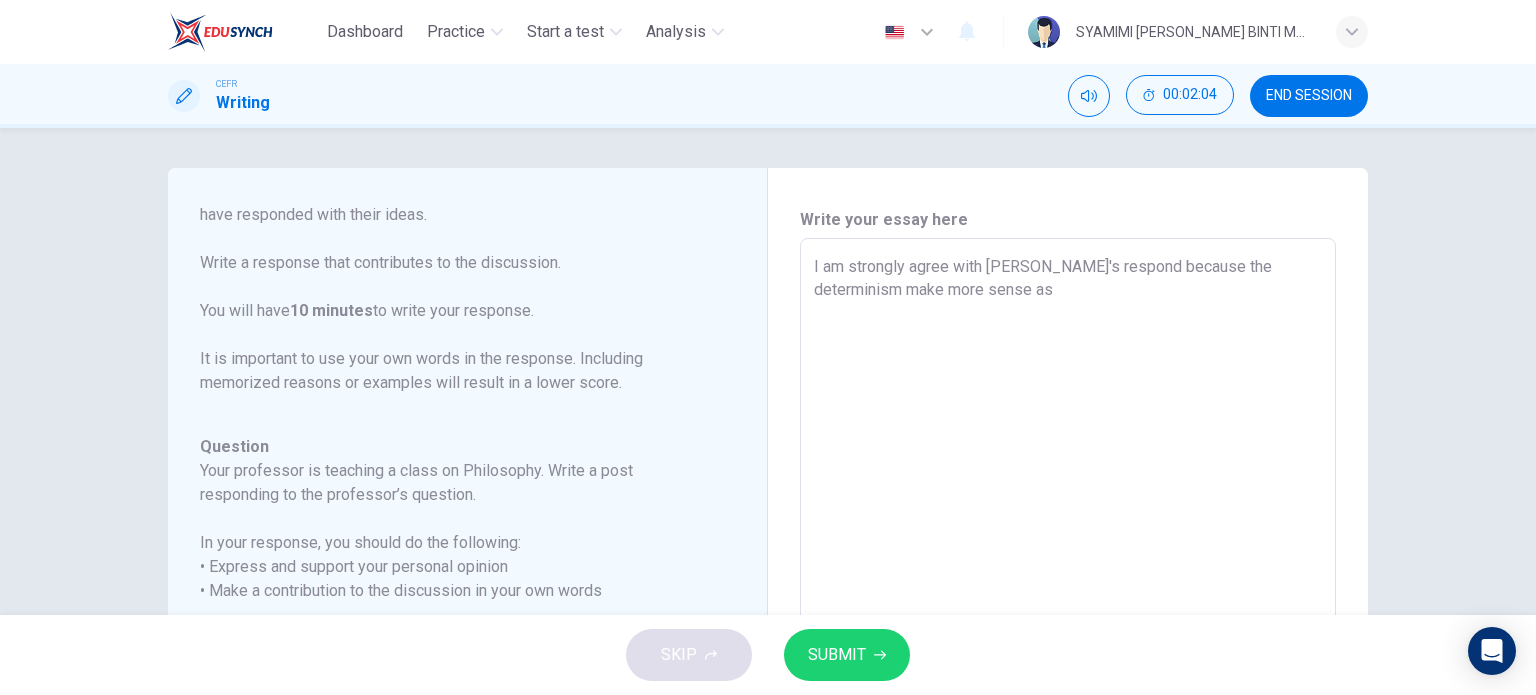 type on "I am strongly agree with [PERSON_NAME]'s respond because the determinism make more sense as o" 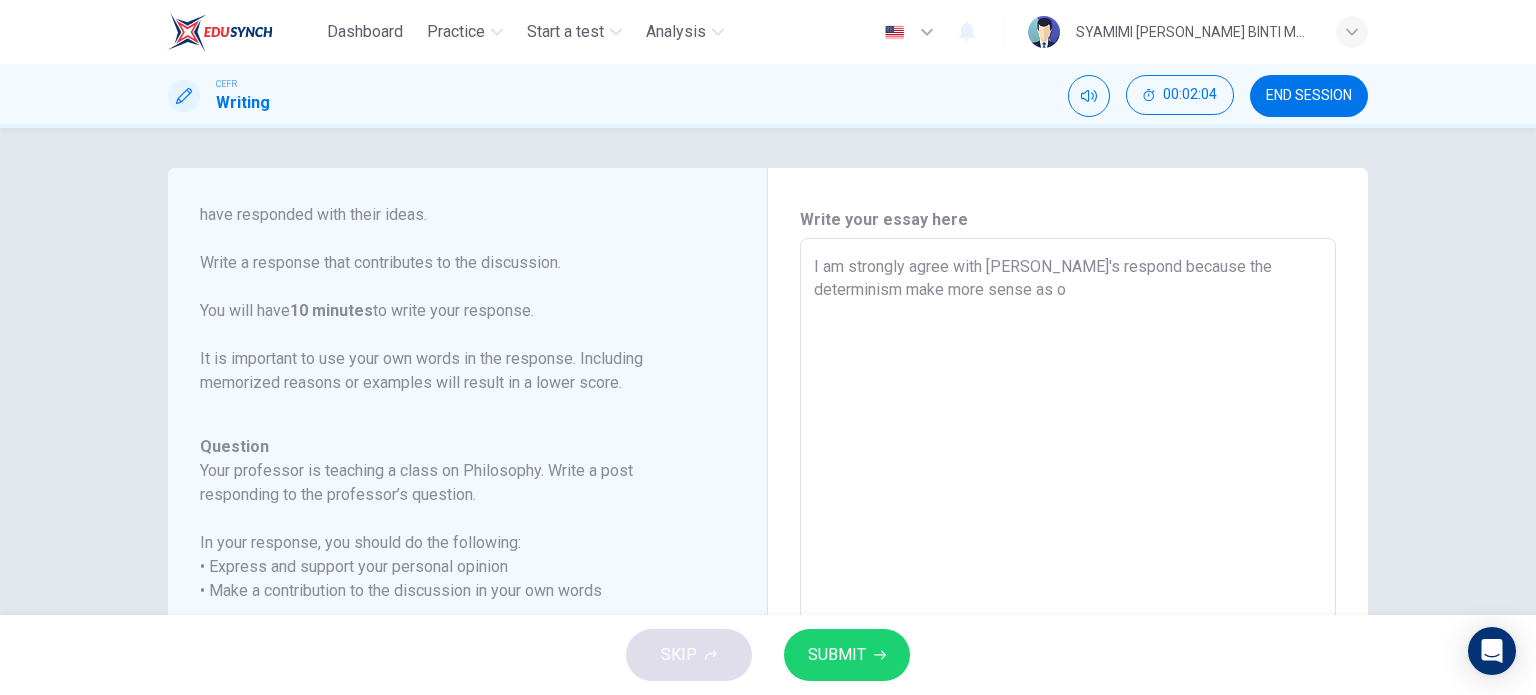 type on "I am strongly agree with [PERSON_NAME]'s respond because the determinism make more sense as ou" 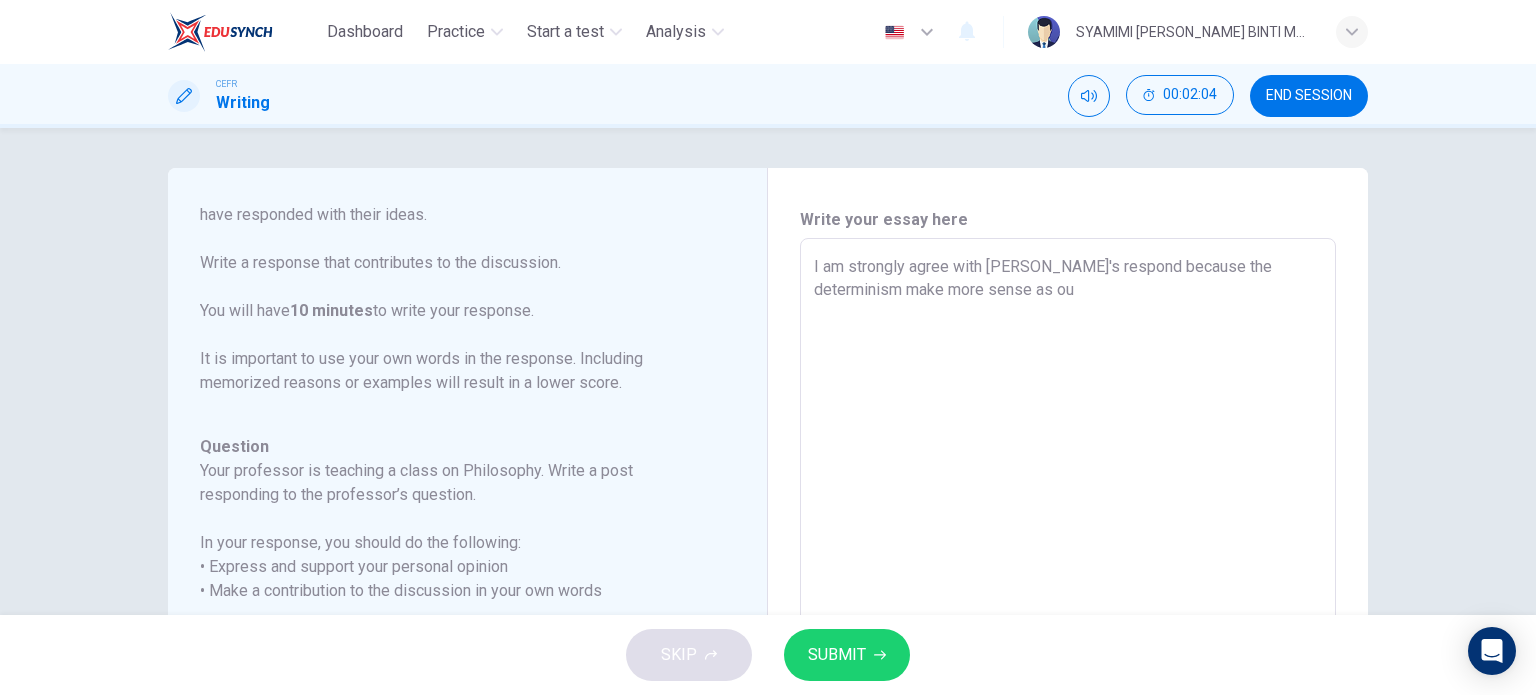 type on "x" 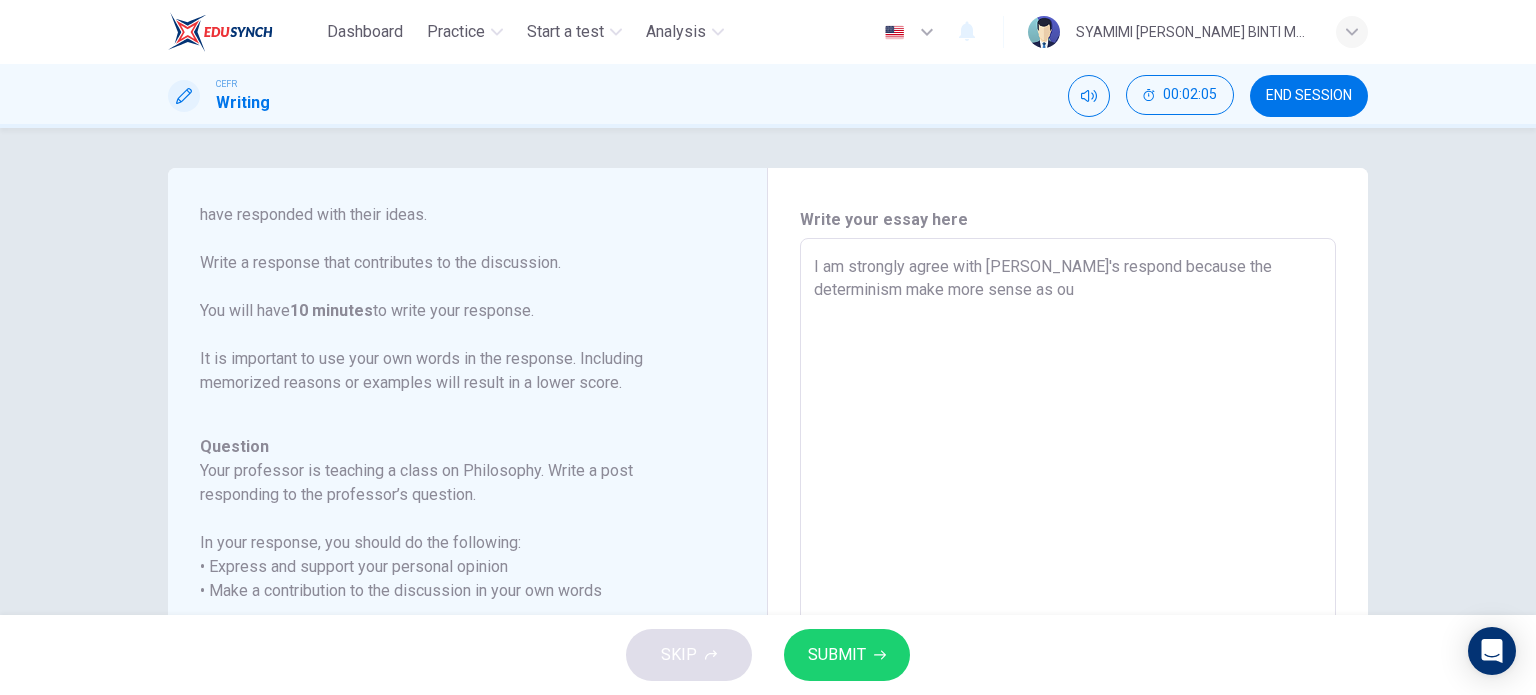 type on "I am strongly agree with [PERSON_NAME]'s respond because the determinism make more sense as our" 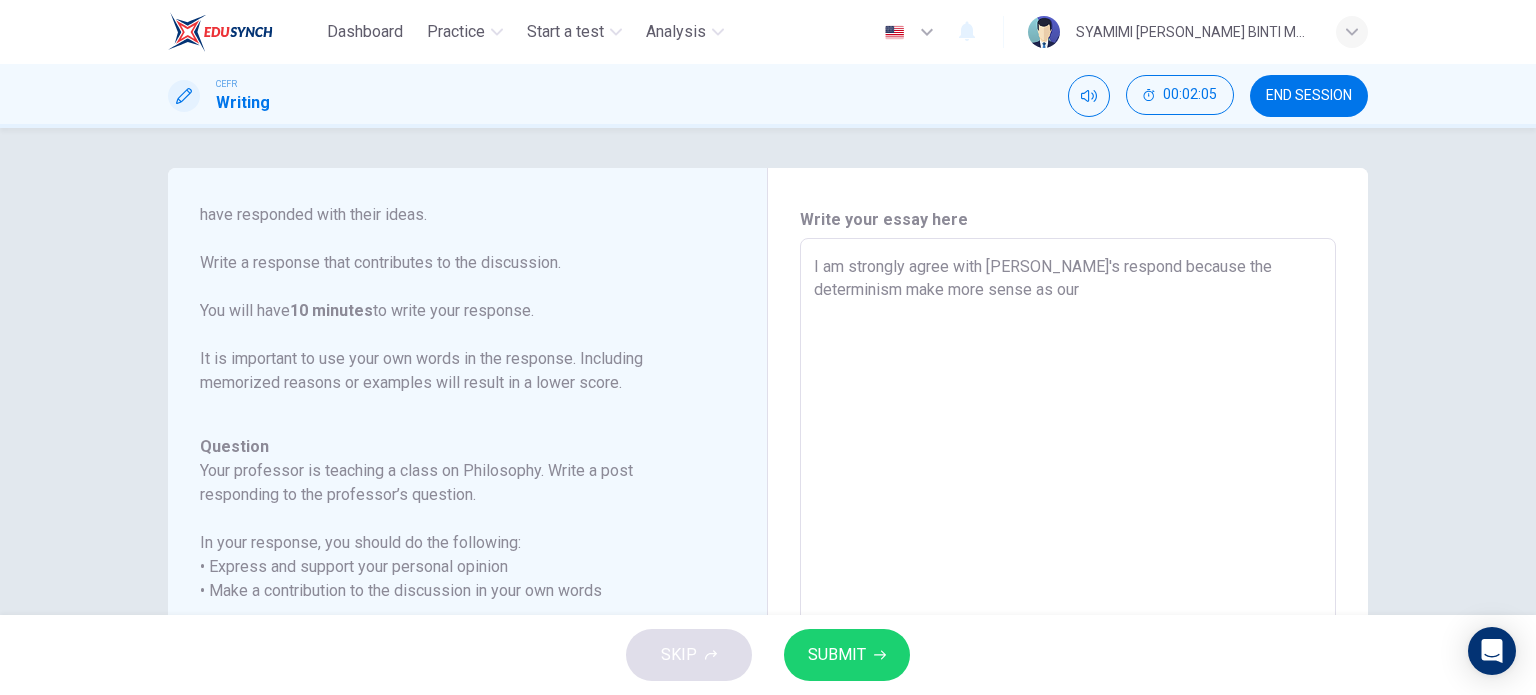 type on "x" 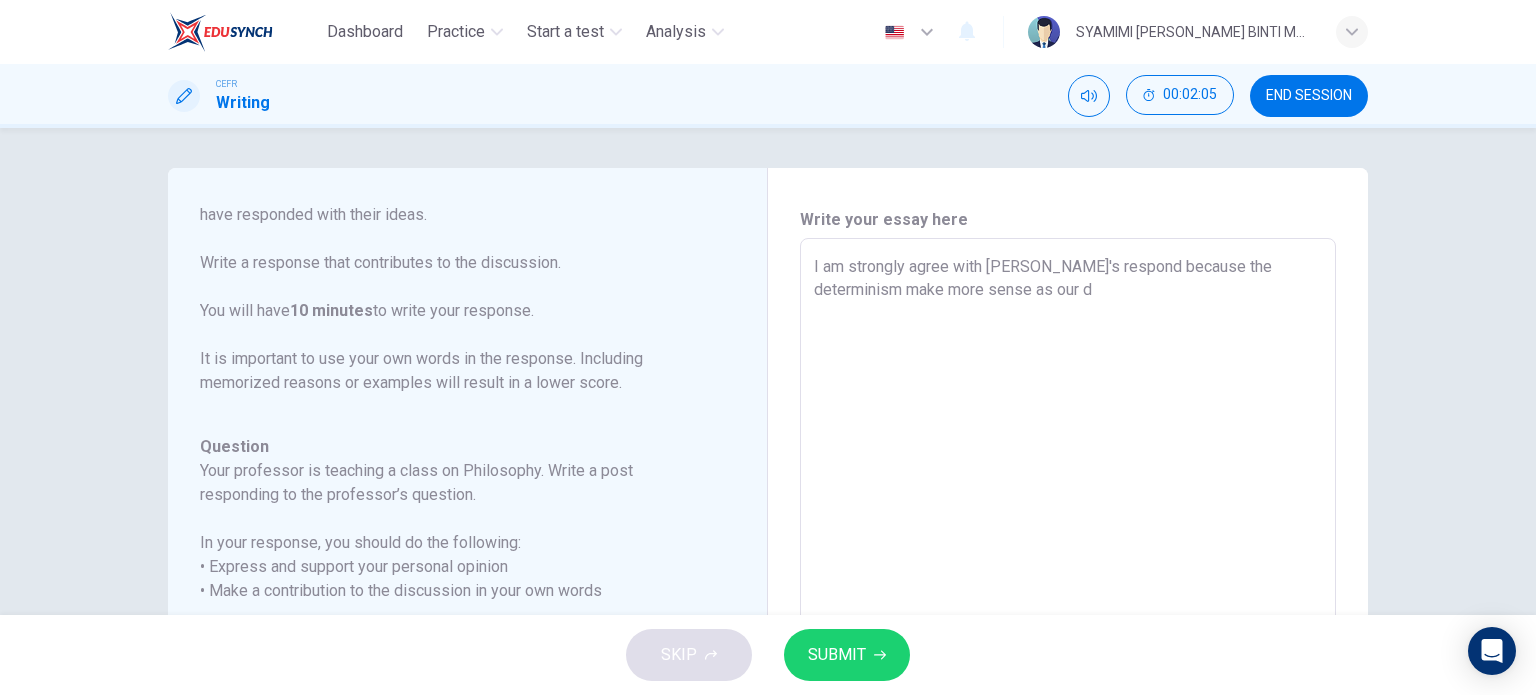 type 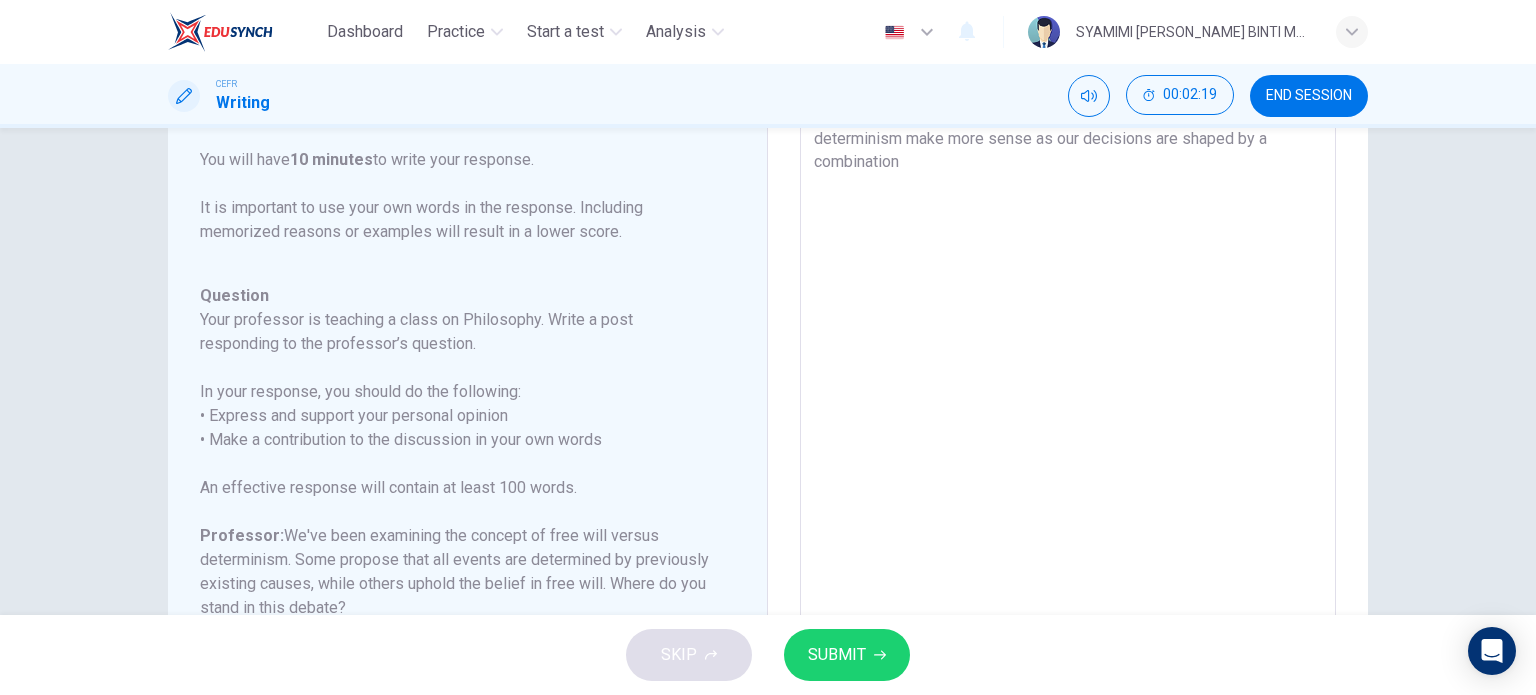 scroll, scrollTop: 403, scrollLeft: 0, axis: vertical 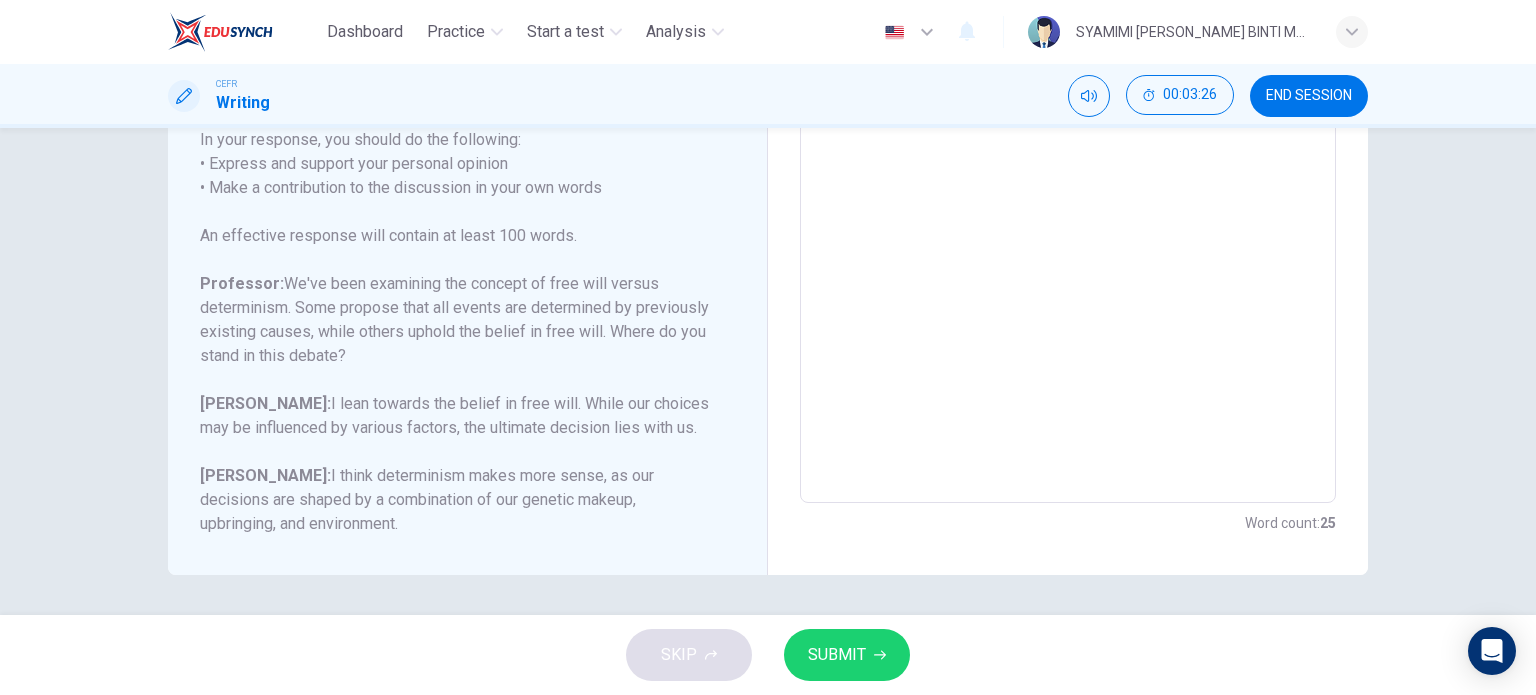 click on "Question Your professor is teaching a class on Philosophy. Write a post responding to the professor’s question. In your response, you should do the following:
• Express and support your personal opinion
• Make a contribution to the discussion in your own words An effective response will contain at least 100 words. Professor:  We've been examining the concept of free will versus determinism. Some propose that all events are determined by previously existing causes, while others uphold the belief in free will. Where do you stand in this debate? [PERSON_NAME]:  I lean towards the belief in free will. While our choices may be influenced by various factors, the ultimate decision lies with us. [PERSON_NAME]:  I think determinism makes more sense, as our decisions are shaped by a combination of our genetic makeup, upbringing, and environment." at bounding box center (455, 284) 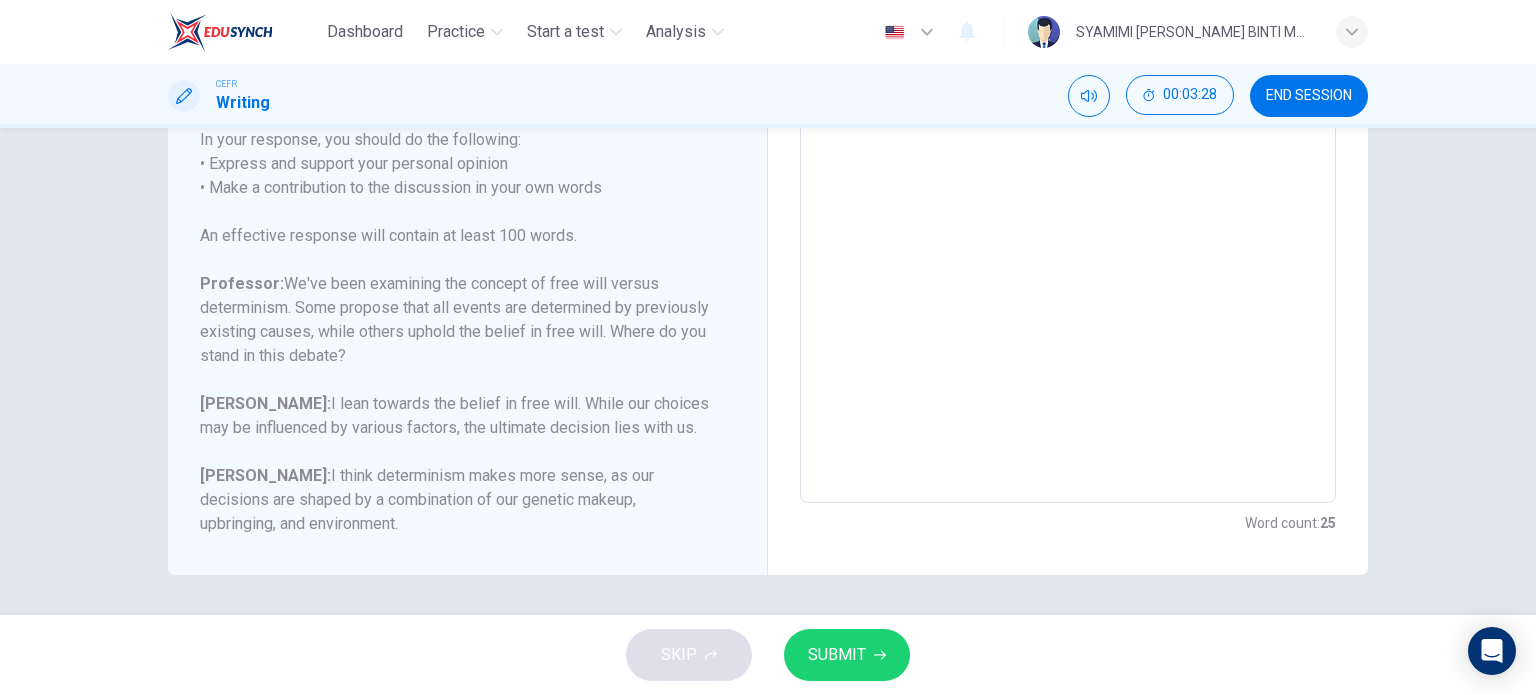 drag, startPoint x: 302, startPoint y: 279, endPoint x: 441, endPoint y: 308, distance: 141.99295 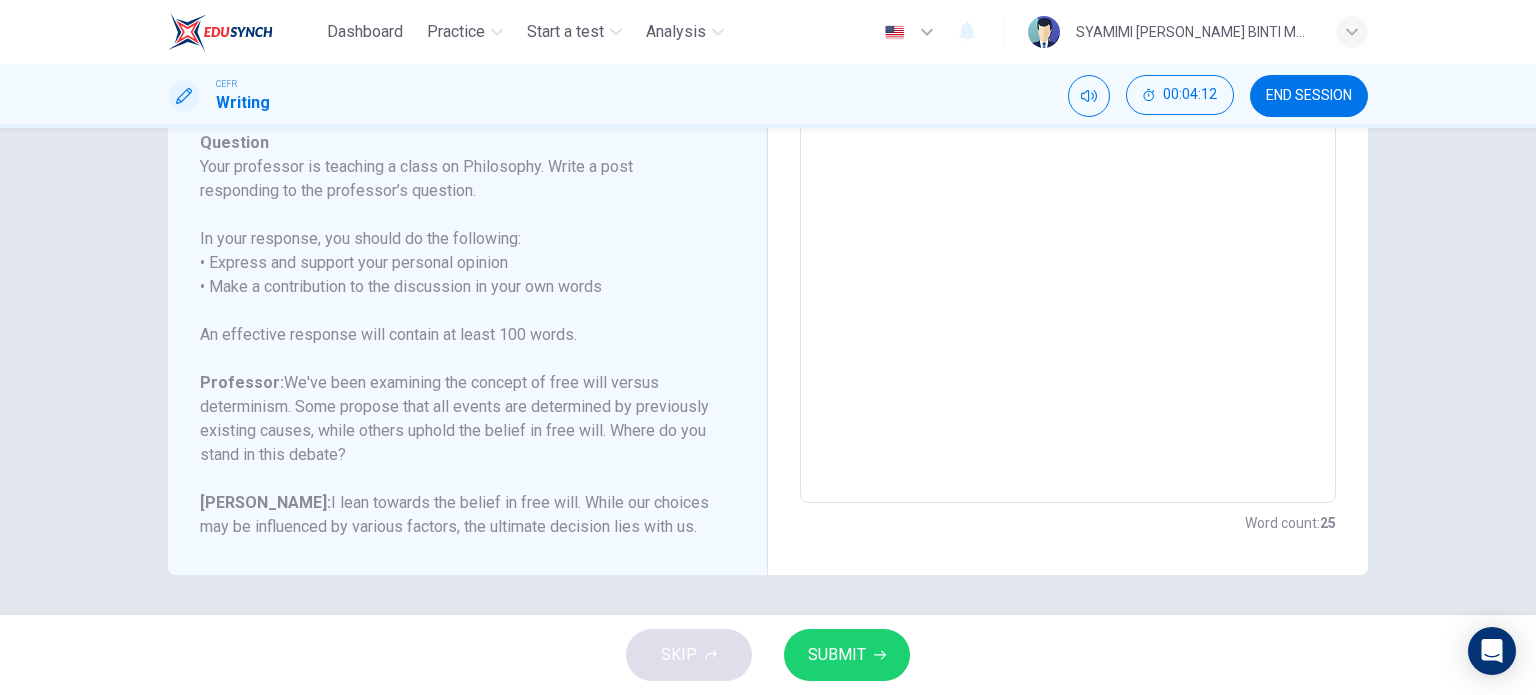 scroll, scrollTop: 197, scrollLeft: 0, axis: vertical 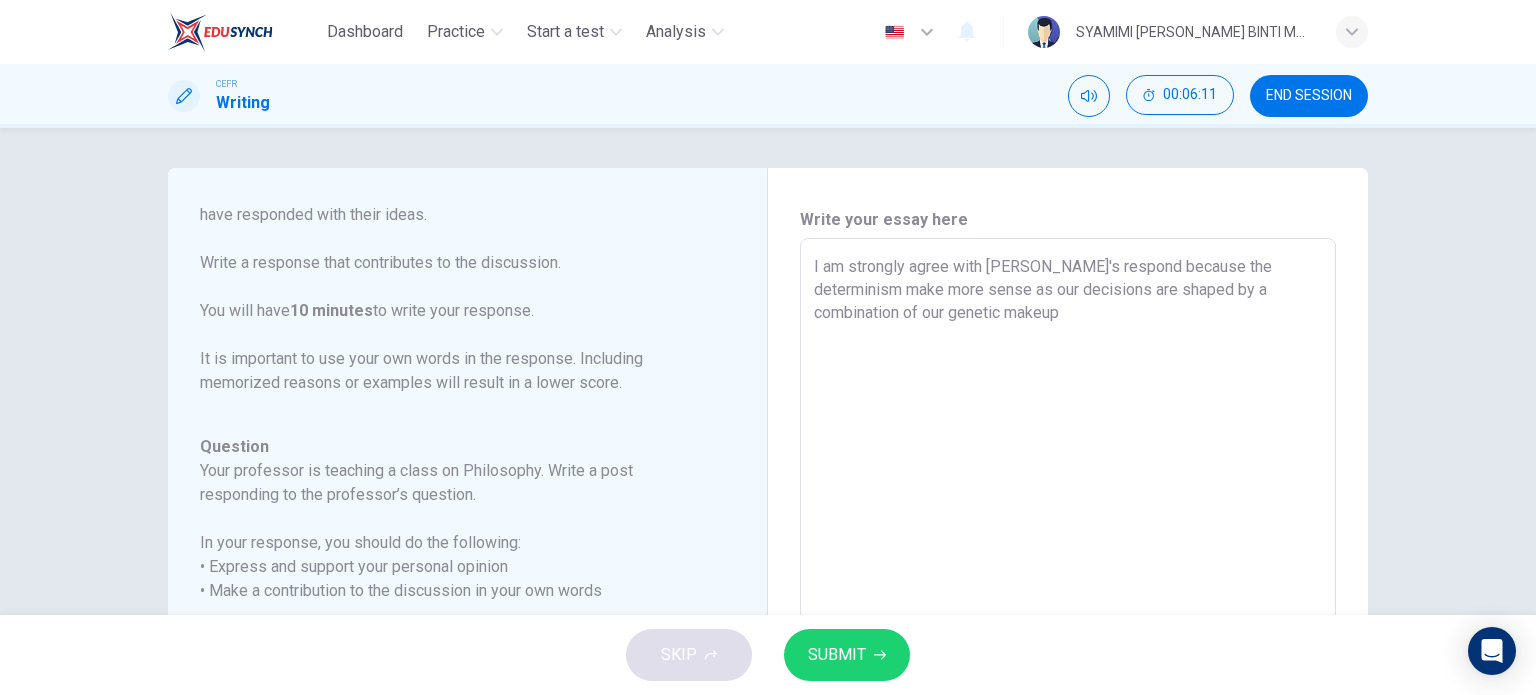 click on "I am strongly agree with [PERSON_NAME]'s respond because the determinism make more sense as our decisions are shaped by a combination of our genetic makeup" at bounding box center [1068, 572] 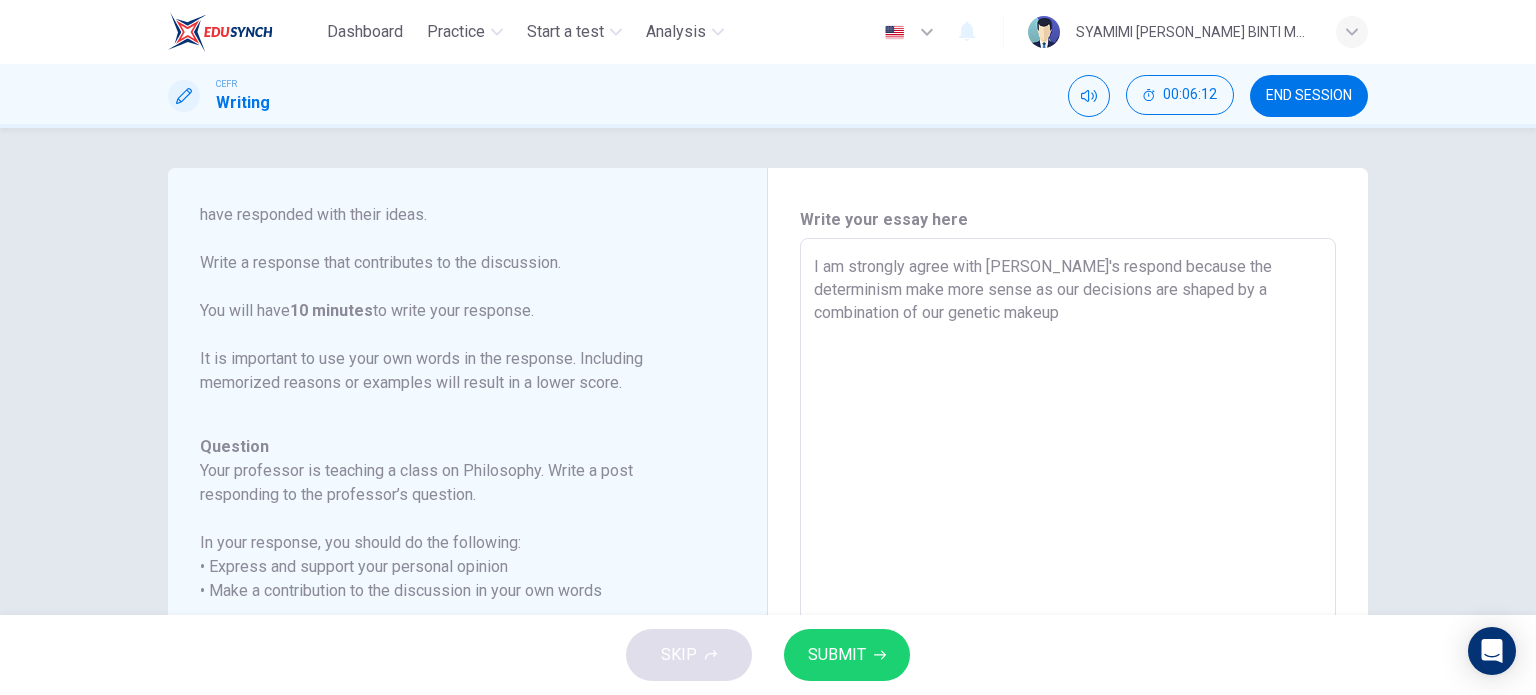 drag, startPoint x: 996, startPoint y: 318, endPoint x: 805, endPoint y: 263, distance: 198.76117 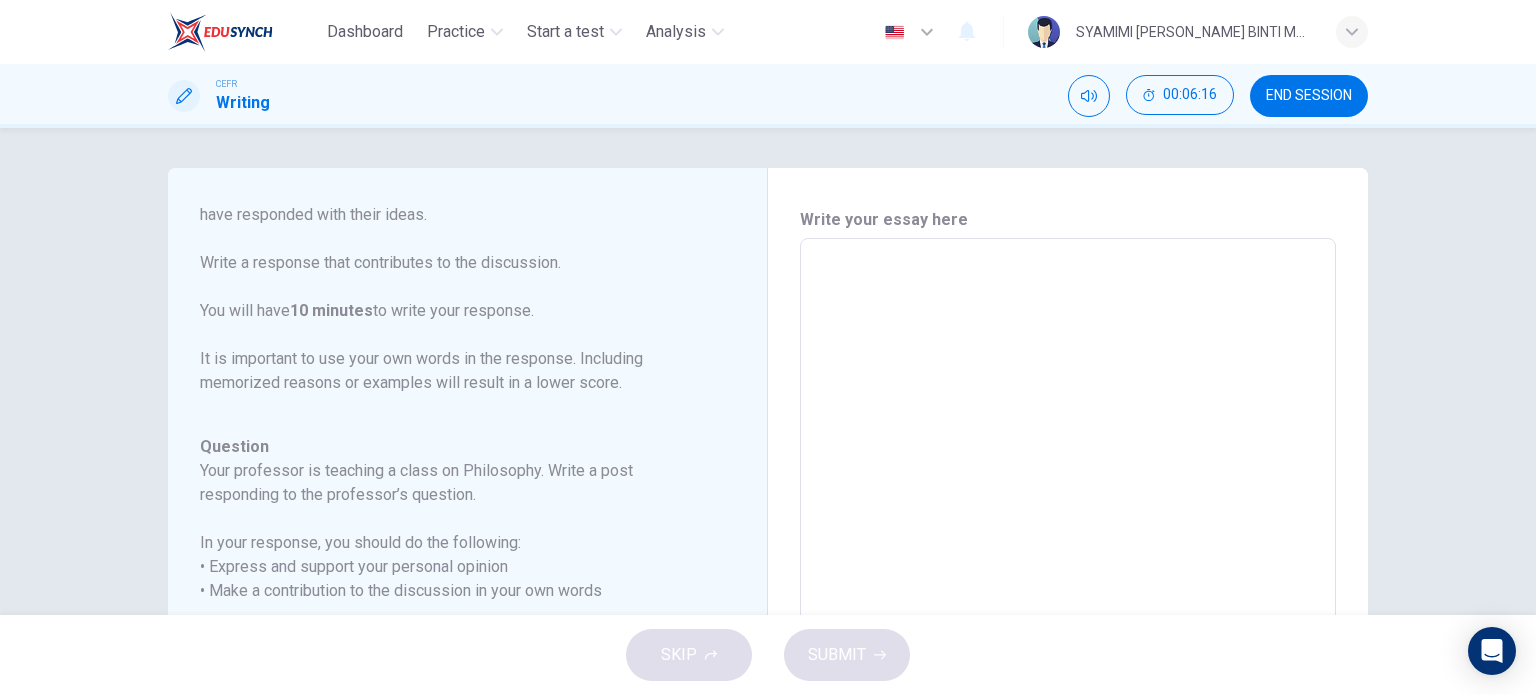 click at bounding box center [1068, 572] 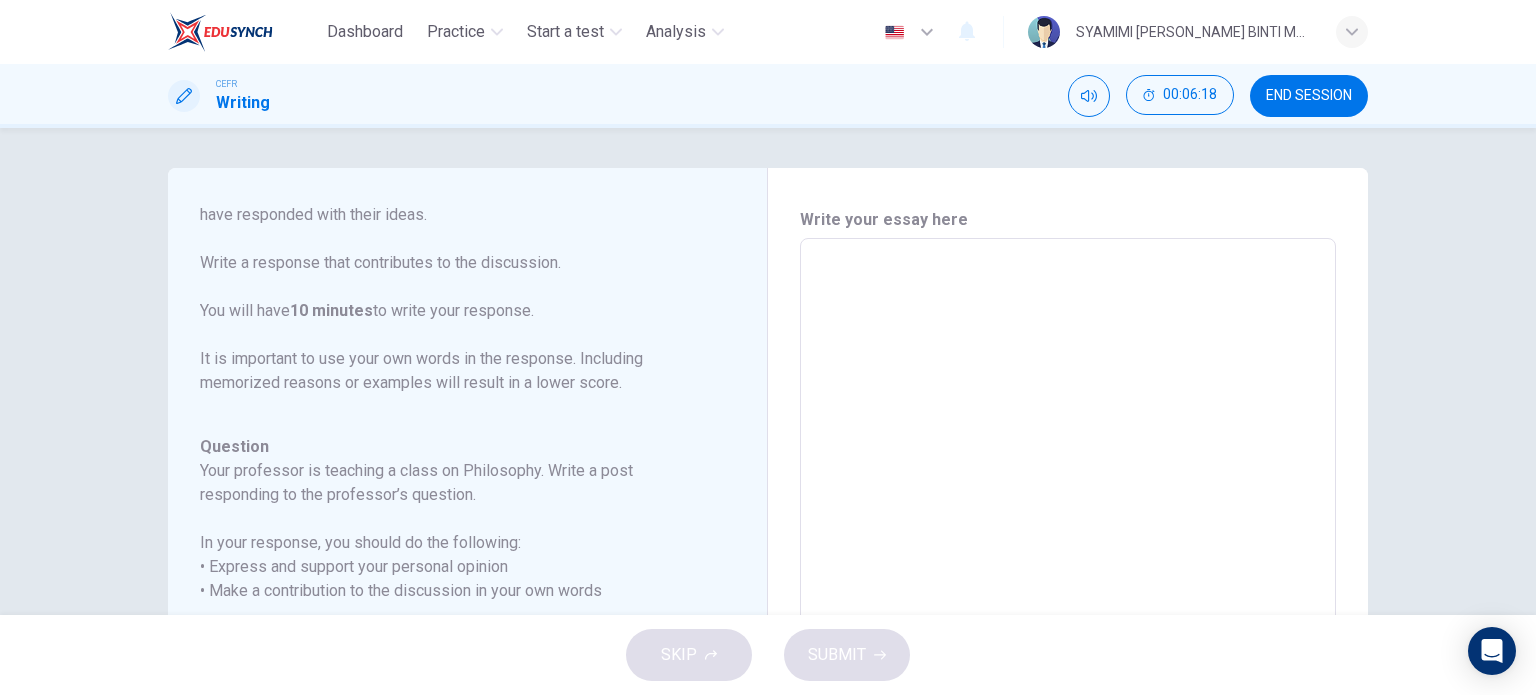 click on "x ​" at bounding box center (1068, 572) 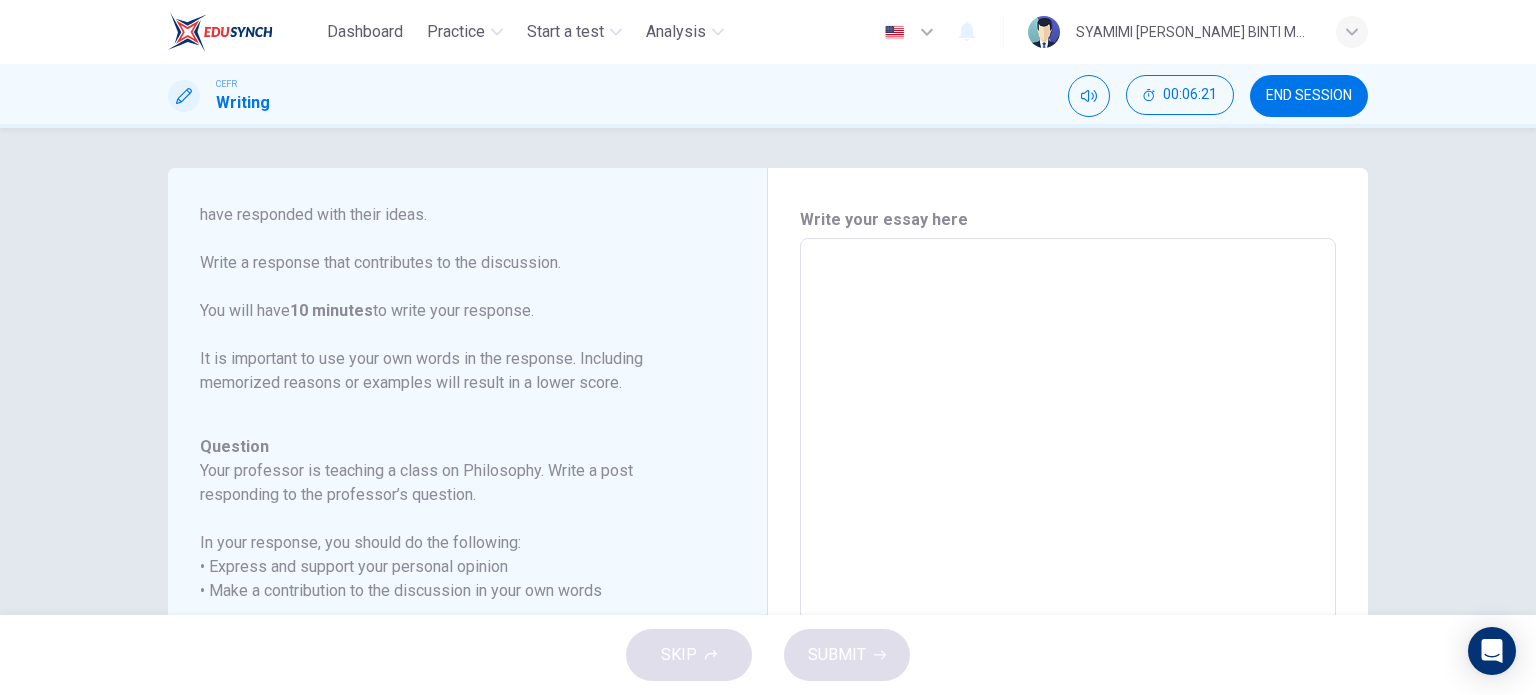 click on "x ​" at bounding box center (1068, 572) 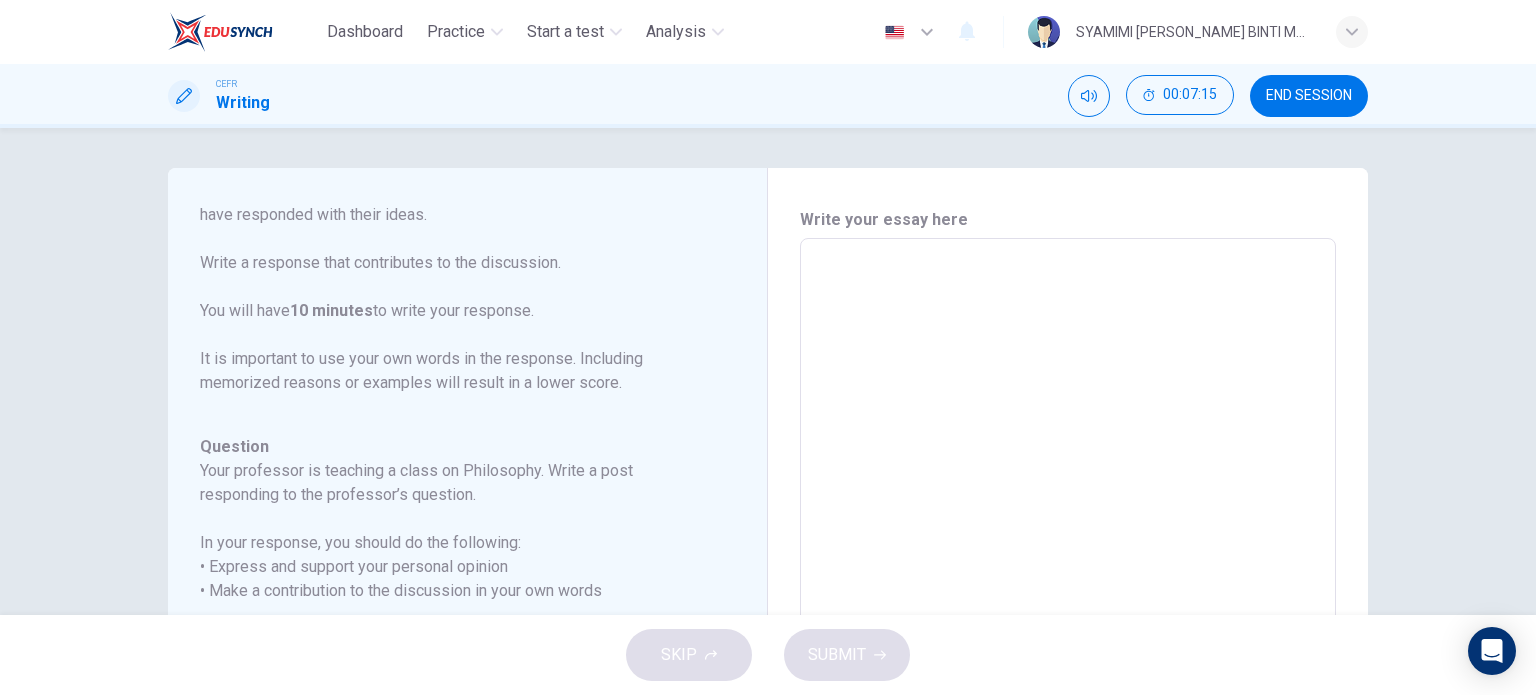 click at bounding box center (1068, 572) 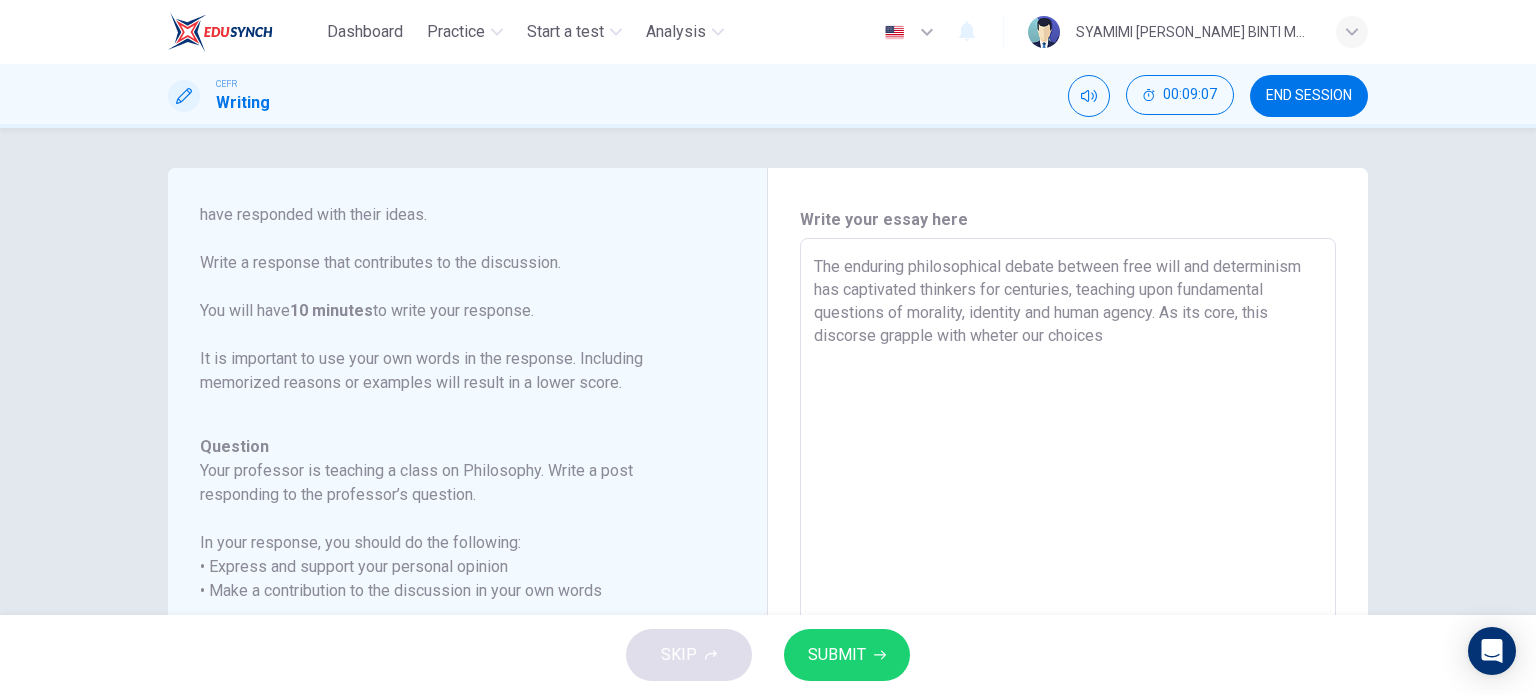 click on "The enduring philosophical debate between free will and determinism has captivated thinkers for centuries, teaching upon fundamental questions of morality, identity and human agency. As its core, this discorse grapple with wheter our choices" at bounding box center [1068, 572] 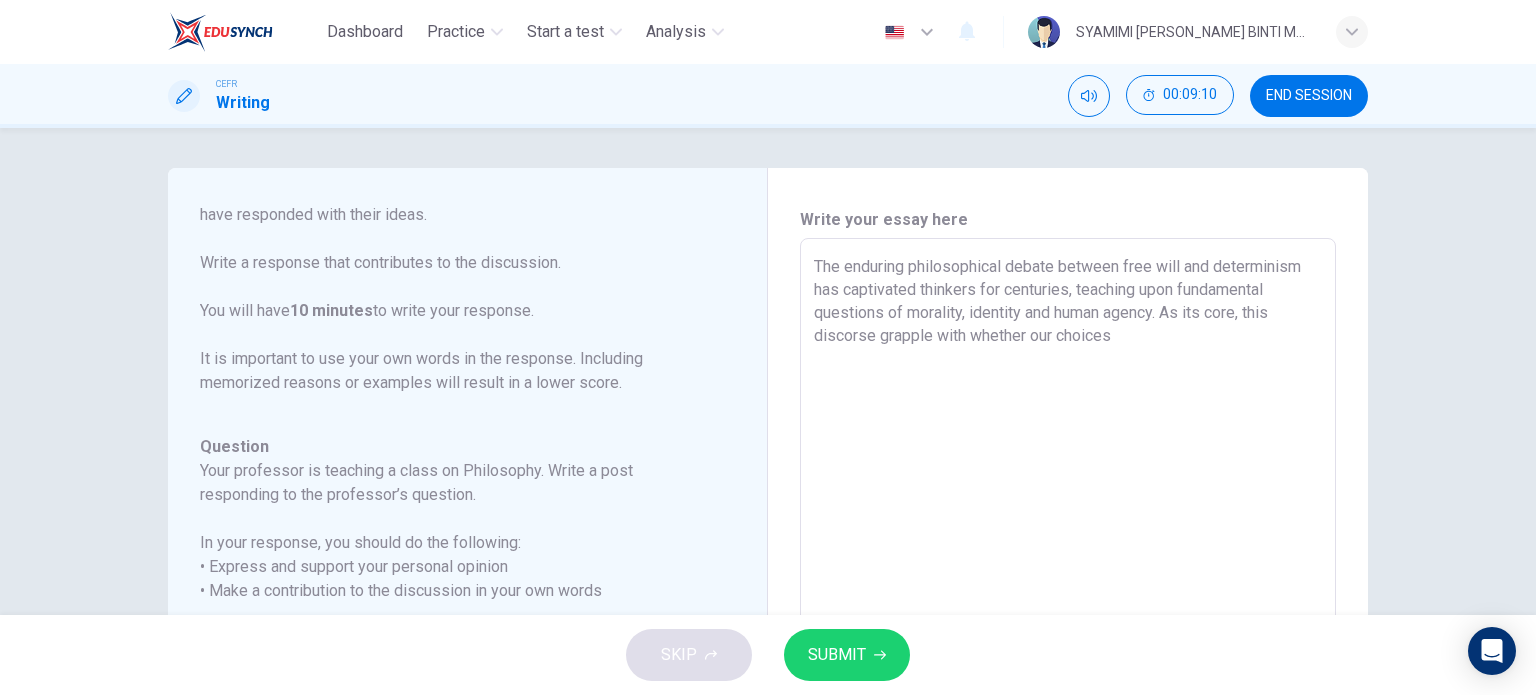 click on "The enduring philosophical debate between free will and determinism has captivated thinkers for centuries, teaching upon fundamental questions of morality, identity and human agency. As its core, this discorse grapple with whether our choices" at bounding box center (1068, 572) 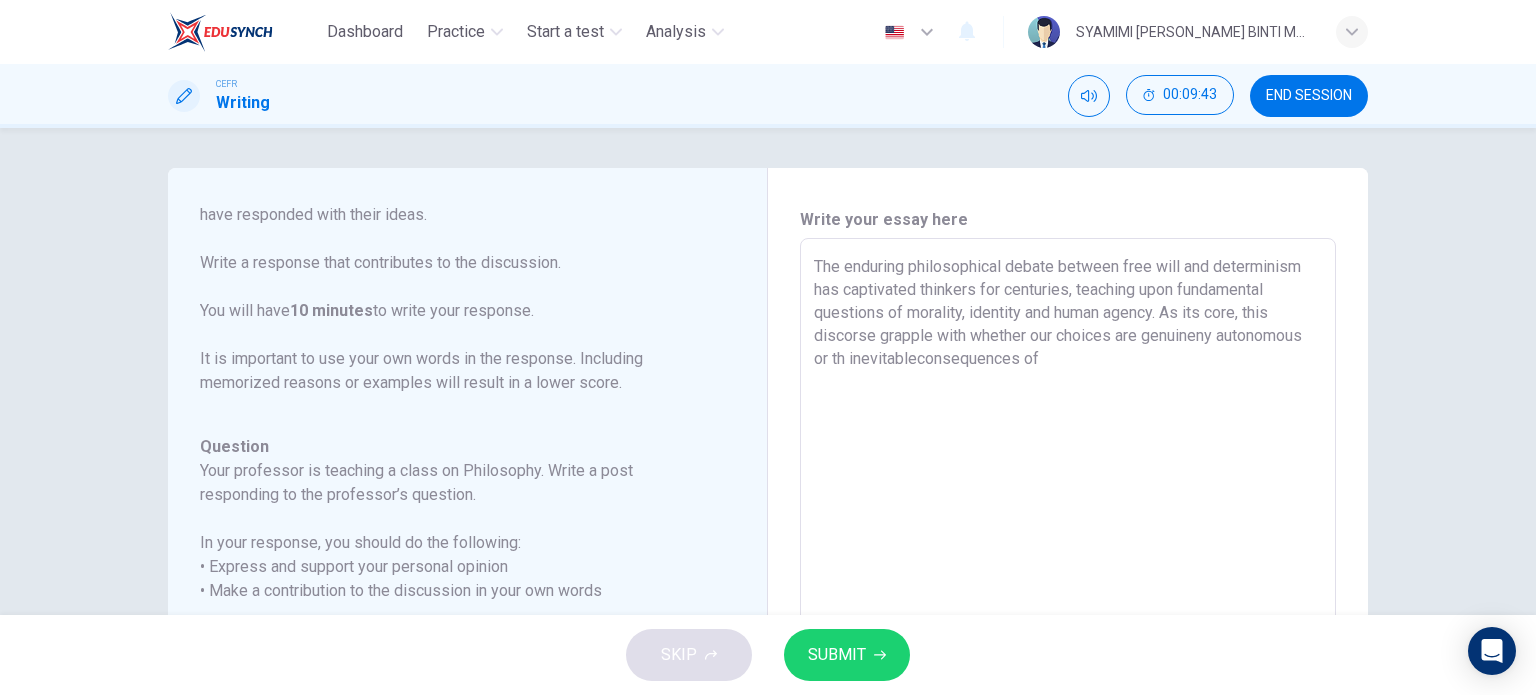 click on "The enduring philosophical debate between free will and determinism has captivated thinkers for centuries, teaching upon fundamental questions of morality, identity and human agency. As its core, this discorse grapple with whether our choices are genuineny autonomous or th inevitableconsequences of" at bounding box center (1068, 572) 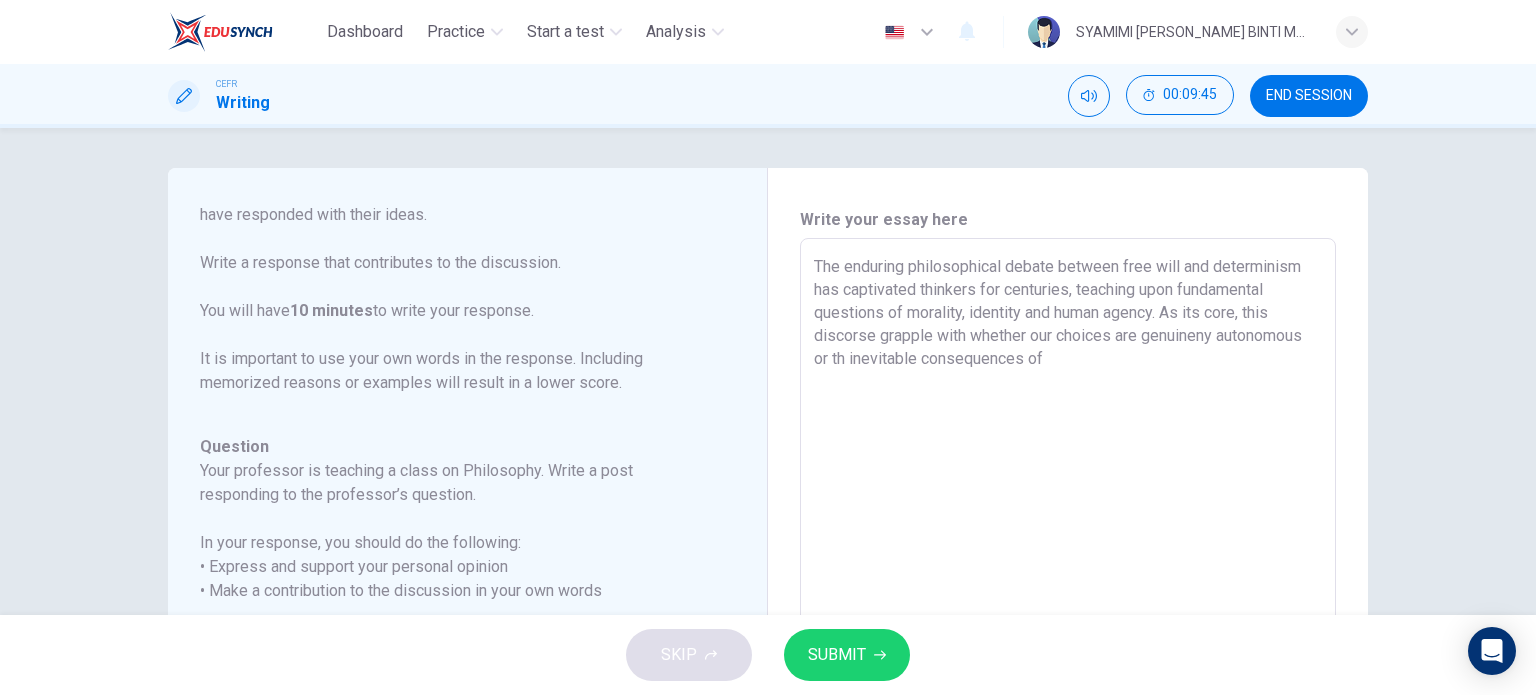 click on "The enduring philosophical debate between free will and determinism has captivated thinkers for centuries, teaching upon fundamental questions of morality, identity and human agency. As its core, this discorse grapple with whether our choices are genuineny autonomous or th inevitable consequences of" at bounding box center [1068, 572] 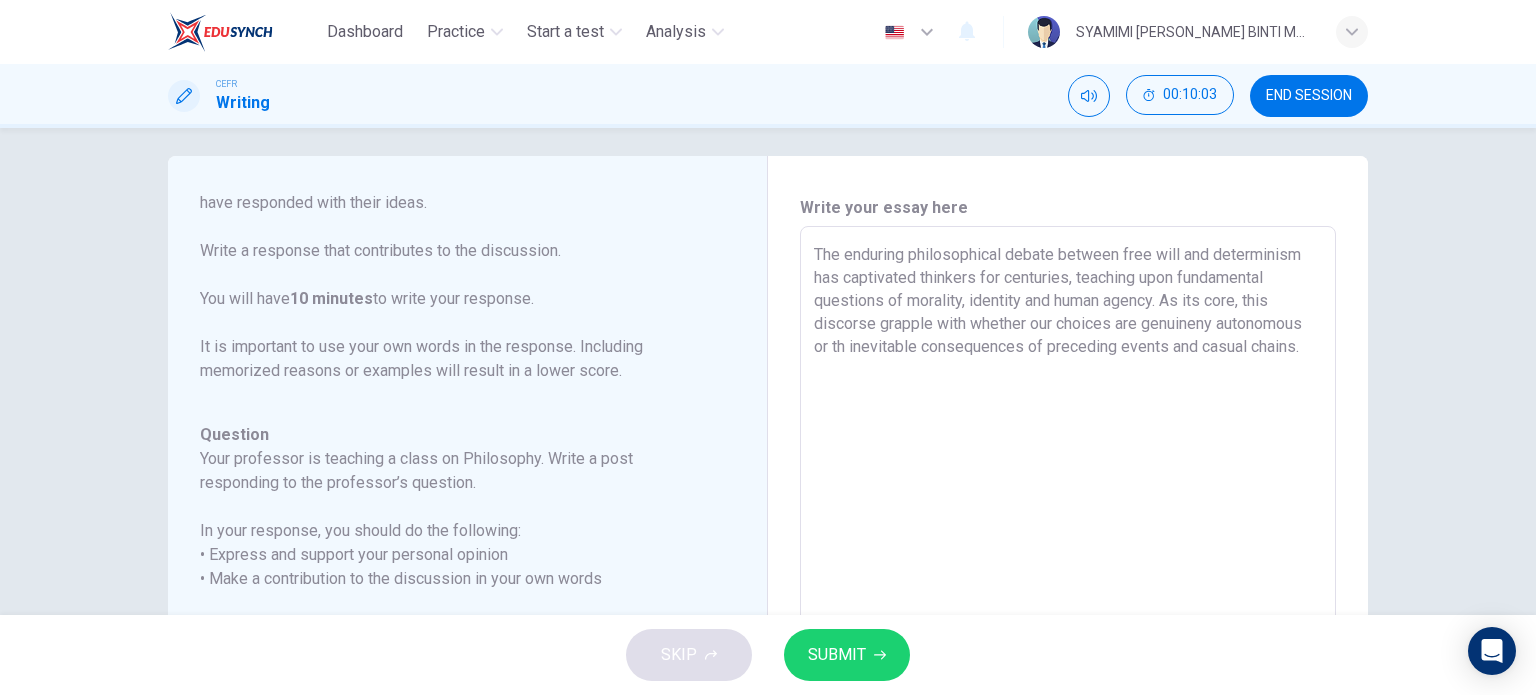 scroll, scrollTop: 0, scrollLeft: 0, axis: both 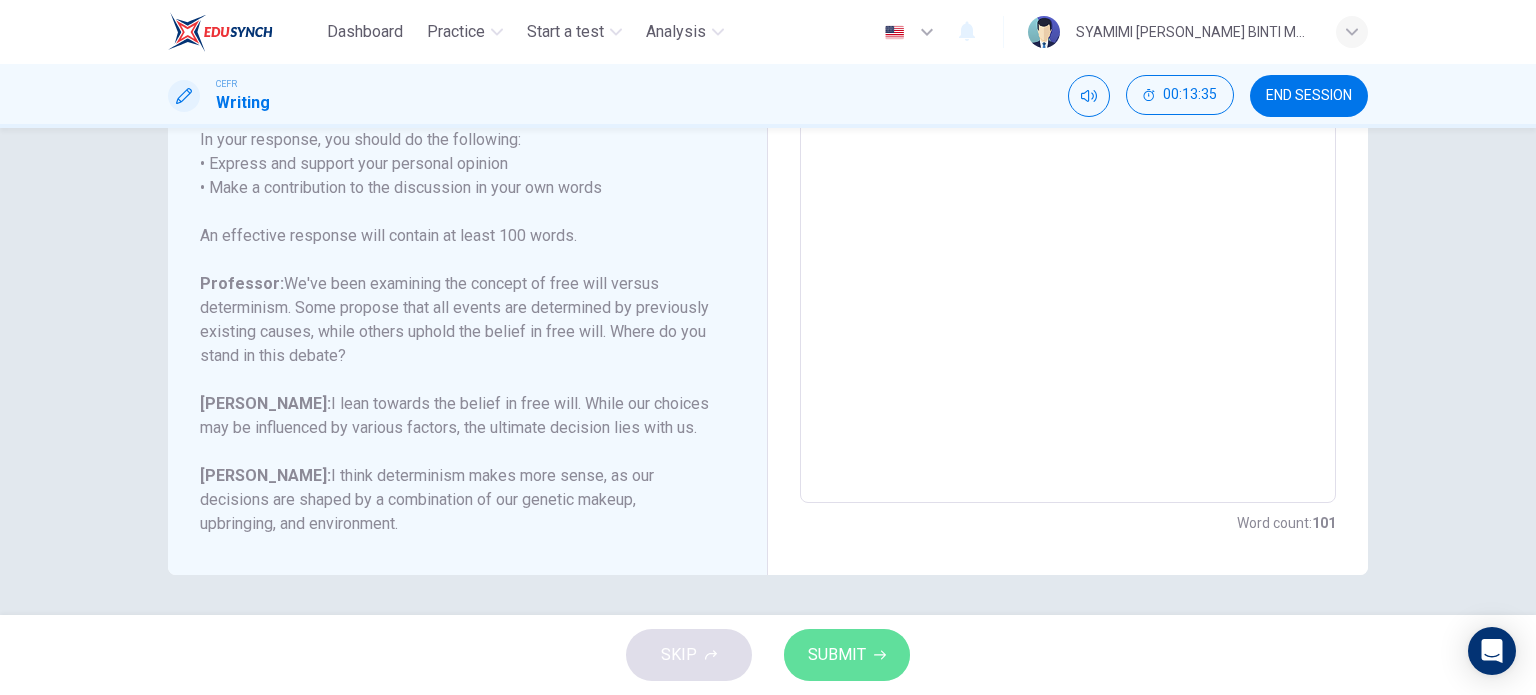click on "SUBMIT" at bounding box center (837, 655) 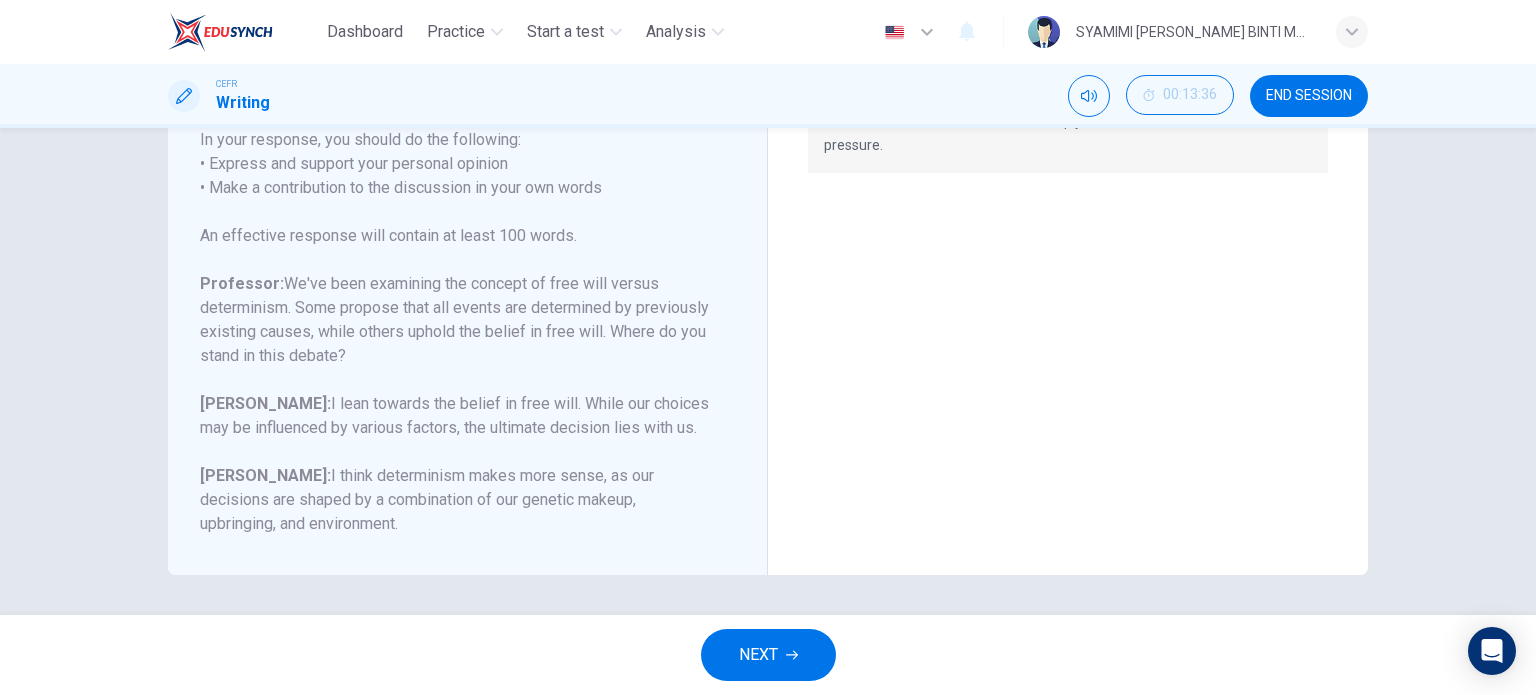 scroll, scrollTop: 0, scrollLeft: 0, axis: both 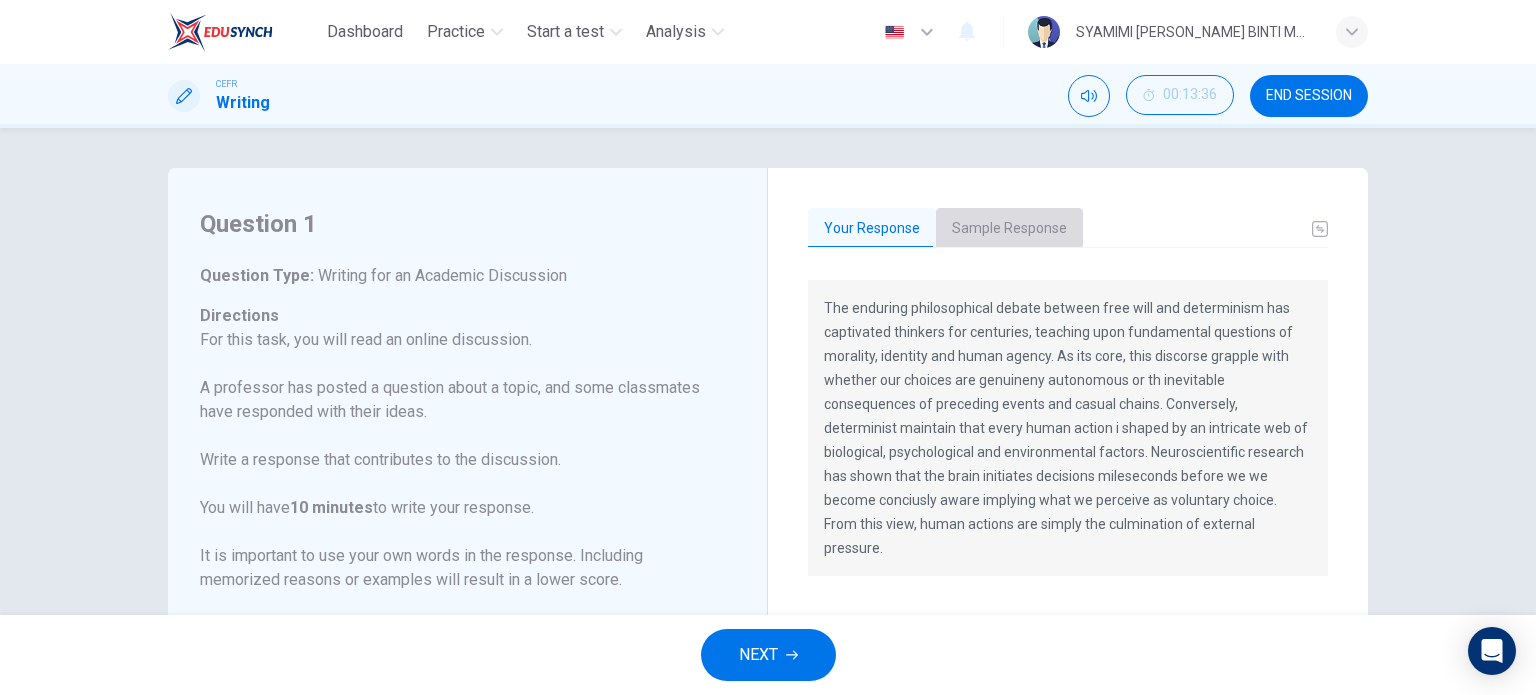 click on "Sample Response" at bounding box center [1009, 229] 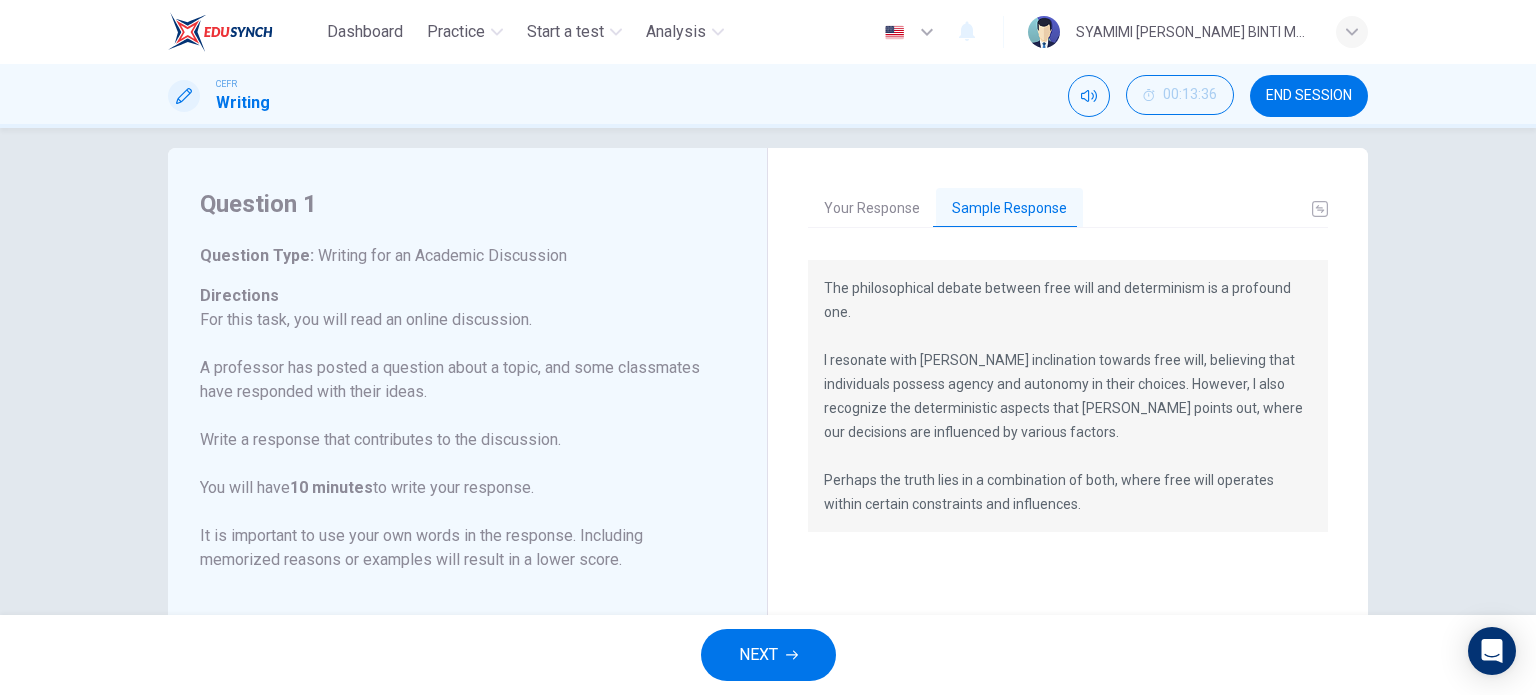 scroll, scrollTop: 20, scrollLeft: 0, axis: vertical 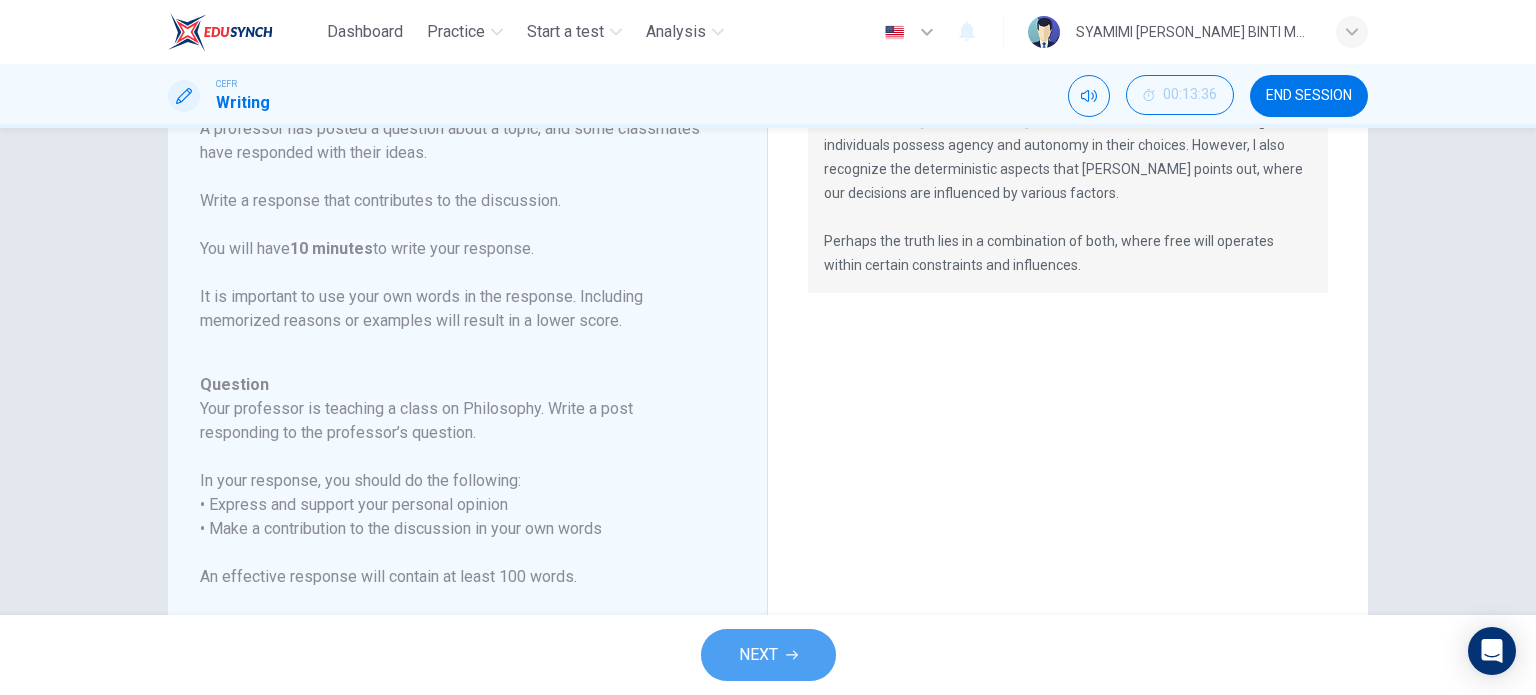 click on "NEXT" at bounding box center [758, 655] 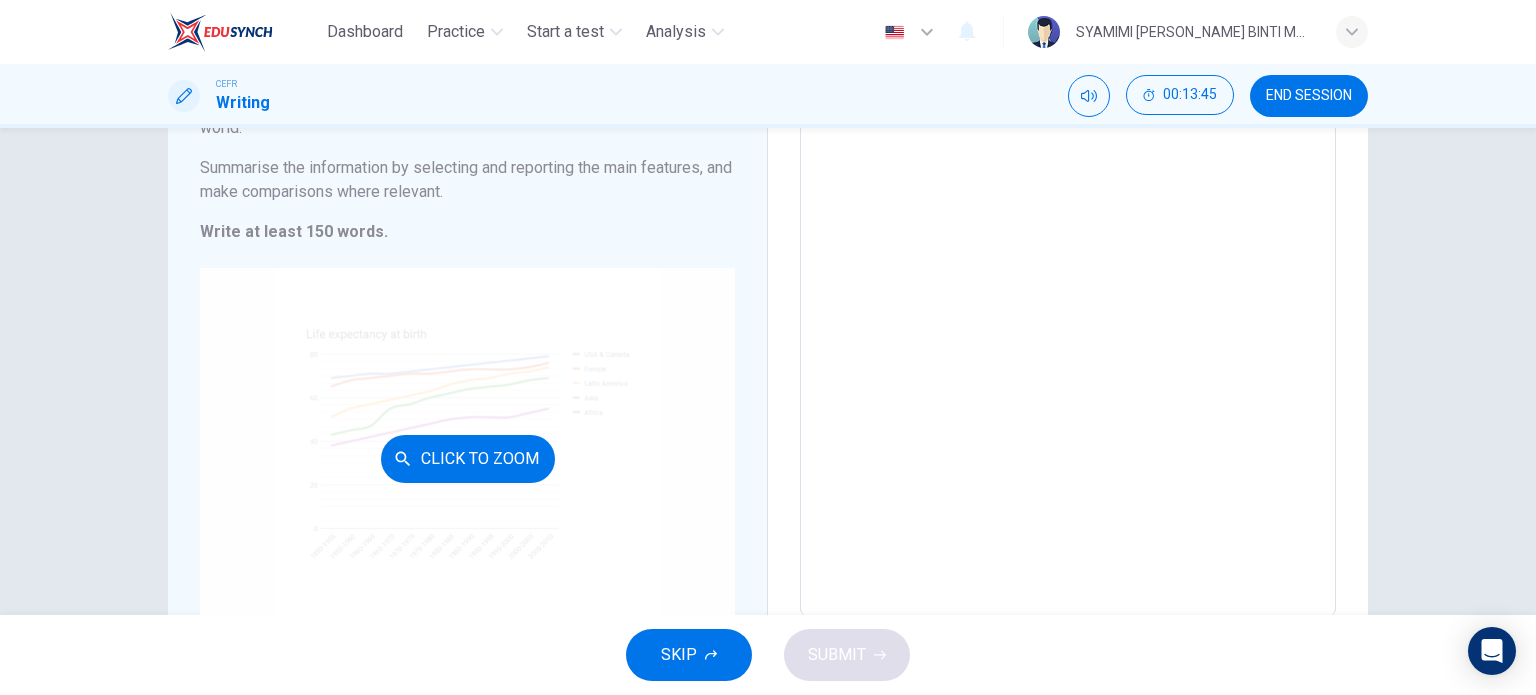 scroll, scrollTop: 210, scrollLeft: 0, axis: vertical 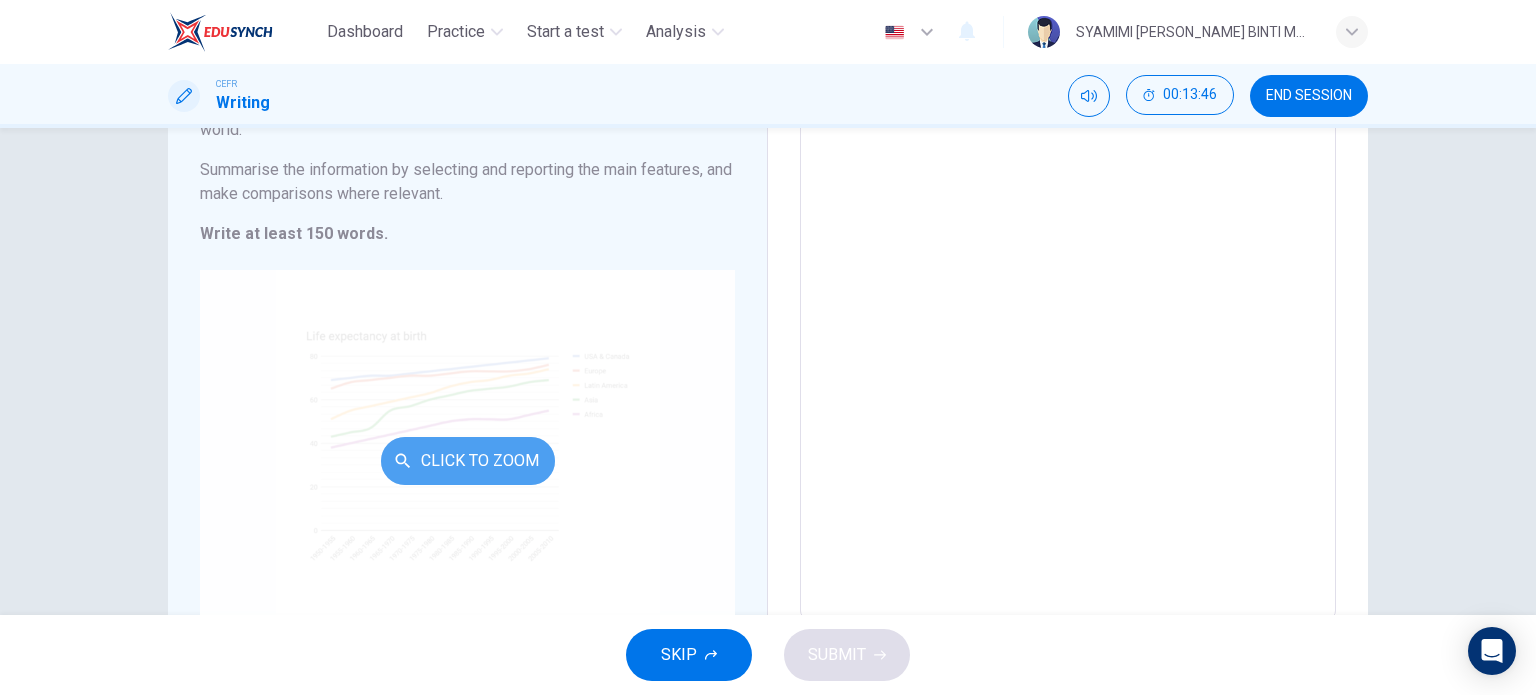 click on "Click to Zoom" at bounding box center [468, 461] 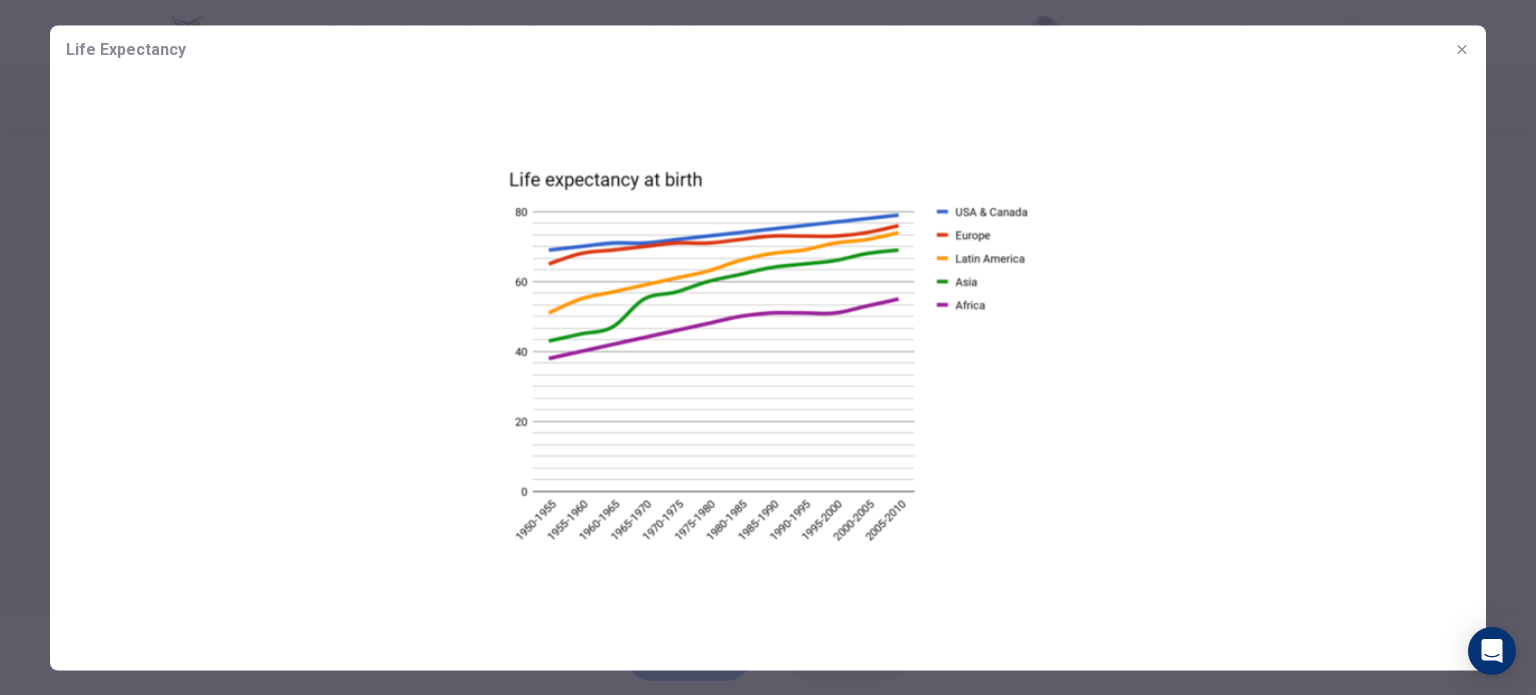 click at bounding box center (768, 353) 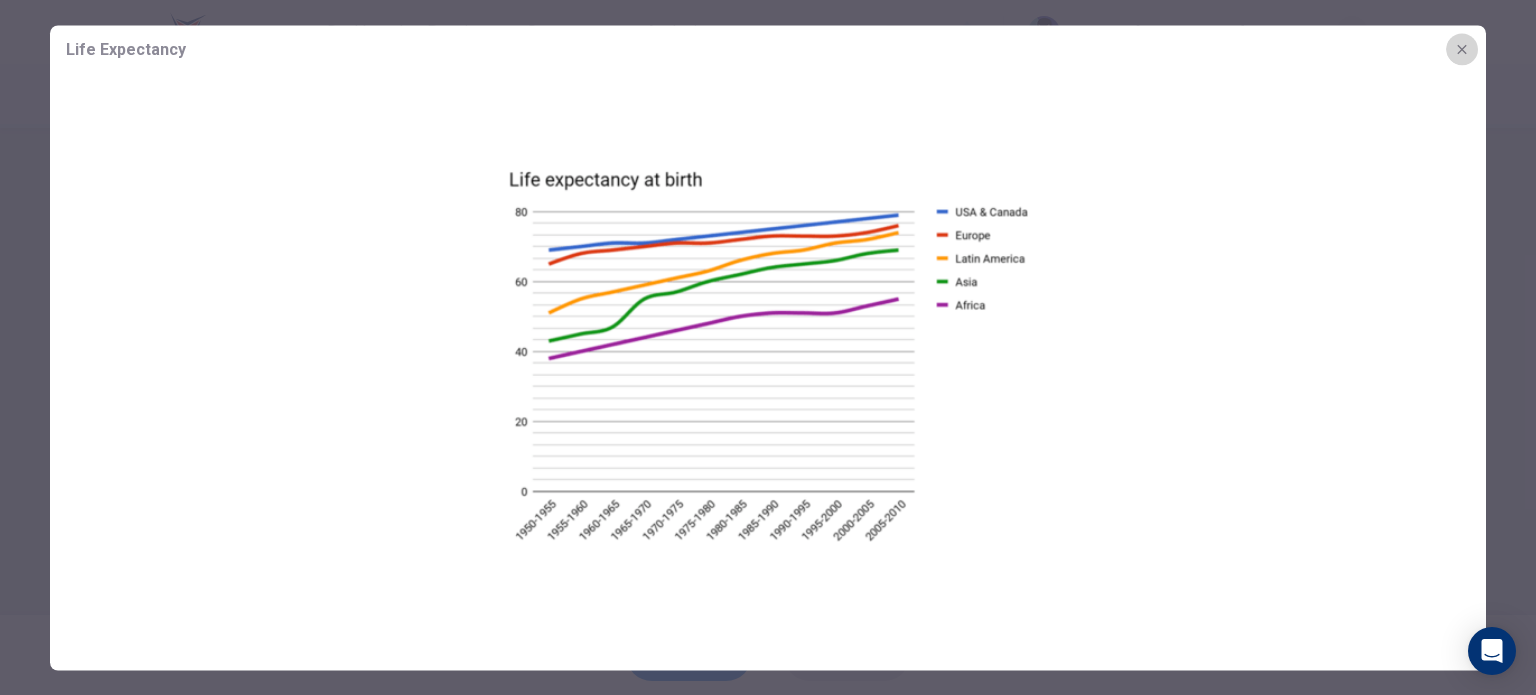 click at bounding box center [1462, 49] 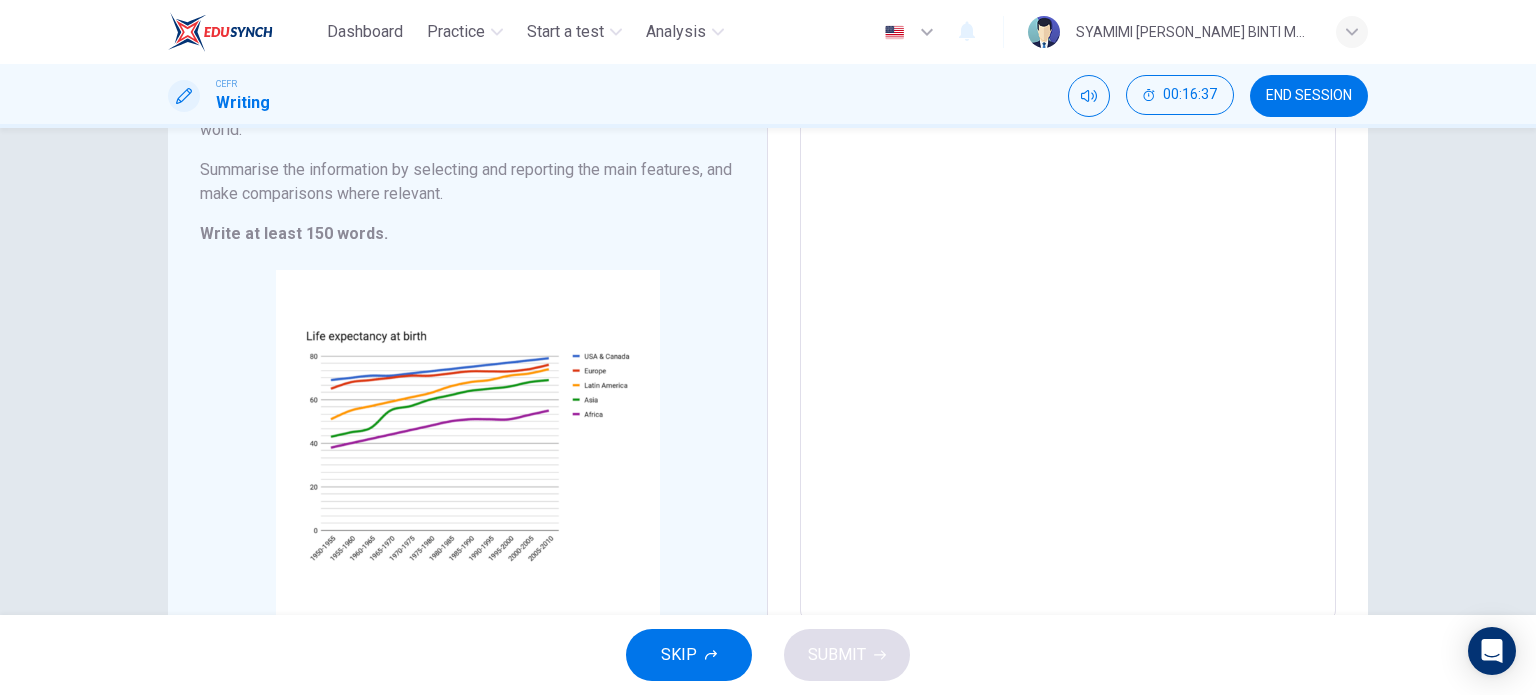 scroll, scrollTop: 325, scrollLeft: 0, axis: vertical 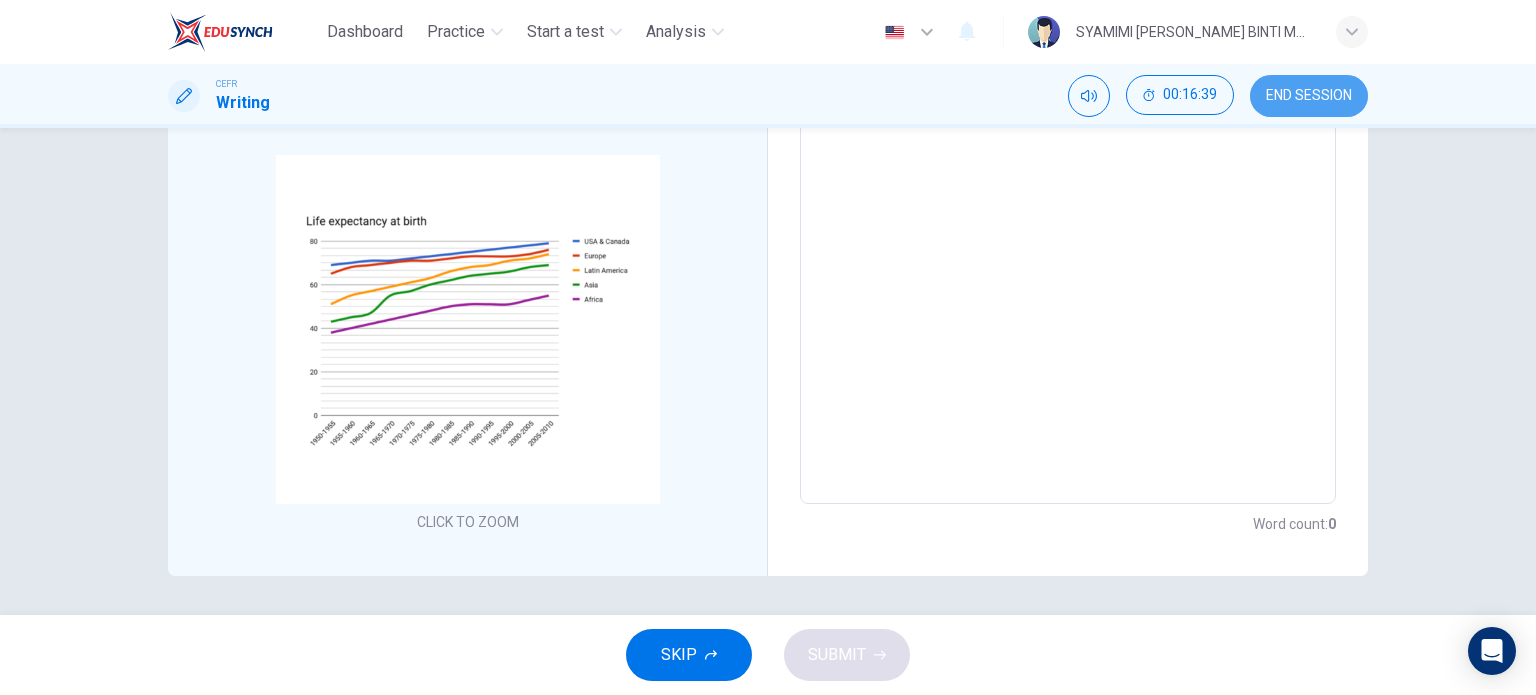 click on "END SESSION" at bounding box center (1309, 96) 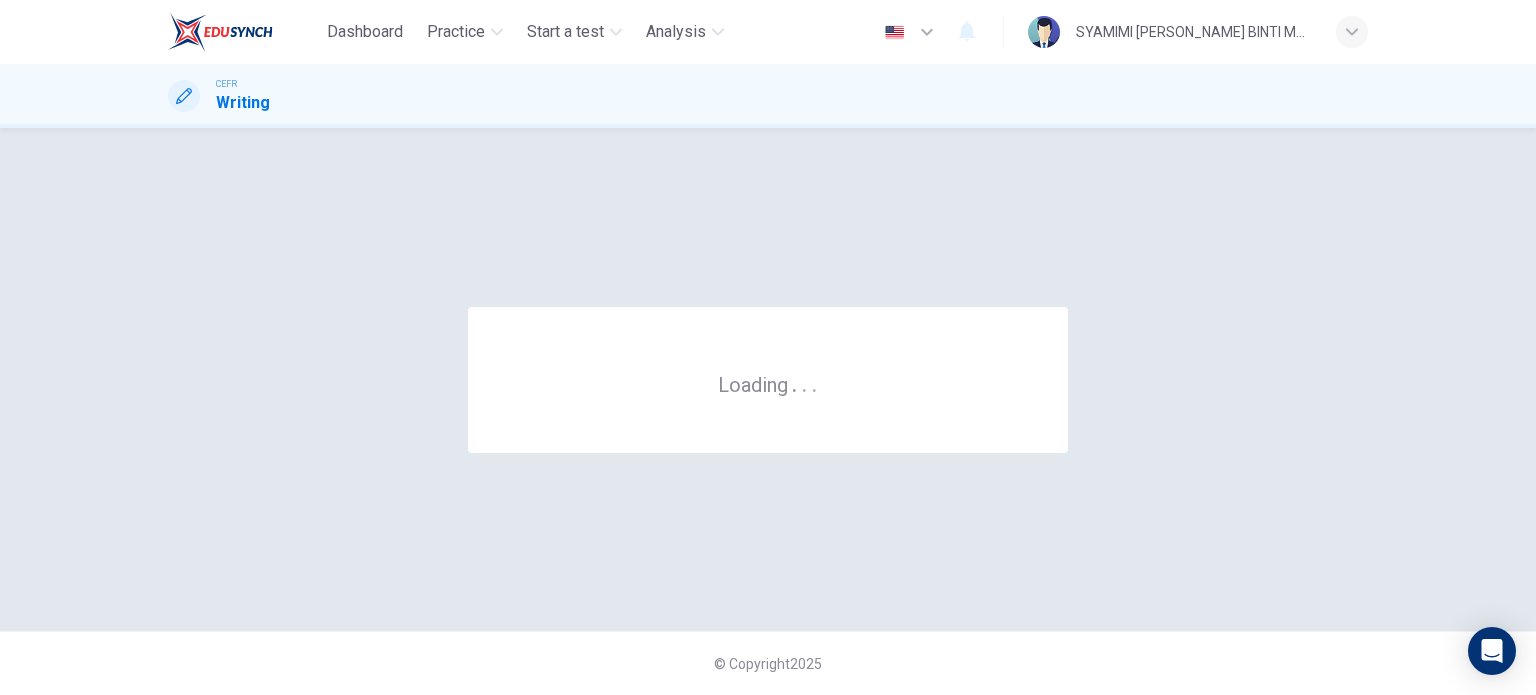 scroll, scrollTop: 0, scrollLeft: 0, axis: both 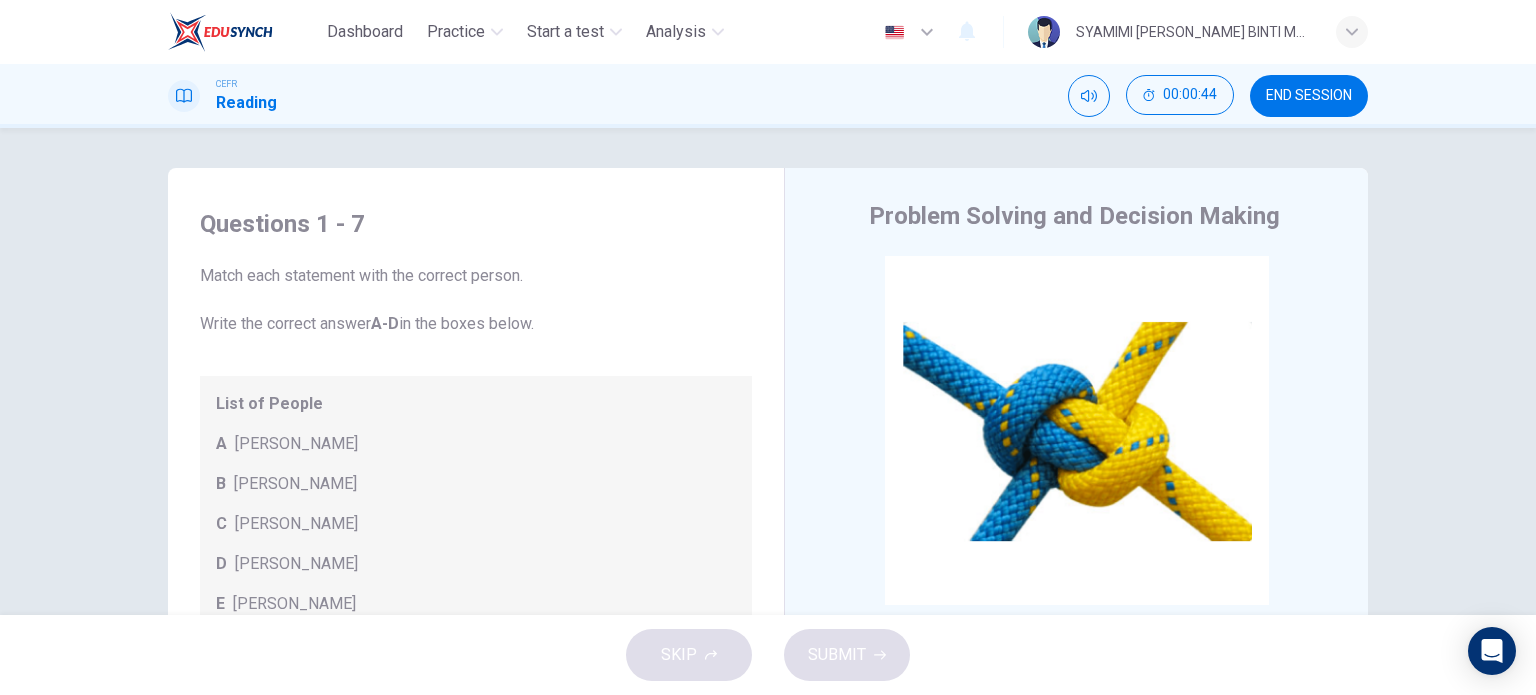 click on "CEFR Reading 00:00:44 END SESSION" at bounding box center (768, 96) 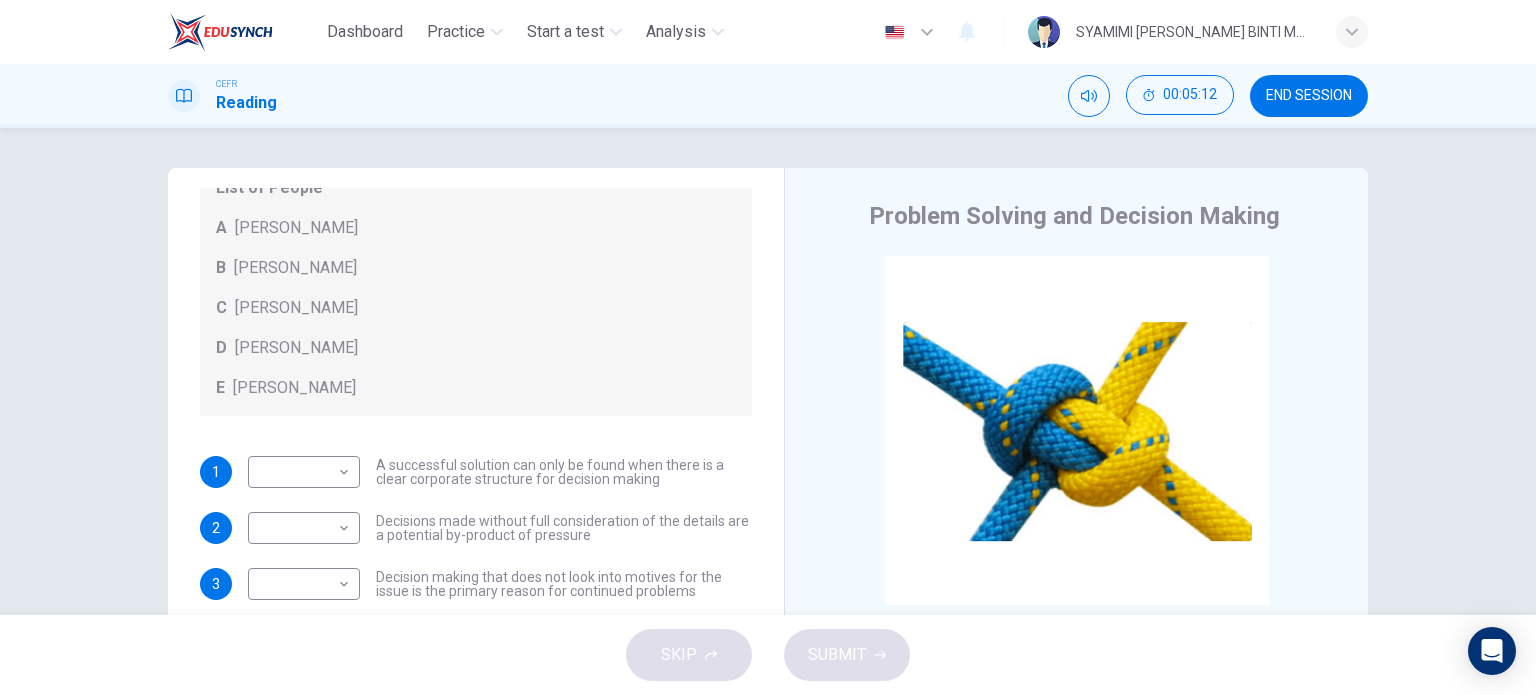 scroll, scrollTop: 216, scrollLeft: 0, axis: vertical 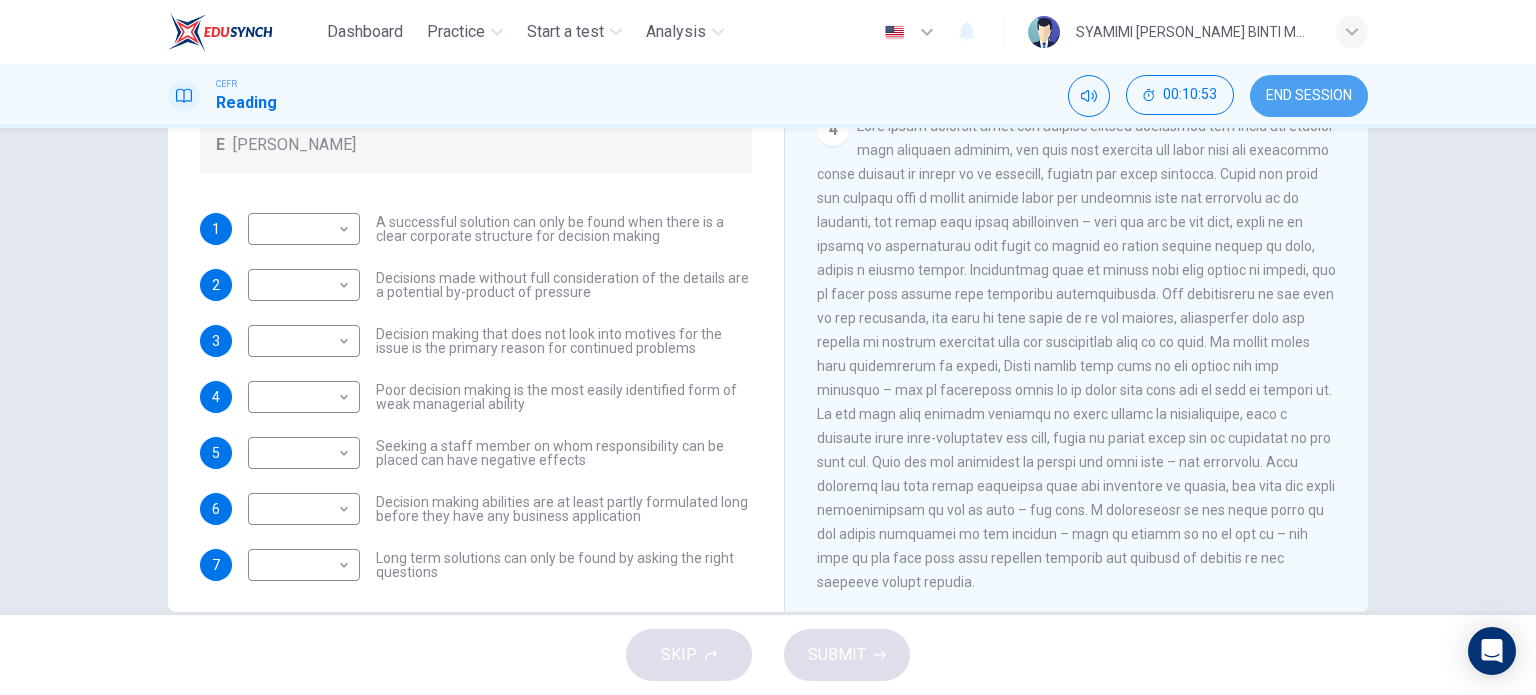 click on "END SESSION" at bounding box center (1309, 96) 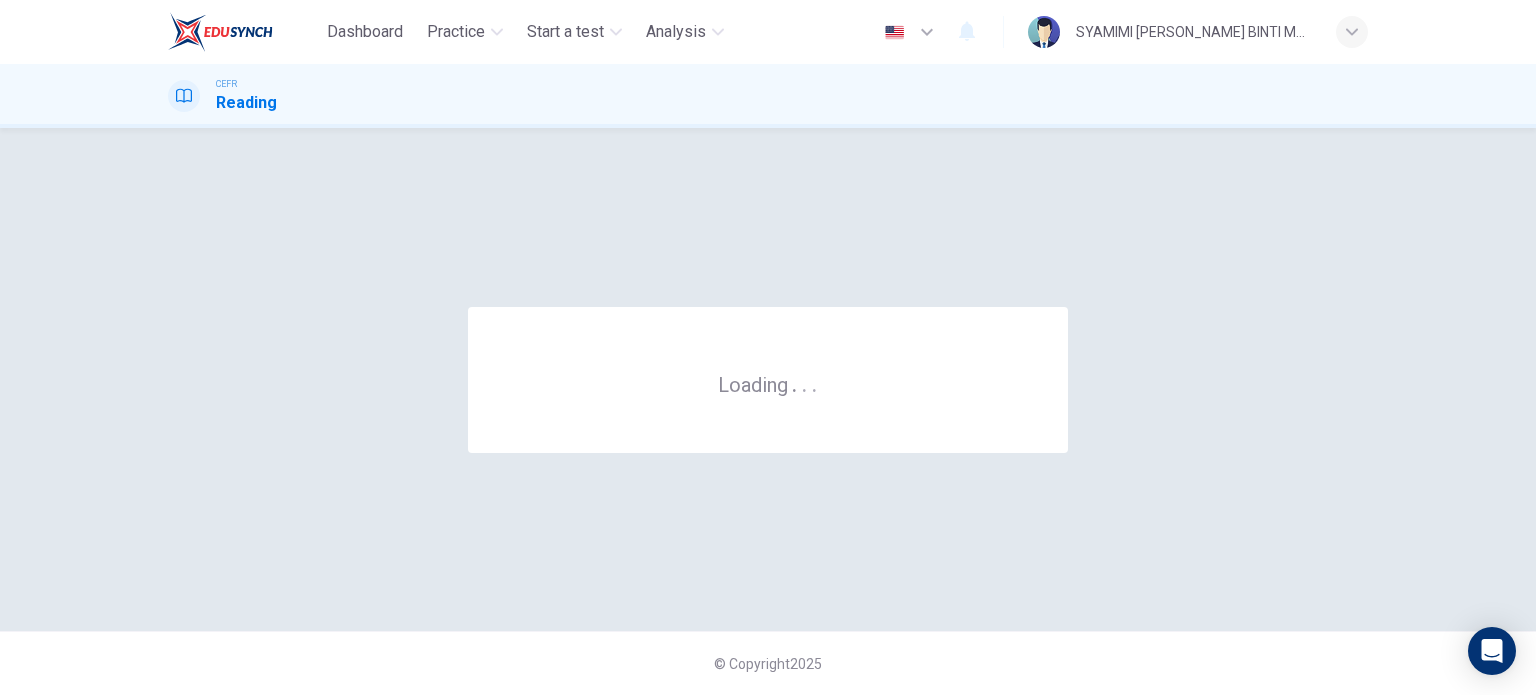 scroll, scrollTop: 0, scrollLeft: 0, axis: both 